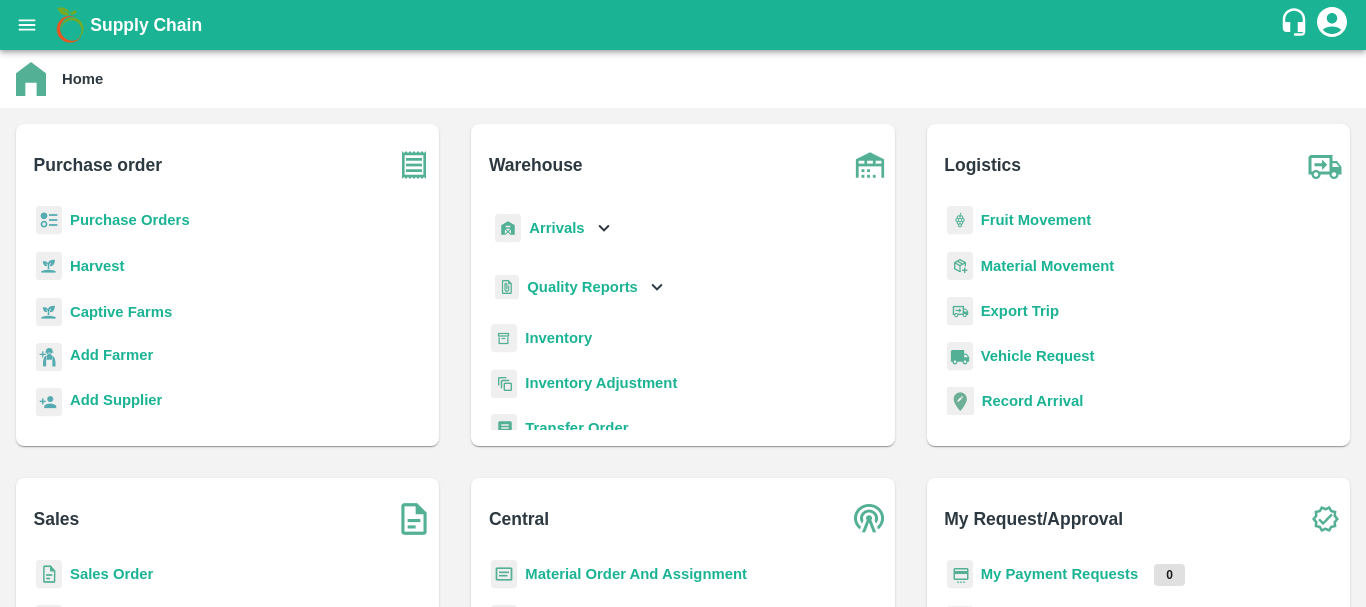scroll, scrollTop: 0, scrollLeft: 0, axis: both 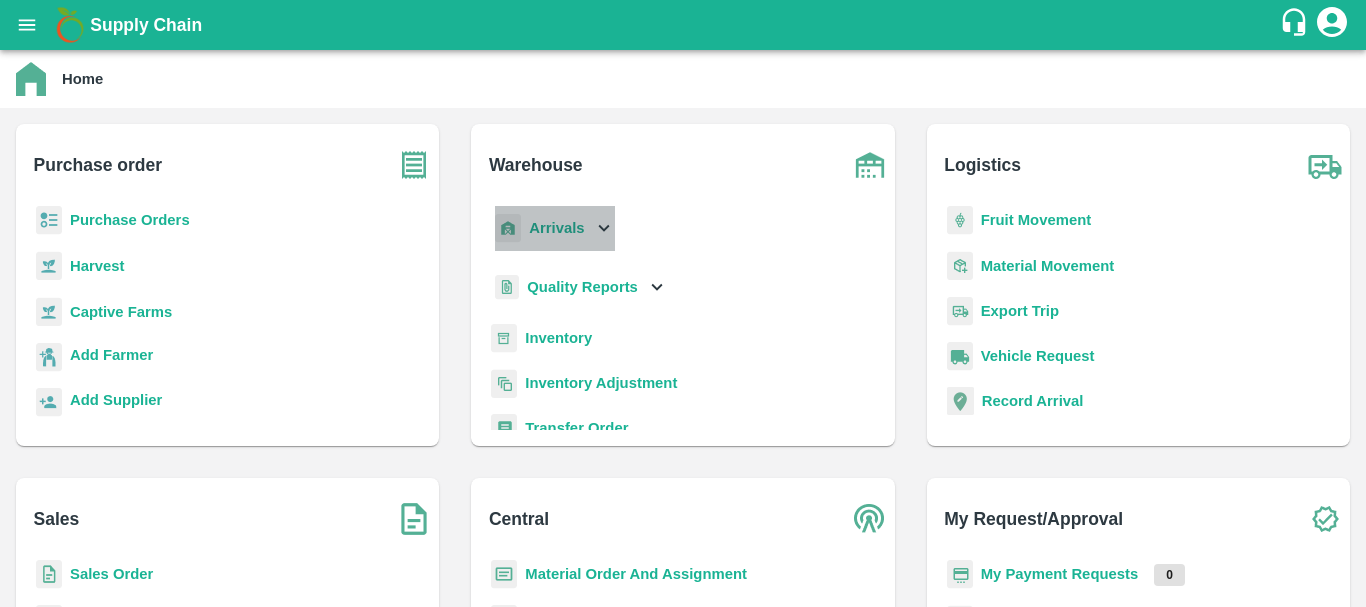 click on "Arrivals" at bounding box center (553, 228) 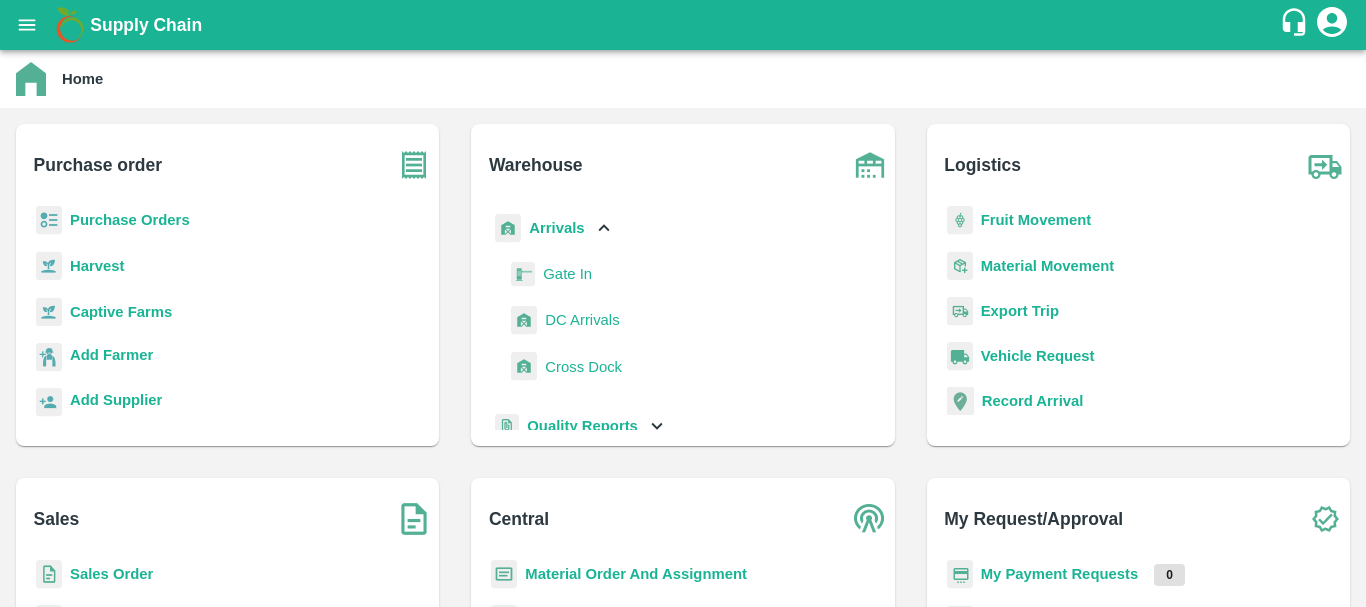click on "DC Arrivals" at bounding box center [582, 320] 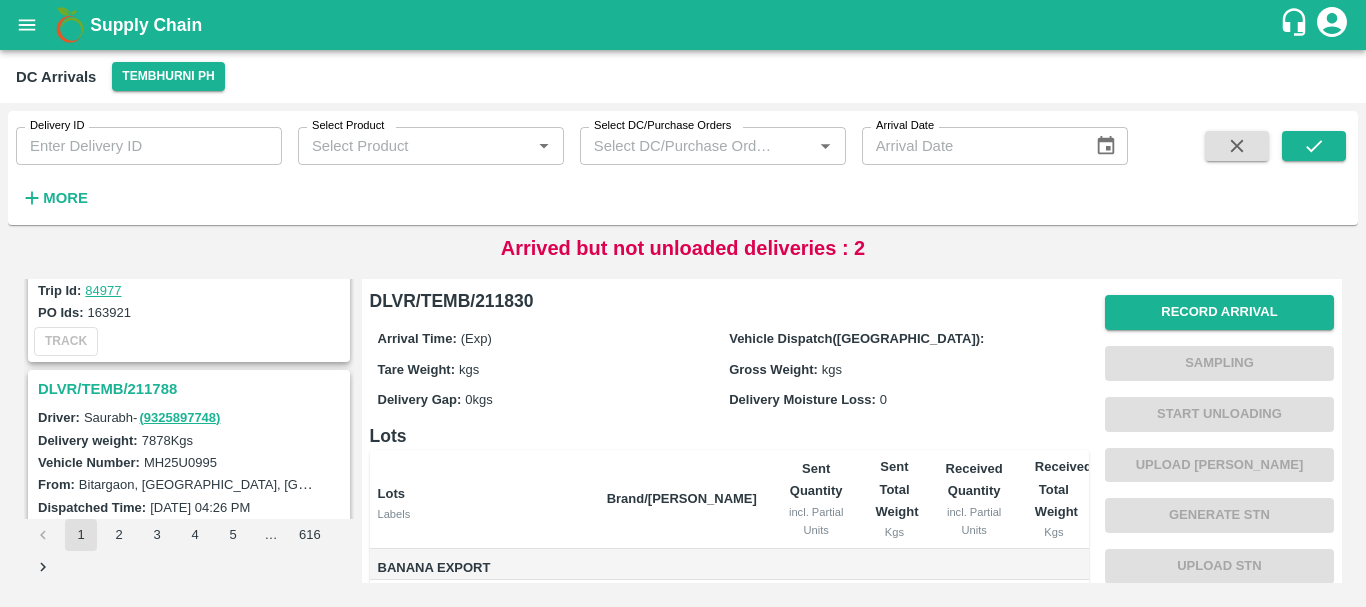 scroll, scrollTop: 6302, scrollLeft: 0, axis: vertical 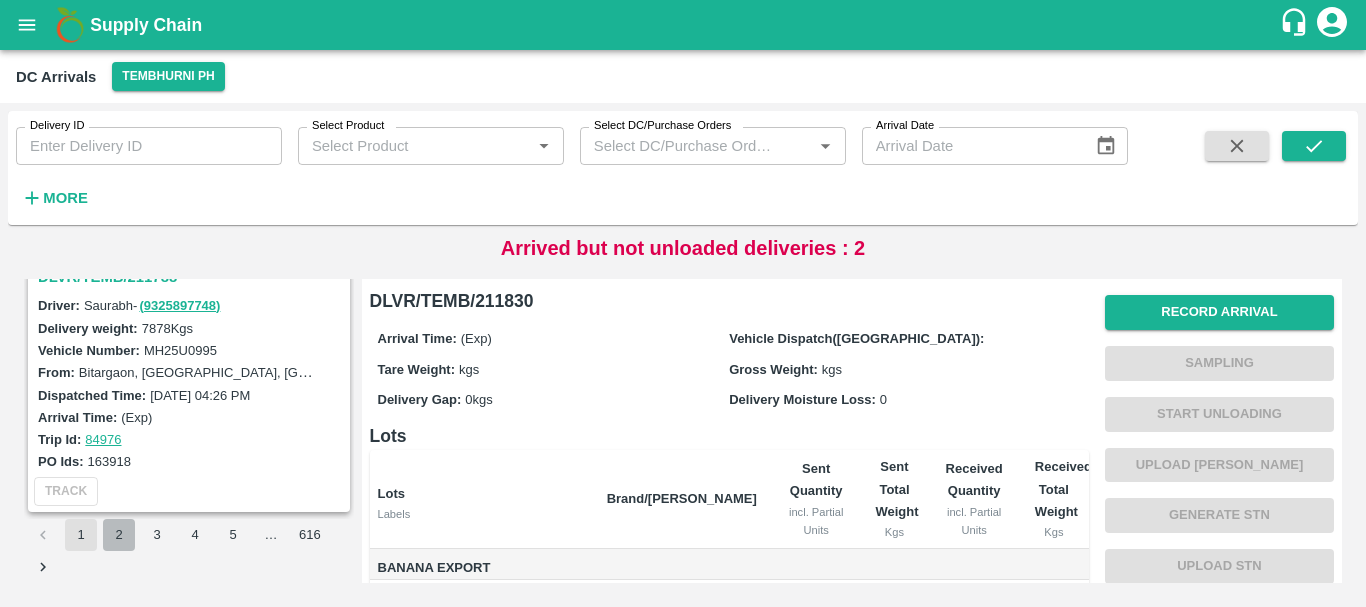 click on "2" at bounding box center (119, 535) 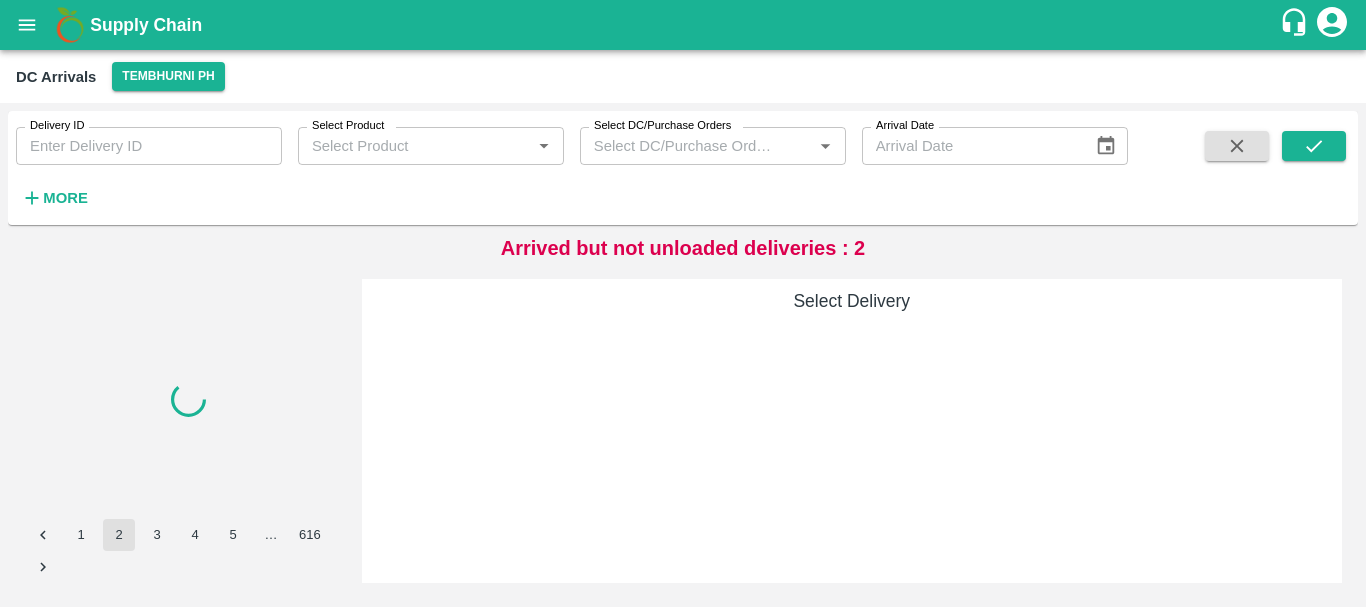 scroll, scrollTop: 0, scrollLeft: 0, axis: both 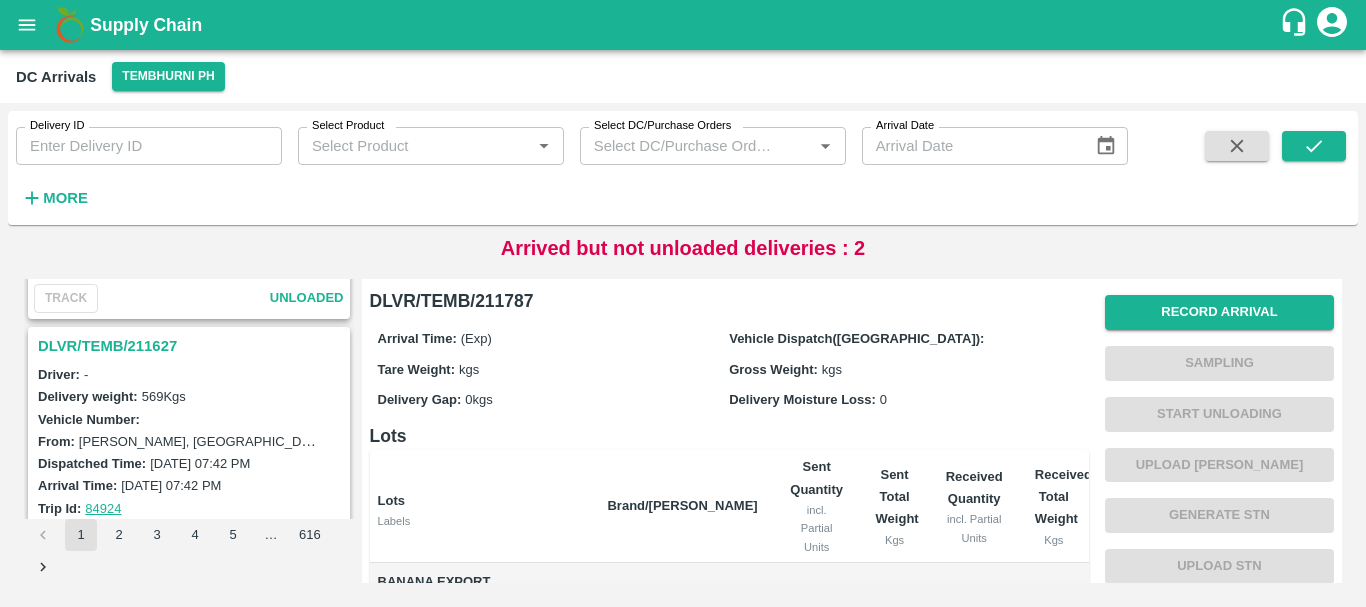 click on "DLVR/TEMB/211627" at bounding box center (192, 346) 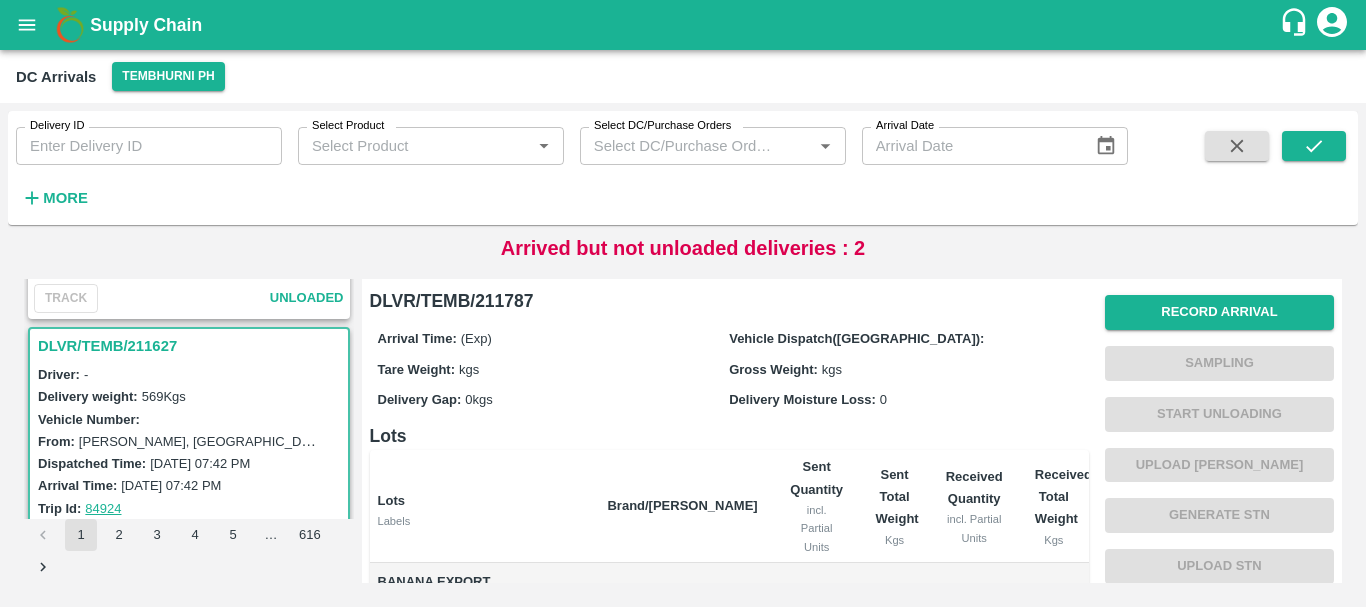 scroll, scrollTop: 1054, scrollLeft: 0, axis: vertical 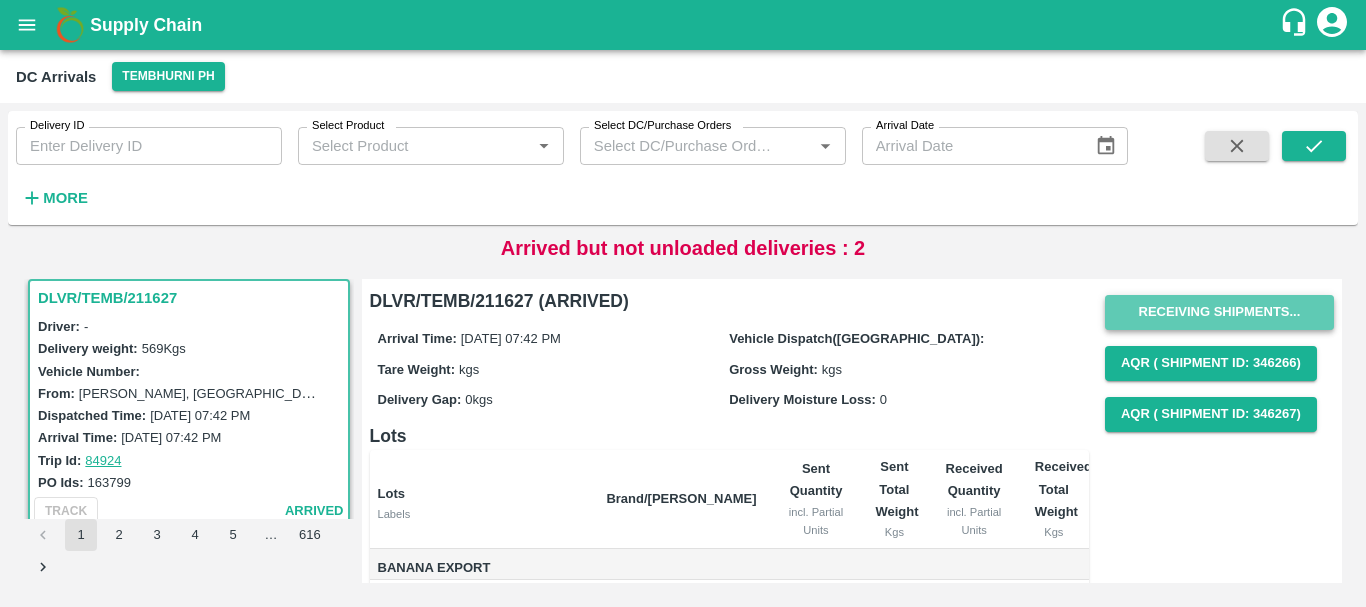 click on "Receiving Shipments..." at bounding box center (1219, 312) 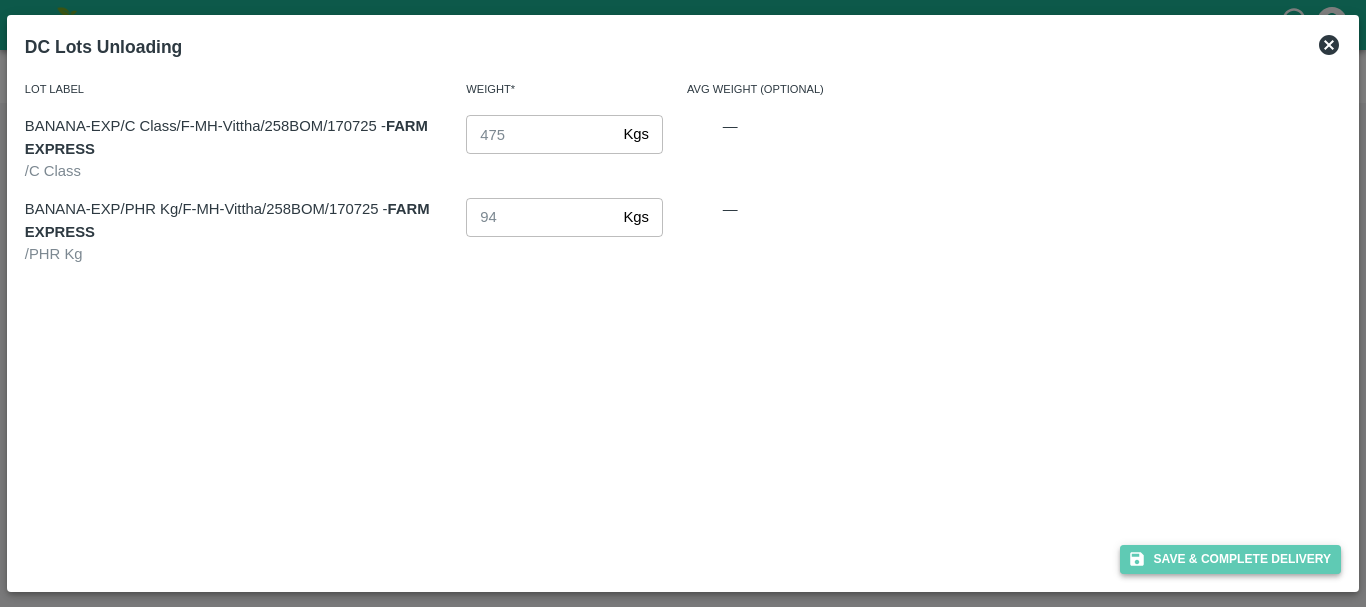 click on "Save & Complete Delivery" at bounding box center (1231, 559) 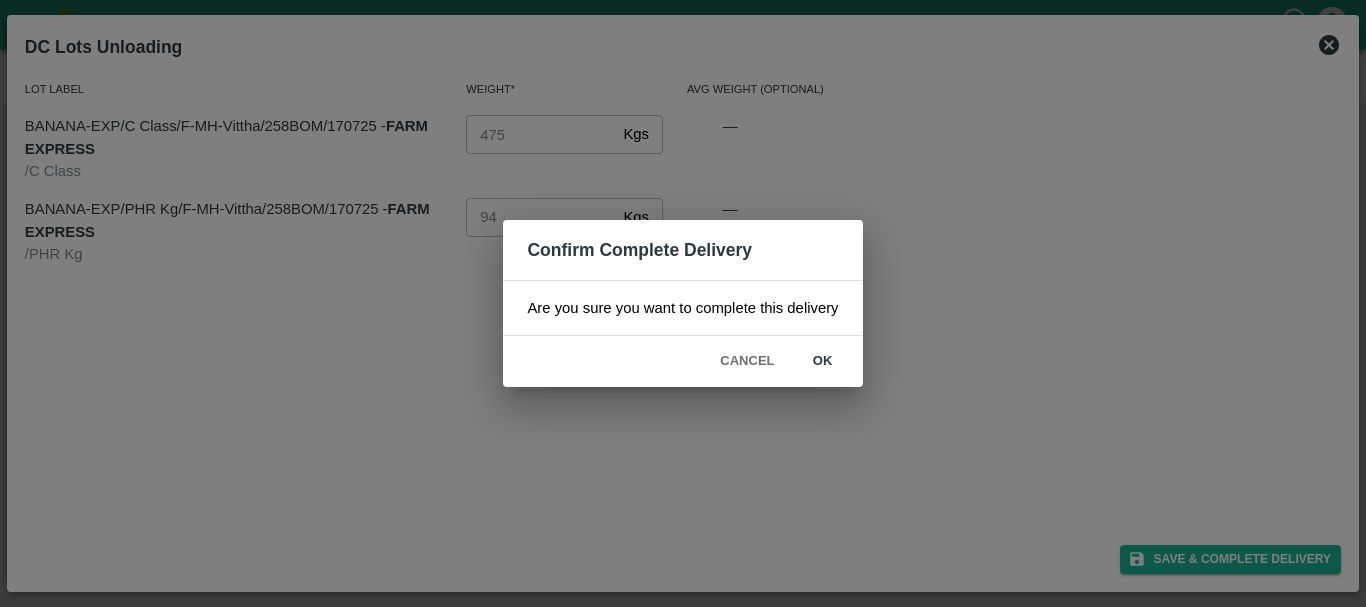 click on "ok" at bounding box center [823, 361] 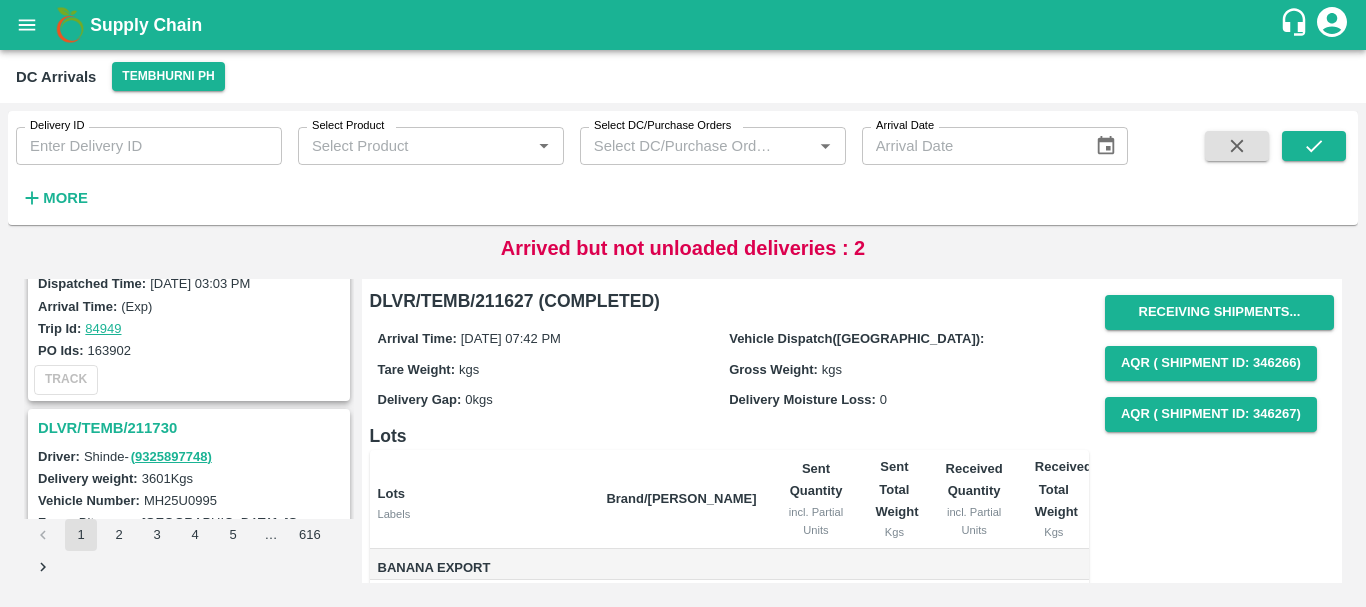 scroll, scrollTop: 652, scrollLeft: 0, axis: vertical 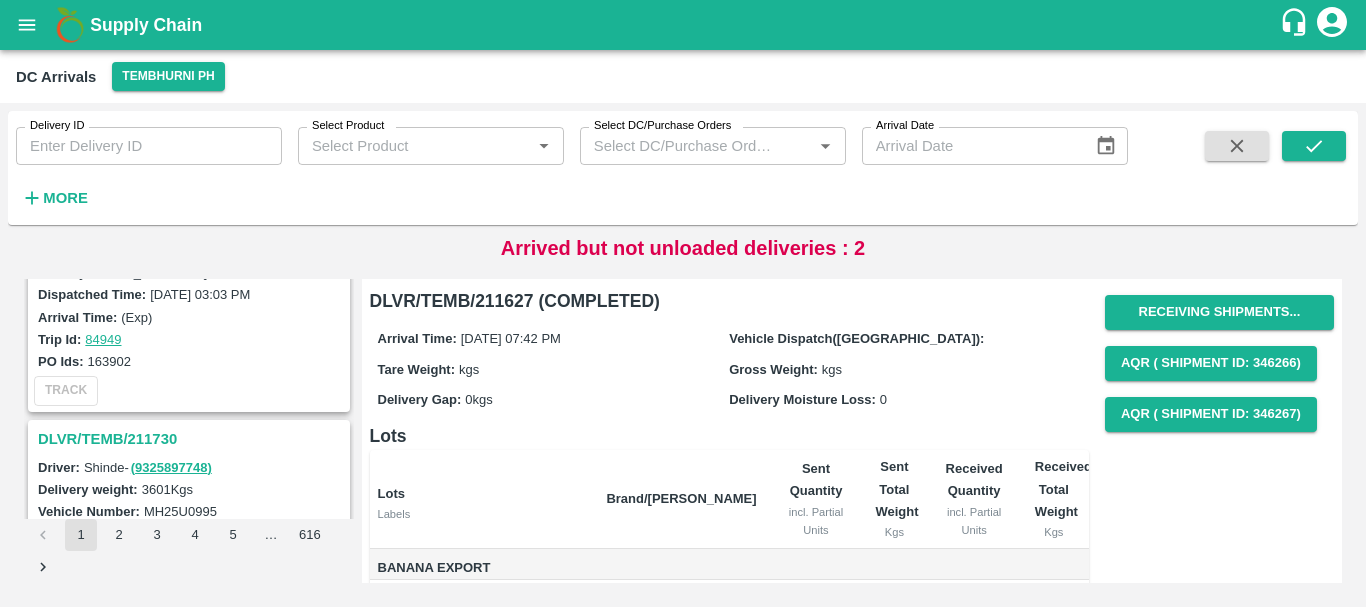 click on "DLVR/TEMB/211730" at bounding box center (192, 439) 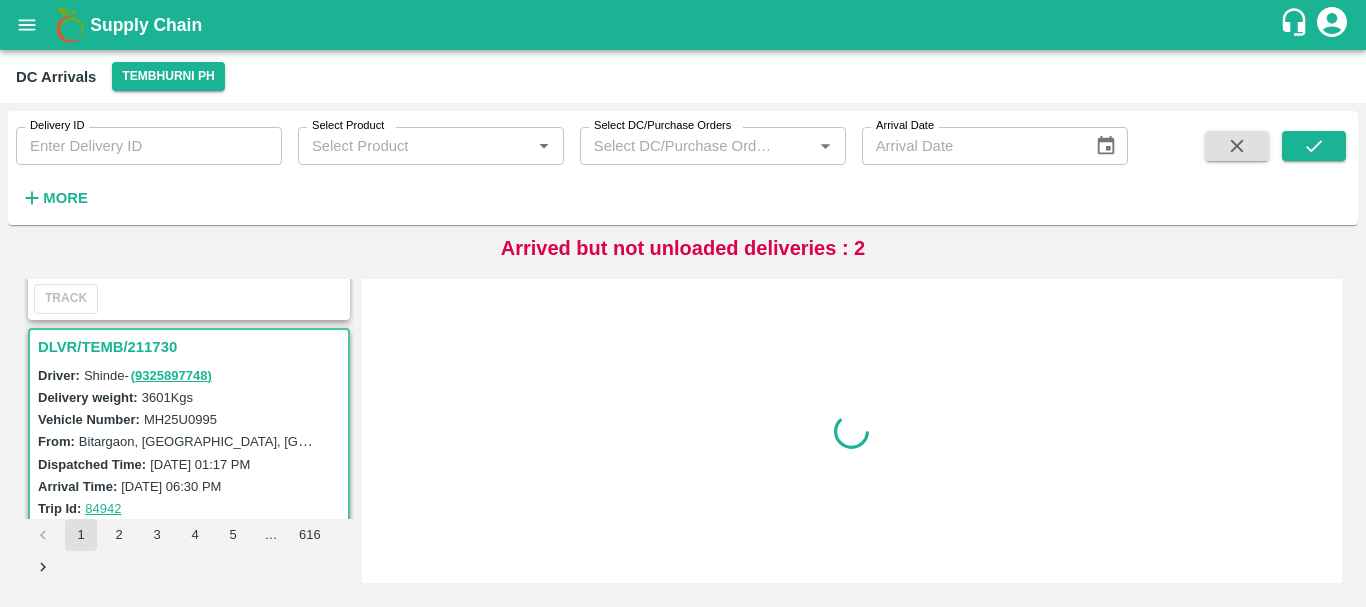 scroll, scrollTop: 792, scrollLeft: 0, axis: vertical 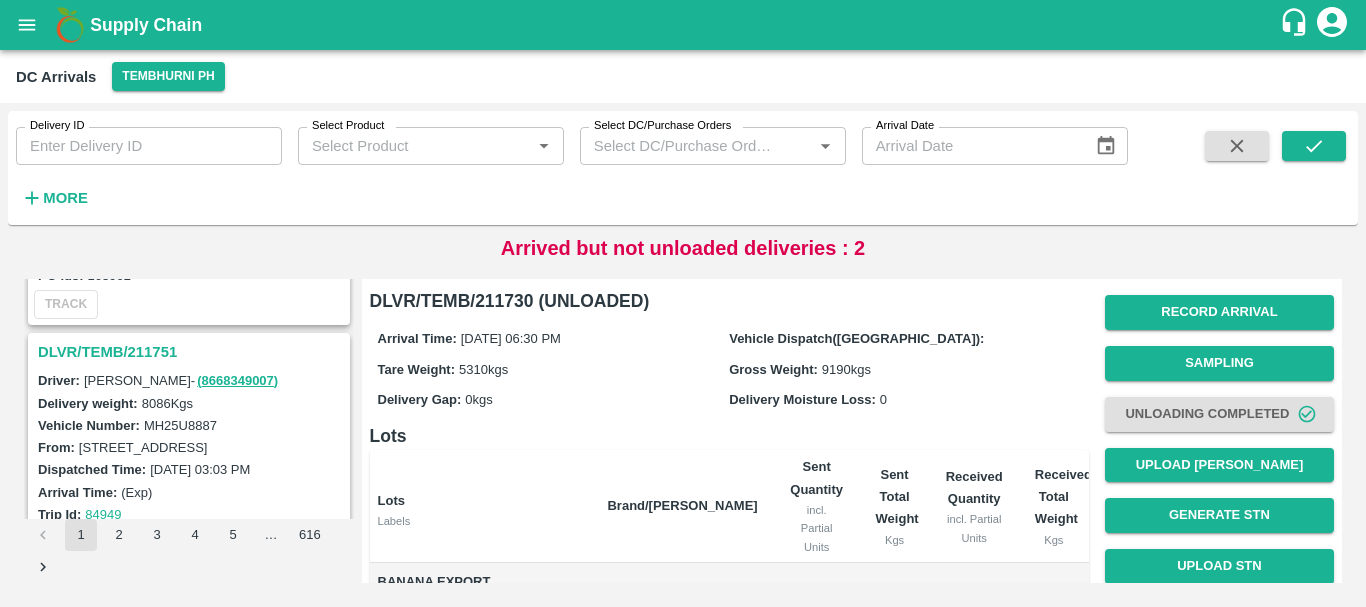 click on "DLVR/TEMB/211751" at bounding box center [192, 352] 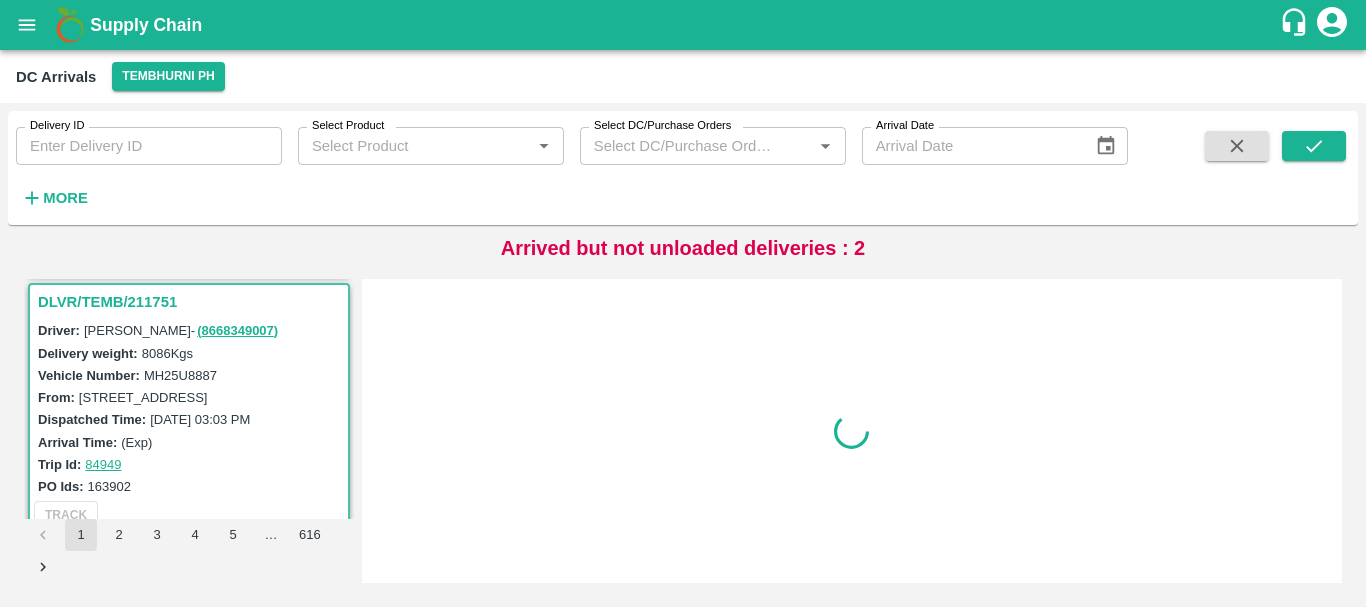 scroll, scrollTop: 531, scrollLeft: 0, axis: vertical 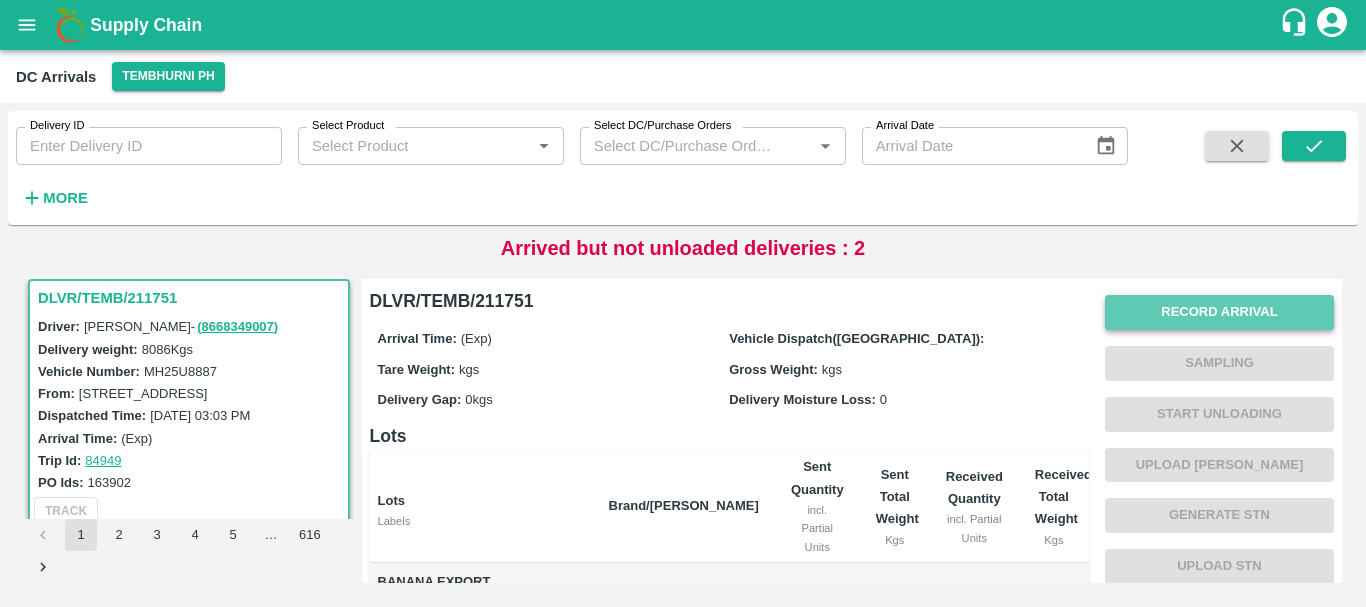 click on "Record Arrival" at bounding box center [1219, 312] 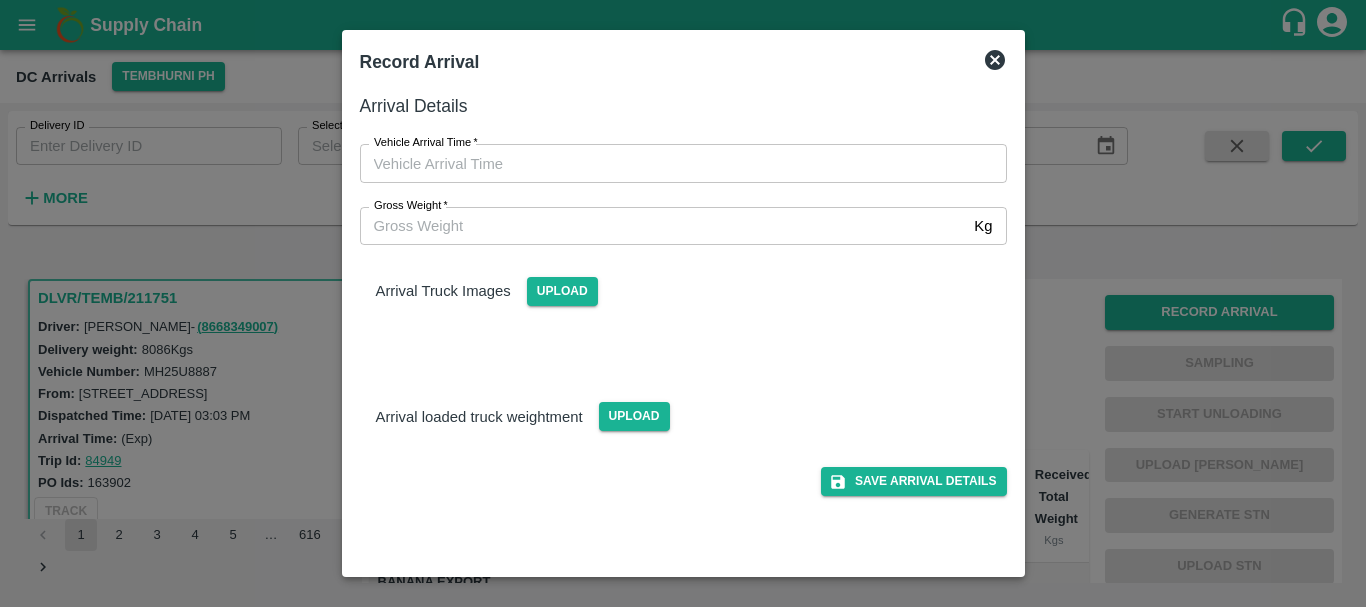 type on "DD/MM/YYYY hh:mm aa" 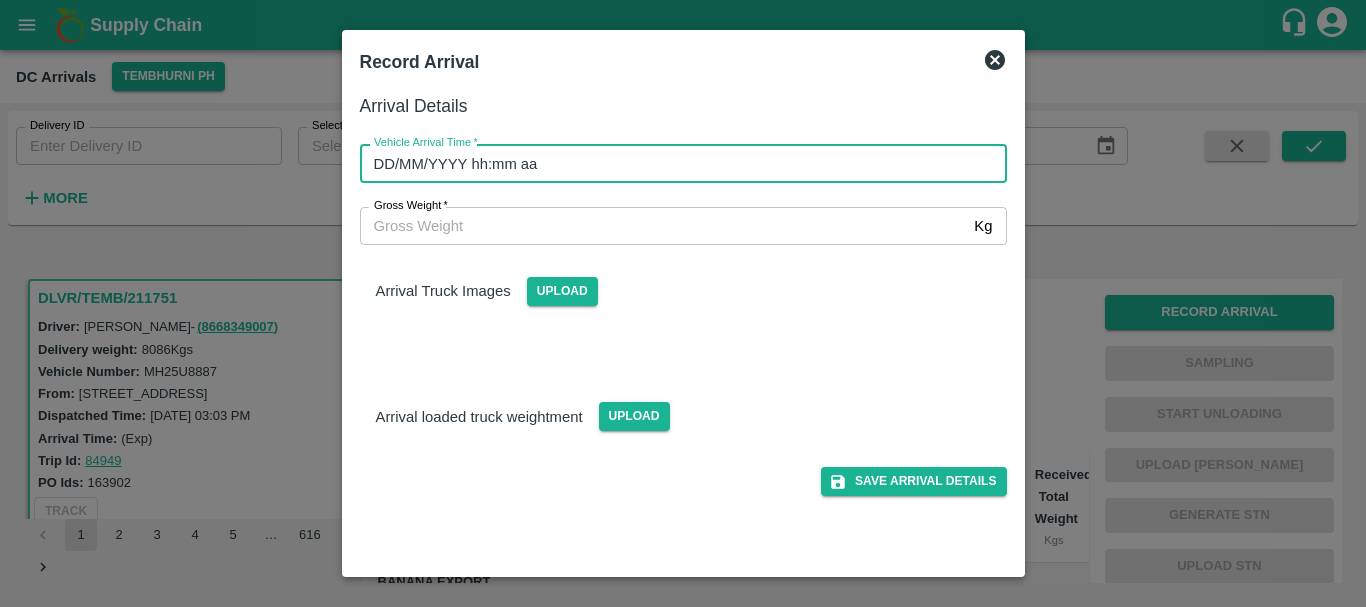 click on "DD/MM/YYYY hh:mm aa" at bounding box center (676, 163) 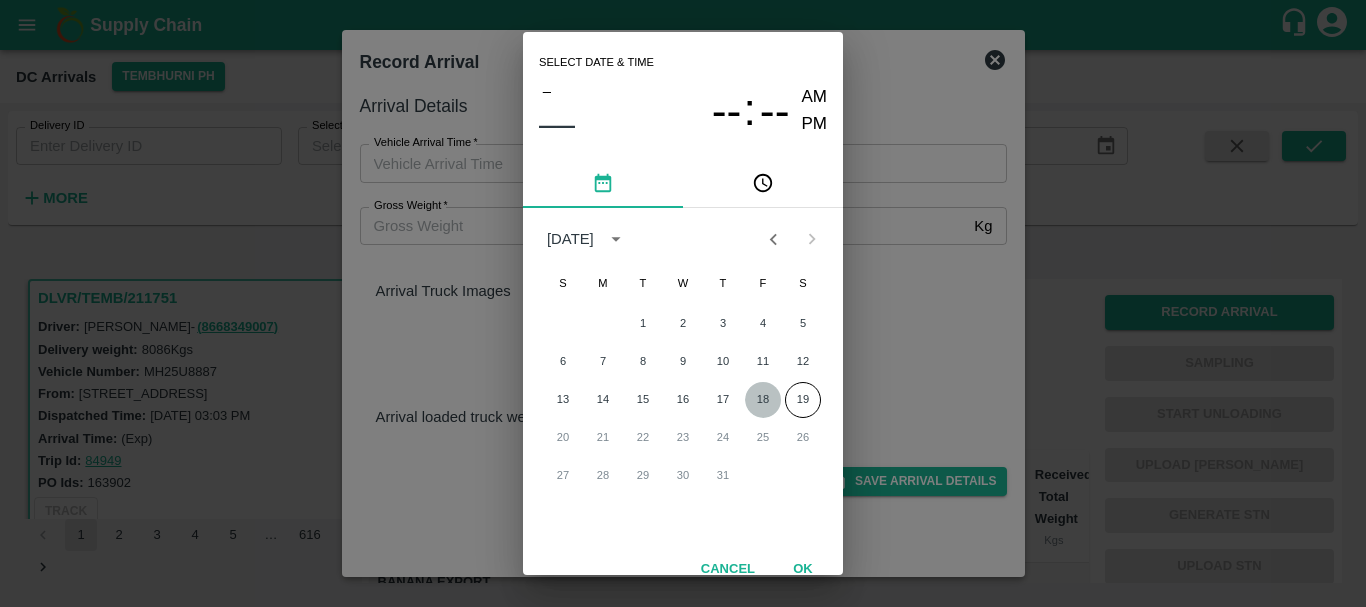 click on "18" at bounding box center (763, 400) 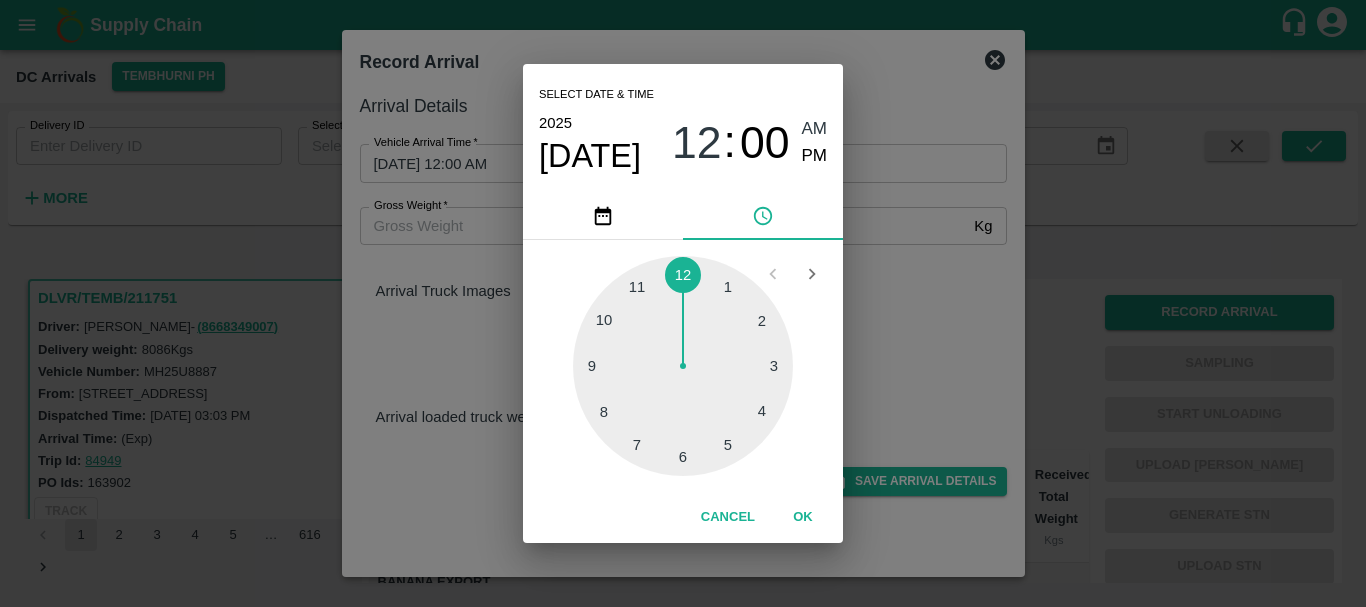 click at bounding box center (683, 366) 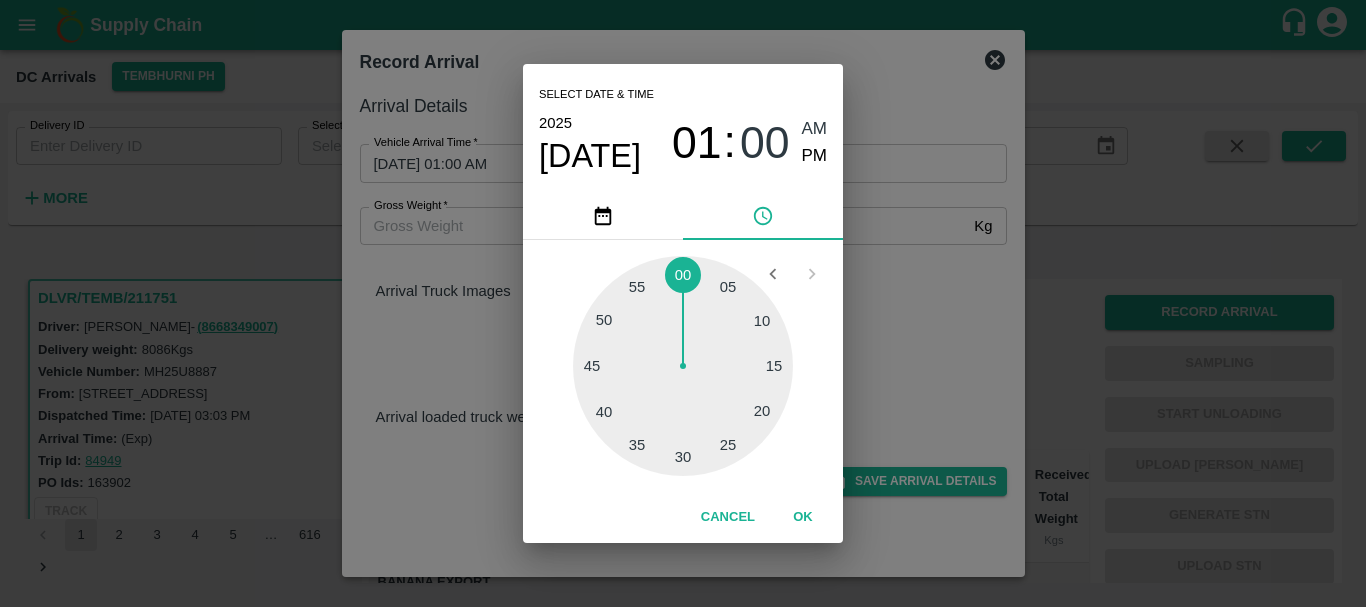 click at bounding box center (683, 366) 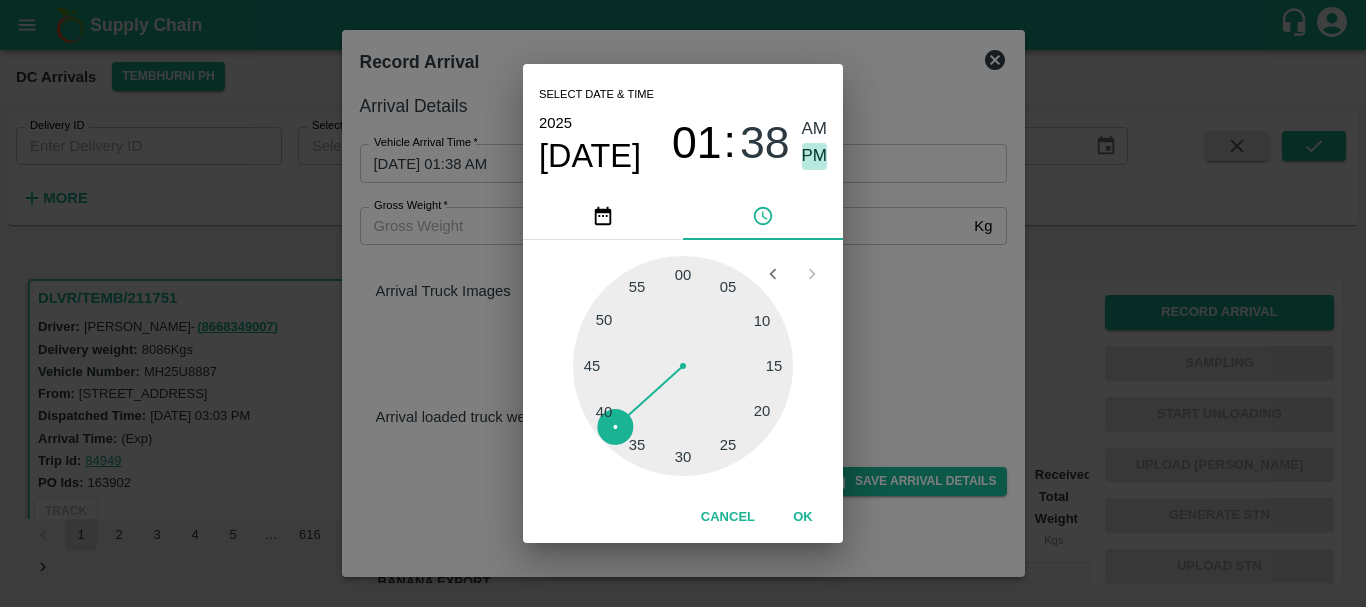 click on "PM" at bounding box center [815, 156] 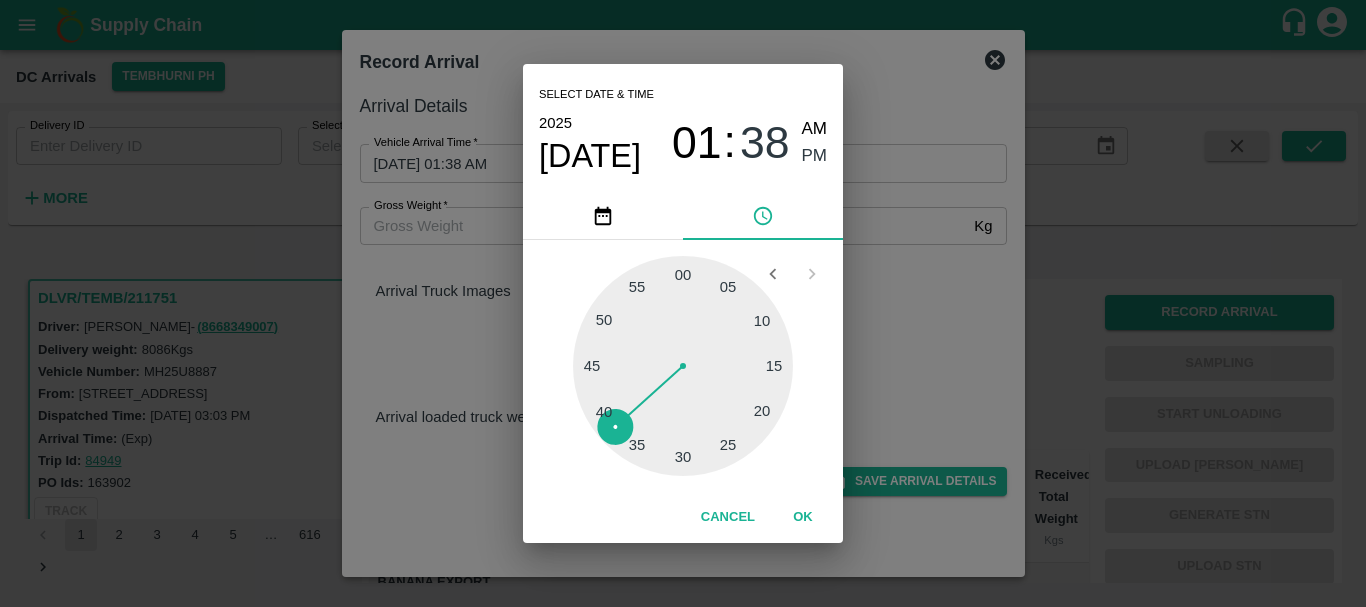 type on "[DATE] 01:38 PM" 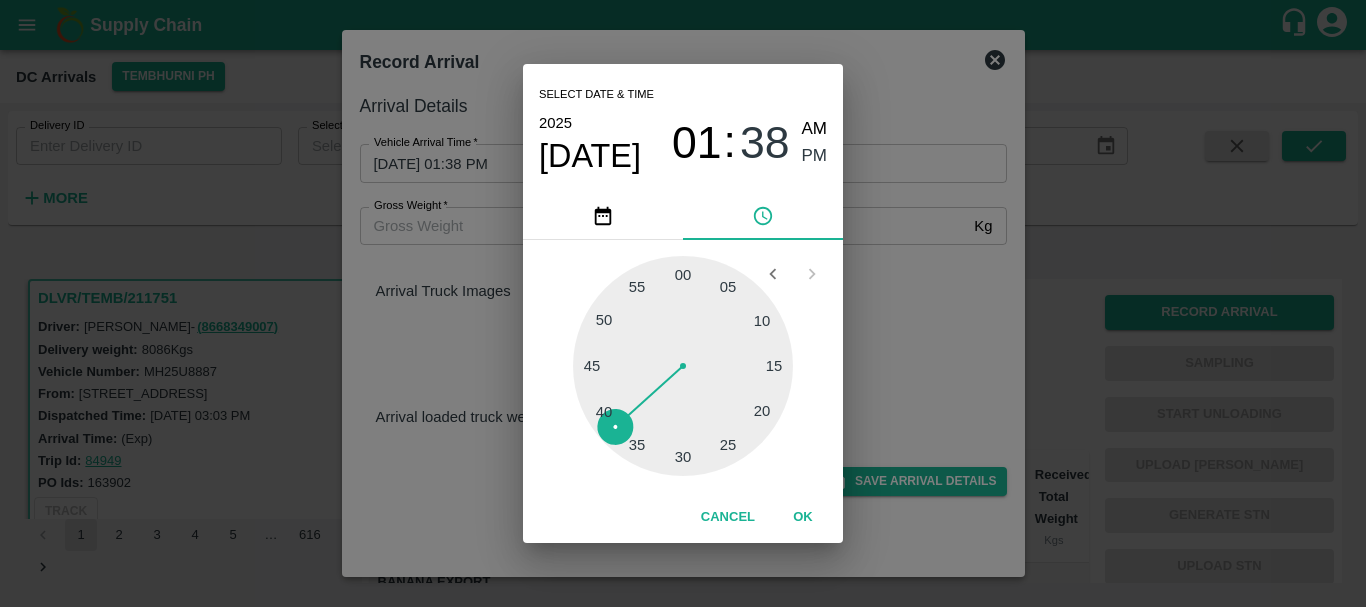click on "Select date & time [DATE] 01 : 38 AM PM 05 10 15 20 25 30 35 40 45 50 55 00 Cancel OK" at bounding box center (683, 303) 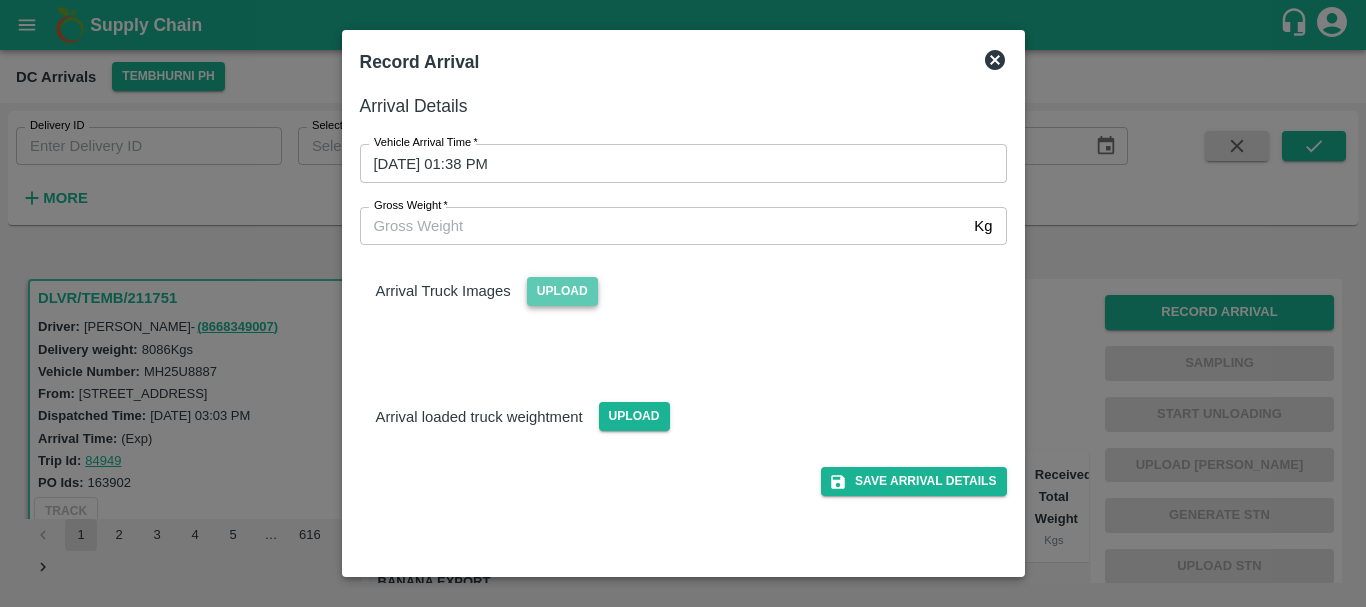 click on "Upload" at bounding box center [562, 291] 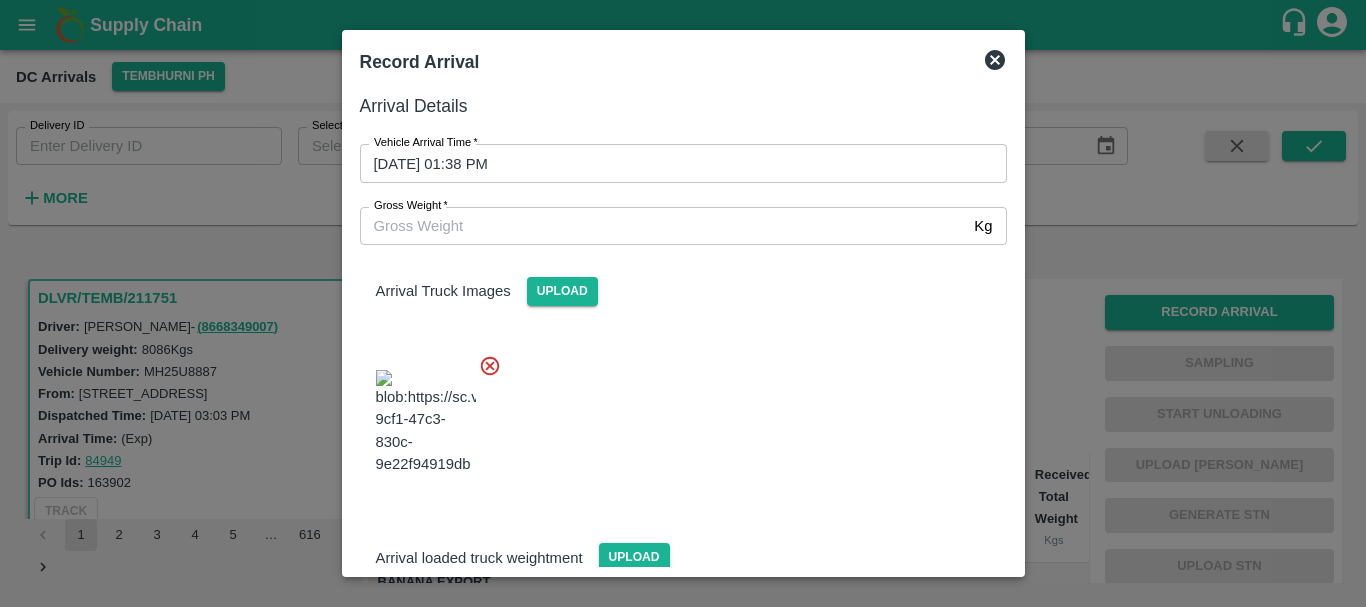 scroll, scrollTop: 48, scrollLeft: 0, axis: vertical 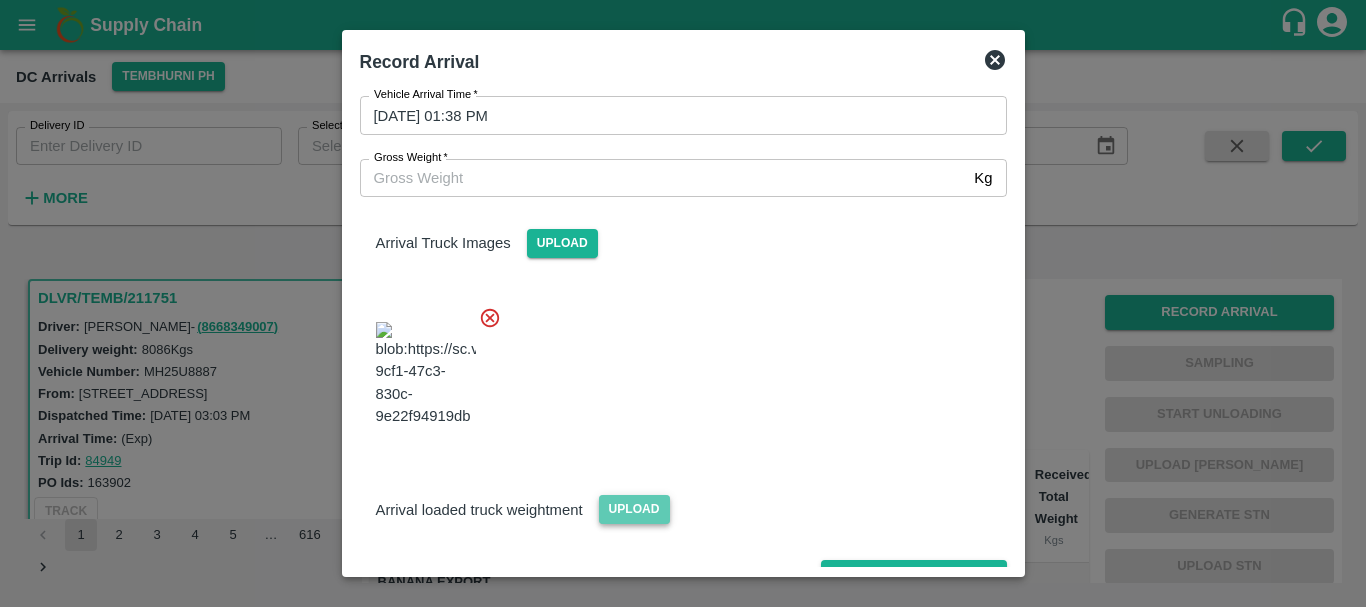 click on "Upload" at bounding box center (634, 509) 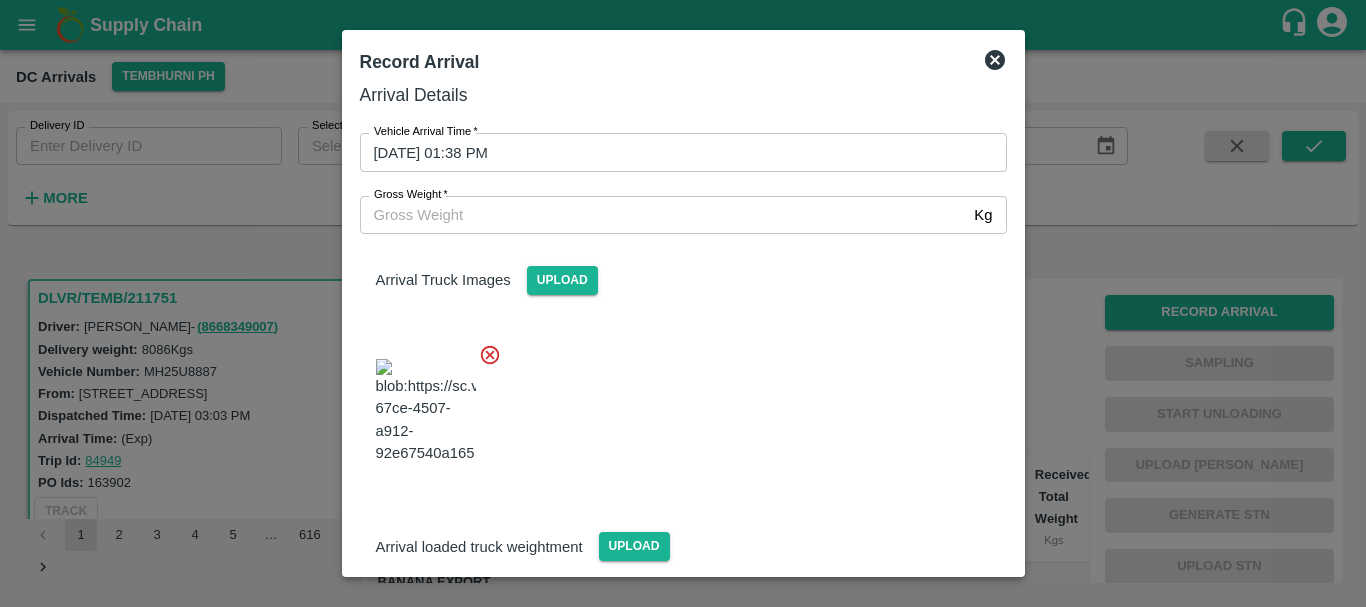 scroll, scrollTop: 139, scrollLeft: 0, axis: vertical 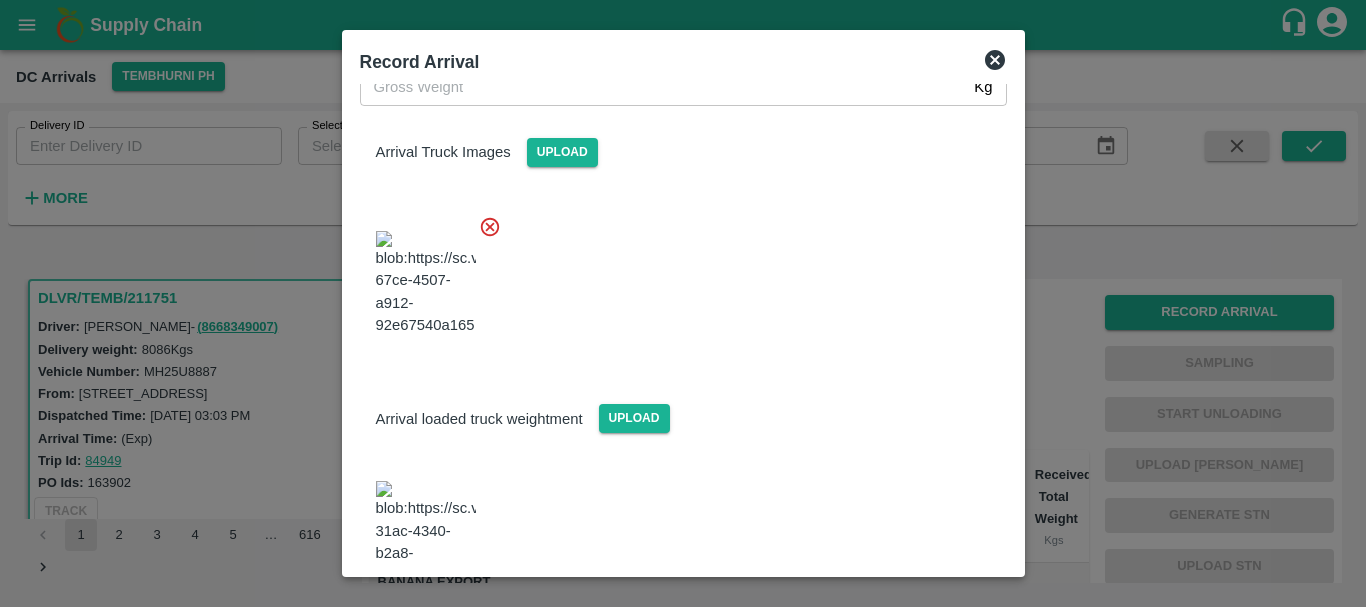 click at bounding box center [426, 533] 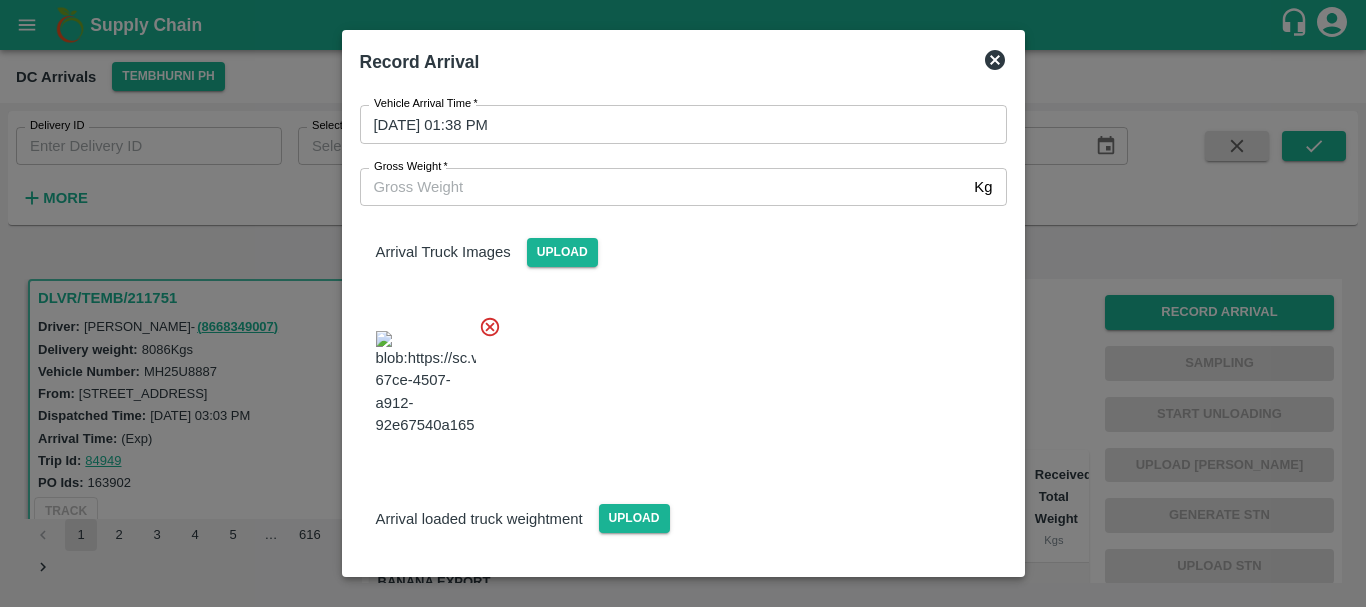 scroll, scrollTop: 38, scrollLeft: 0, axis: vertical 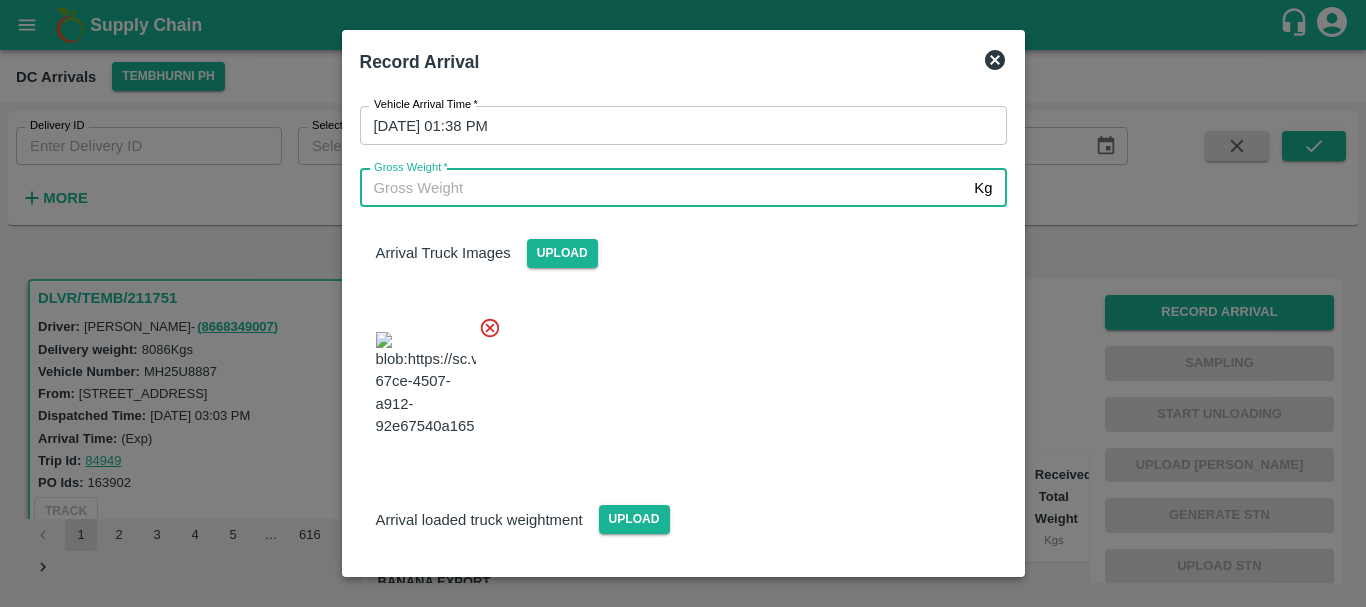 click on "Gross Weight   *" at bounding box center [663, 188] 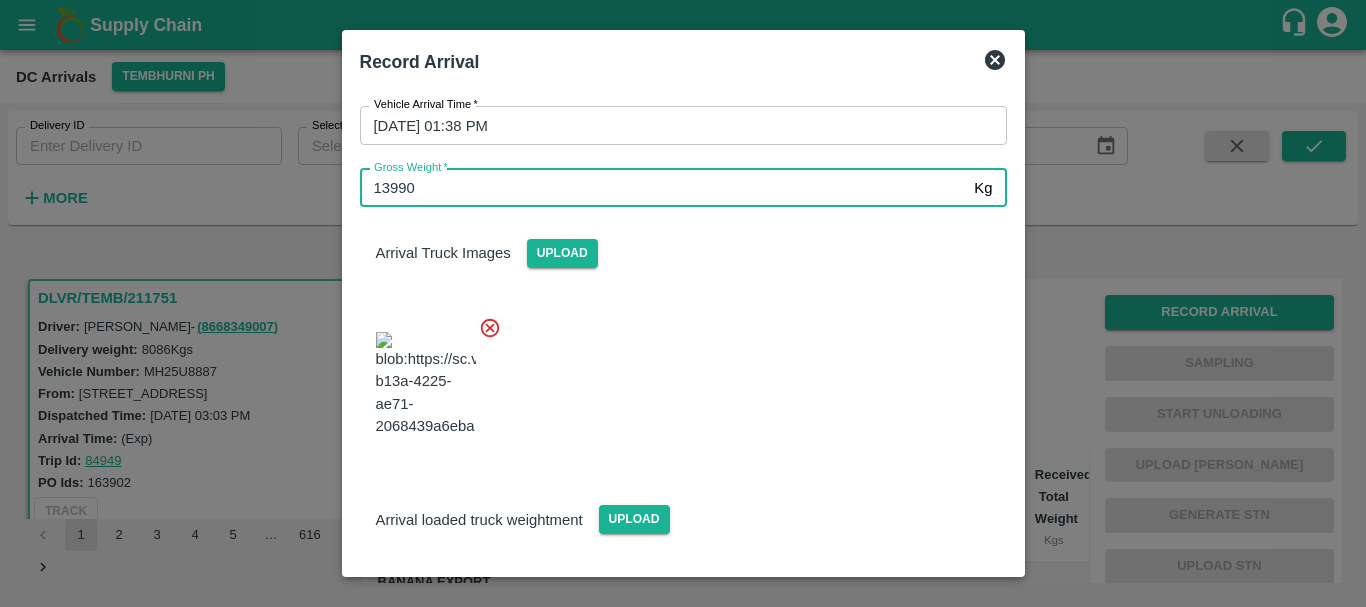 type on "13990" 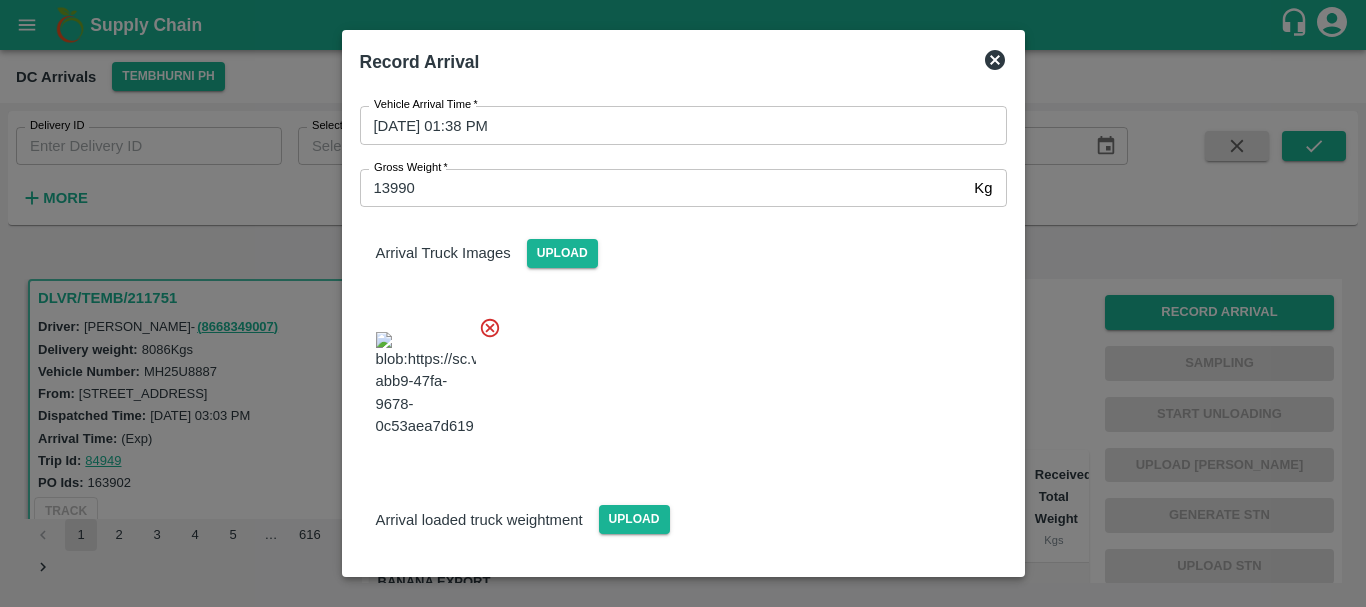 click at bounding box center [675, 378] 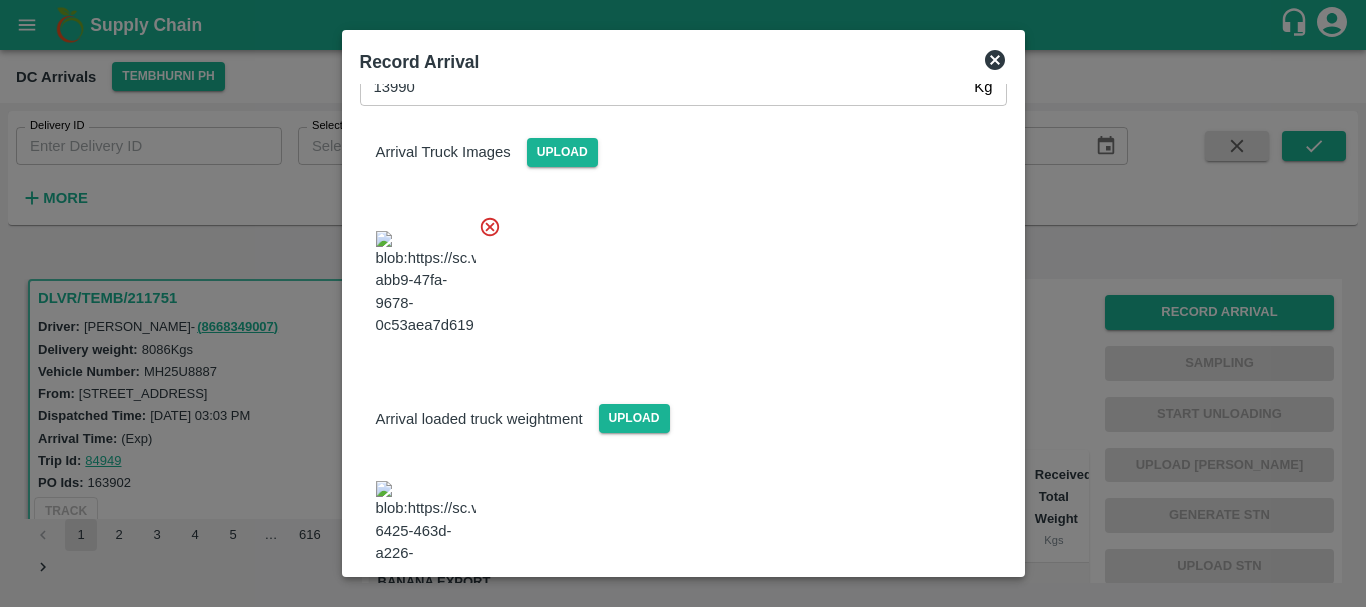 click on "Save Arrival Details" at bounding box center [913, 641] 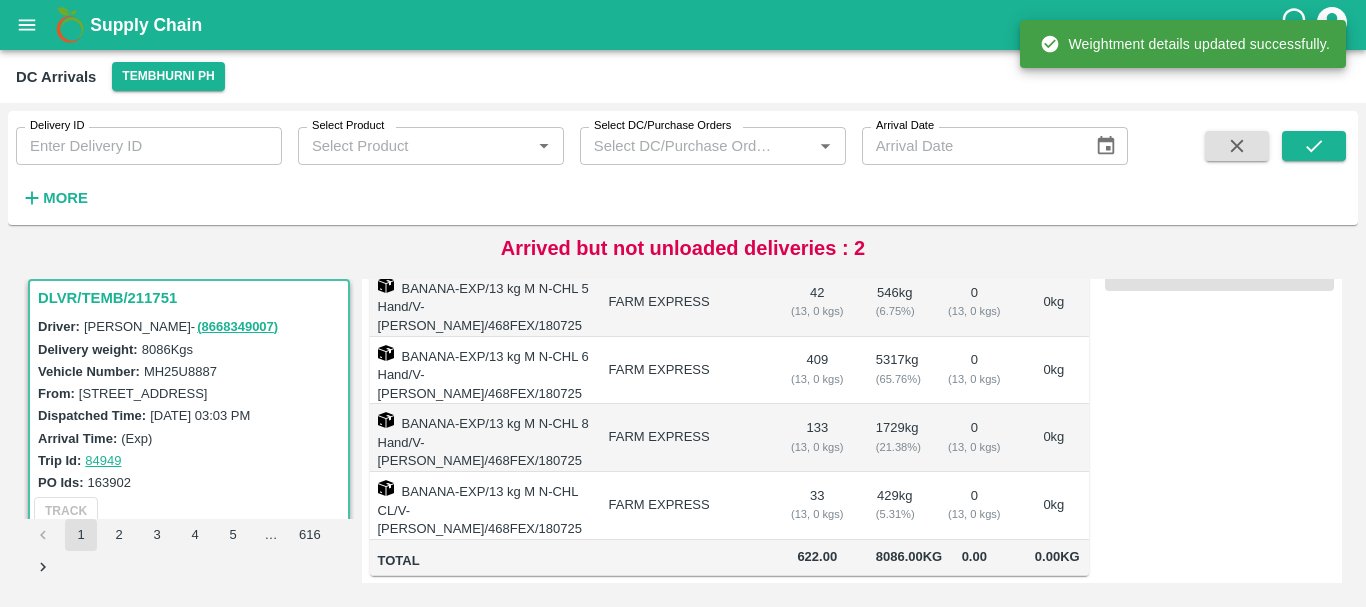 scroll, scrollTop: 0, scrollLeft: 0, axis: both 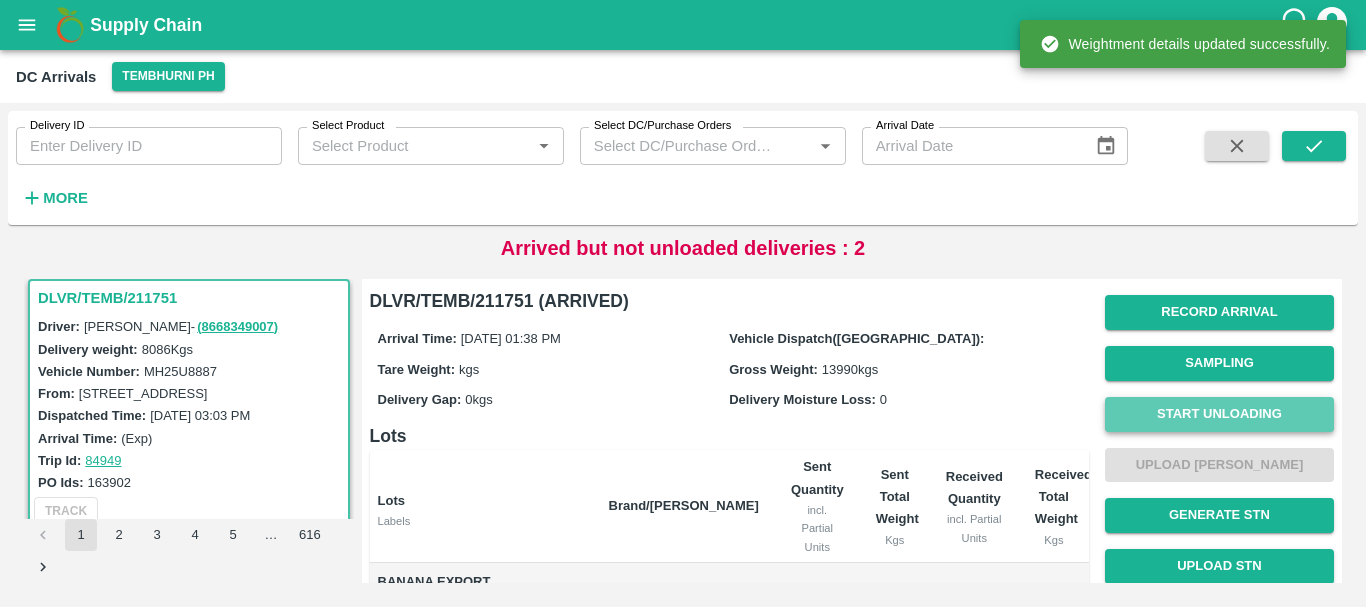 click on "Start Unloading" at bounding box center (1219, 414) 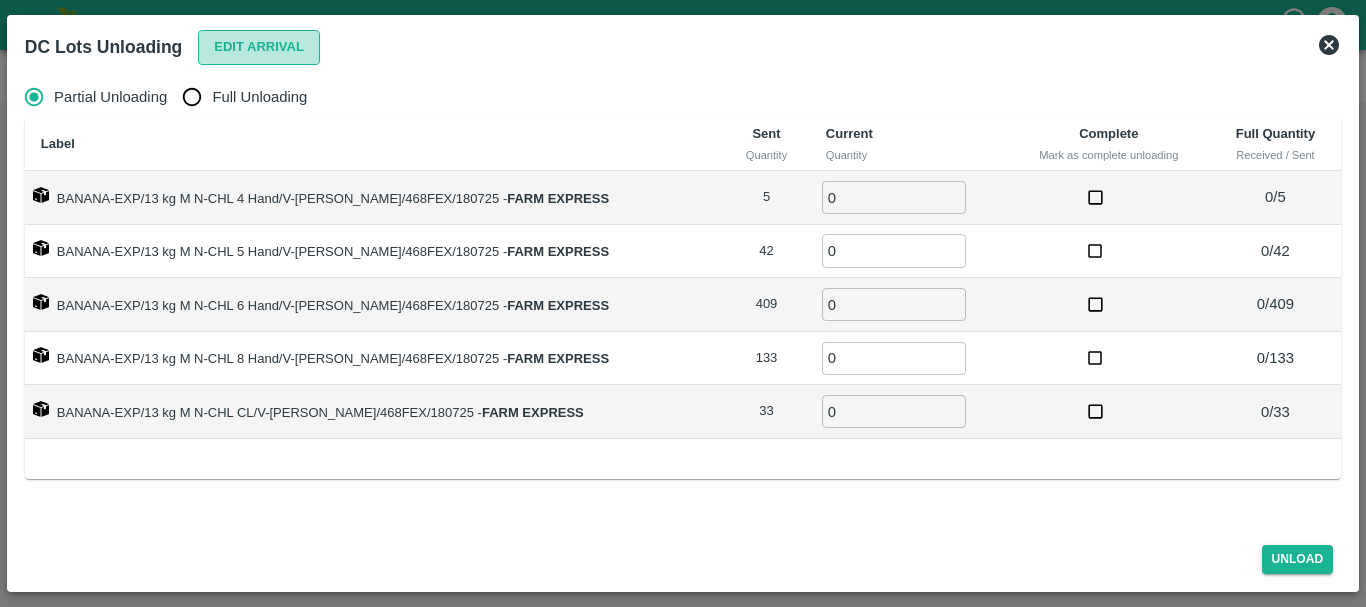 click on "Edit Arrival" at bounding box center (259, 47) 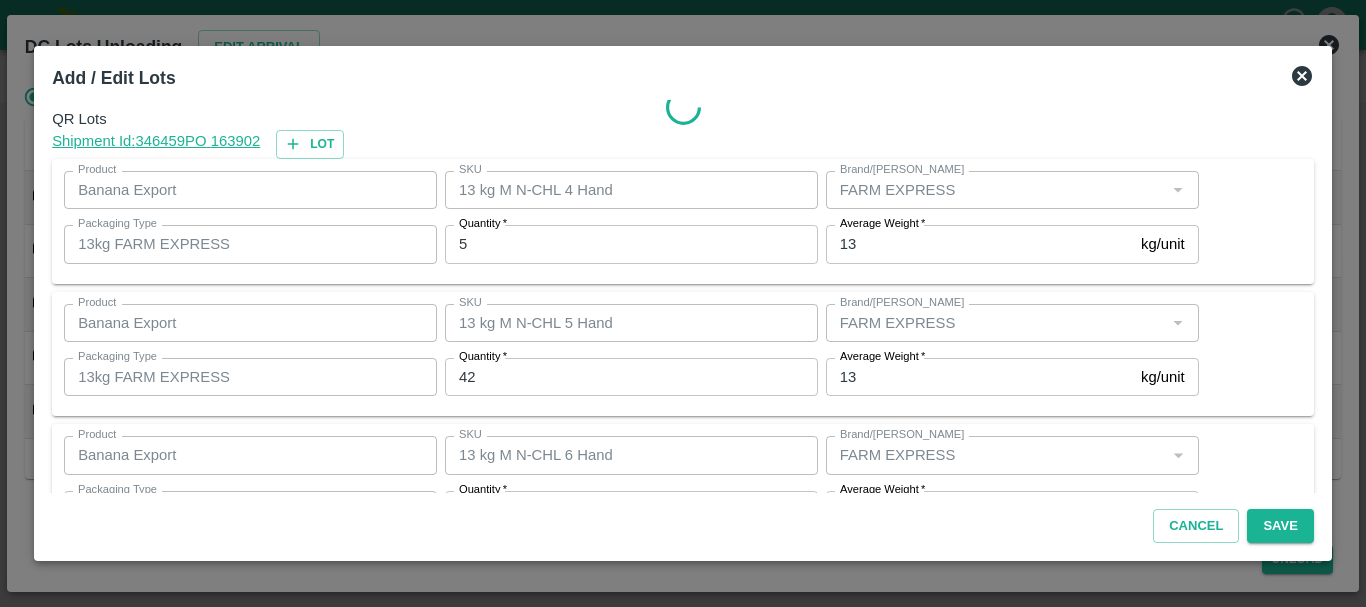 click on "5" at bounding box center [631, 244] 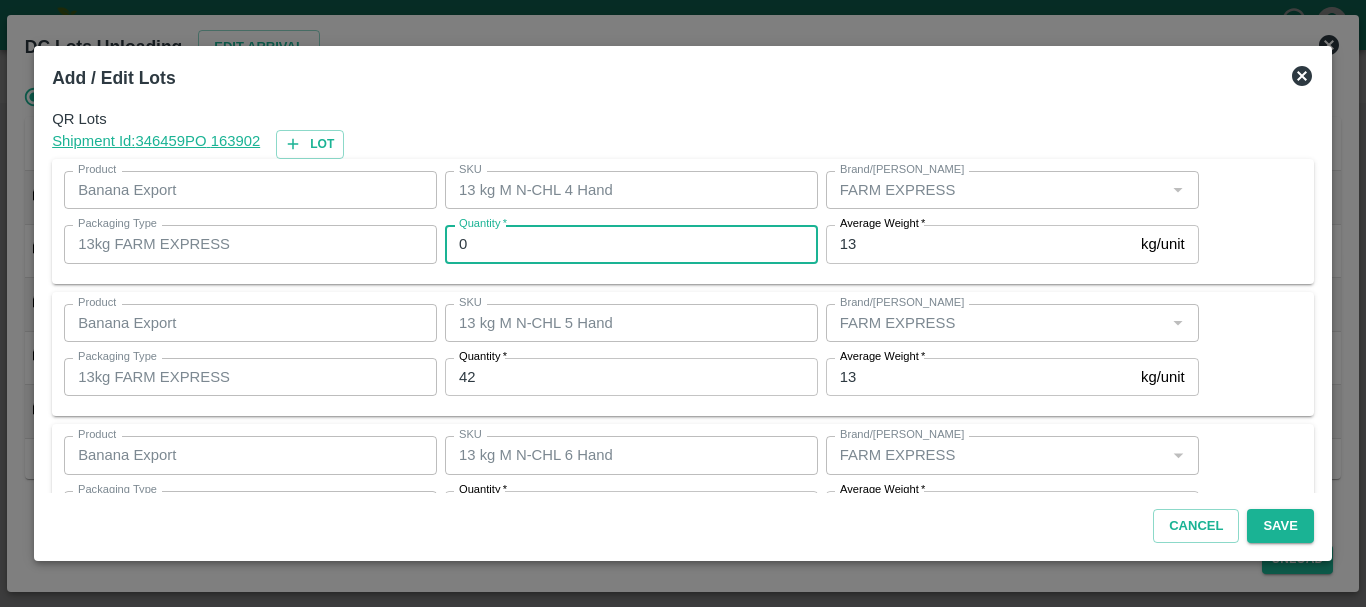 type on "0" 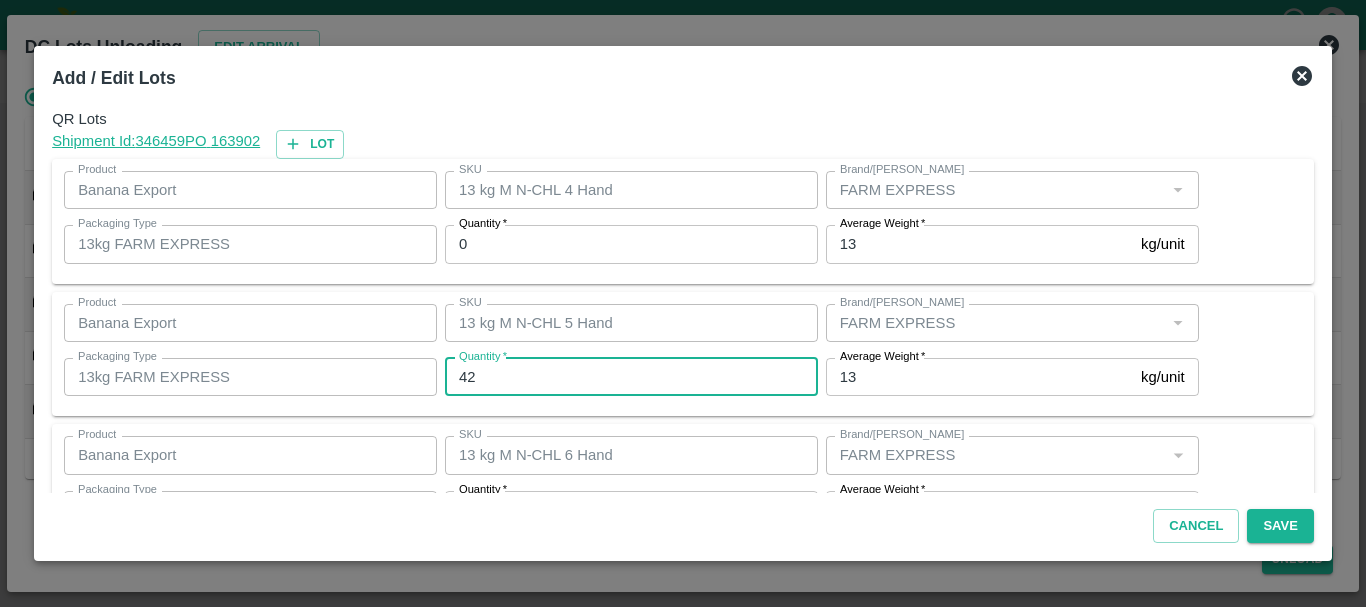 click on "42" at bounding box center (631, 377) 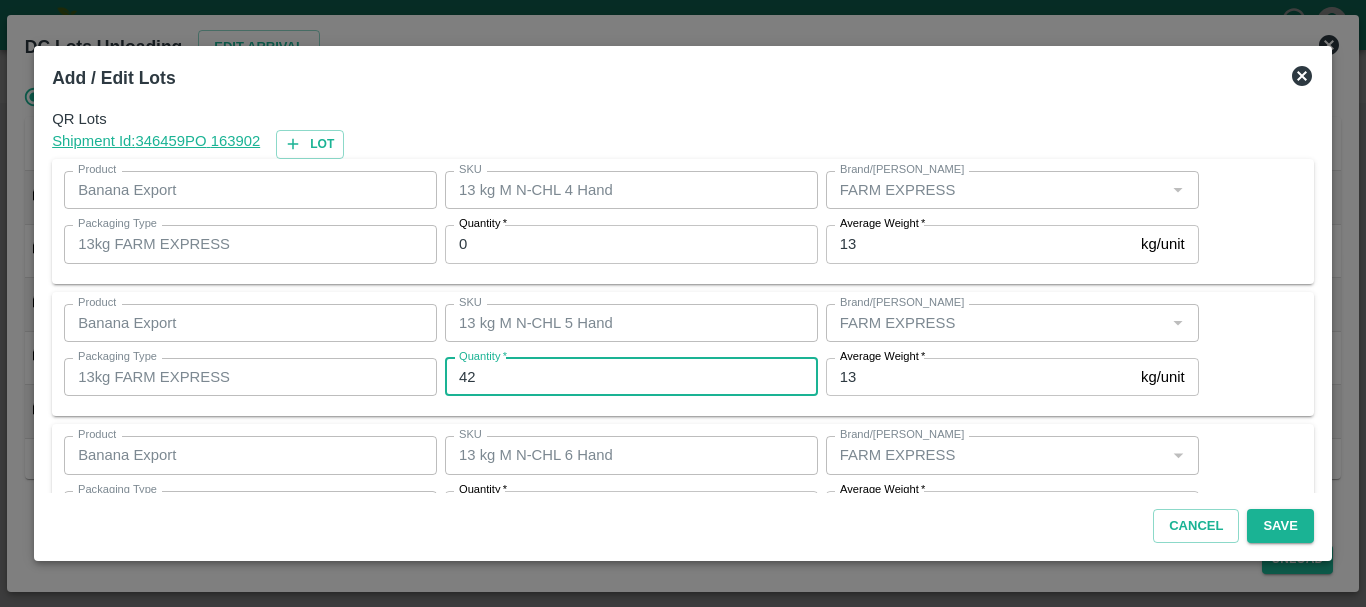 type on "4" 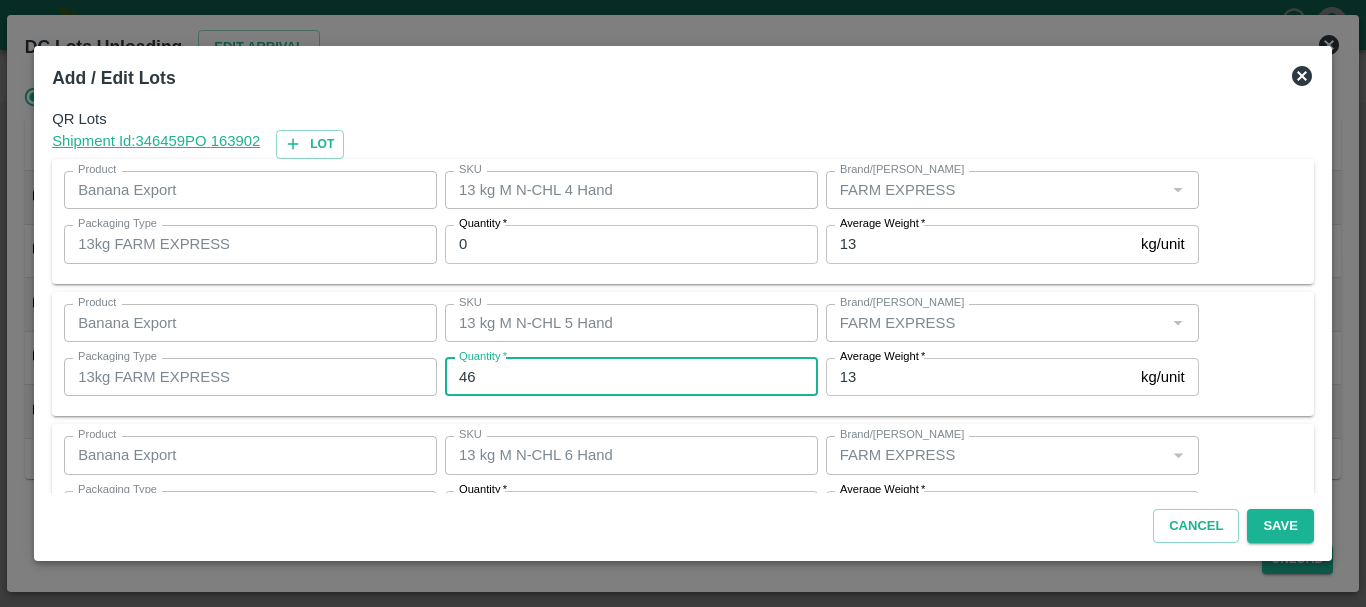 type on "46" 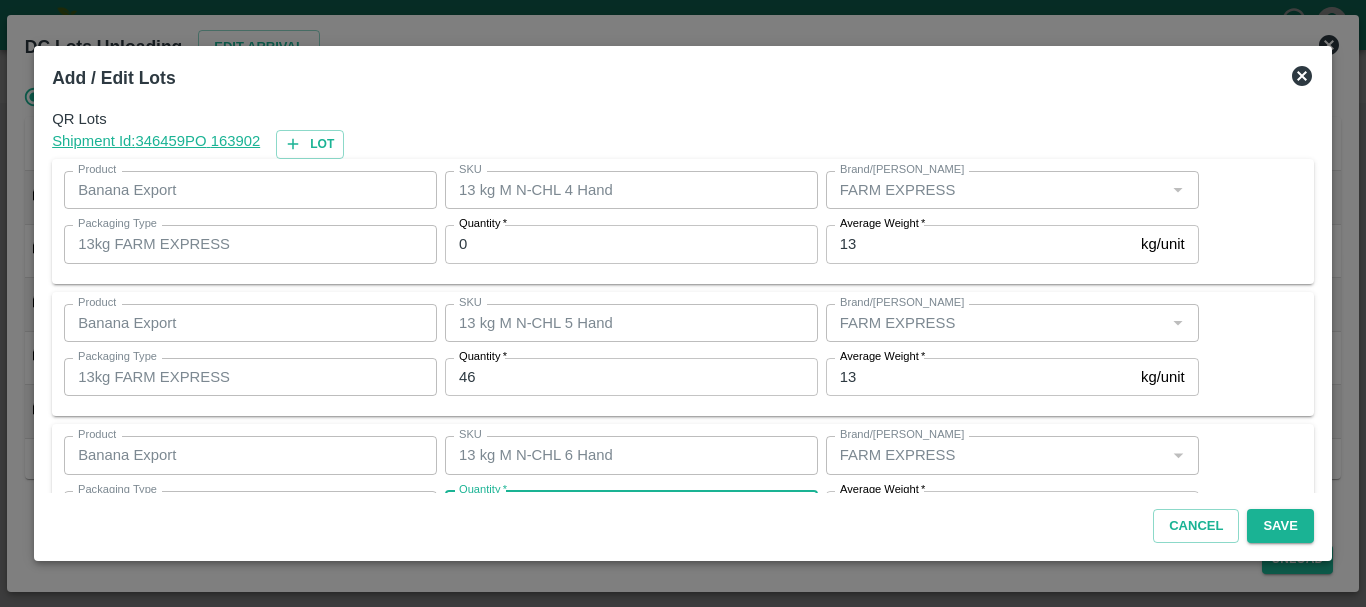scroll, scrollTop: 36, scrollLeft: 0, axis: vertical 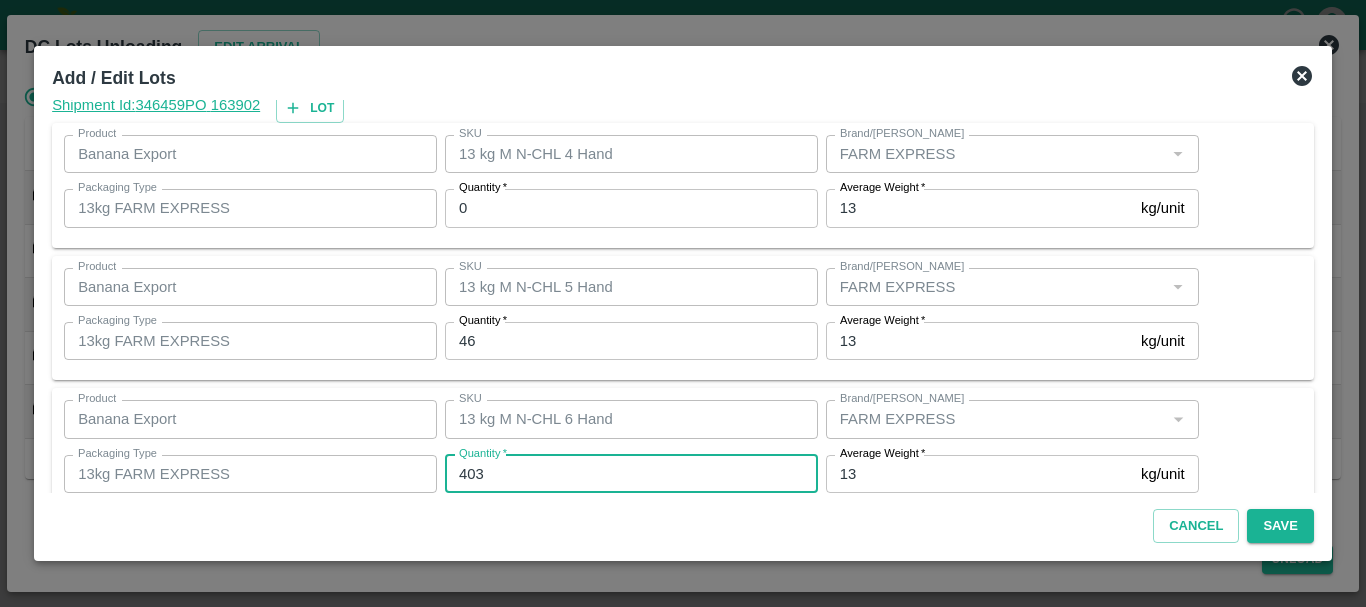 type on "403" 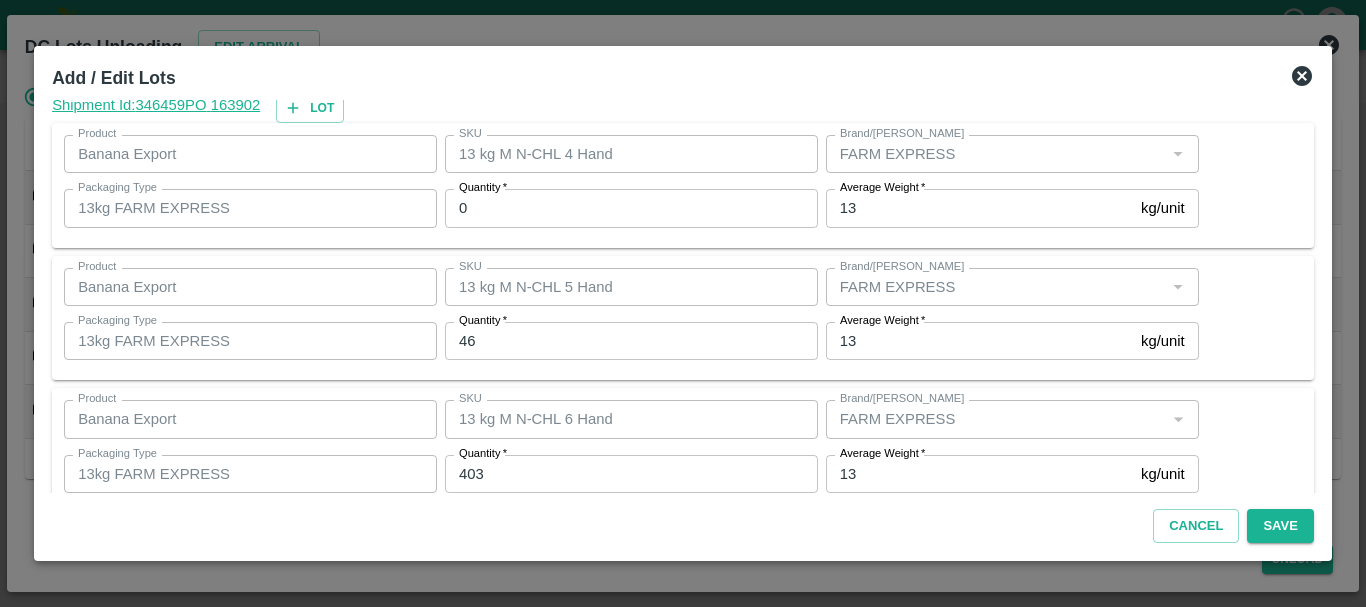 scroll, scrollTop: 338, scrollLeft: 0, axis: vertical 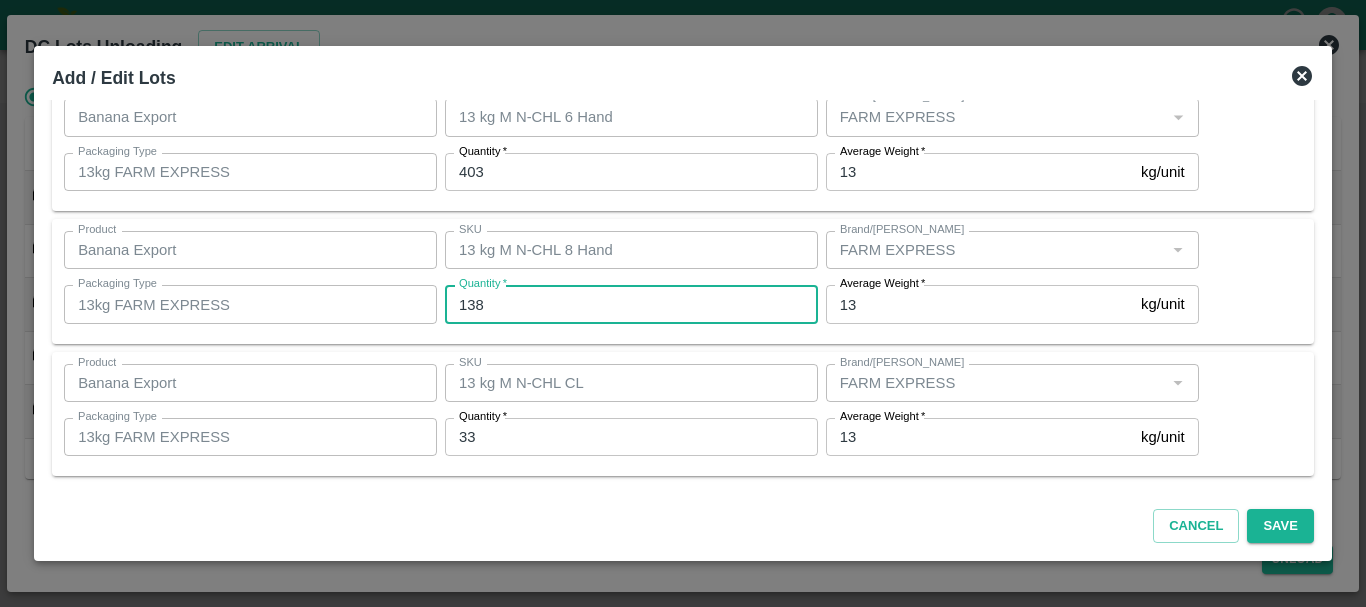 type on "138" 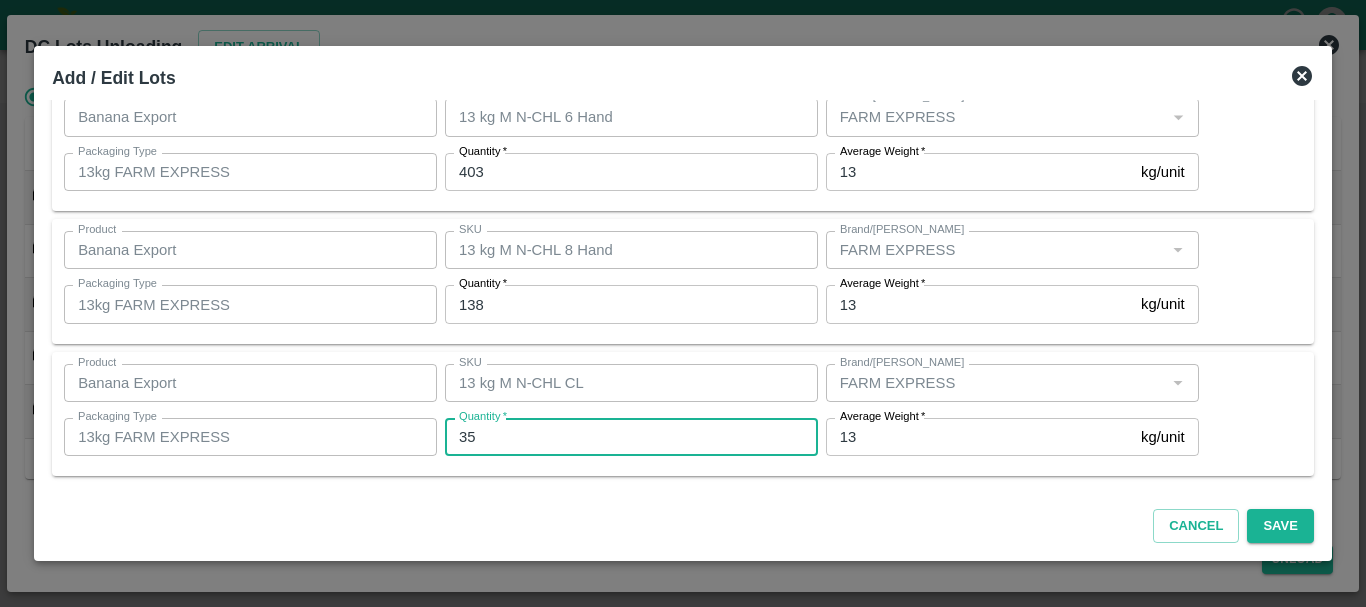 type on "35" 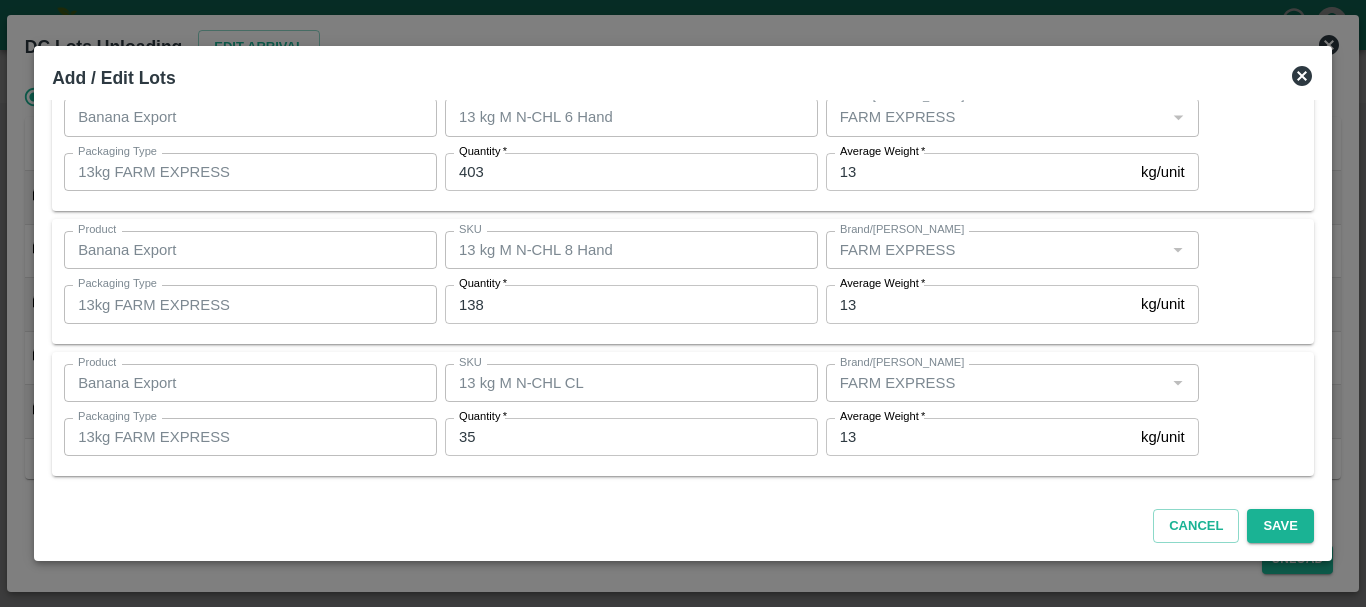 click on "Cancel Save" at bounding box center (683, 522) 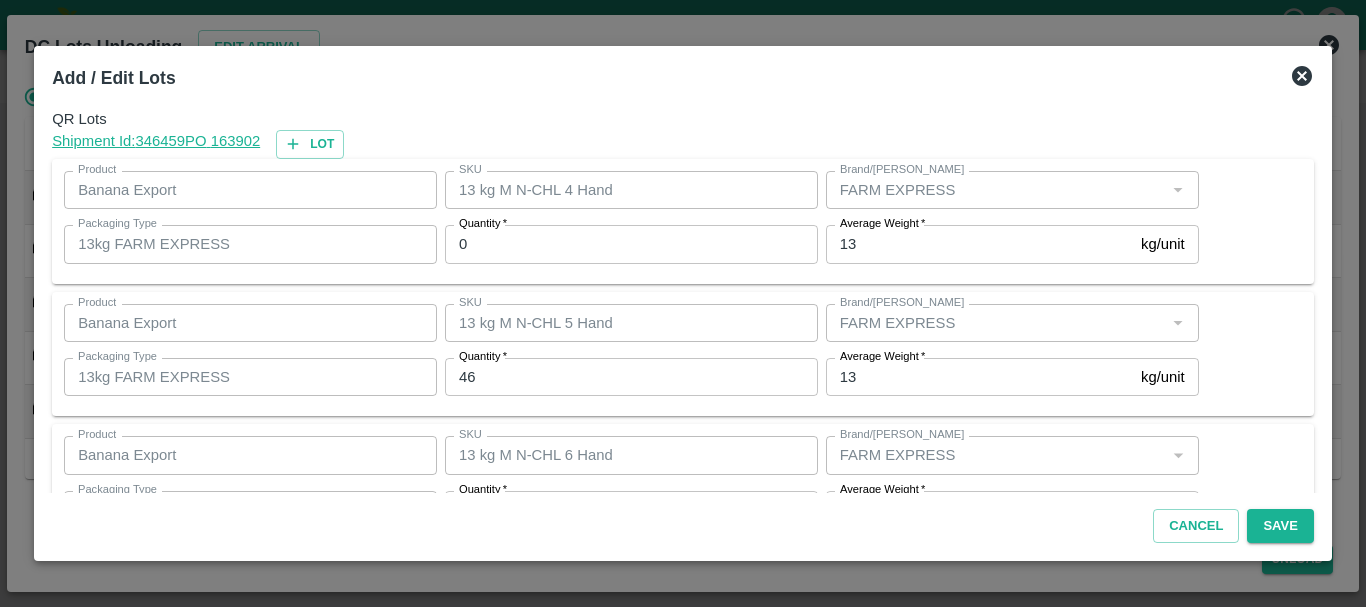 scroll, scrollTop: 337, scrollLeft: 0, axis: vertical 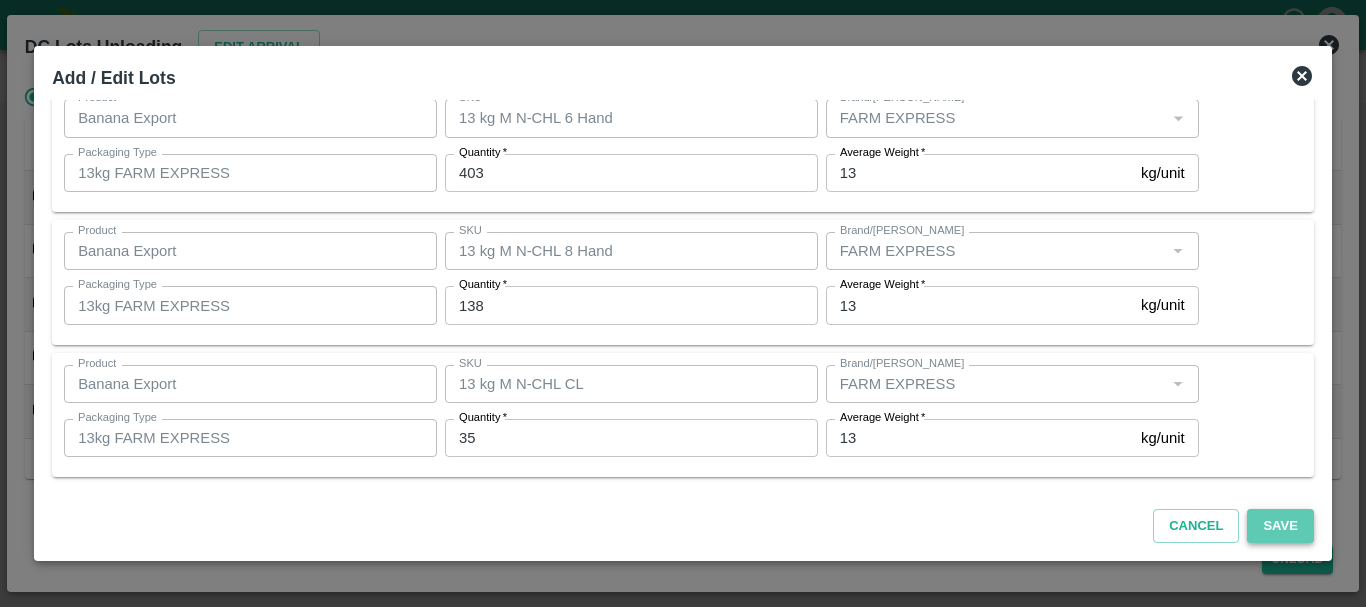 click on "Save" at bounding box center (1280, 526) 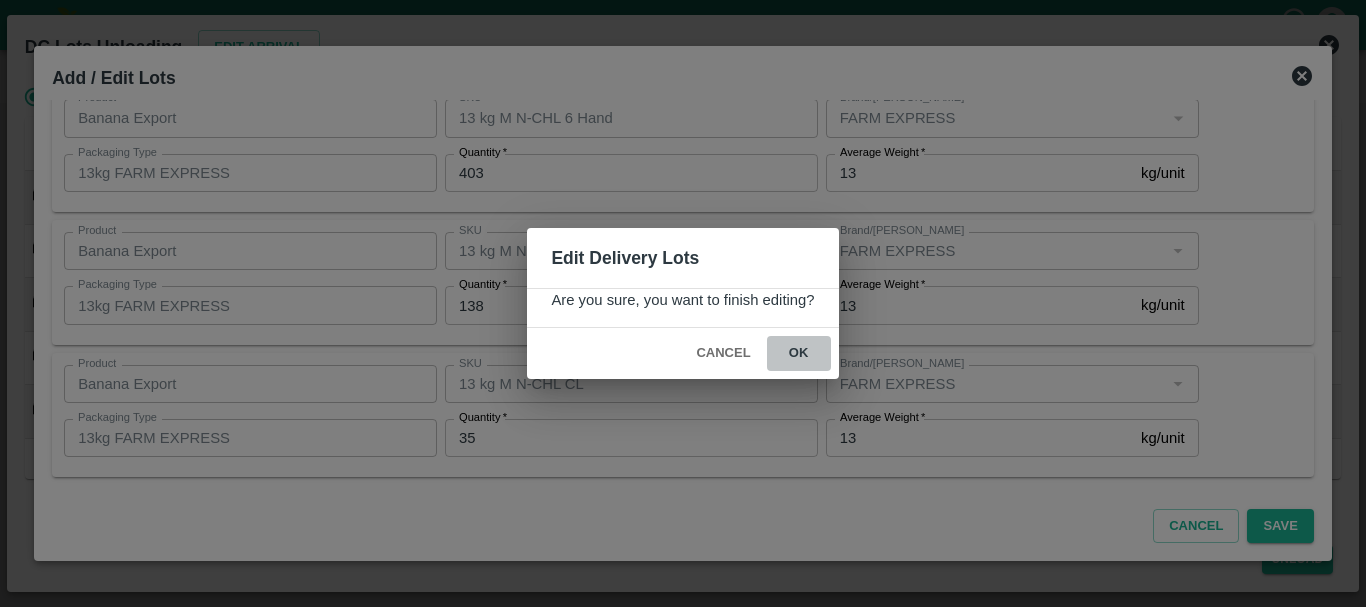 click on "ok" at bounding box center [799, 353] 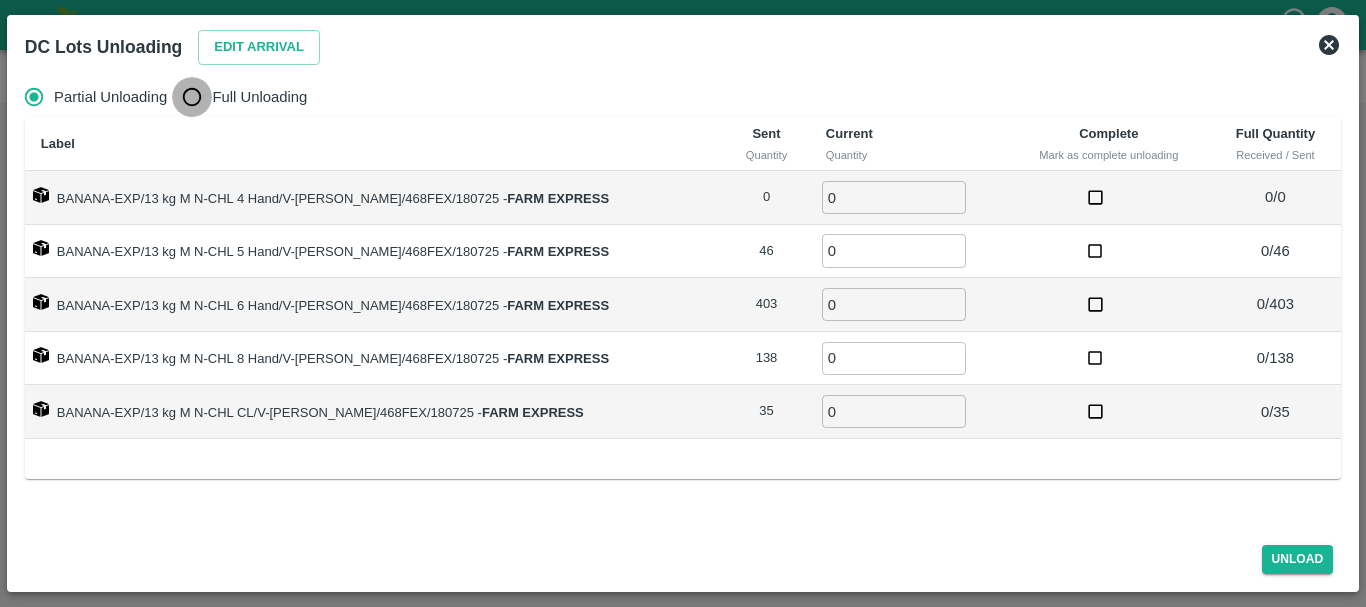 click on "Full Unloading" at bounding box center [192, 97] 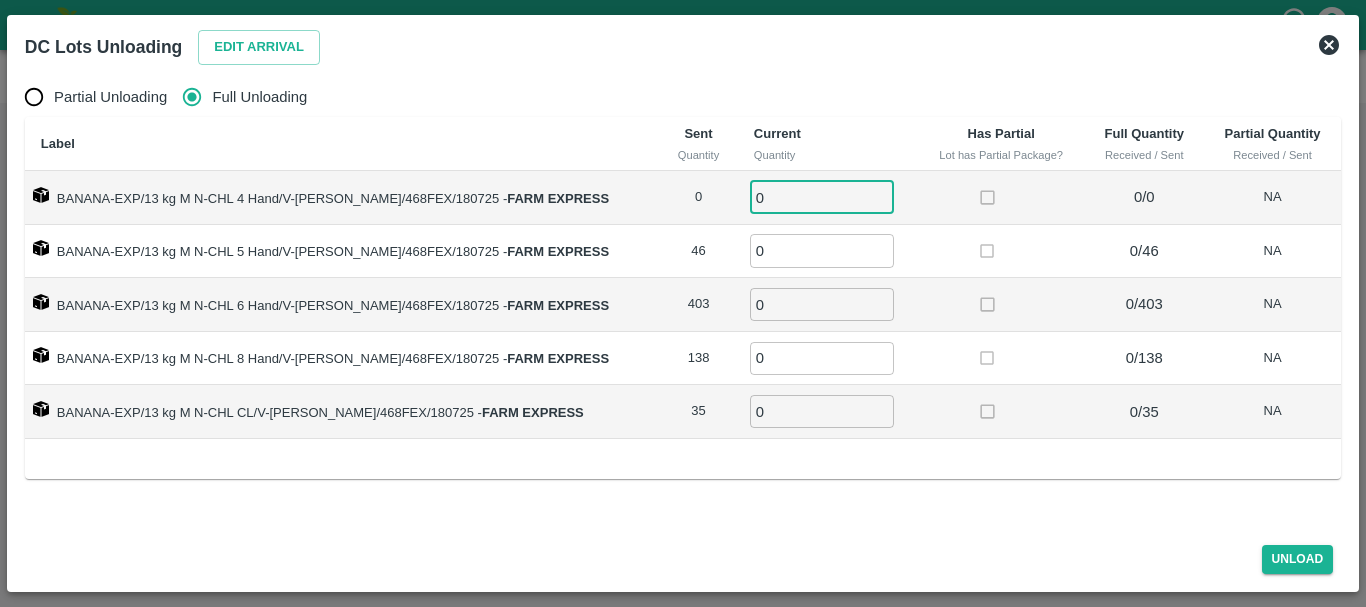 click on "0" at bounding box center (822, 197) 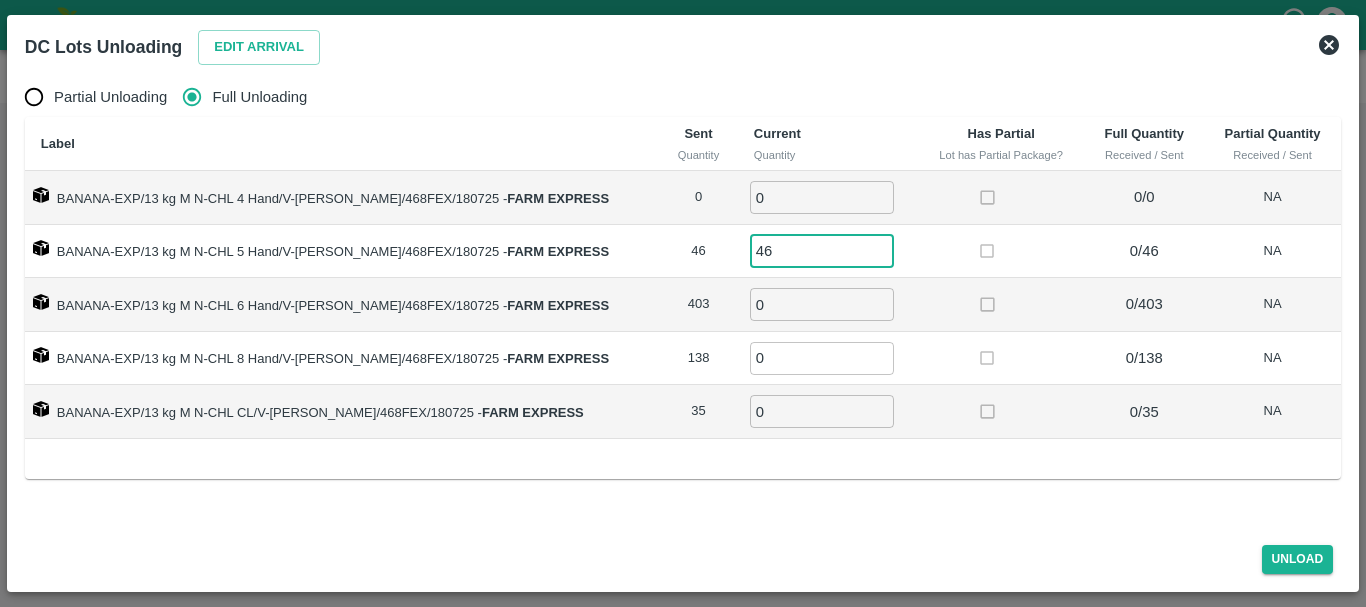 type on "46" 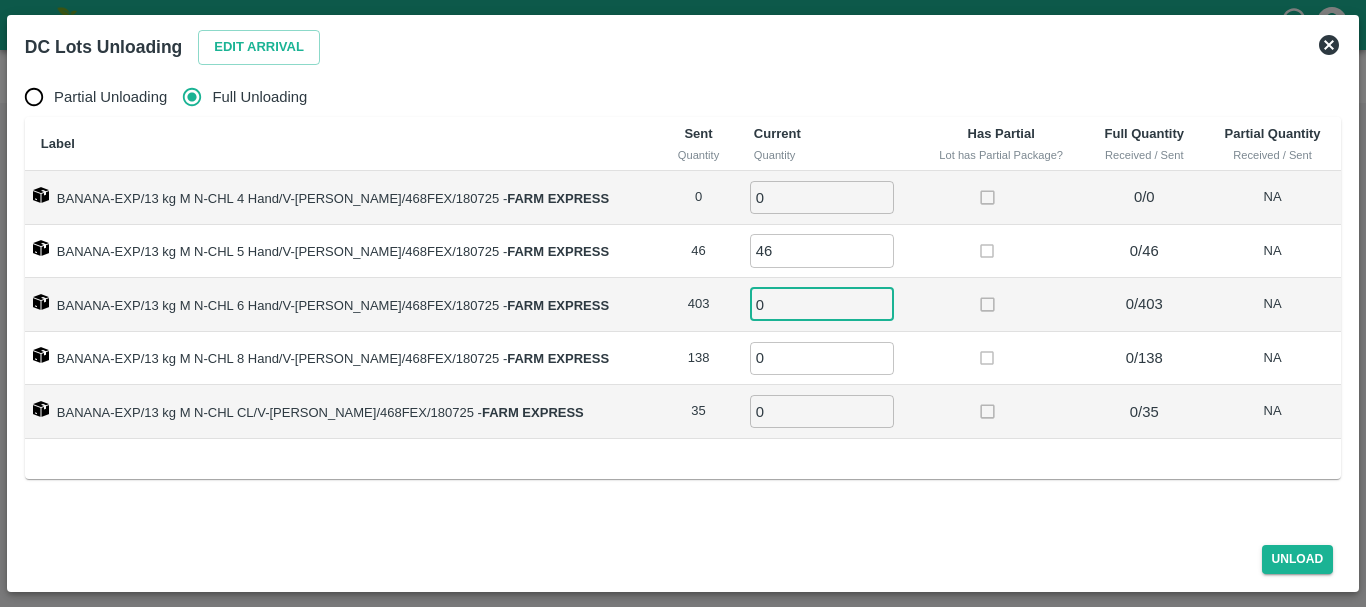 type on "3" 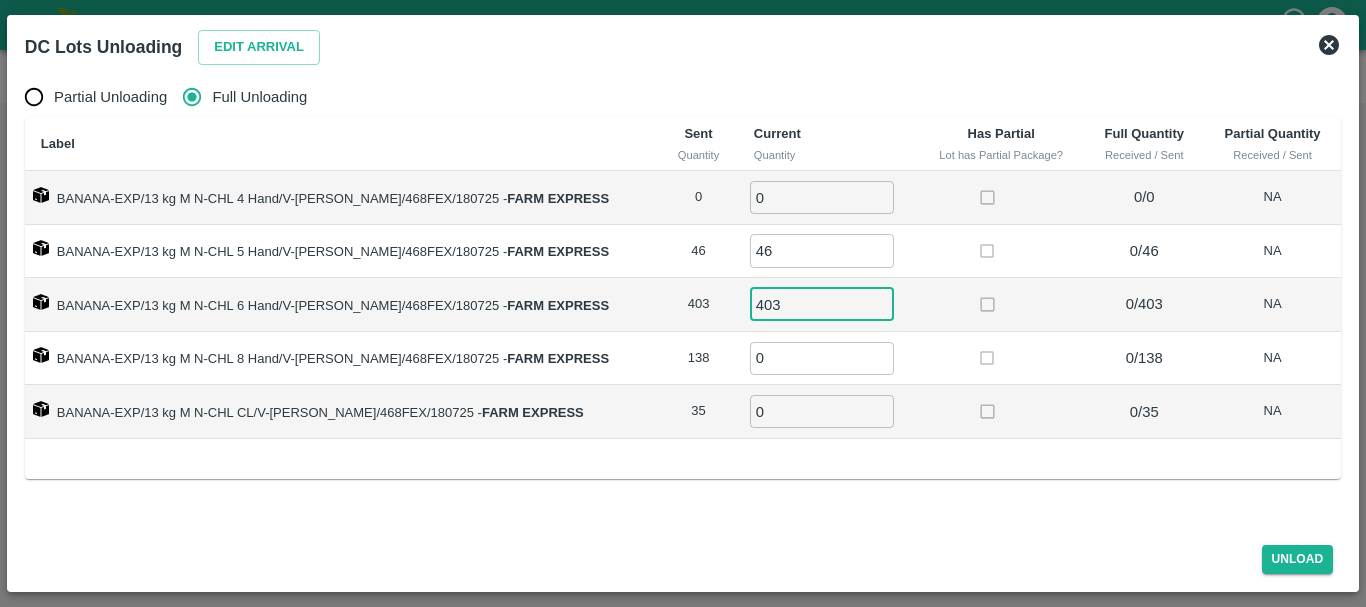 type on "403" 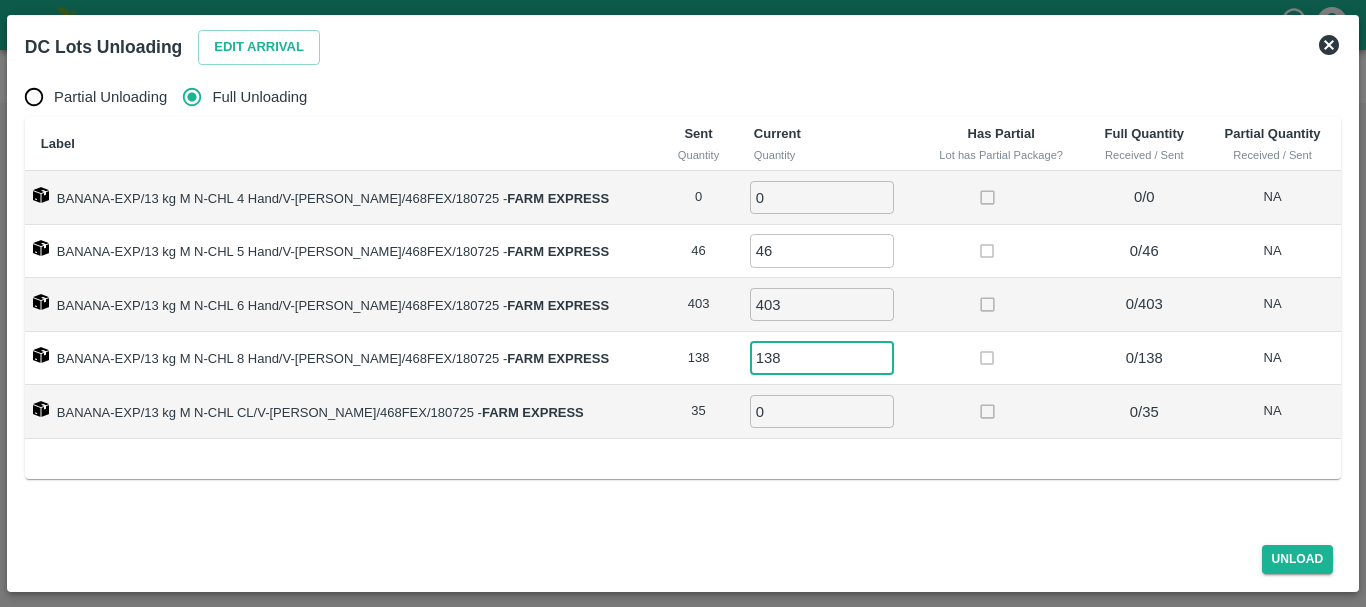 type on "138" 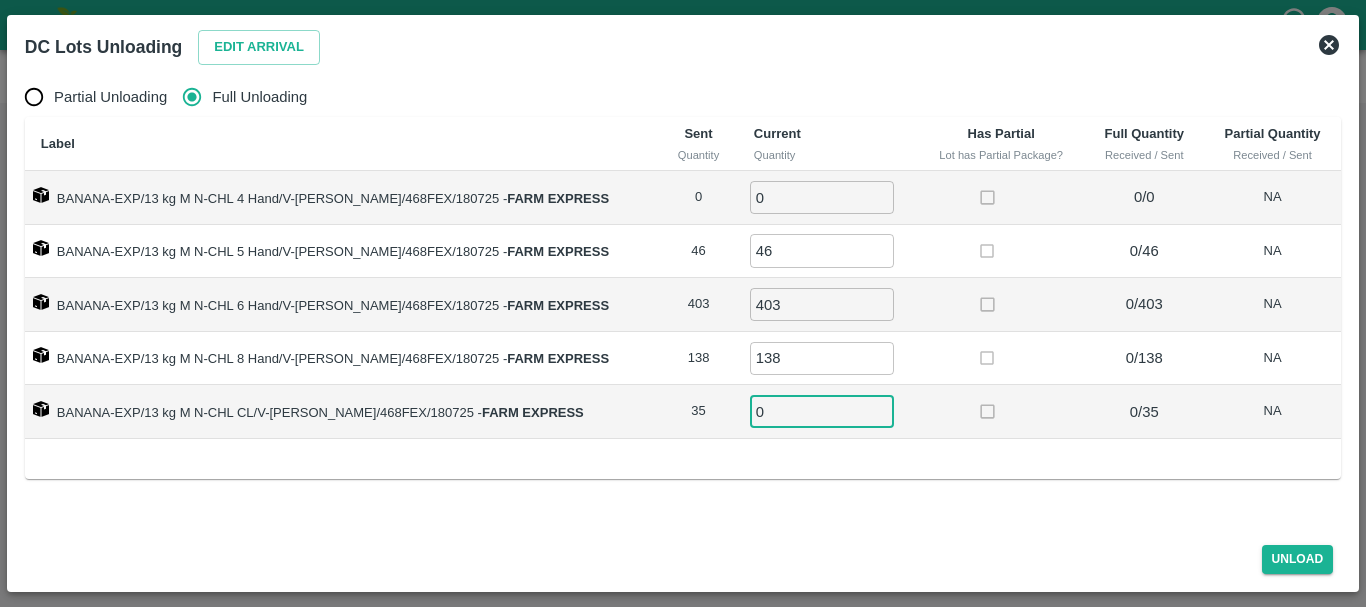 type on "2" 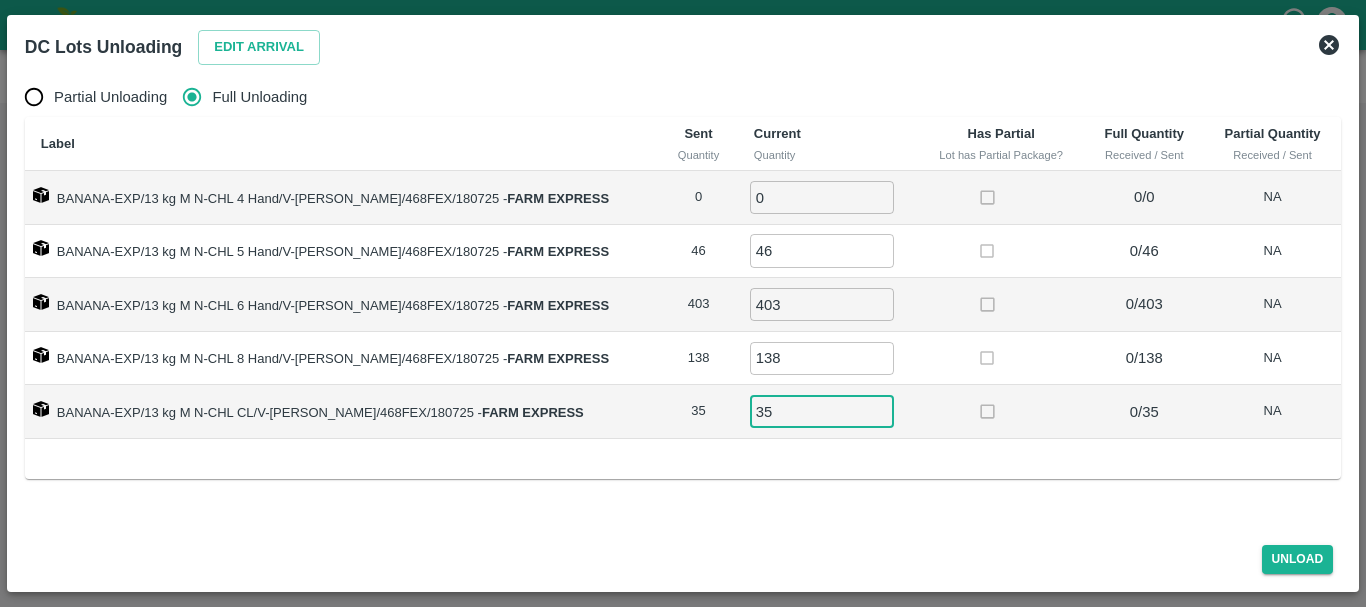 type on "35" 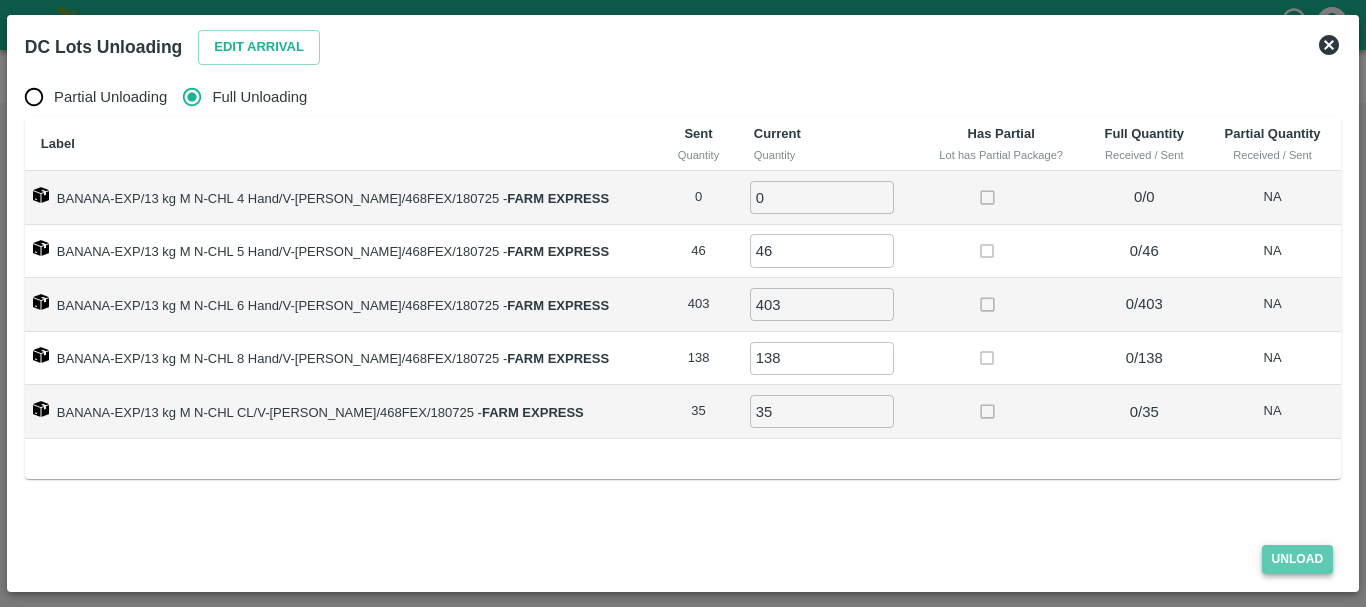 click on "Unload" at bounding box center (1298, 559) 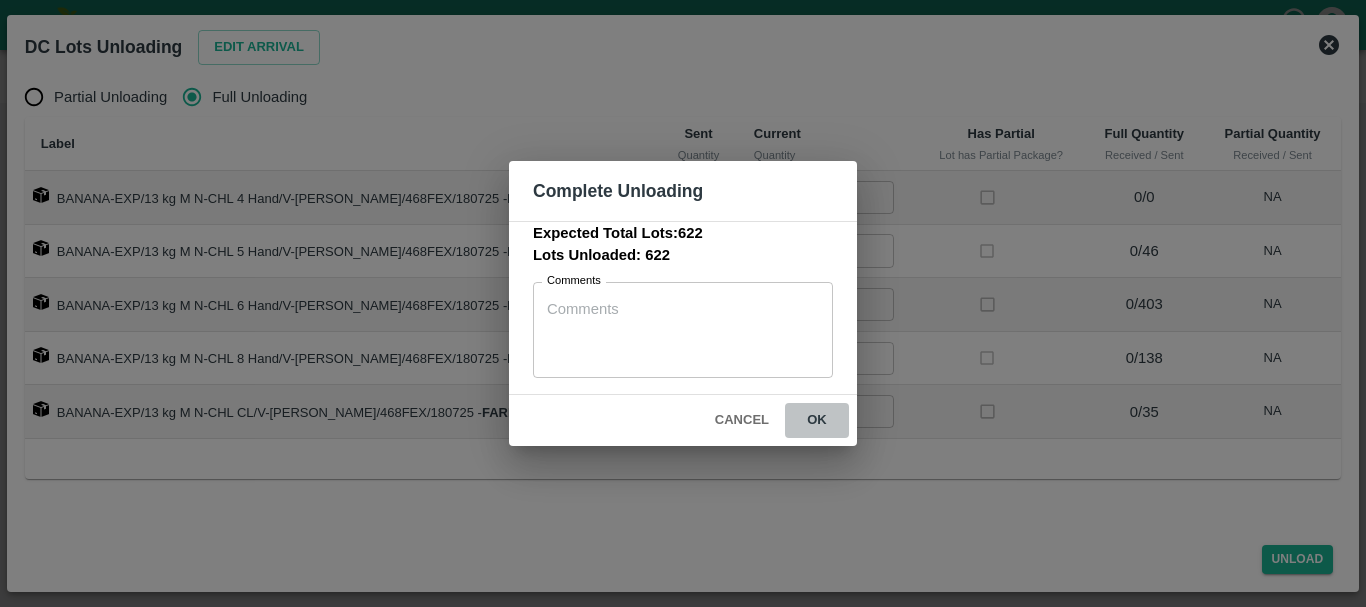 click on "ok" at bounding box center (817, 420) 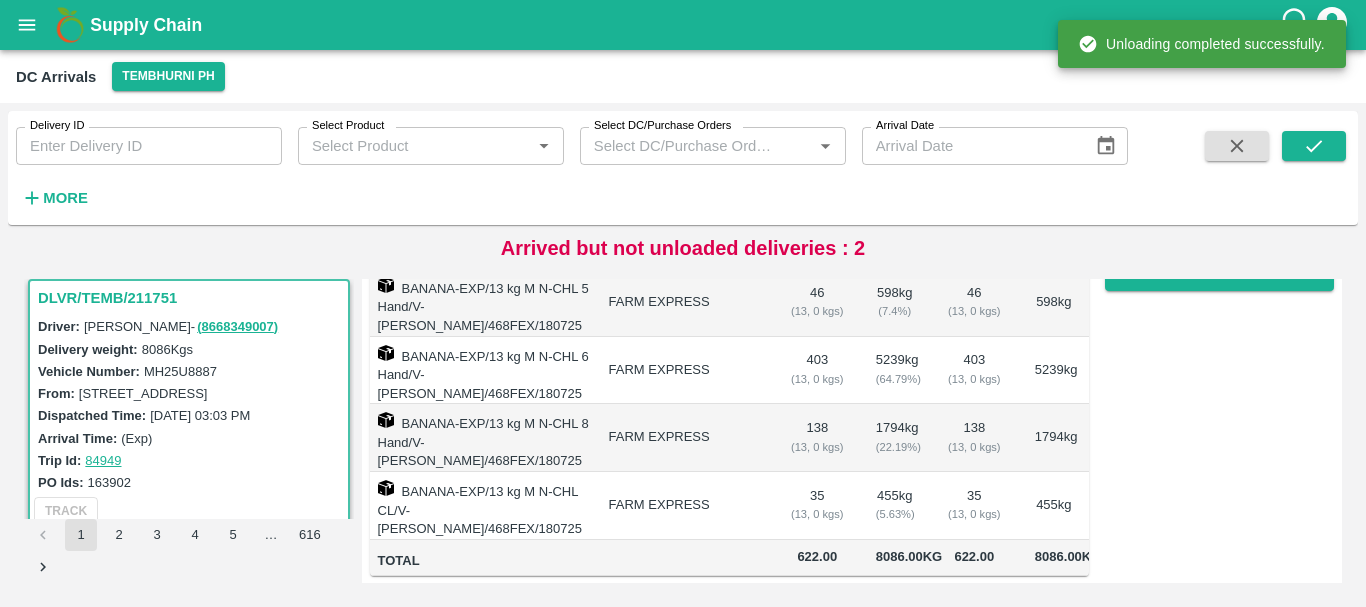 scroll, scrollTop: 0, scrollLeft: 0, axis: both 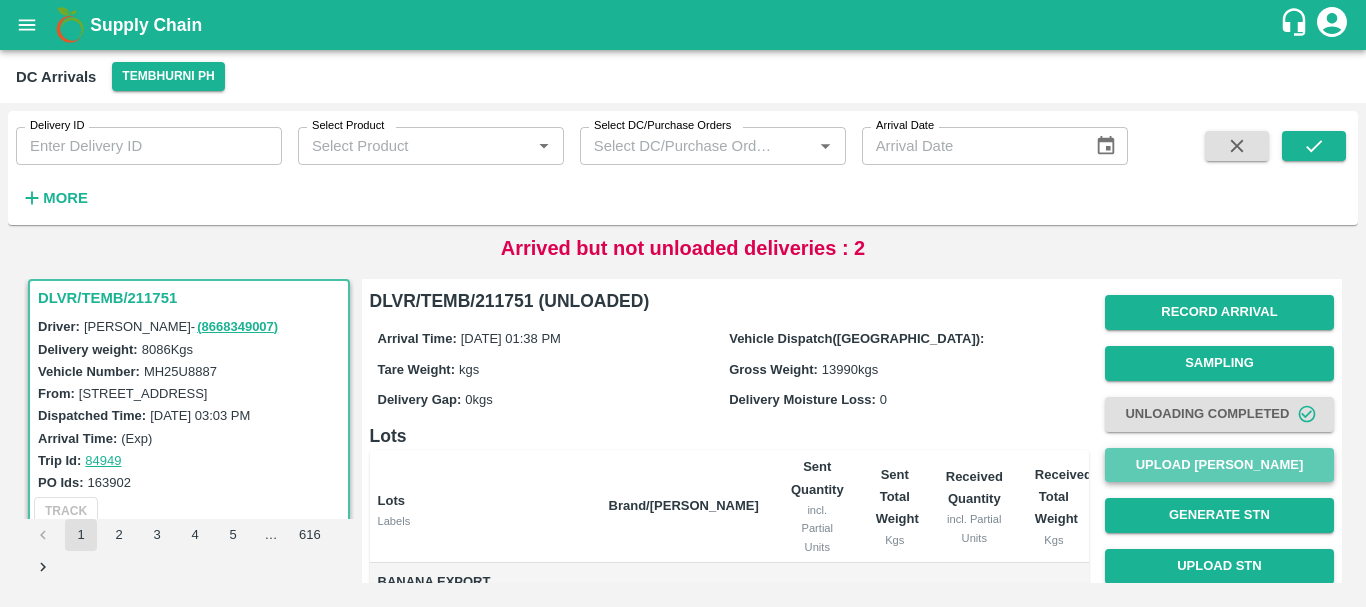click on "Upload [PERSON_NAME]" at bounding box center (1219, 465) 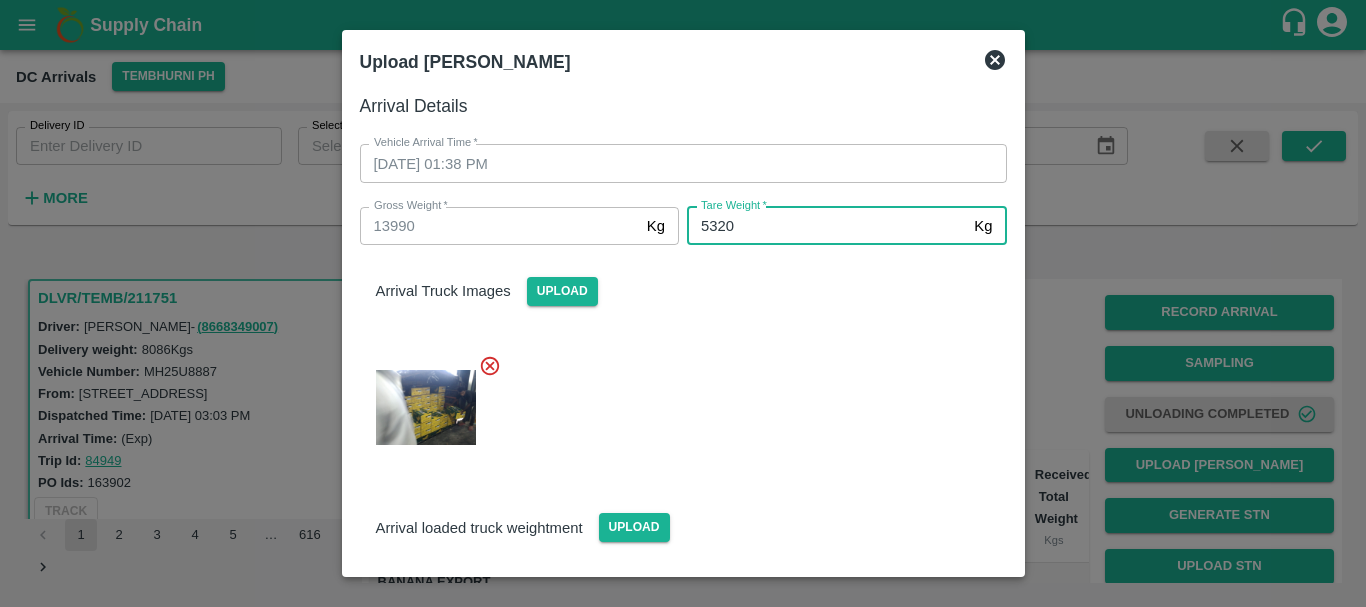type on "5320" 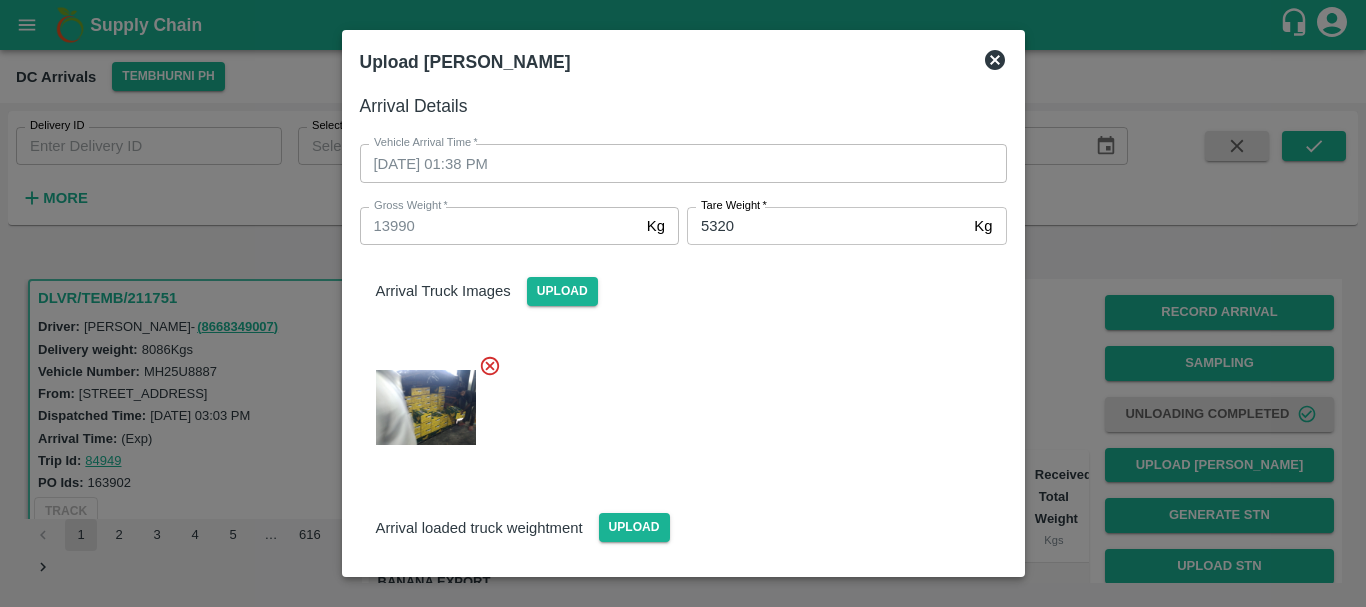 click at bounding box center (675, 401) 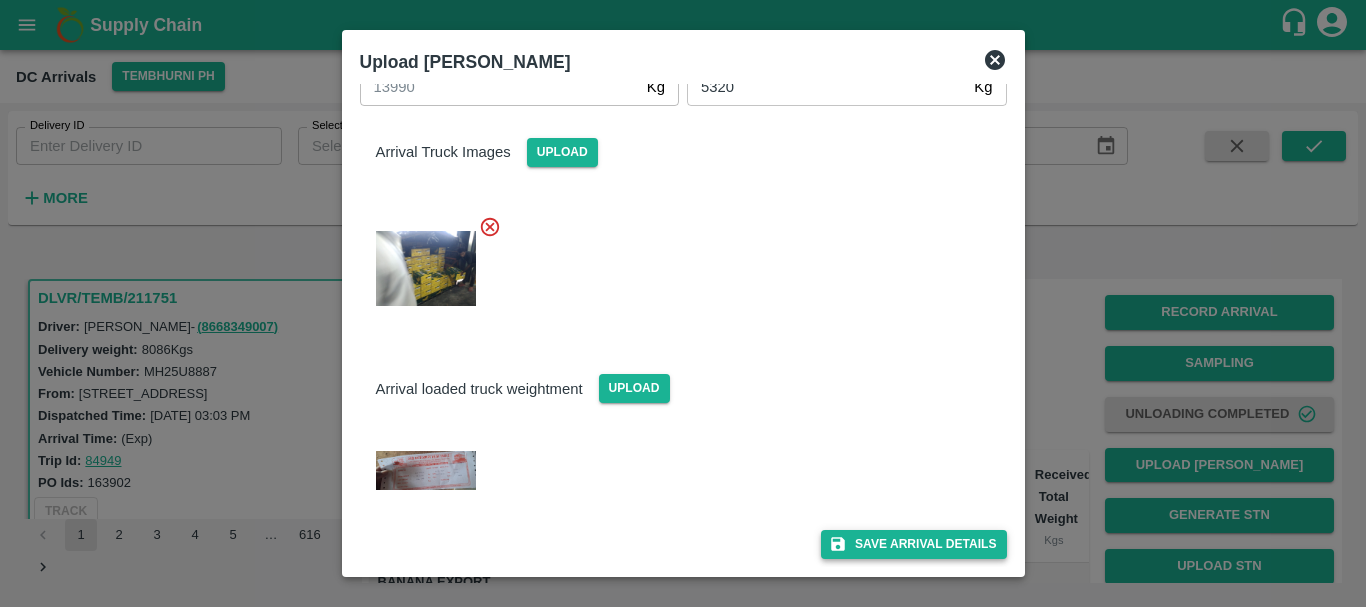 click on "Save Arrival Details" at bounding box center (913, 544) 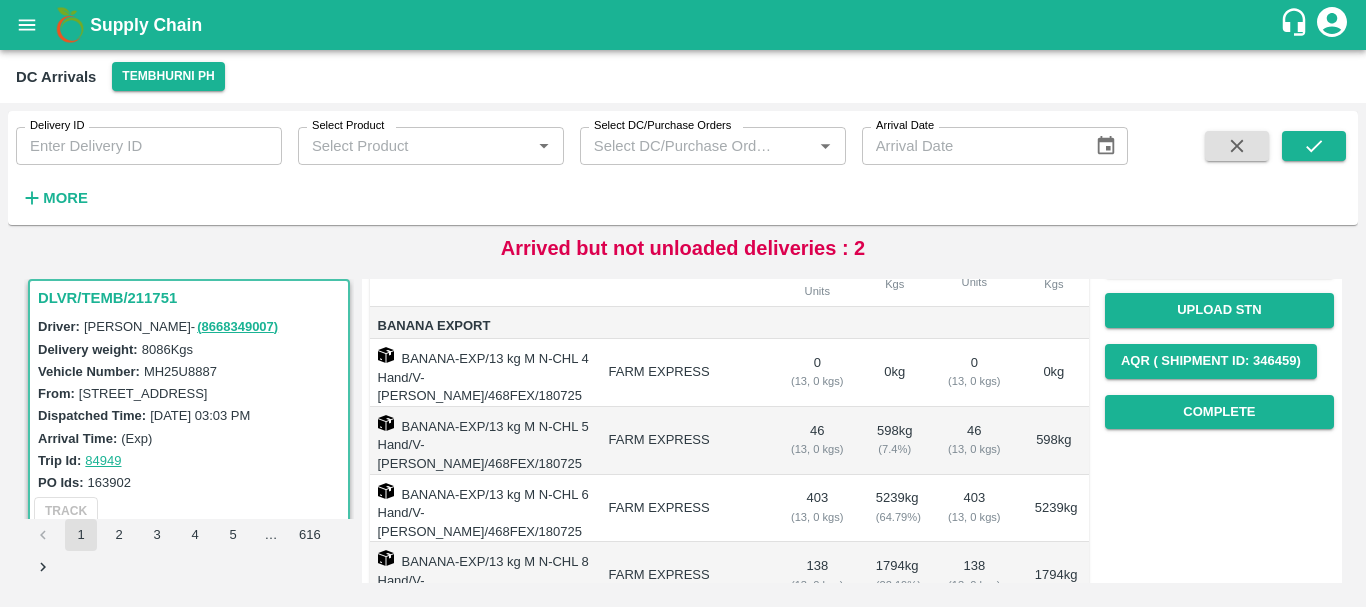 scroll, scrollTop: 248, scrollLeft: 0, axis: vertical 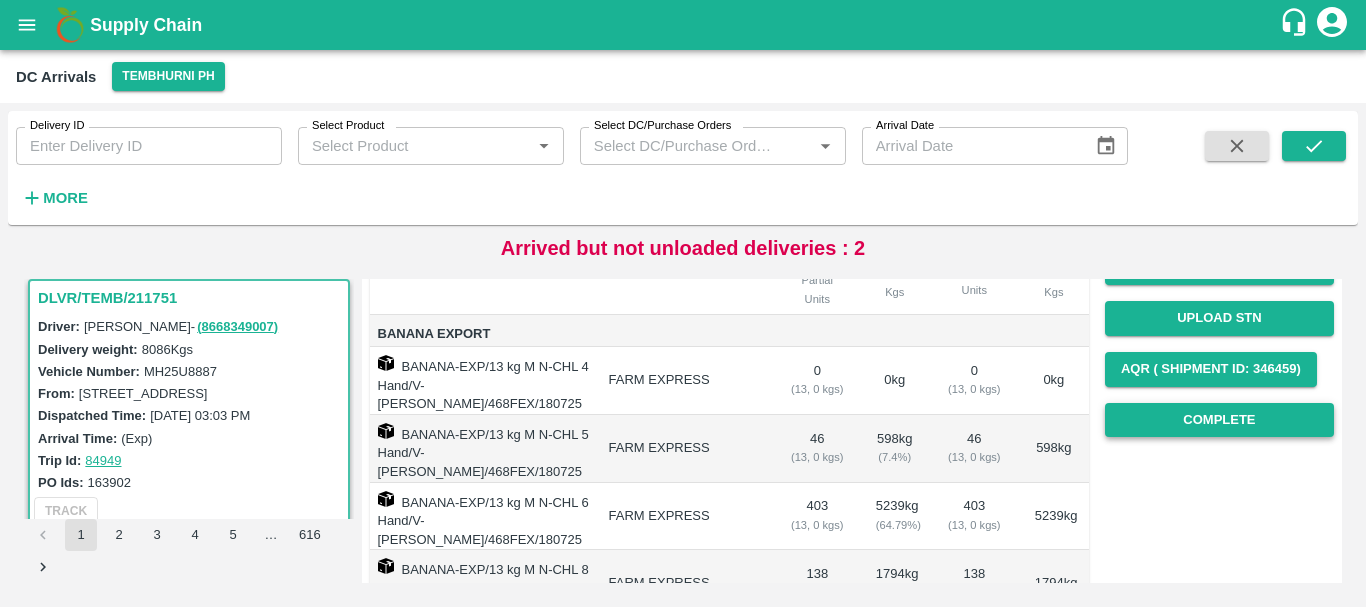 click on "Complete" at bounding box center [1219, 420] 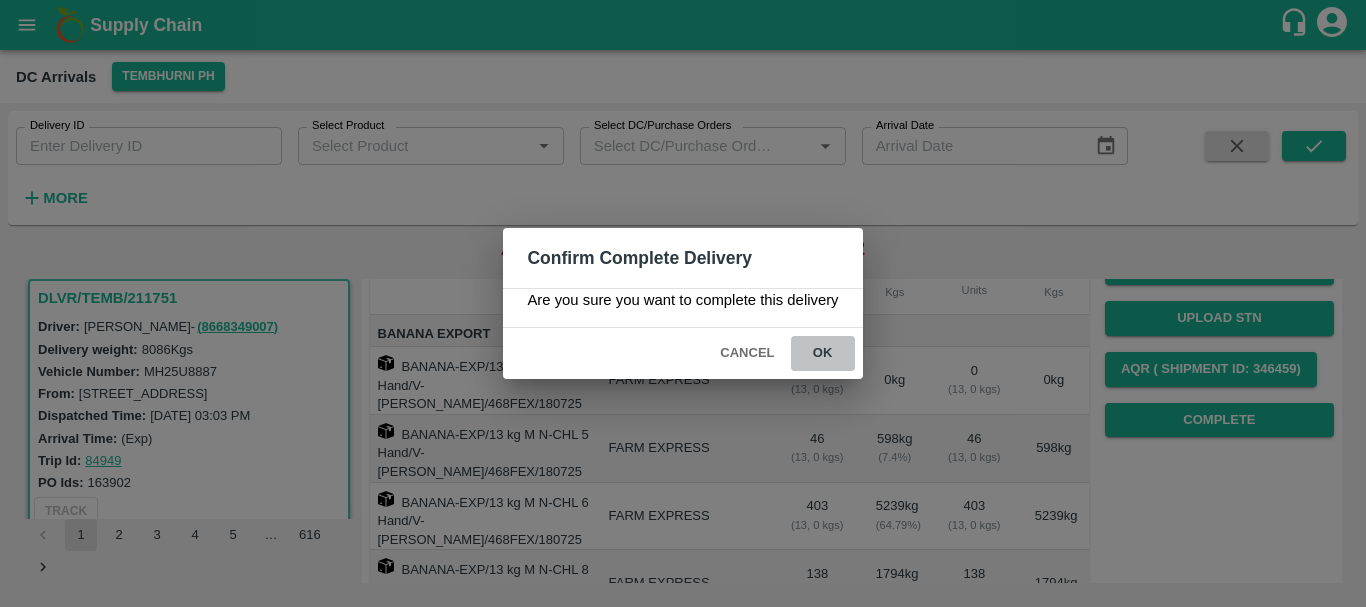 click on "ok" at bounding box center [823, 353] 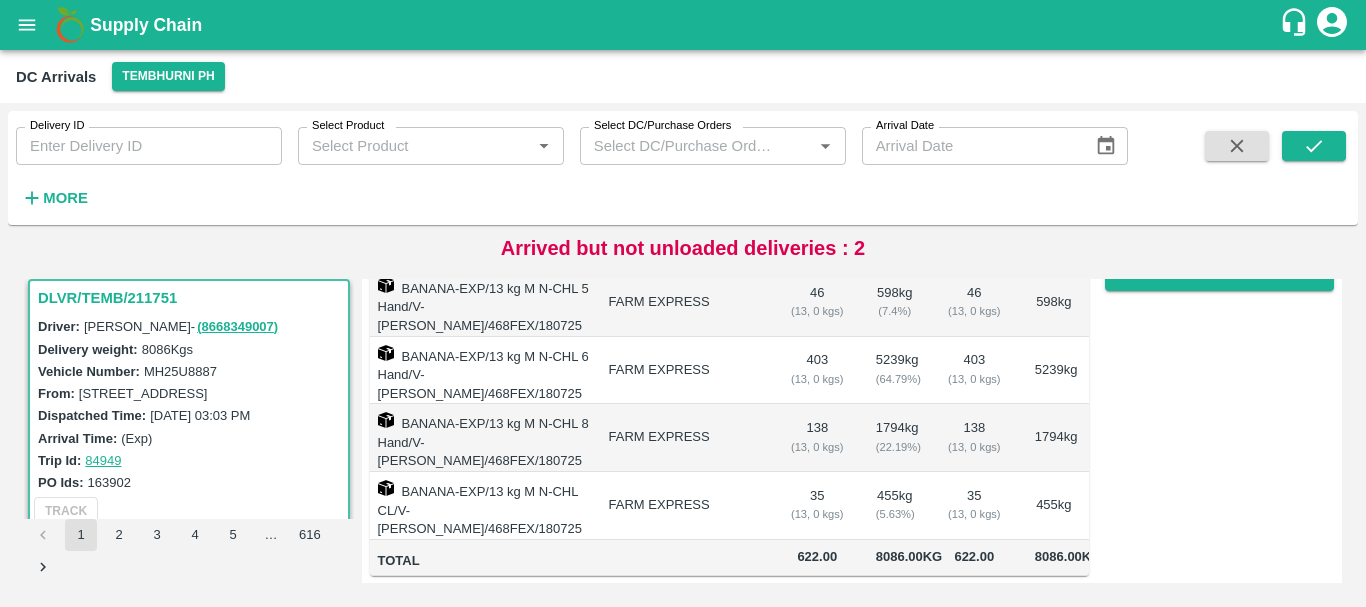 scroll, scrollTop: 0, scrollLeft: 0, axis: both 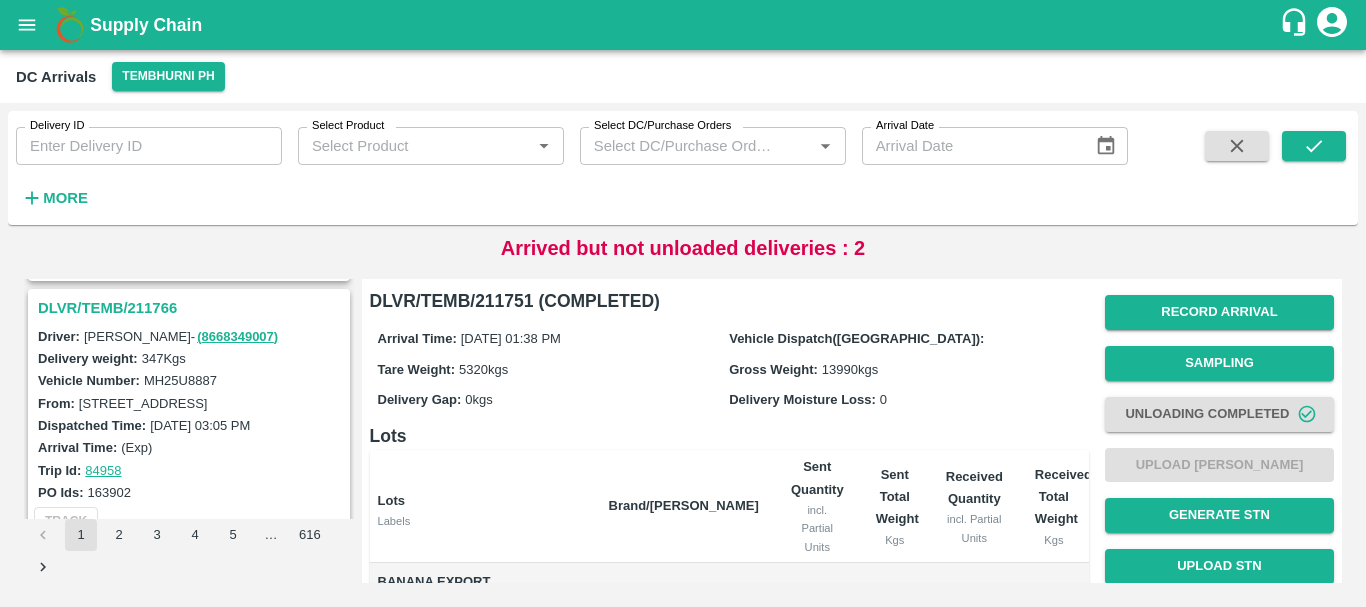 click on "DLVR/TEMB/211766" at bounding box center [192, 308] 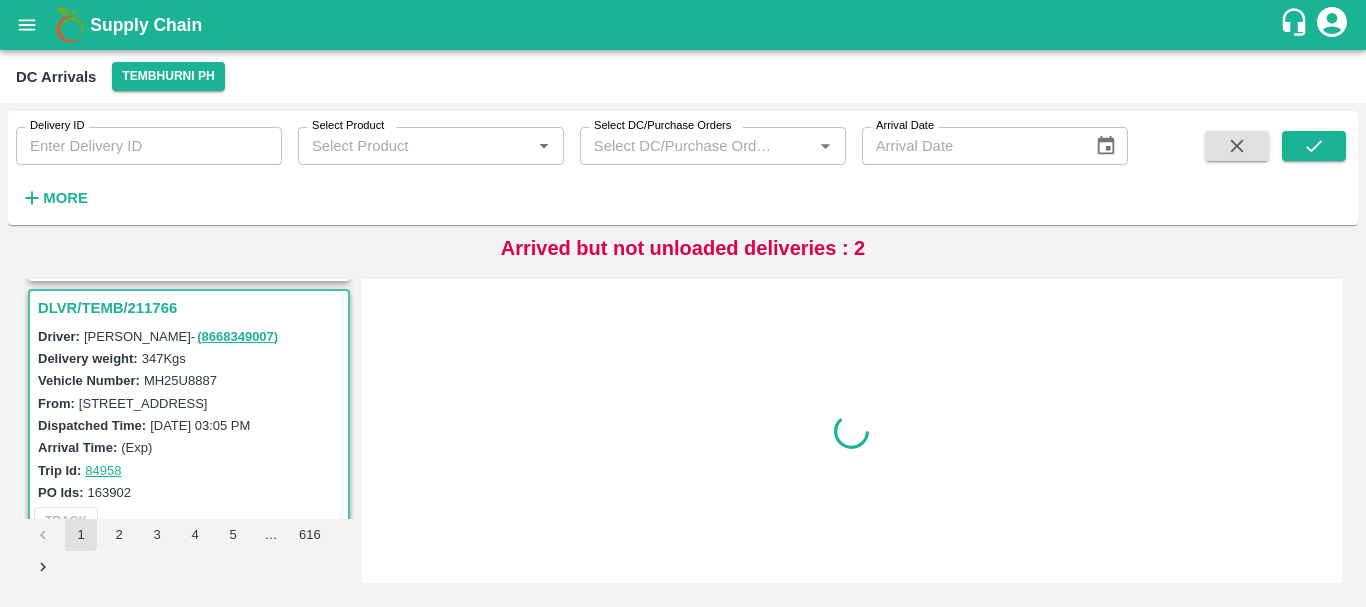 scroll, scrollTop: 269, scrollLeft: 0, axis: vertical 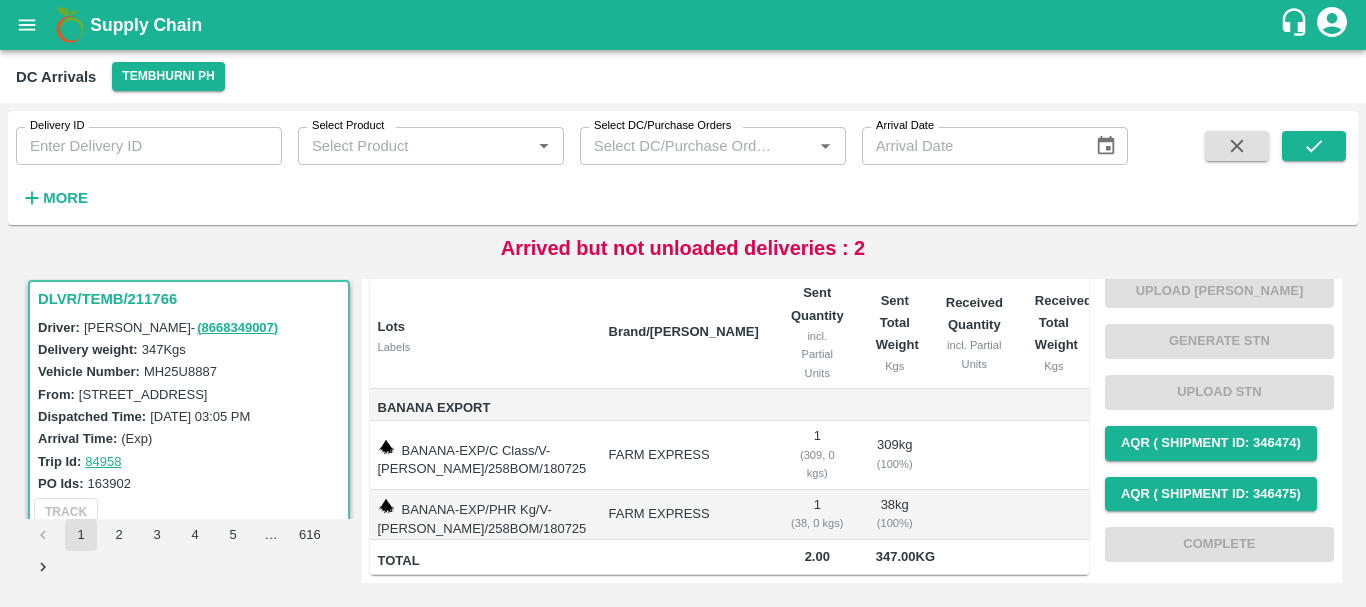 click on "BANANA-EXP/C Class/V-[PERSON_NAME]/258BOM/180725" at bounding box center [481, 455] 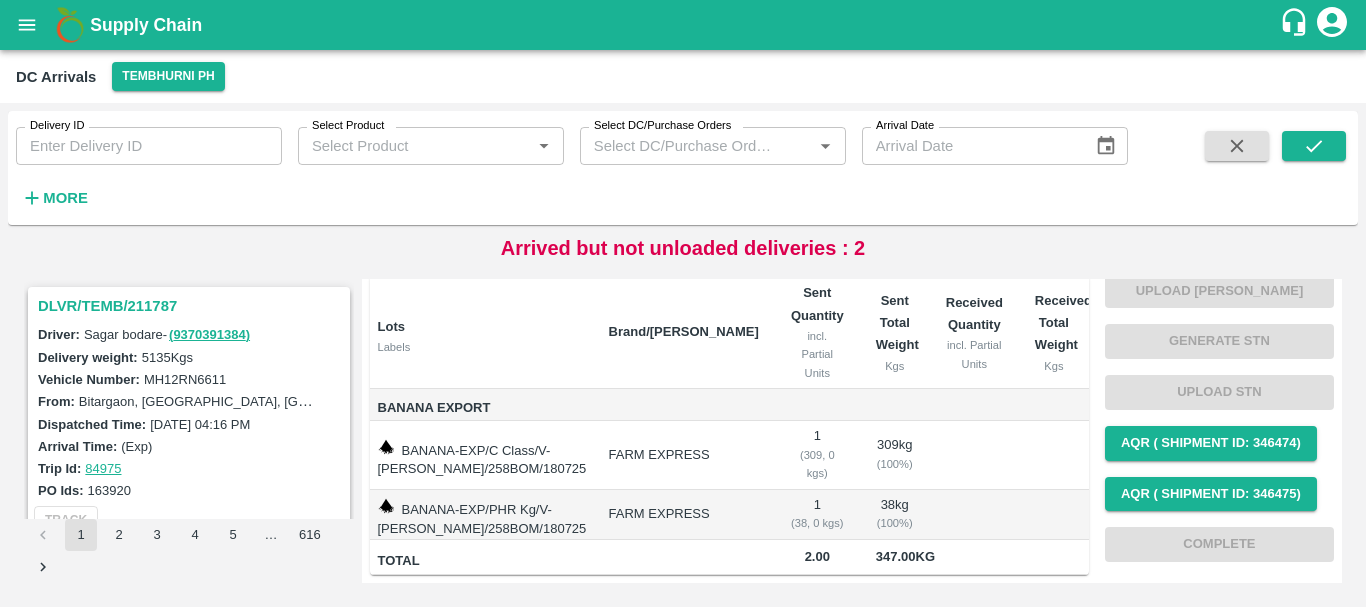 click on "DLVR/TEMB/211787" at bounding box center (192, 306) 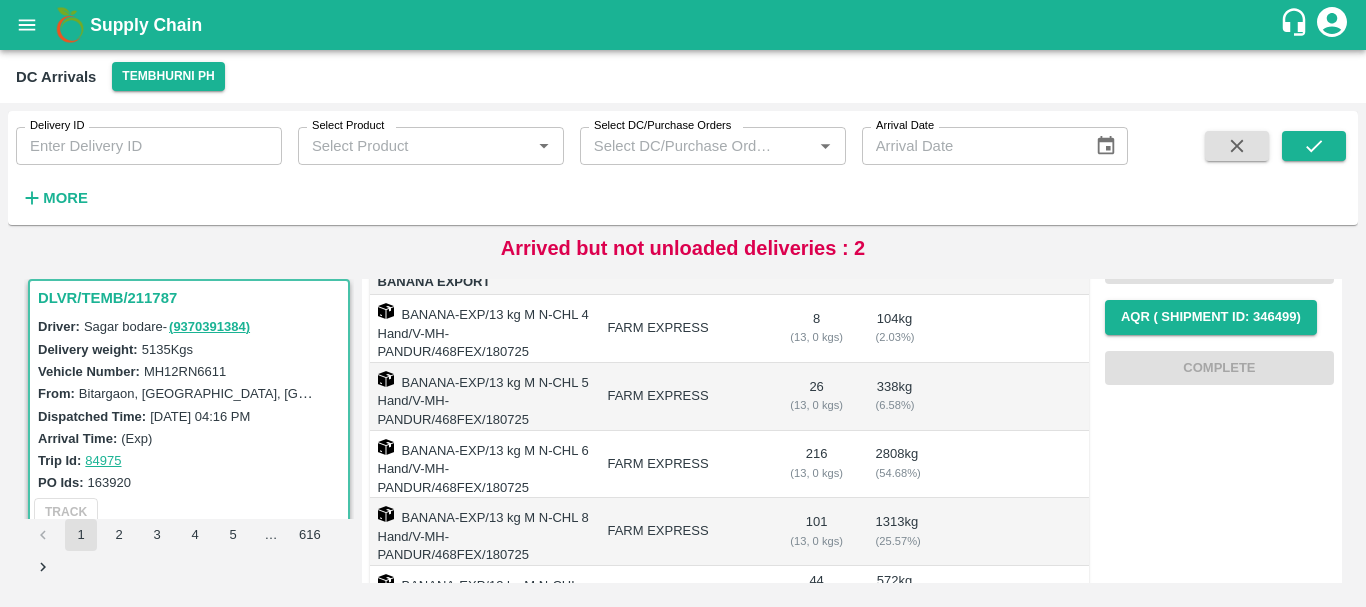 scroll, scrollTop: 415, scrollLeft: 0, axis: vertical 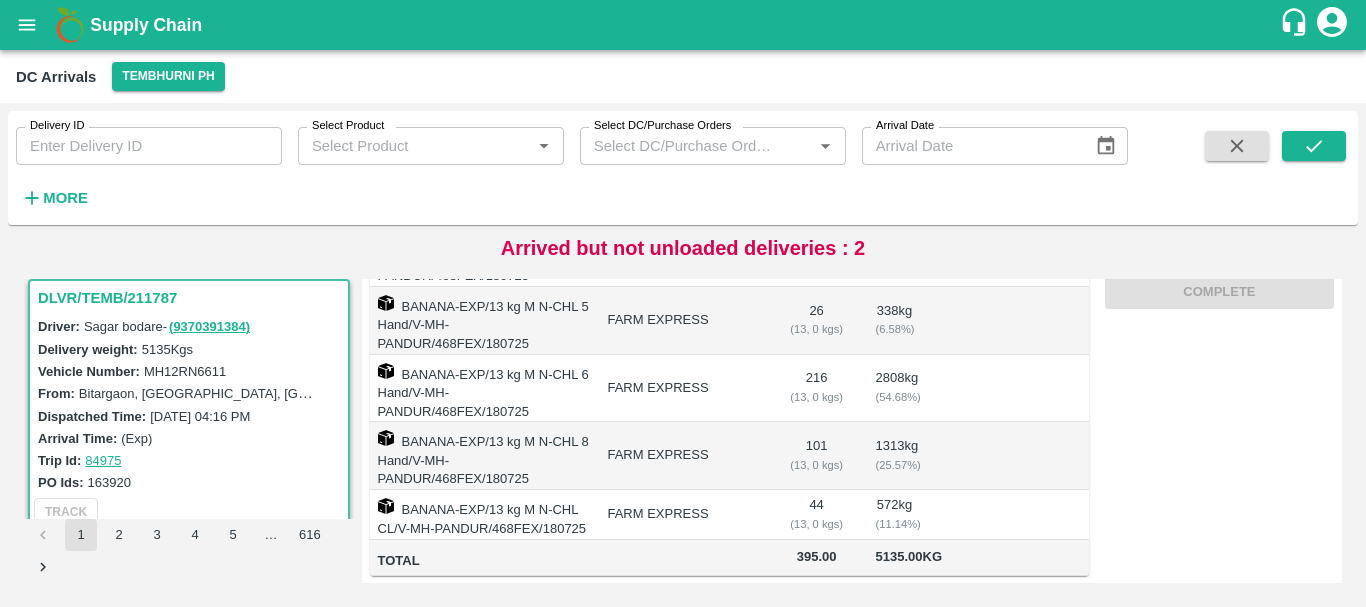click on "101 ( 13,   0   kgs)" at bounding box center (817, 456) 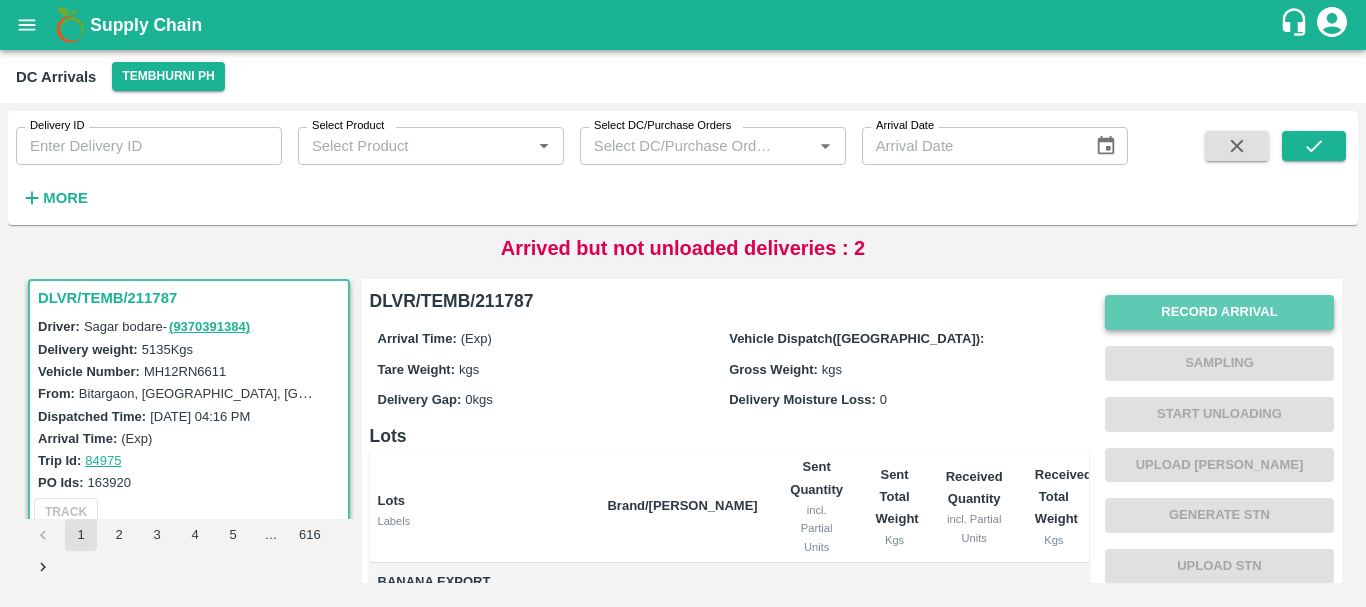 click on "Record Arrival" at bounding box center (1219, 312) 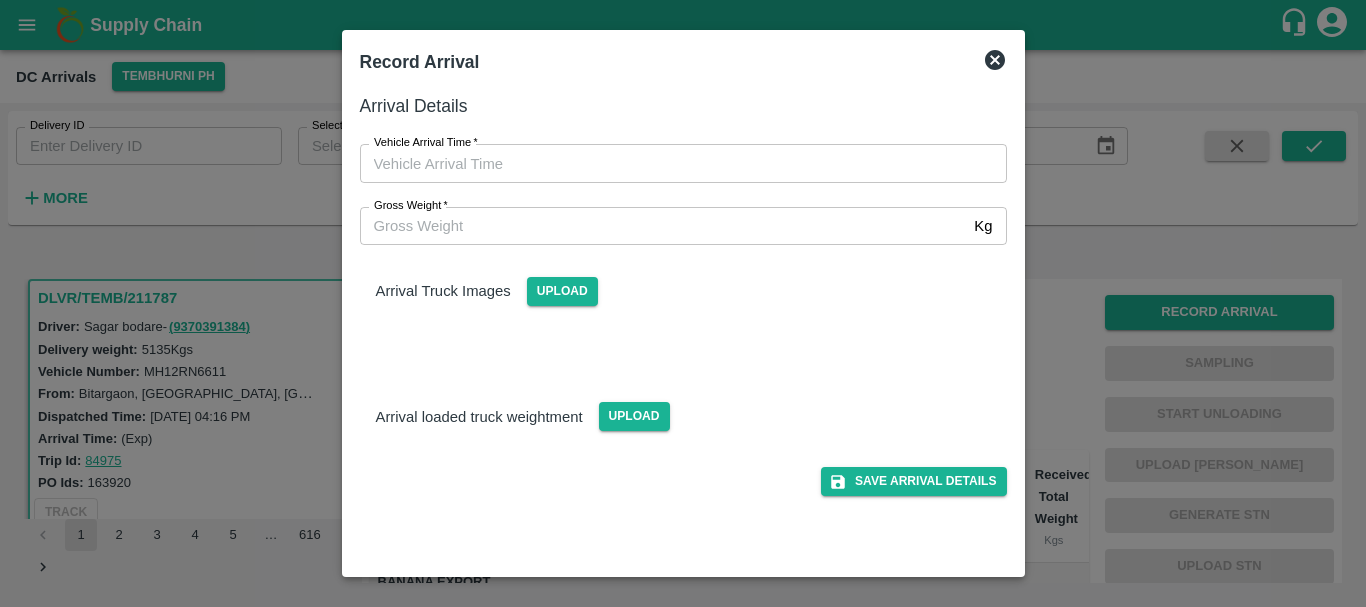 type on "DD/MM/YYYY hh:mm aa" 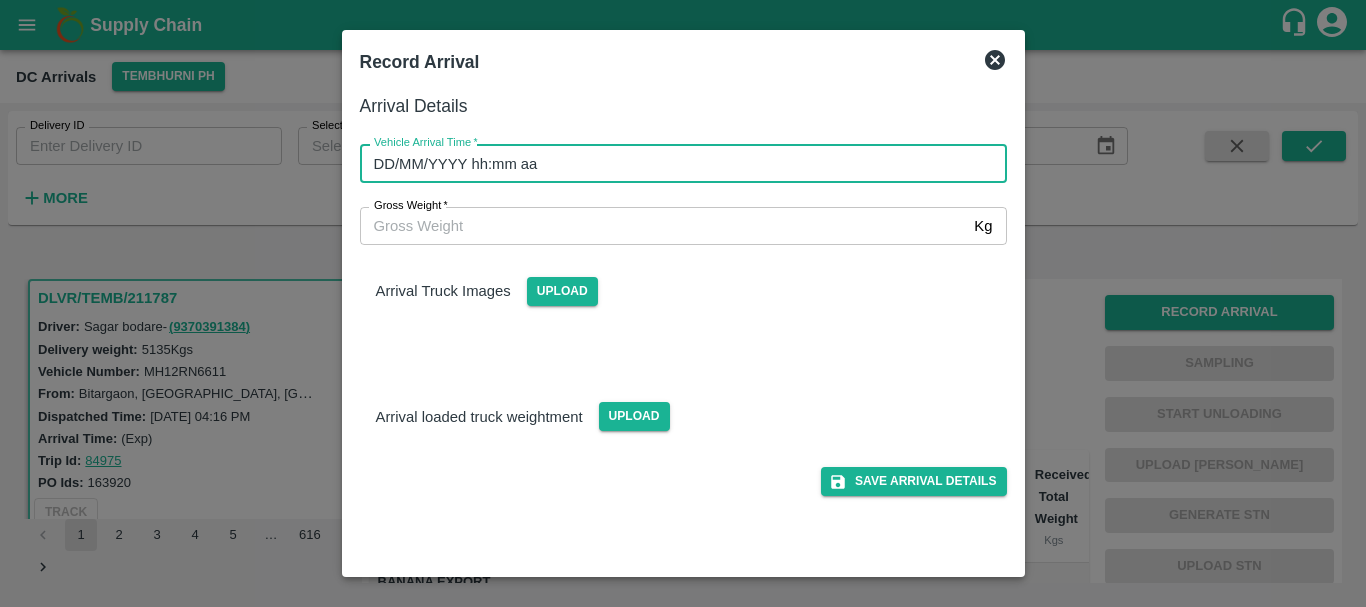 click on "DD/MM/YYYY hh:mm aa" at bounding box center (676, 163) 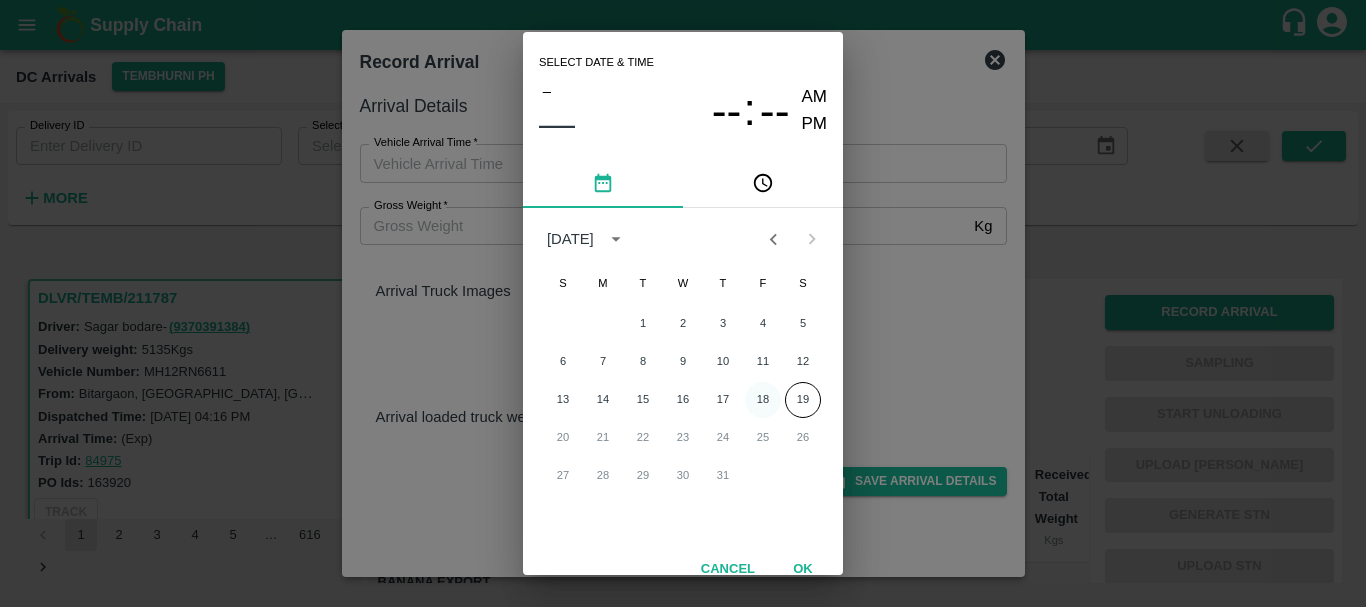 click on "18" at bounding box center [763, 400] 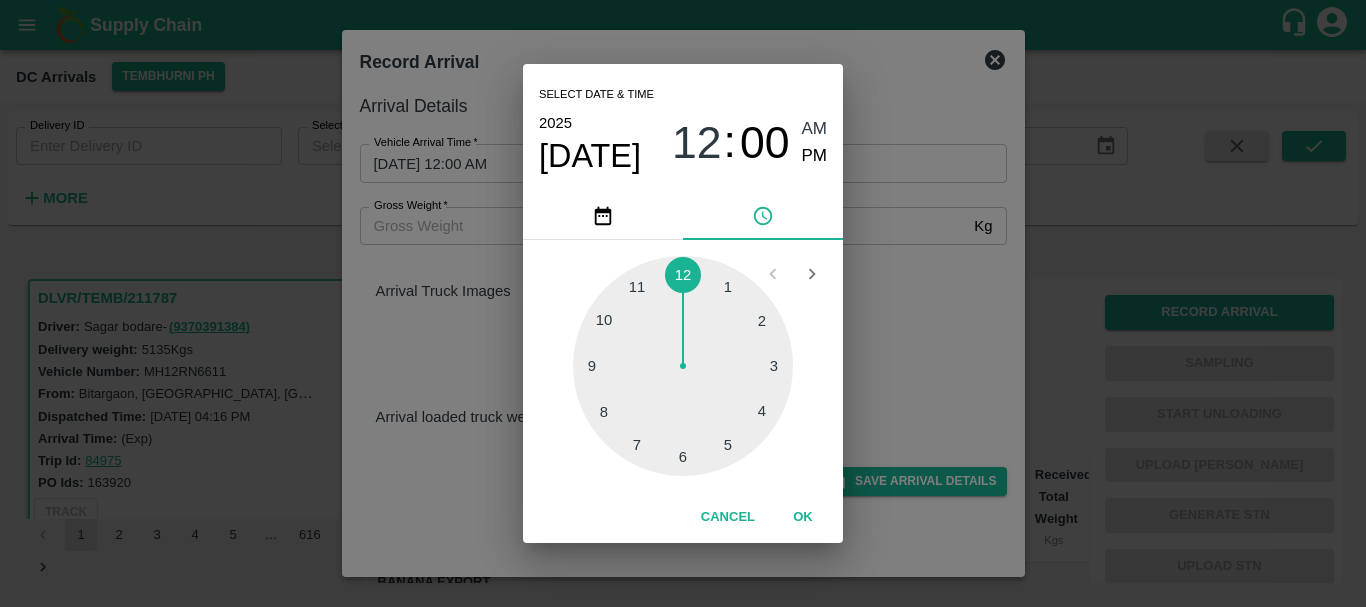 click at bounding box center (683, 366) 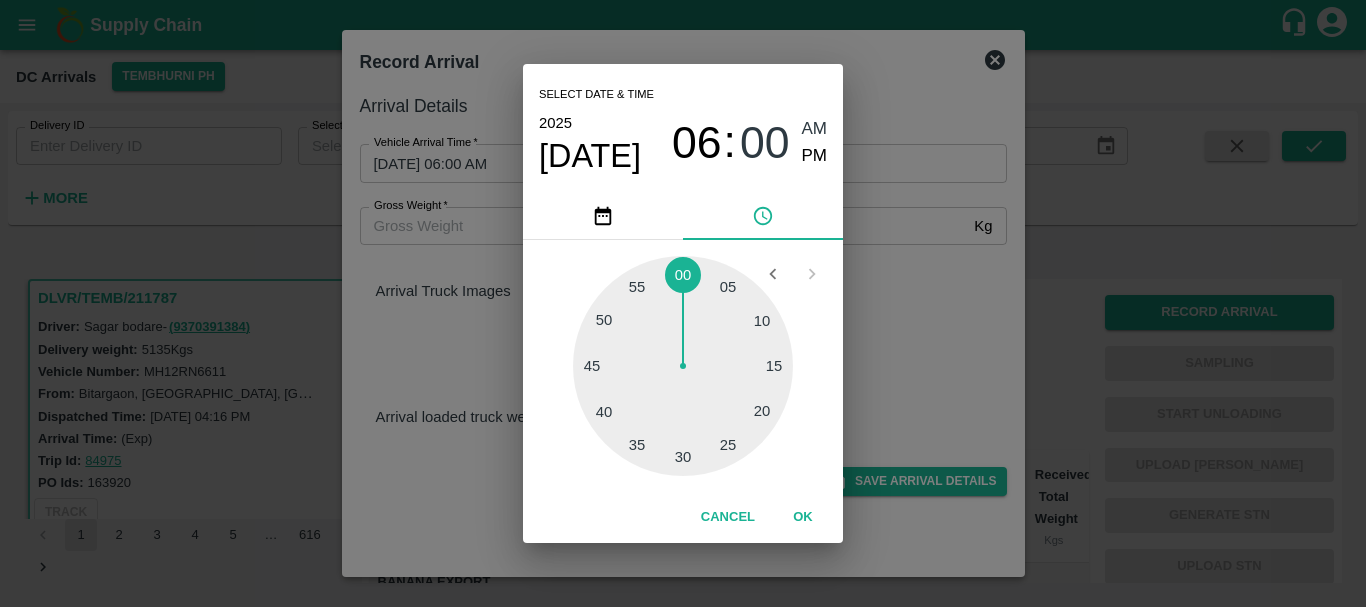 click at bounding box center [683, 366] 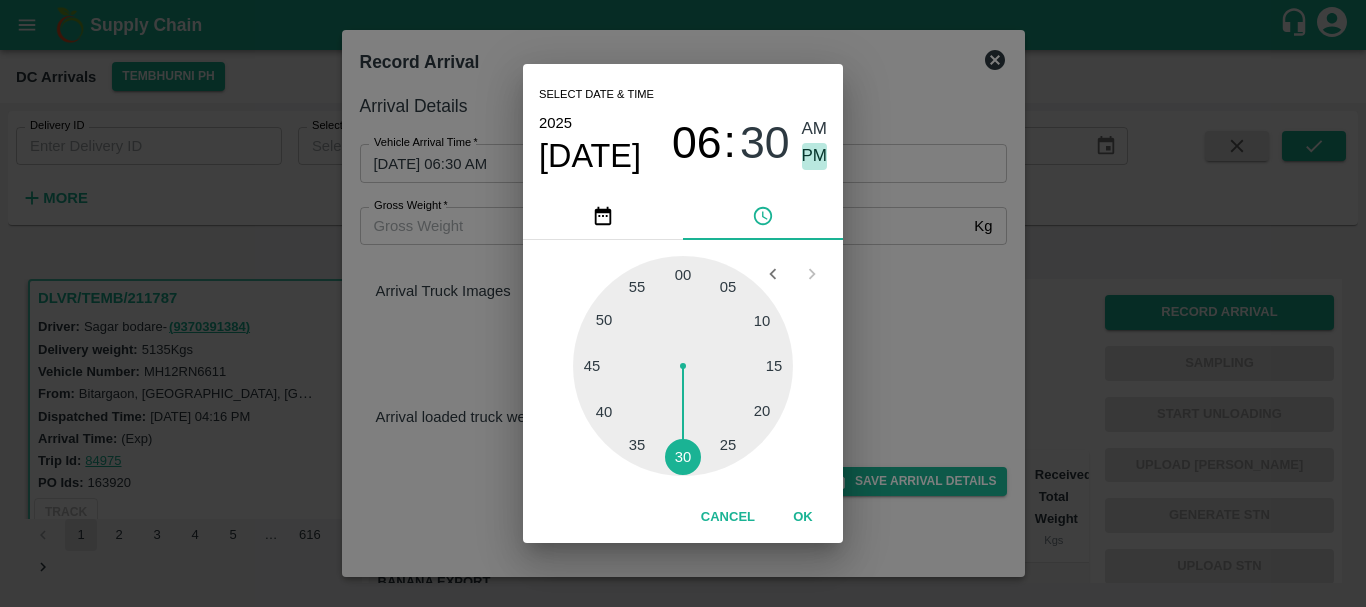 click on "PM" at bounding box center [815, 156] 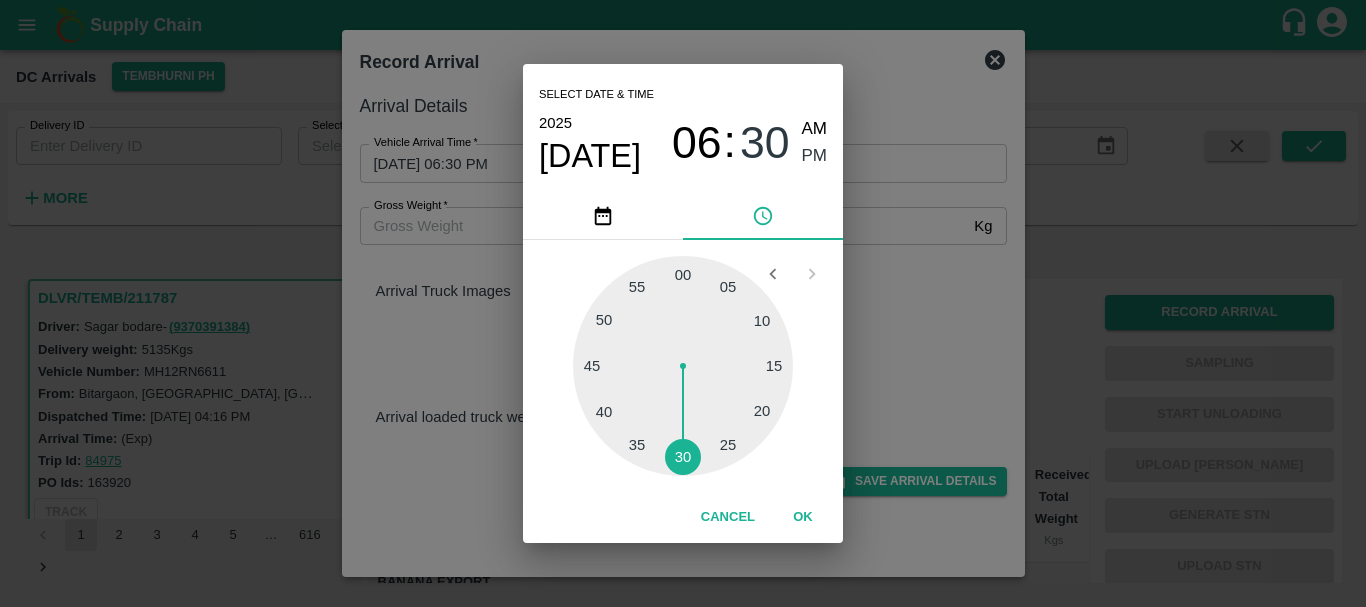 click on "Select date & time [DATE] 06 : 30 AM PM 05 10 15 20 25 30 35 40 45 50 55 00 Cancel OK" at bounding box center [683, 303] 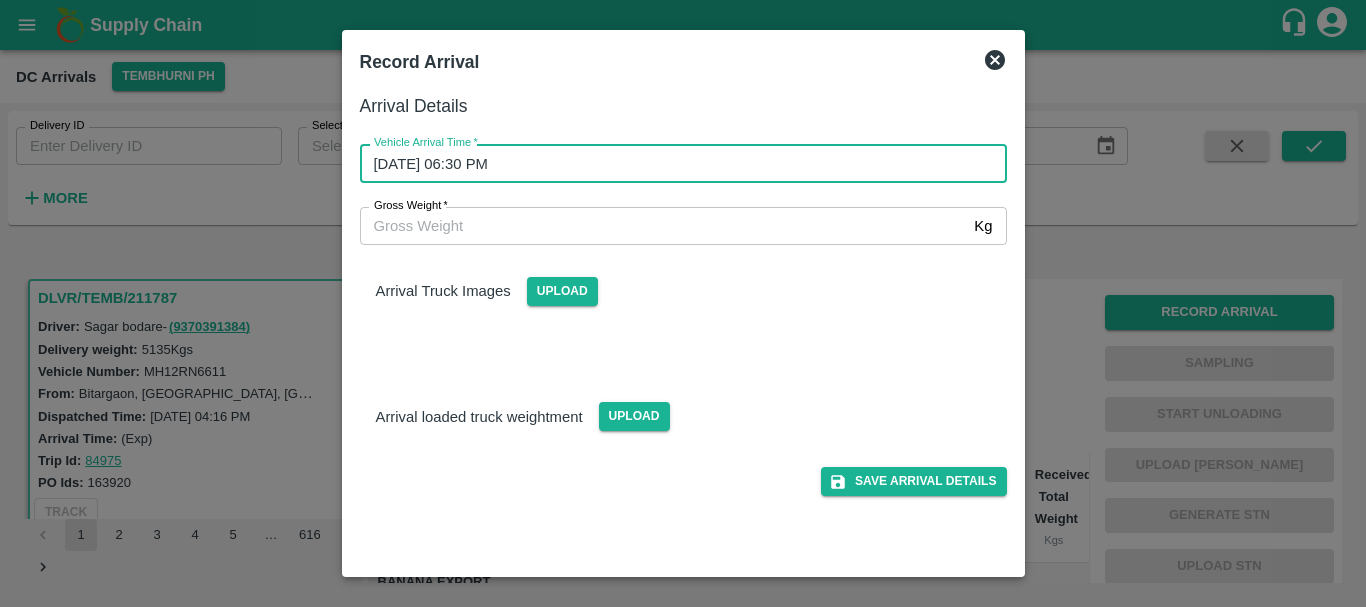 click on "Arrival Truck Images Upload" at bounding box center [675, 299] 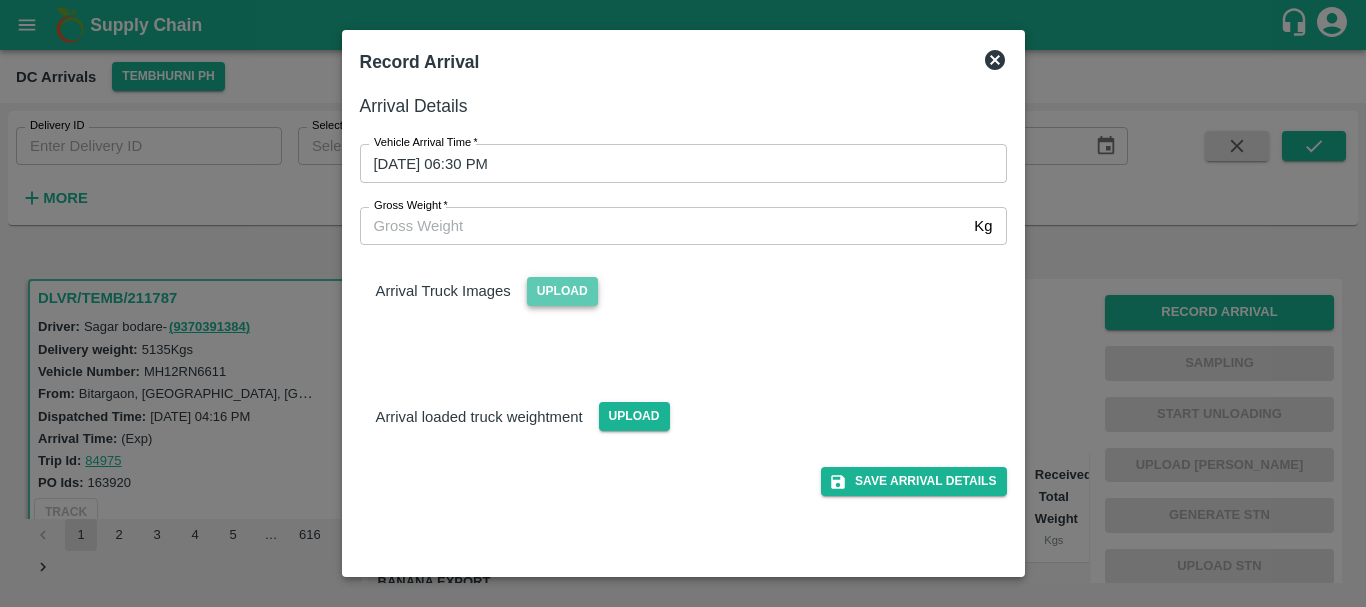 click on "Upload" at bounding box center (562, 291) 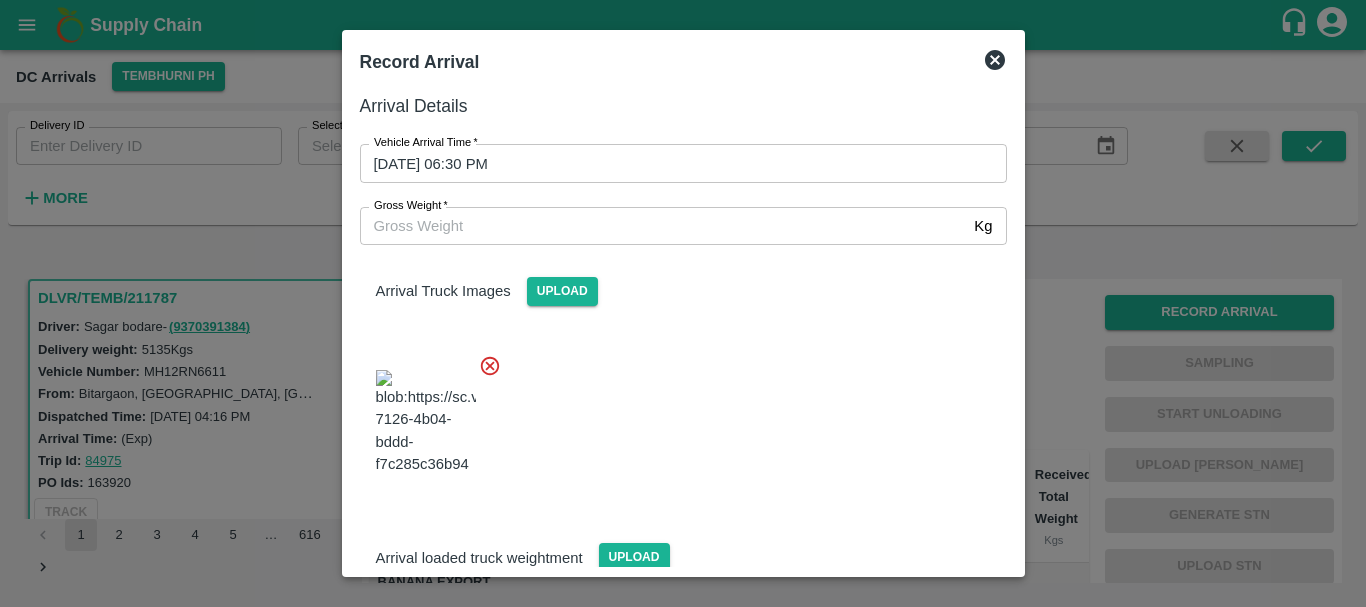 scroll, scrollTop: 30, scrollLeft: 0, axis: vertical 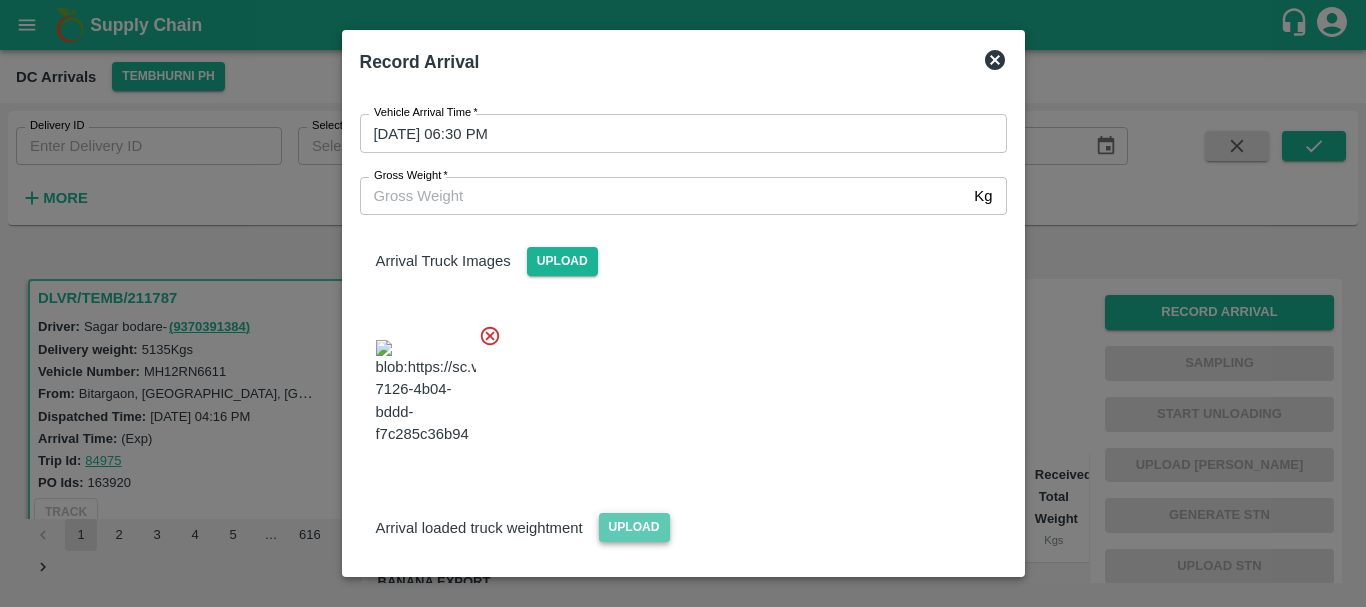click on "Upload" at bounding box center (634, 527) 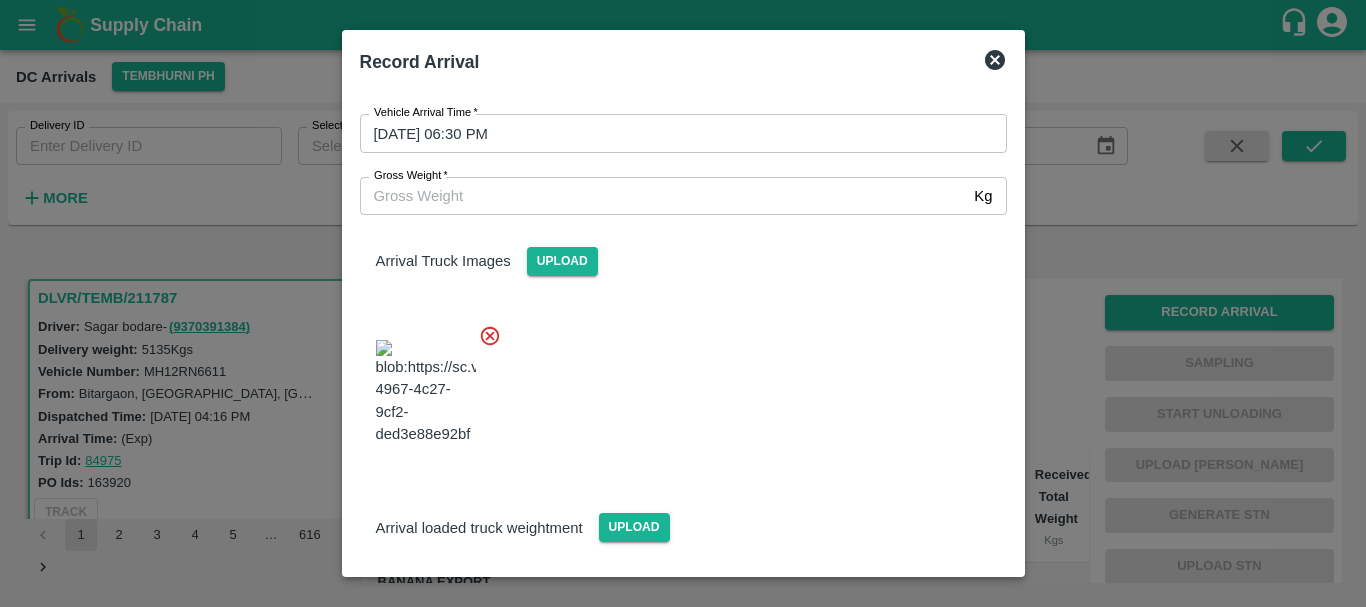 scroll, scrollTop: 120, scrollLeft: 0, axis: vertical 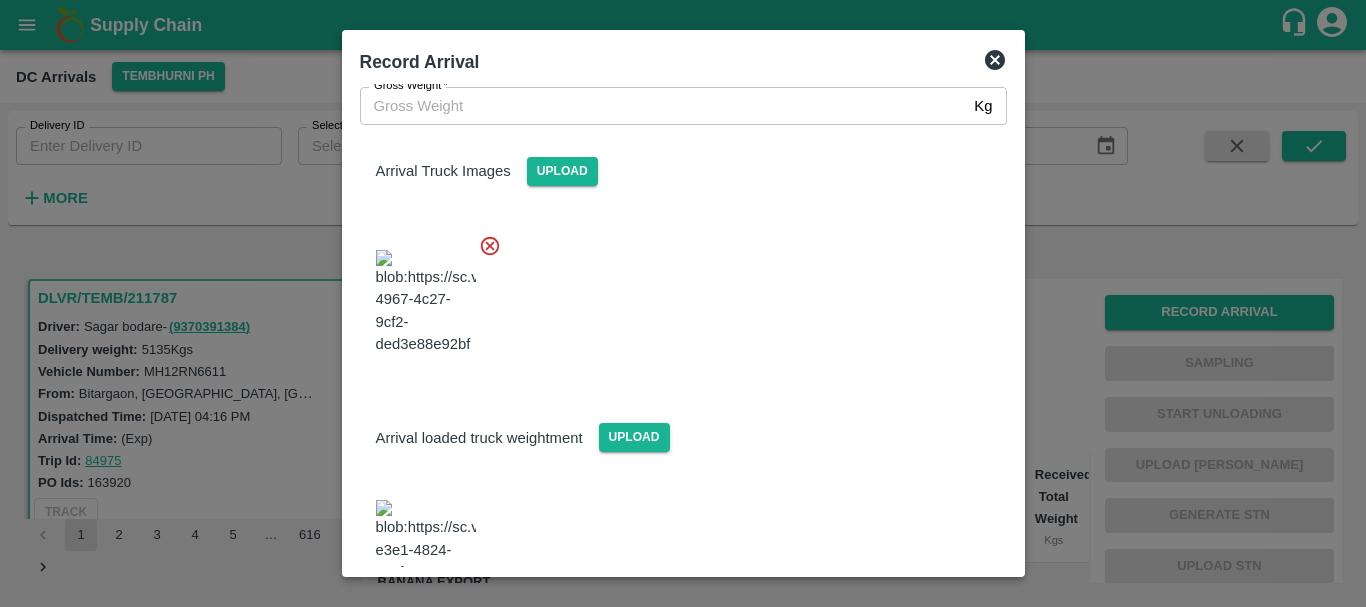 click at bounding box center [426, 552] 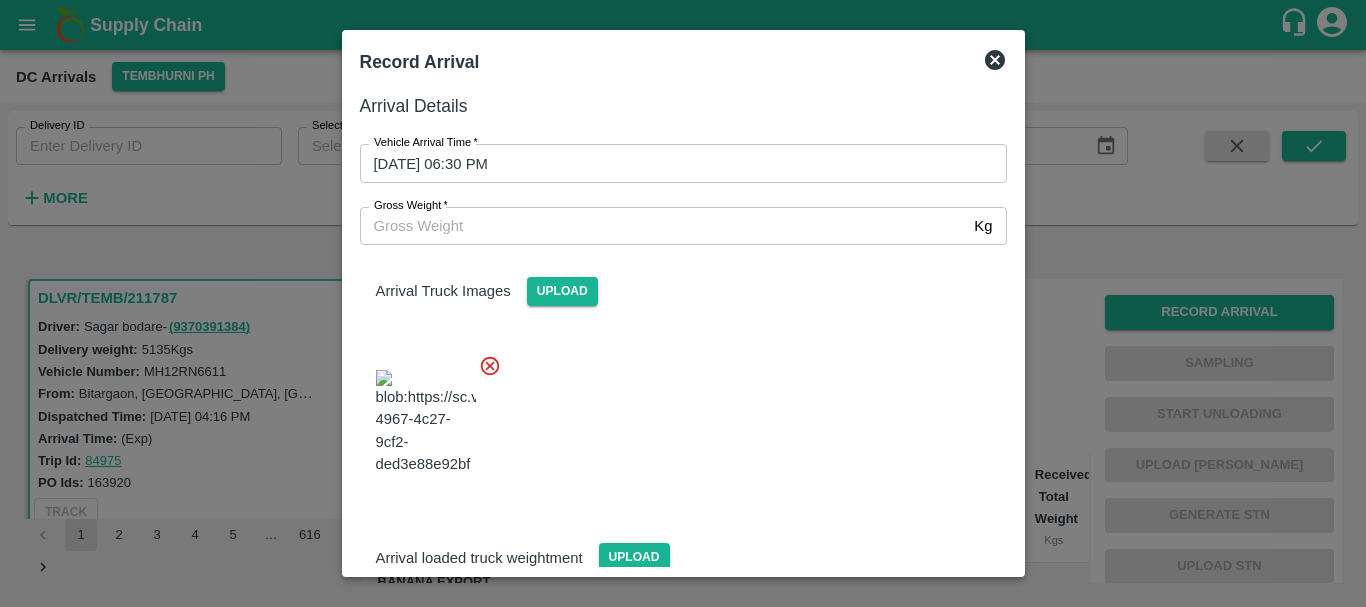click on "*" at bounding box center (444, 205) 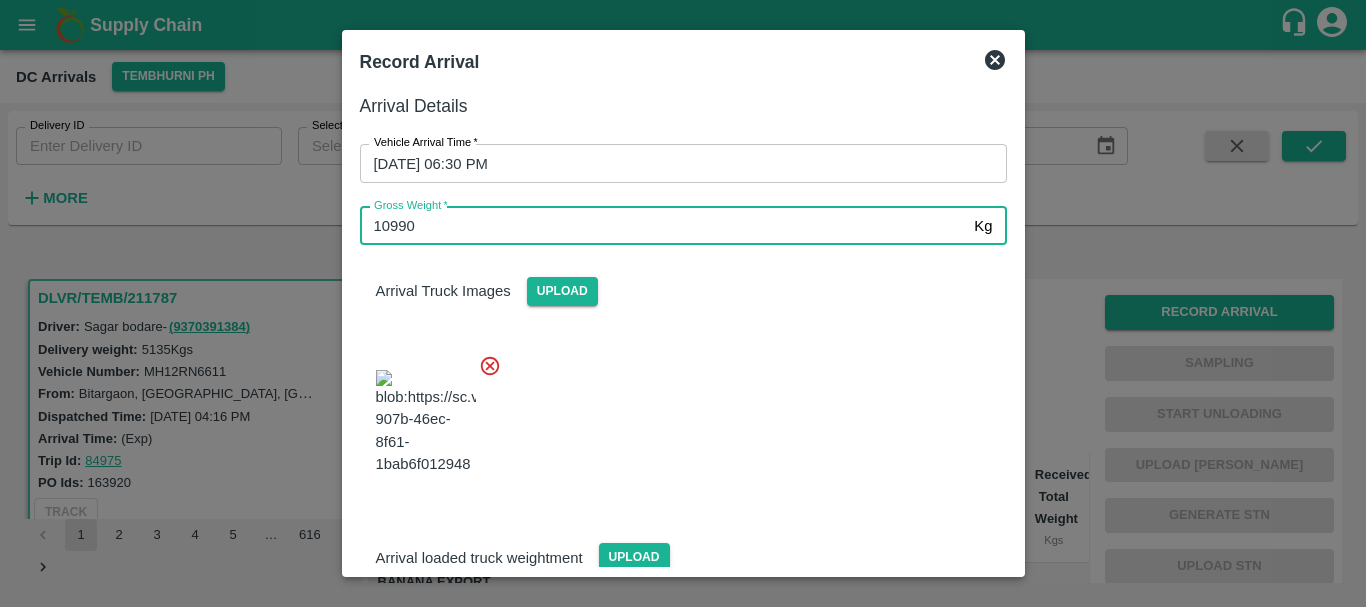type on "10990" 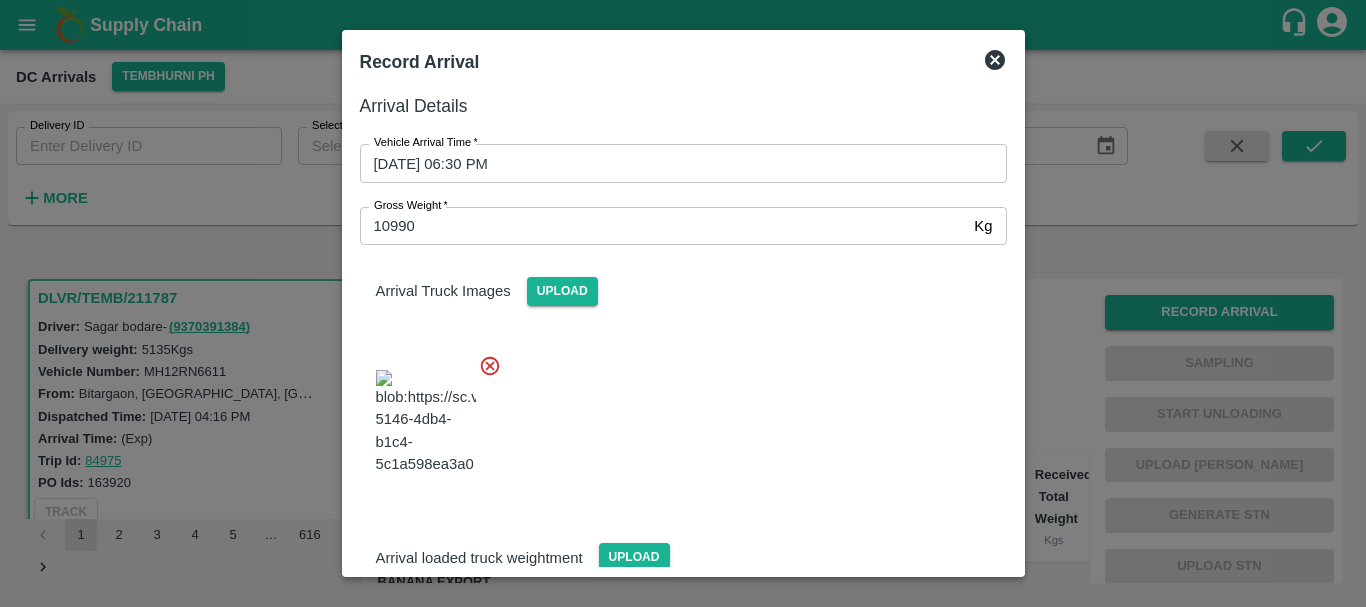 click at bounding box center (675, 416) 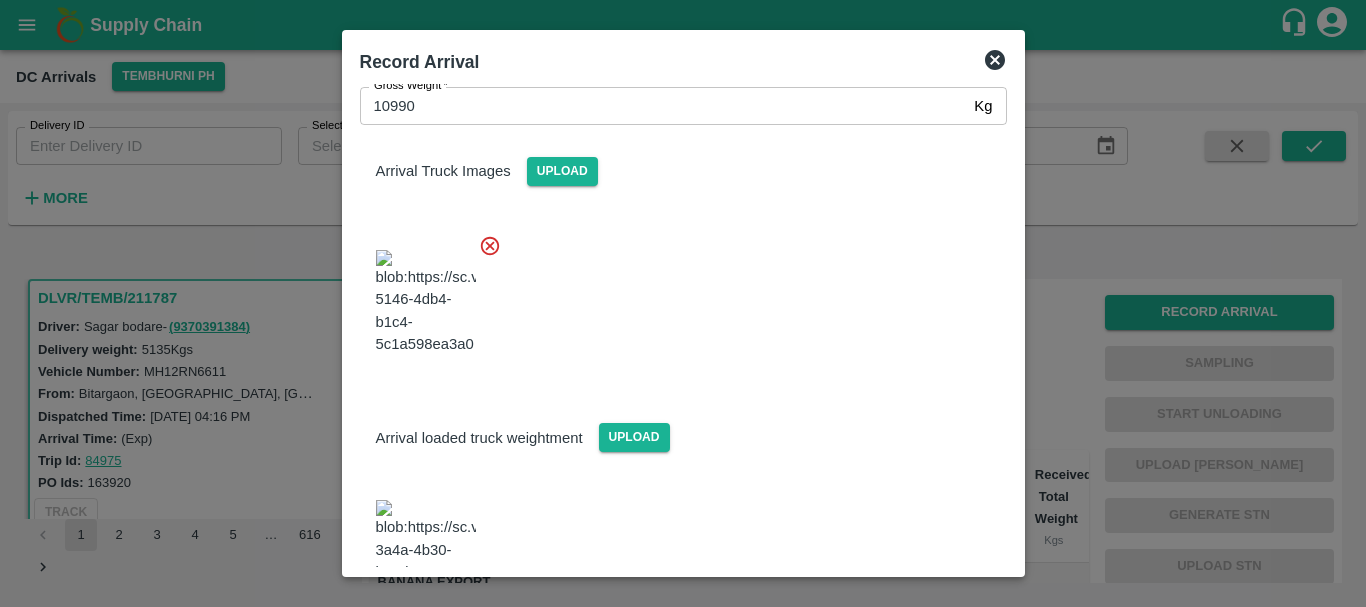 click on "Save Arrival Details" at bounding box center [913, 660] 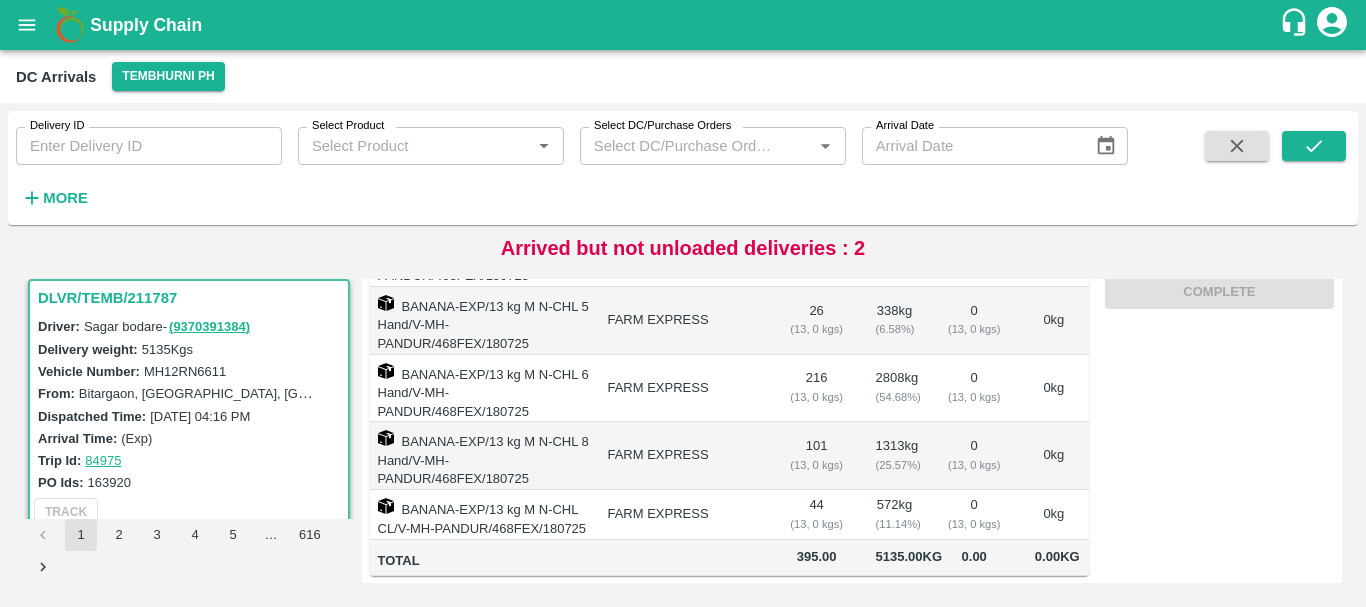 scroll, scrollTop: 0, scrollLeft: 0, axis: both 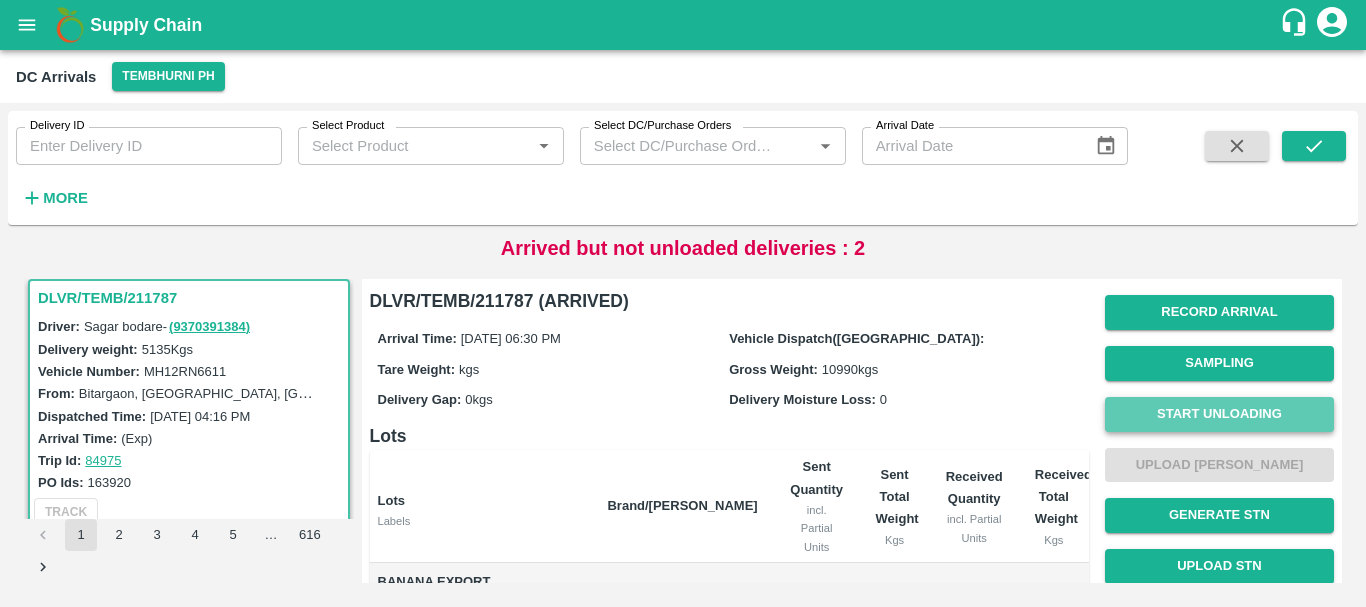 click on "Start Unloading" at bounding box center [1219, 414] 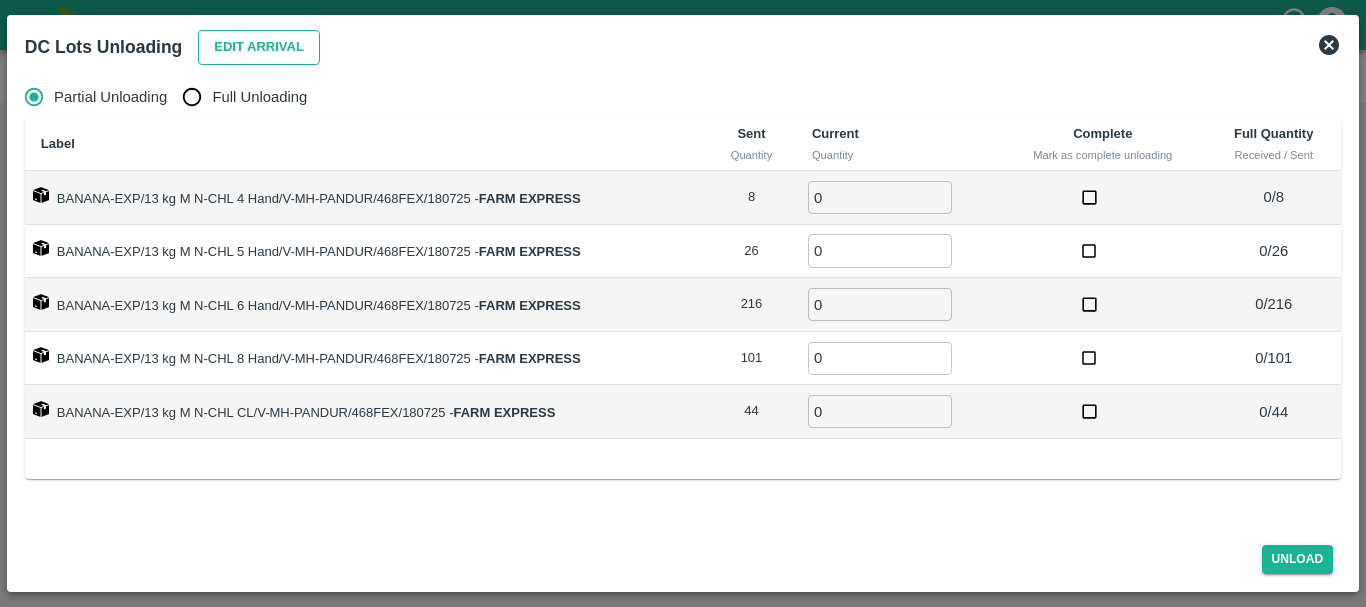 click on "Edit Arrival" at bounding box center (259, 47) 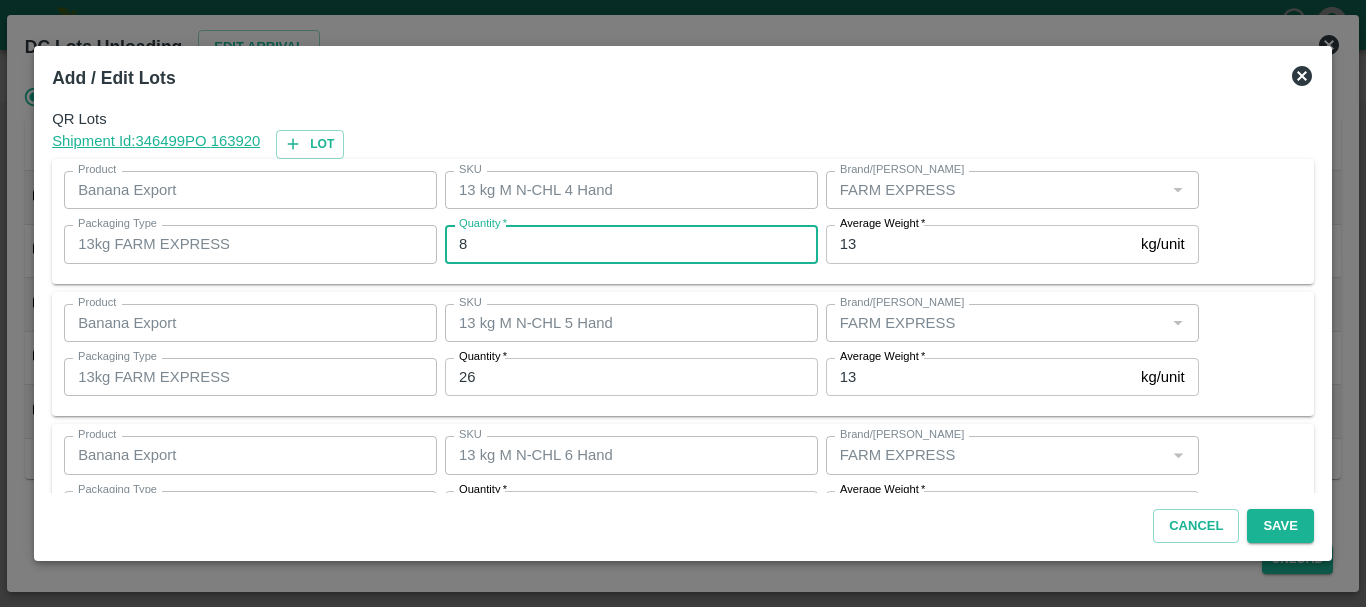 click on "8" at bounding box center [631, 244] 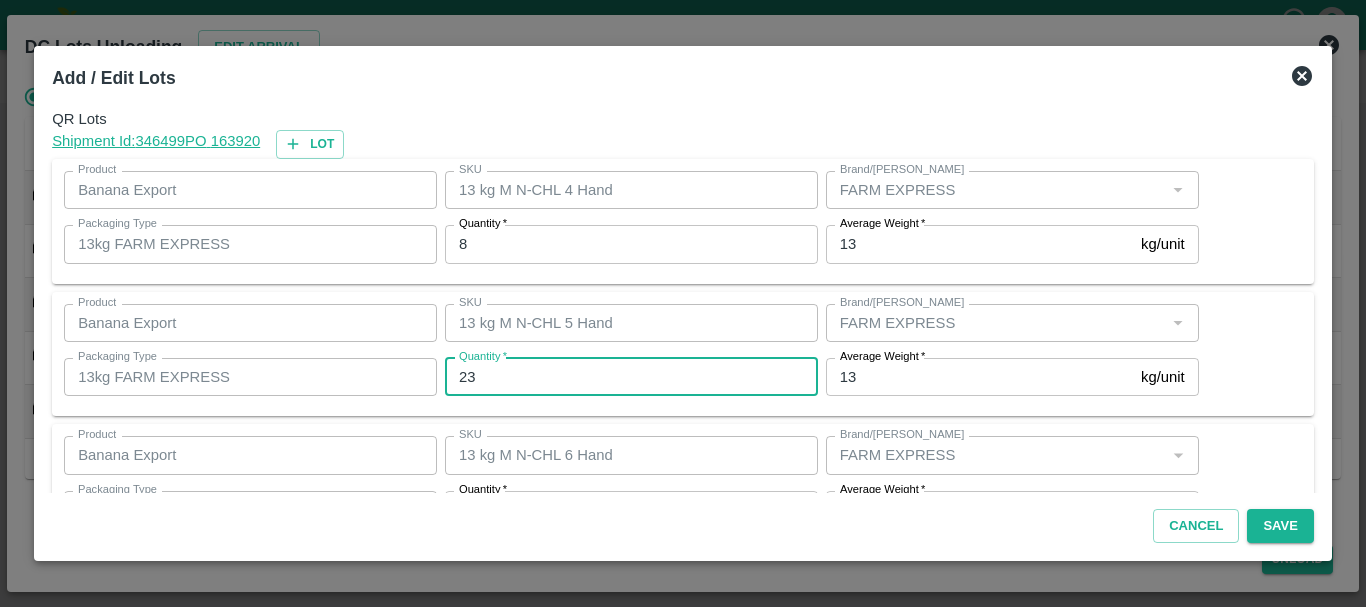 type on "23" 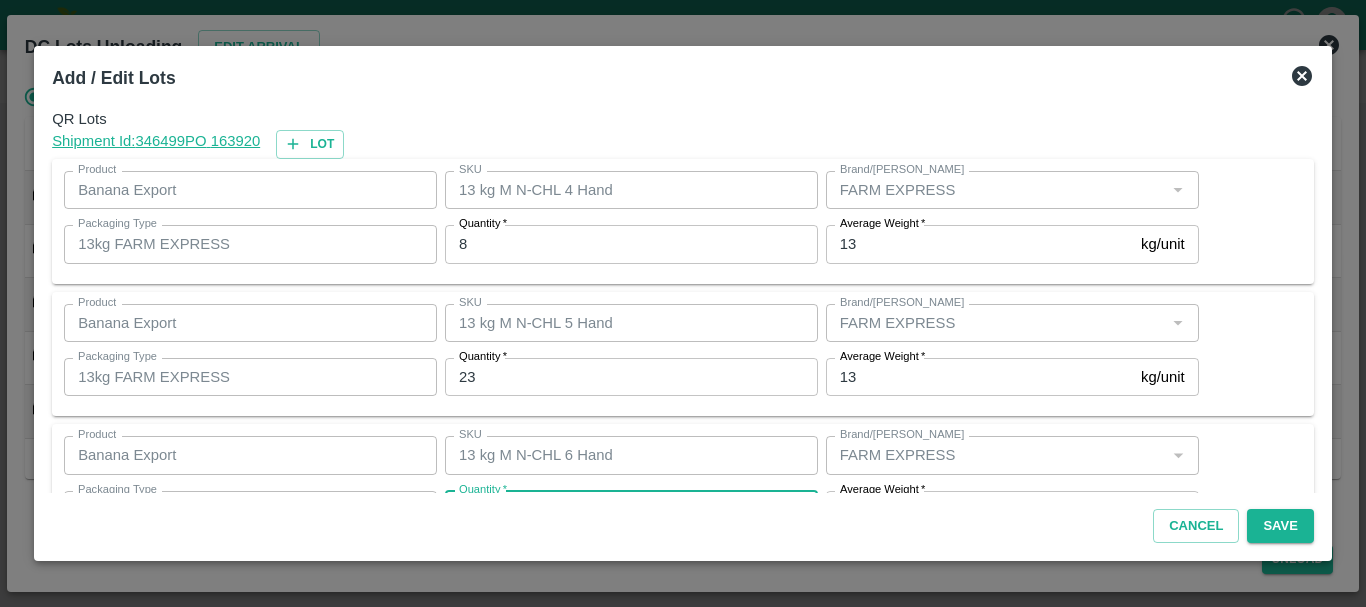 scroll, scrollTop: 36, scrollLeft: 0, axis: vertical 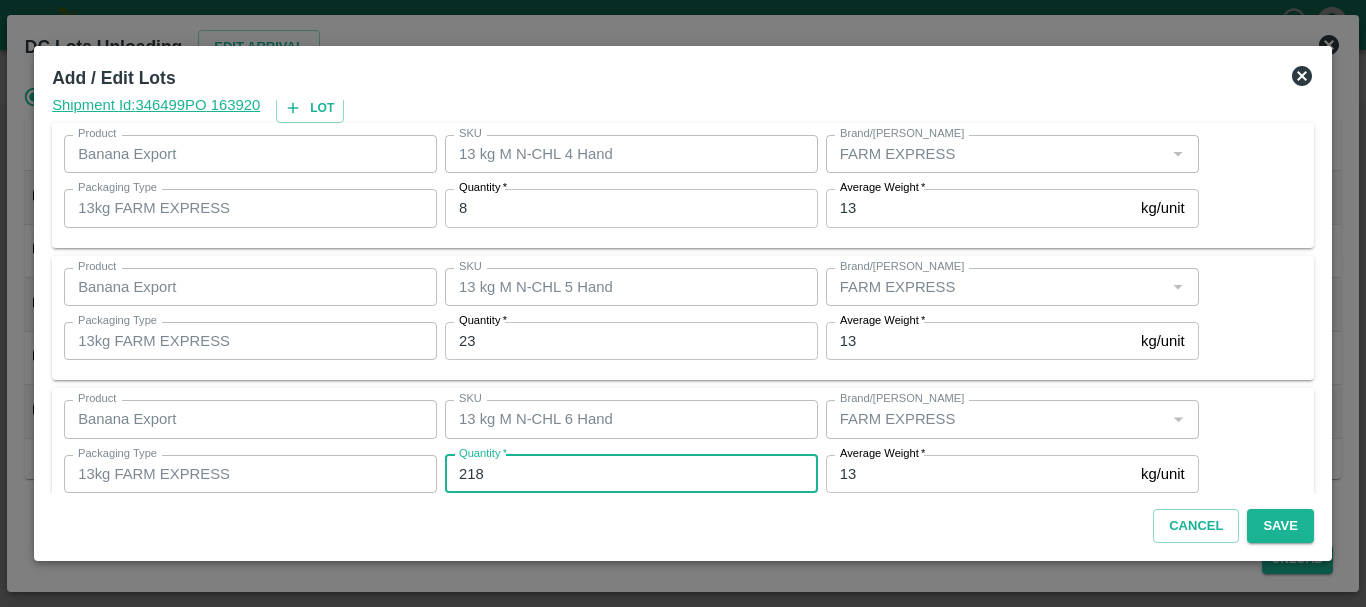 type on "218" 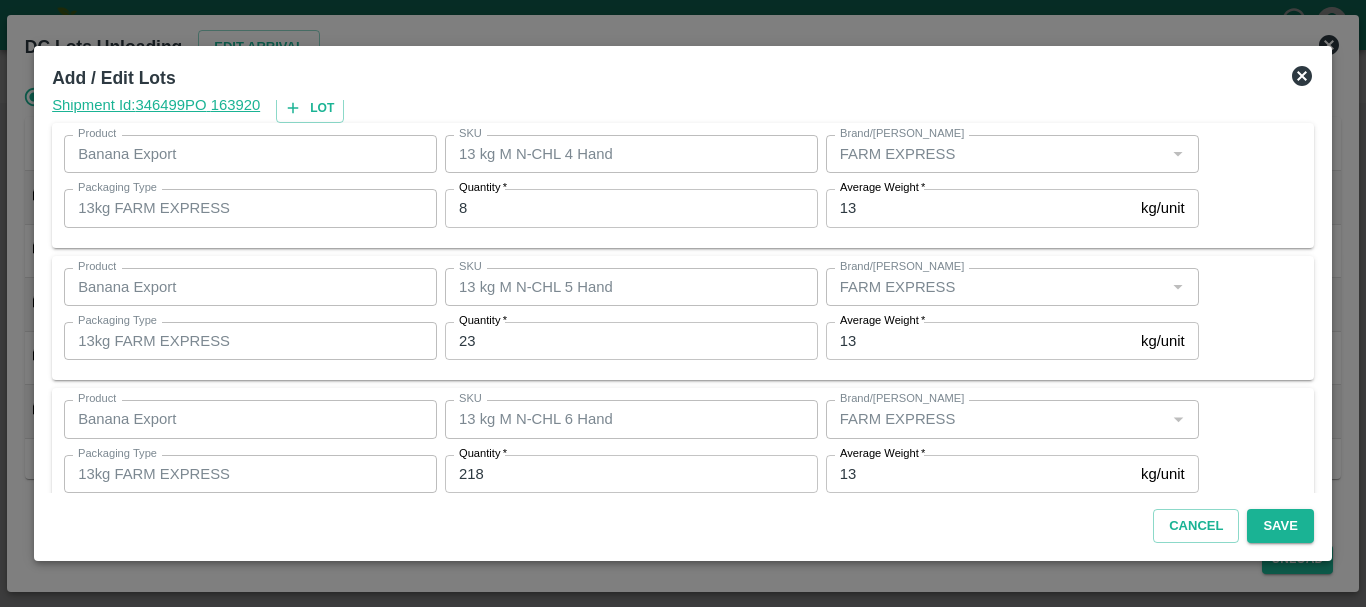 scroll, scrollTop: 338, scrollLeft: 0, axis: vertical 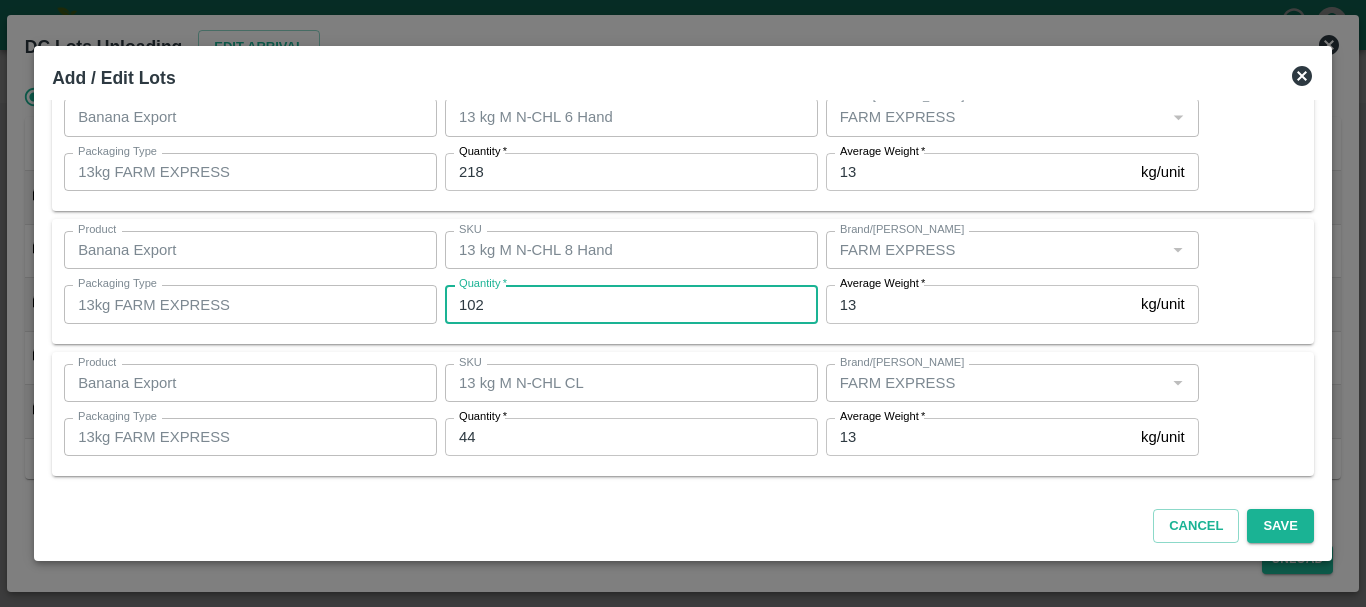 type on "102" 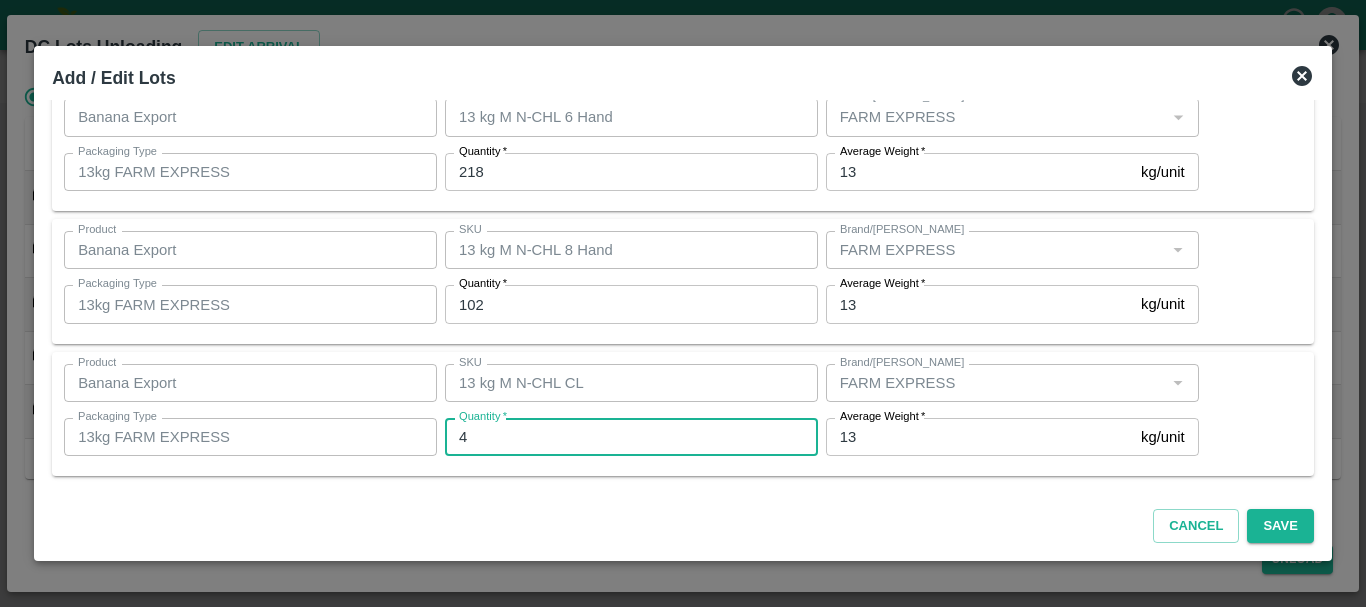 type on "44" 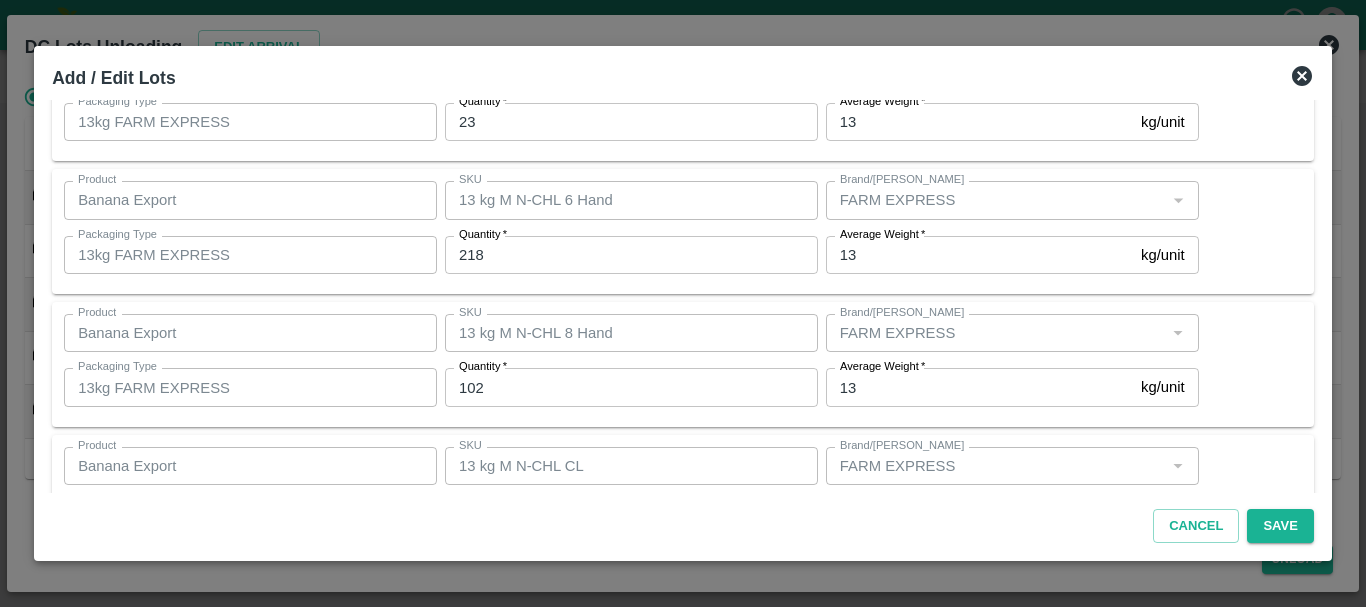 scroll, scrollTop: 337, scrollLeft: 0, axis: vertical 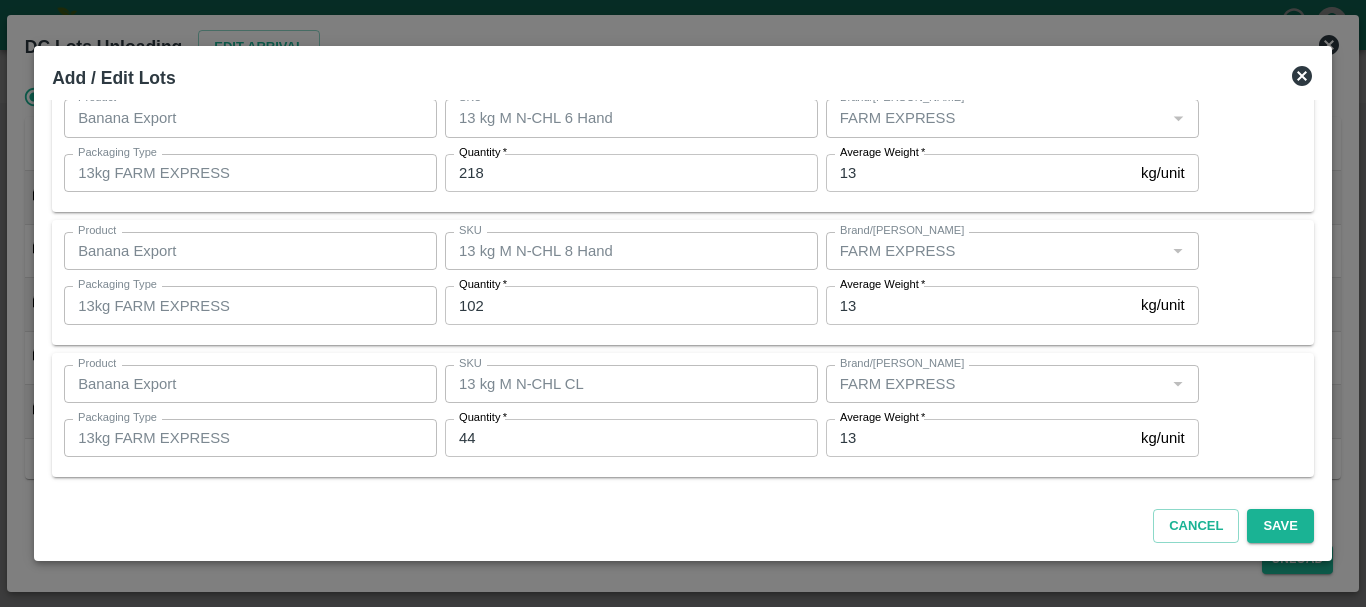 click on "Cancel Save" at bounding box center (683, 522) 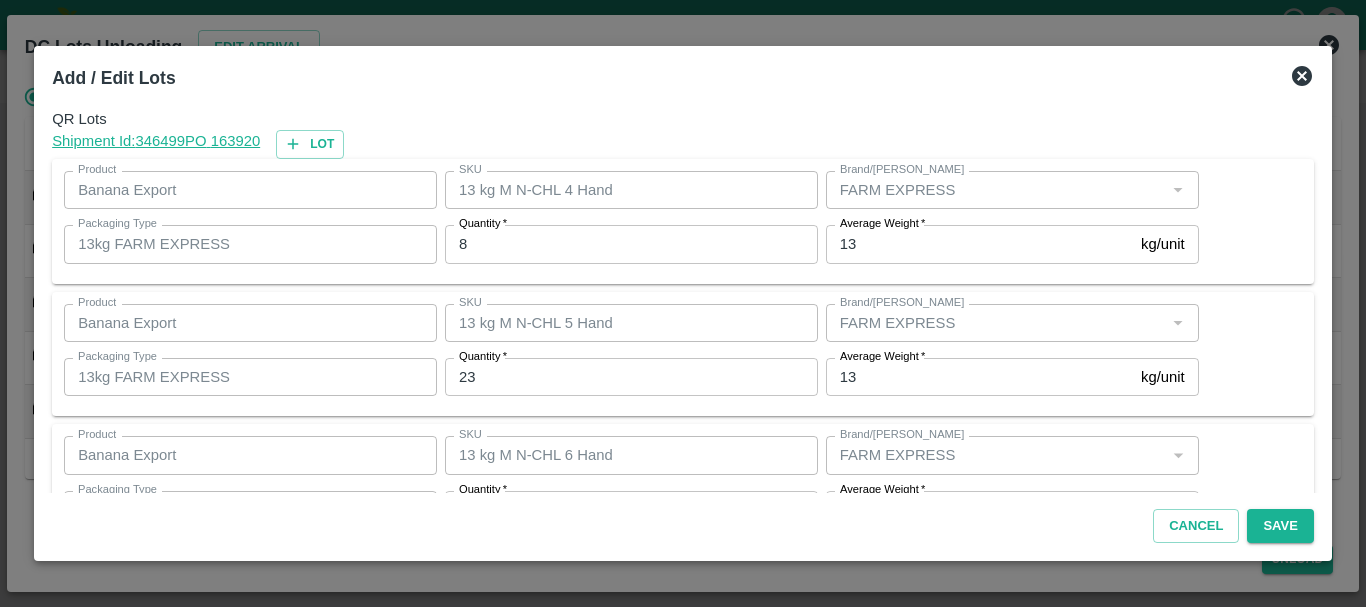 scroll, scrollTop: 337, scrollLeft: 0, axis: vertical 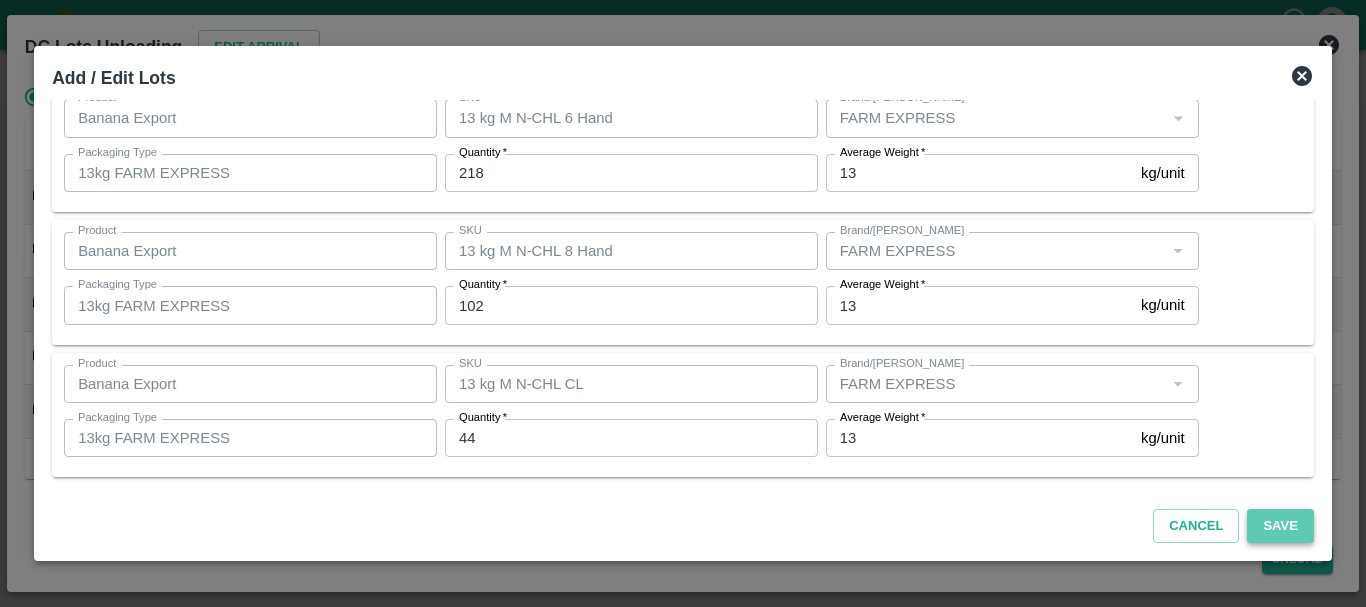 click on "Save" at bounding box center (1280, 526) 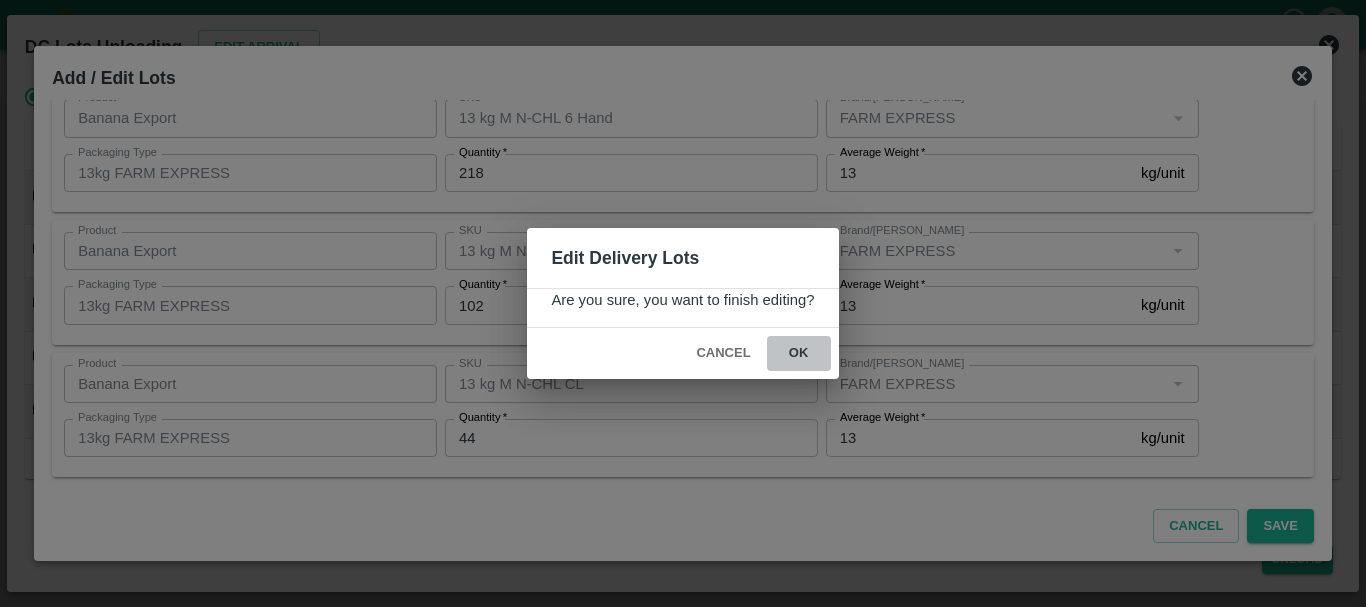 click on "ok" at bounding box center (799, 353) 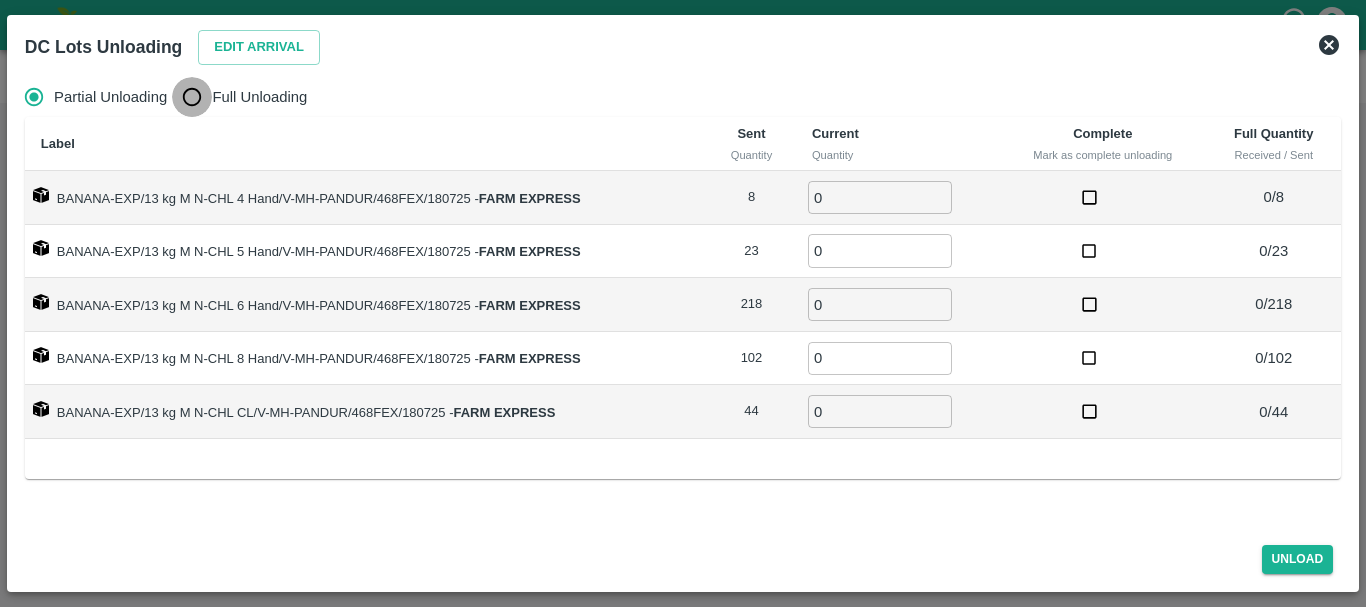 click on "Full Unloading" at bounding box center [192, 97] 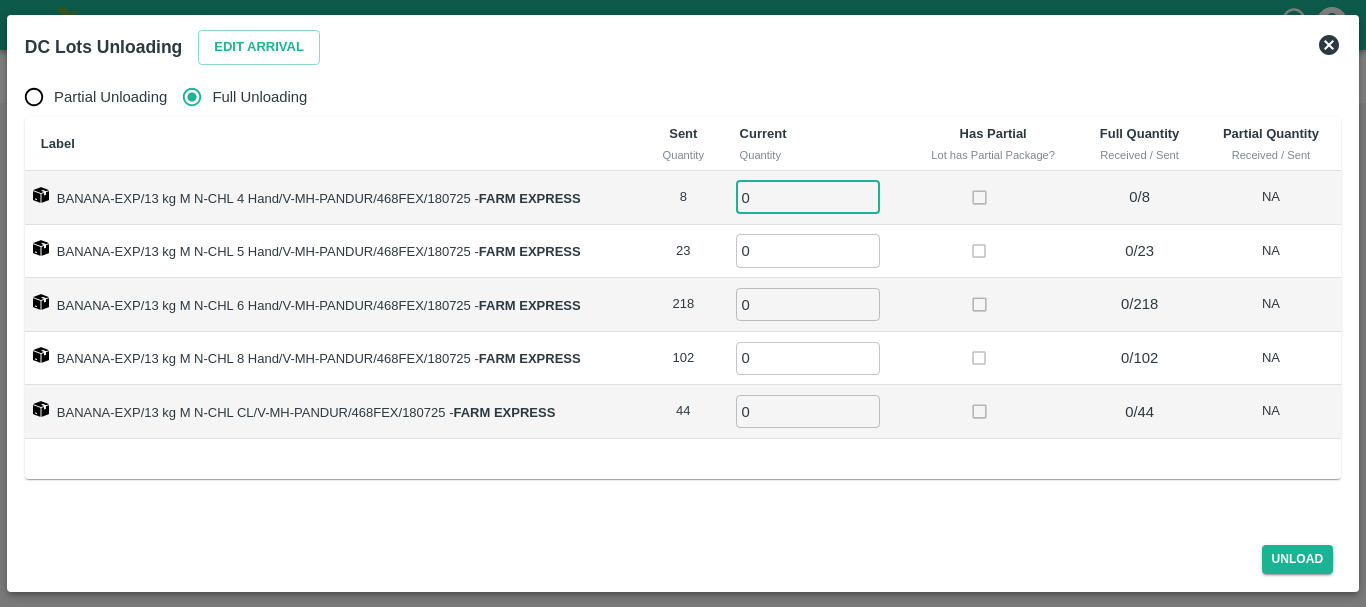 click on "0" at bounding box center [808, 197] 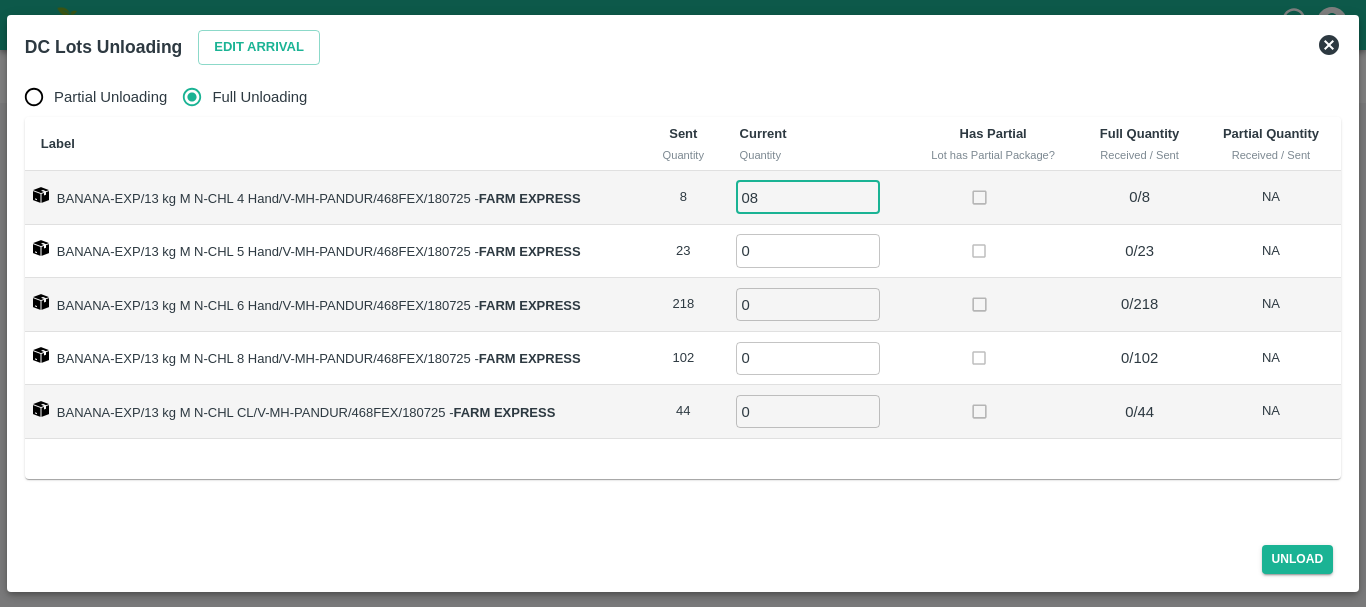 type on "08" 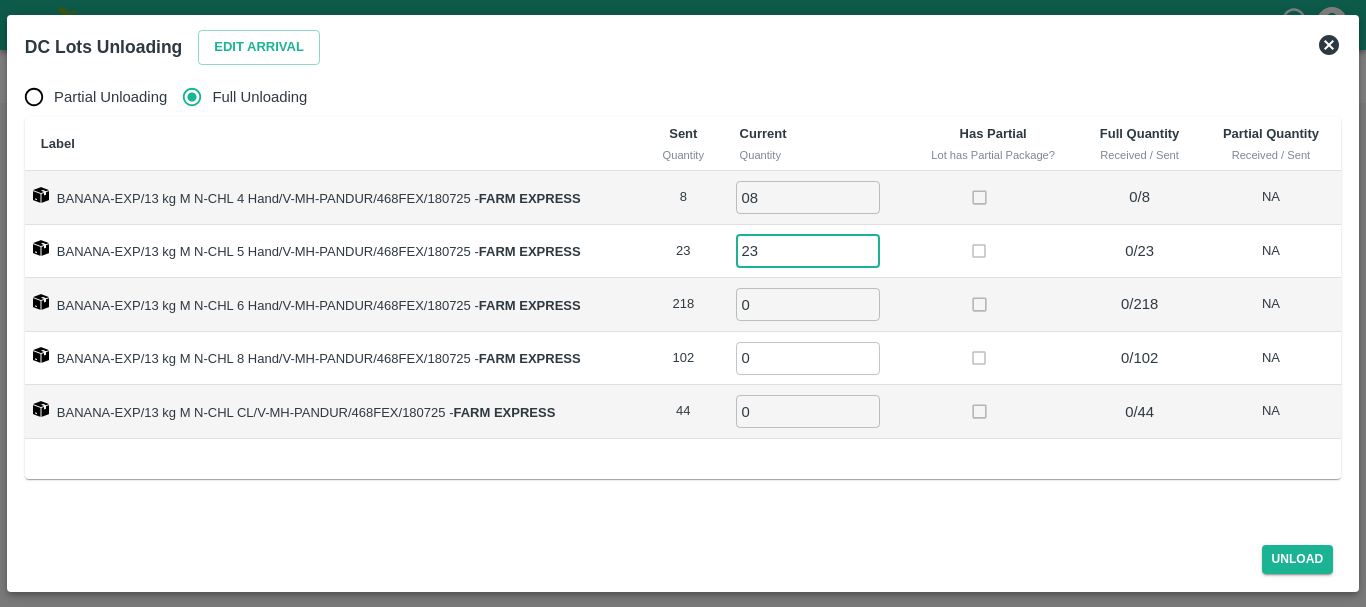 type on "23" 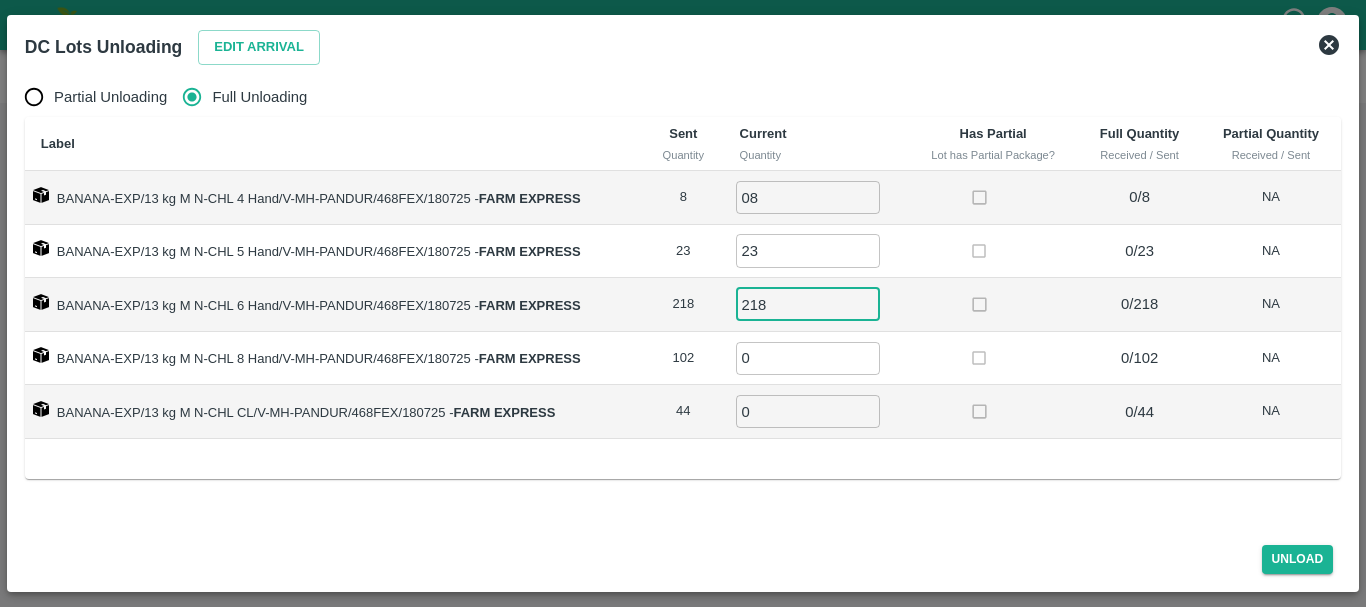 type on "218" 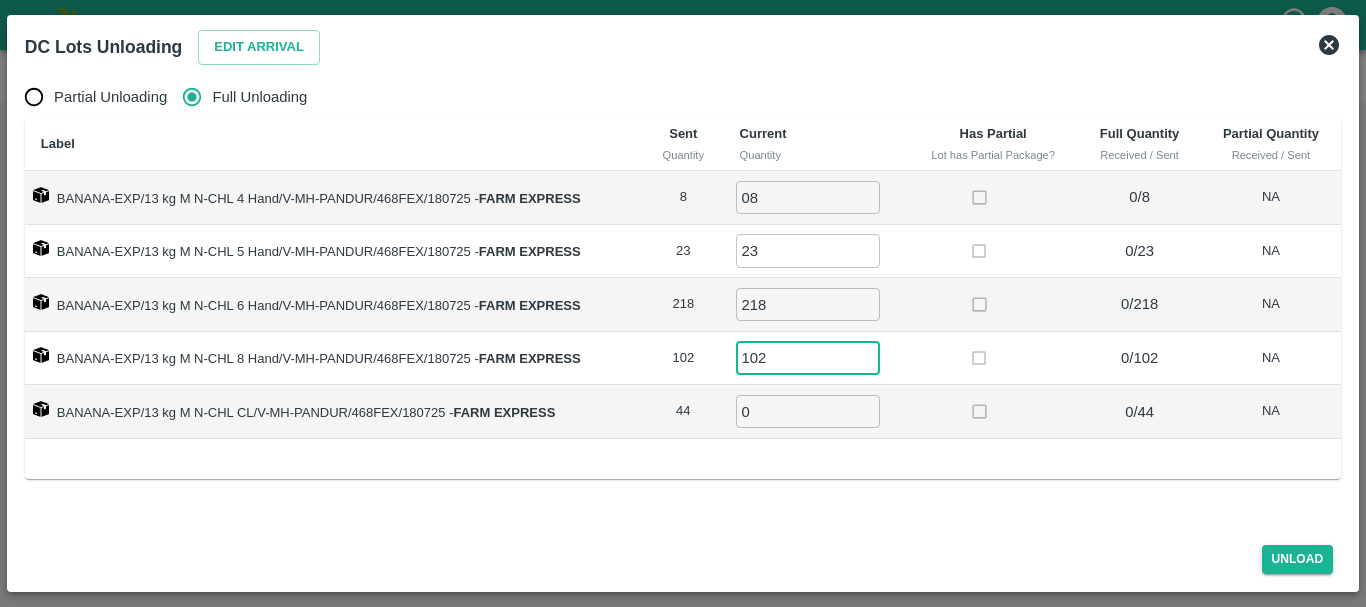 type on "102" 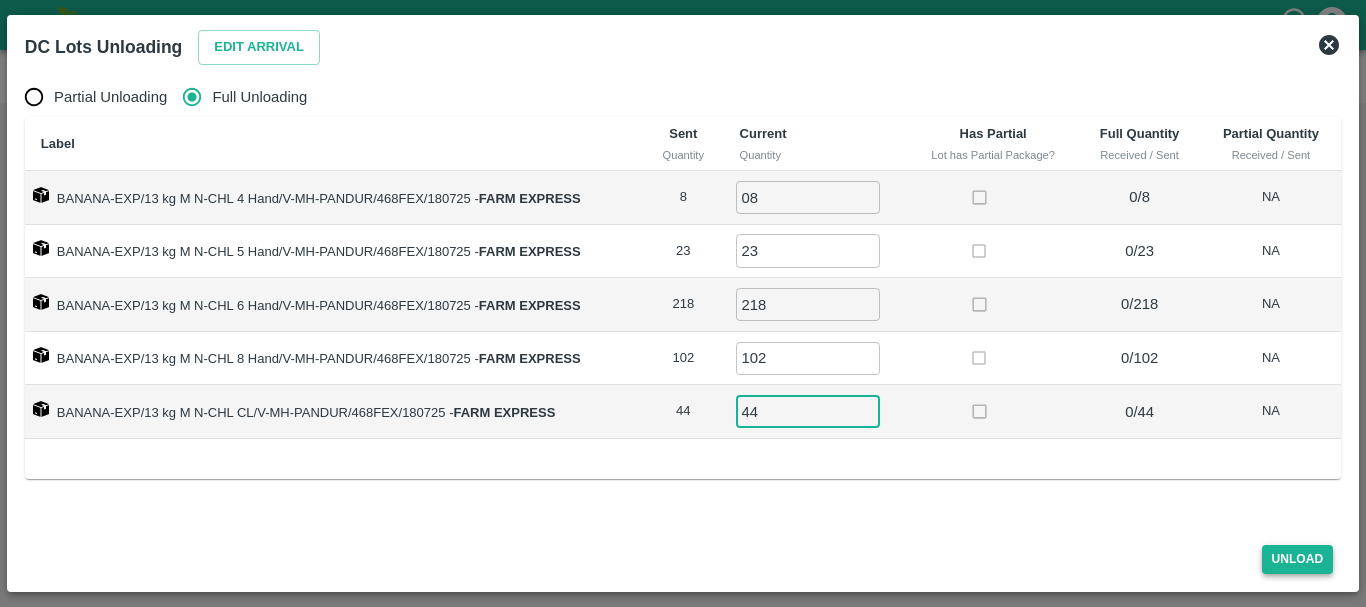 type on "44" 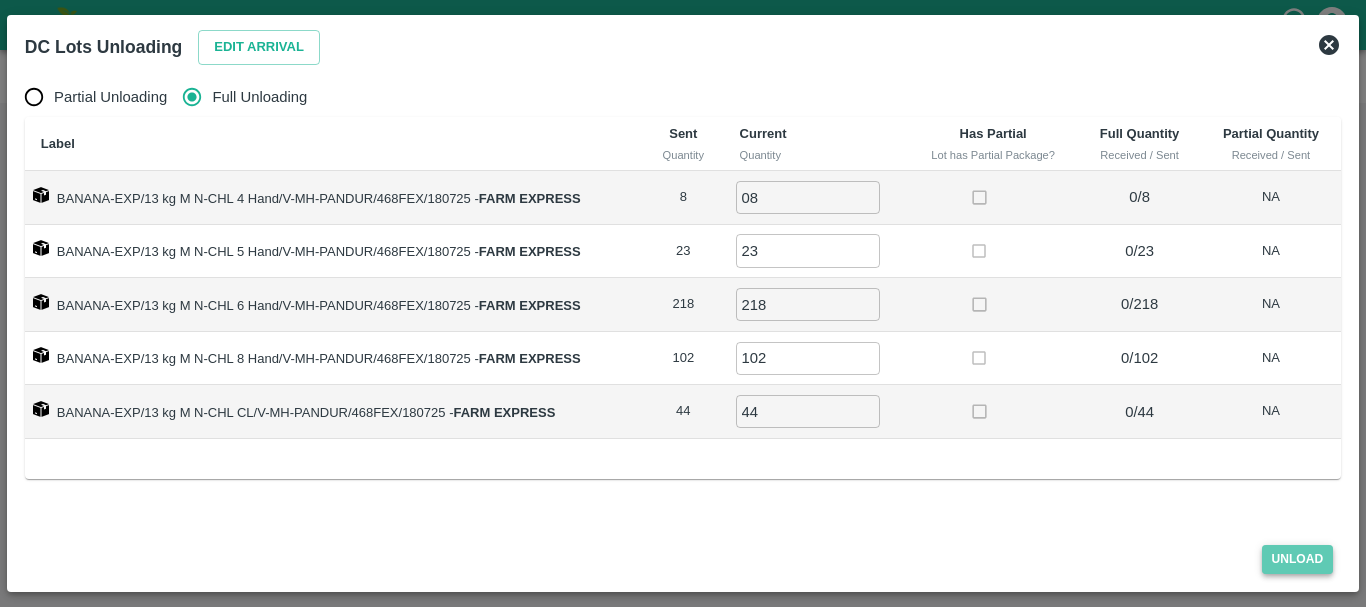 click on "Unload" at bounding box center [1298, 559] 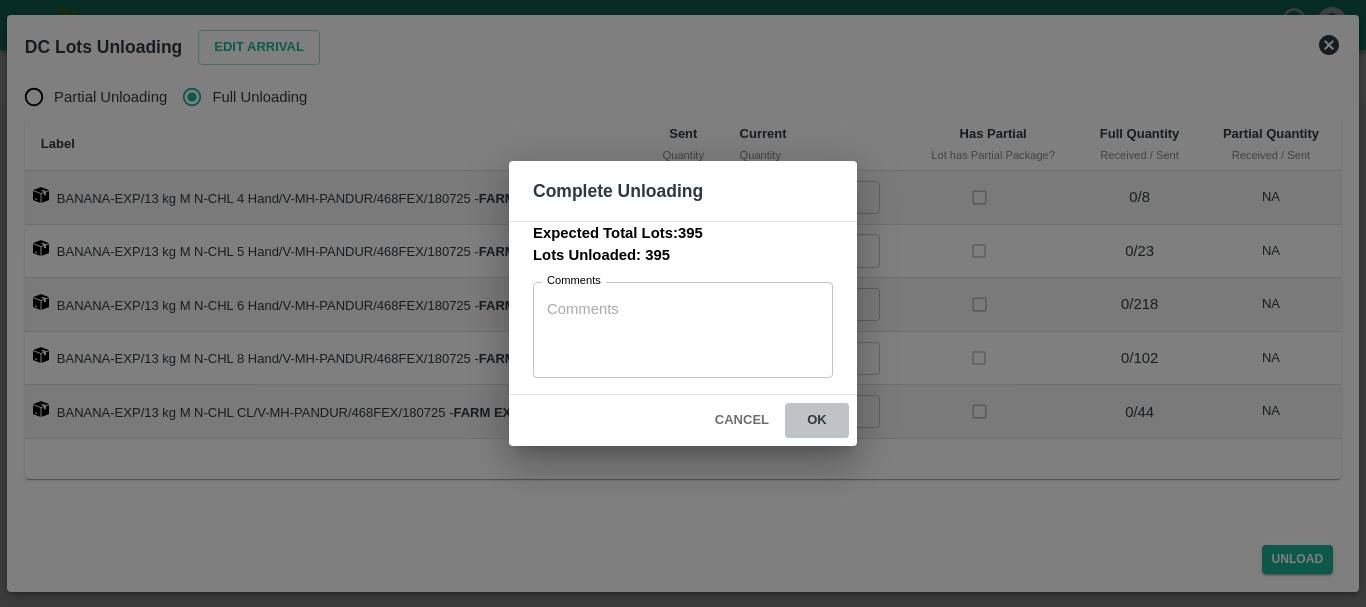 click on "ok" at bounding box center (817, 420) 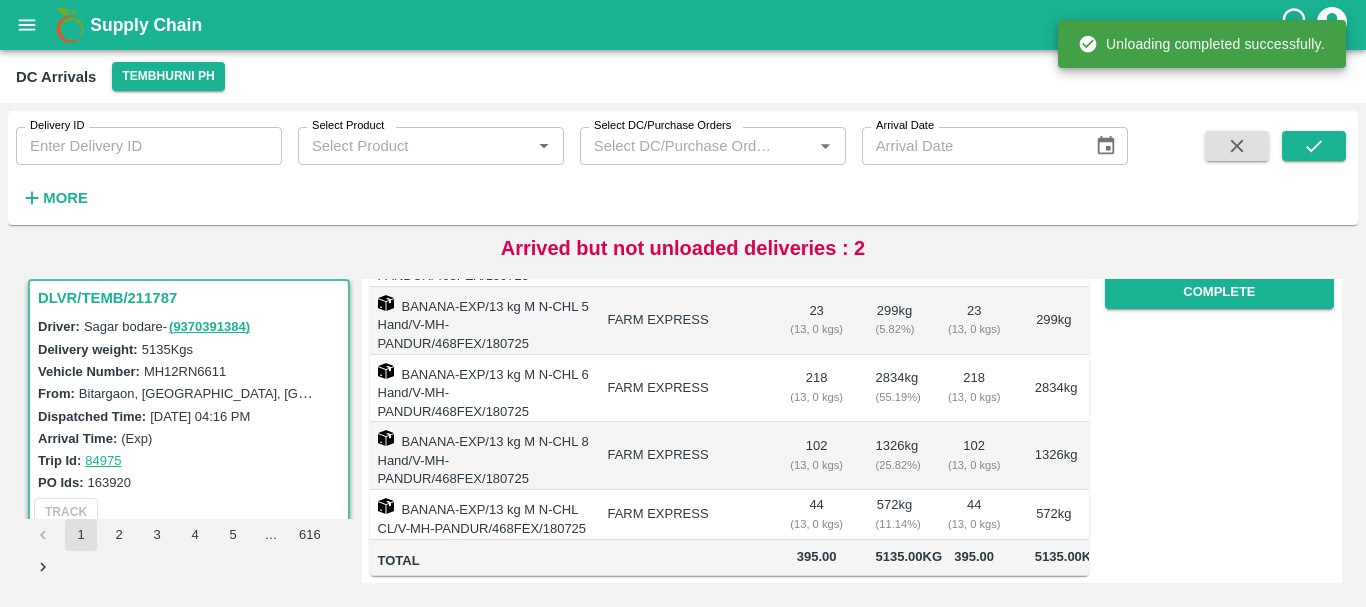 scroll, scrollTop: 0, scrollLeft: 0, axis: both 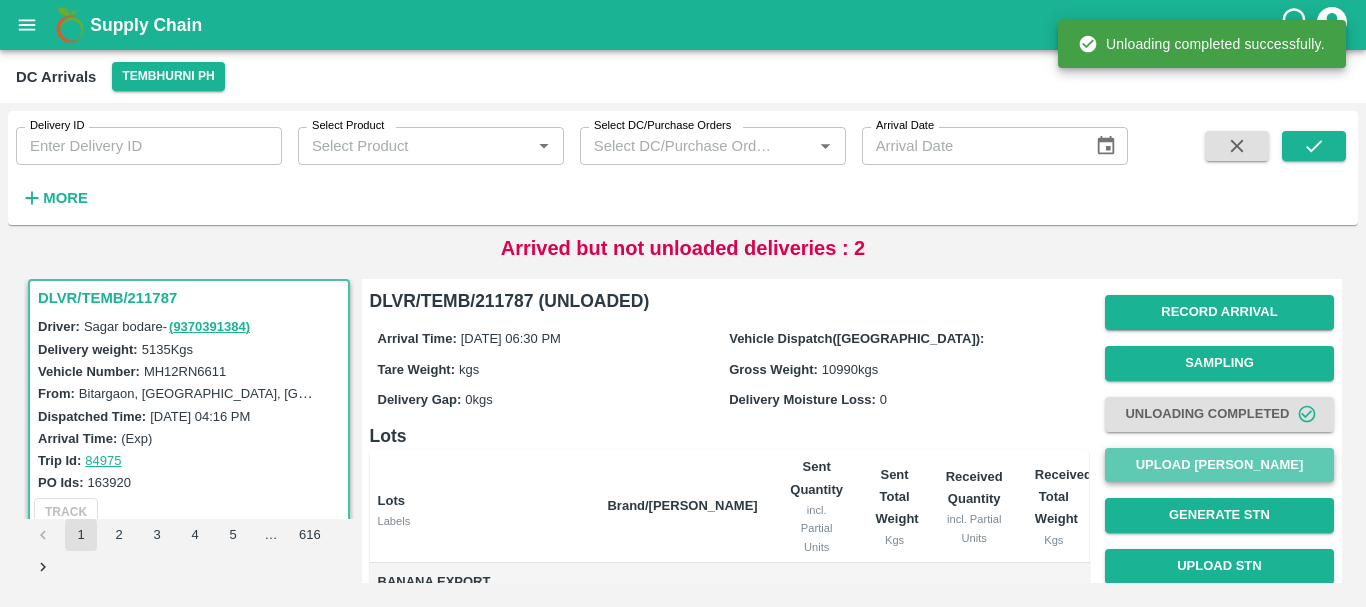 click on "Upload [PERSON_NAME]" at bounding box center [1219, 465] 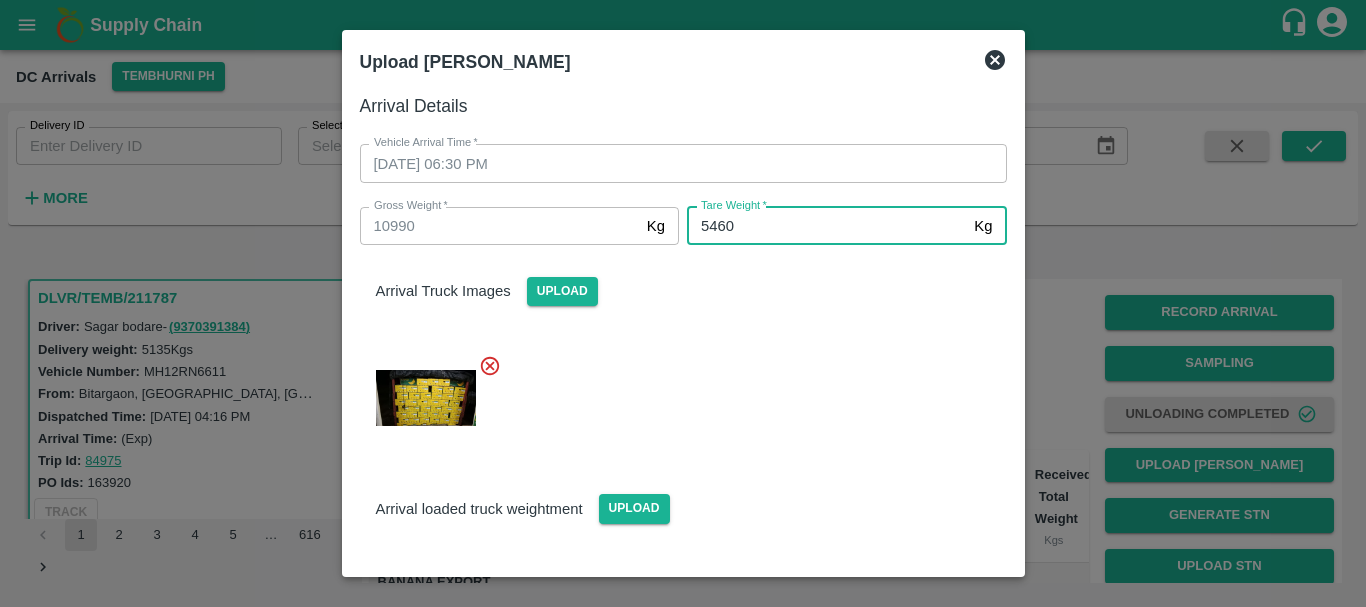 type on "5460" 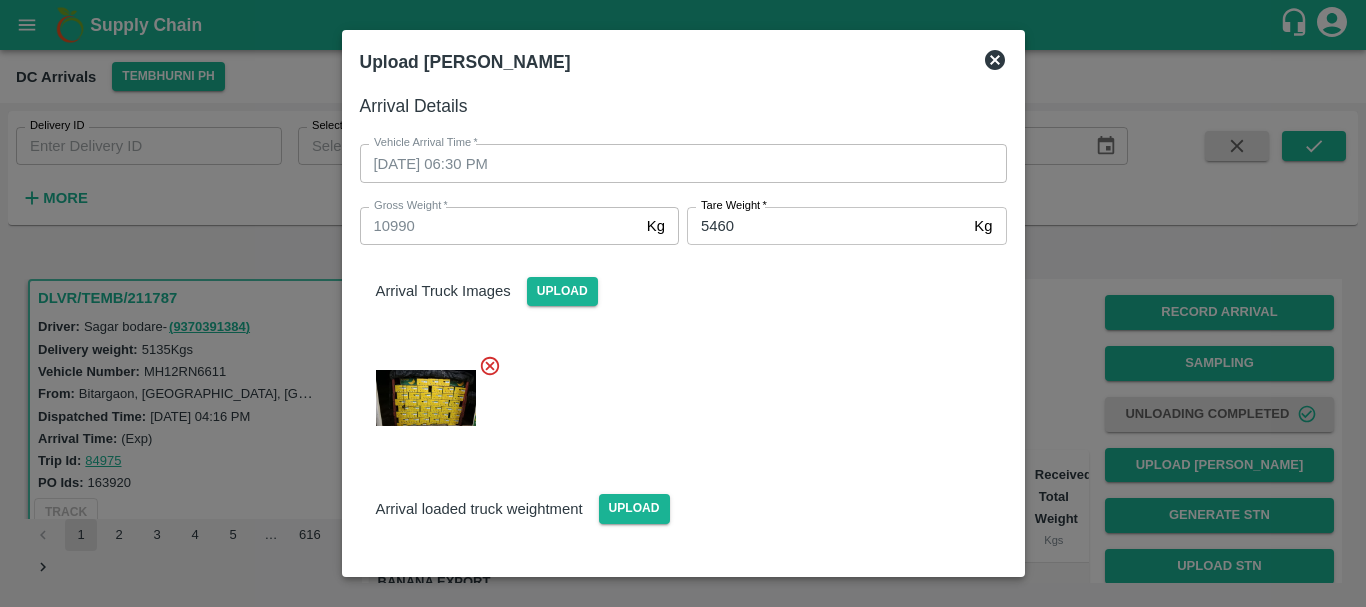 click at bounding box center [675, 392] 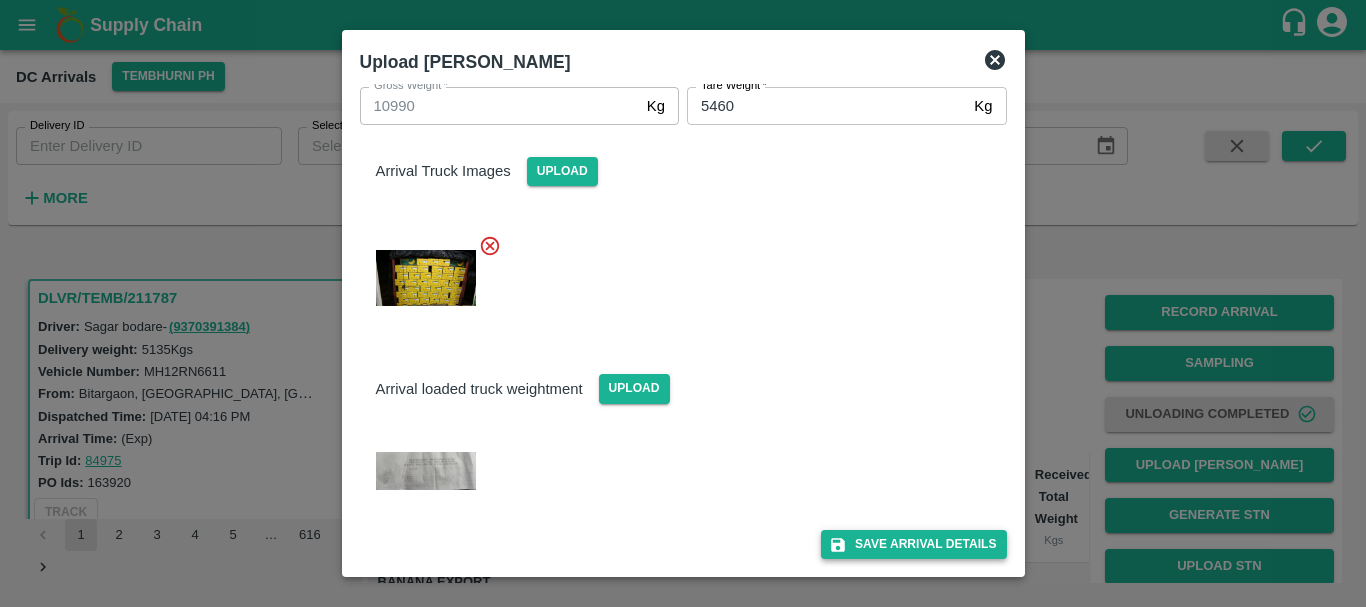 click on "Save Arrival Details" at bounding box center (913, 544) 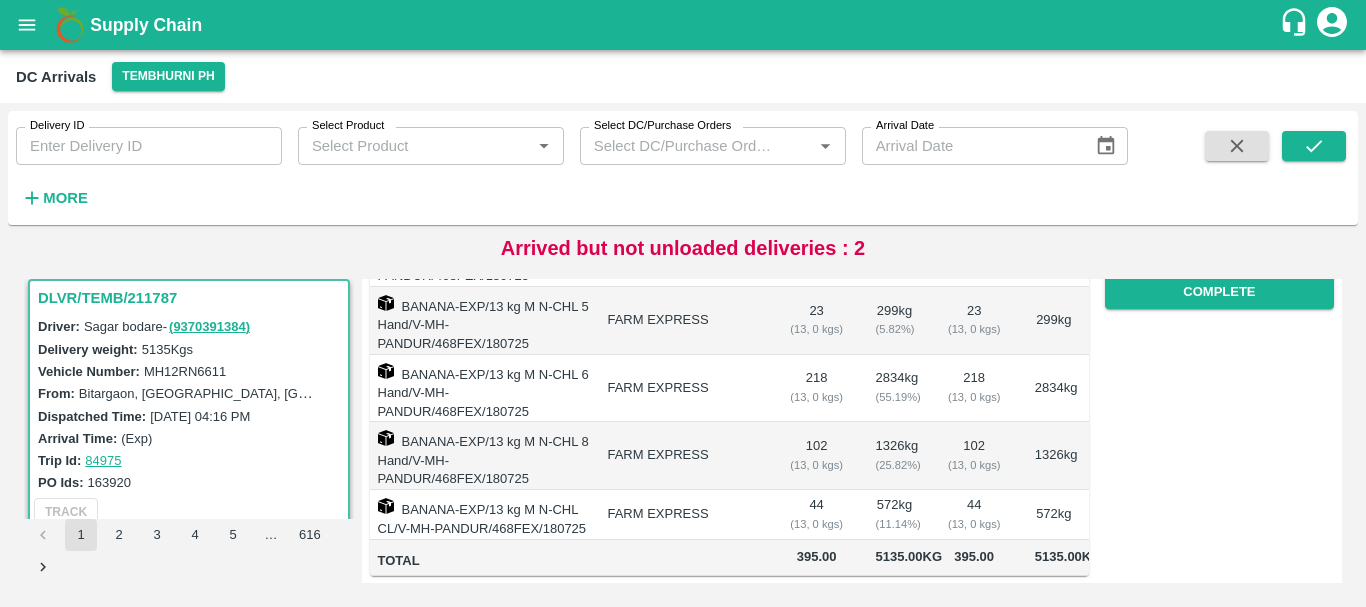 scroll, scrollTop: 0, scrollLeft: 0, axis: both 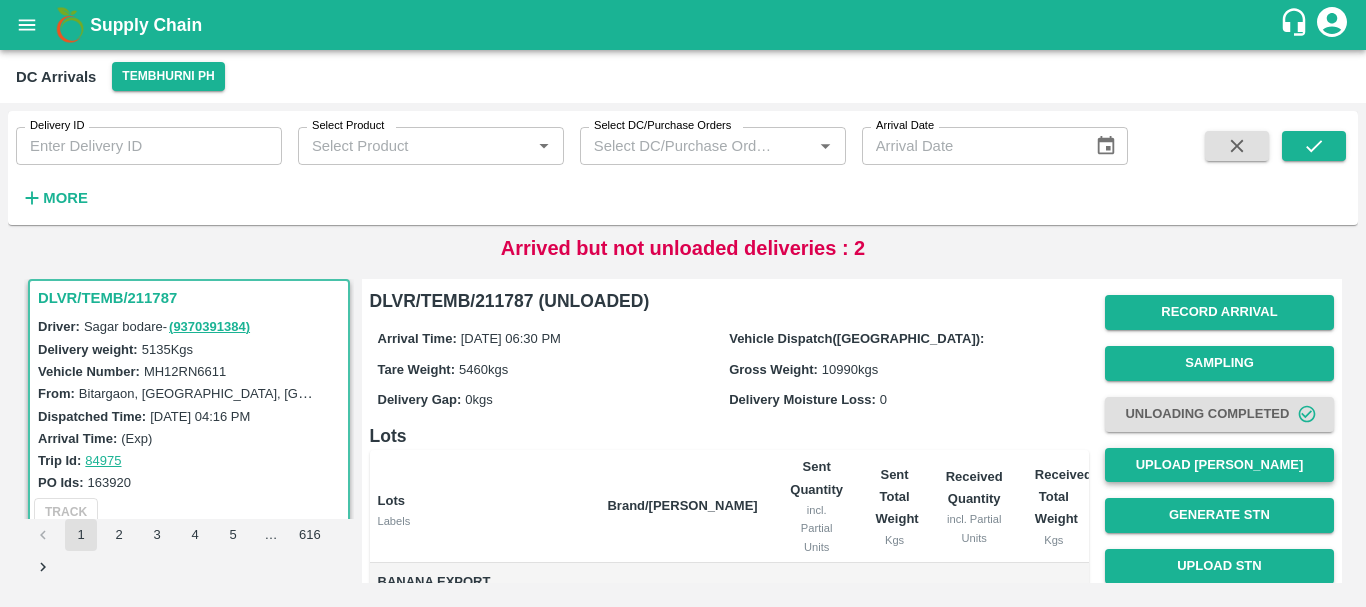 click on "Upload [PERSON_NAME]" at bounding box center [1219, 465] 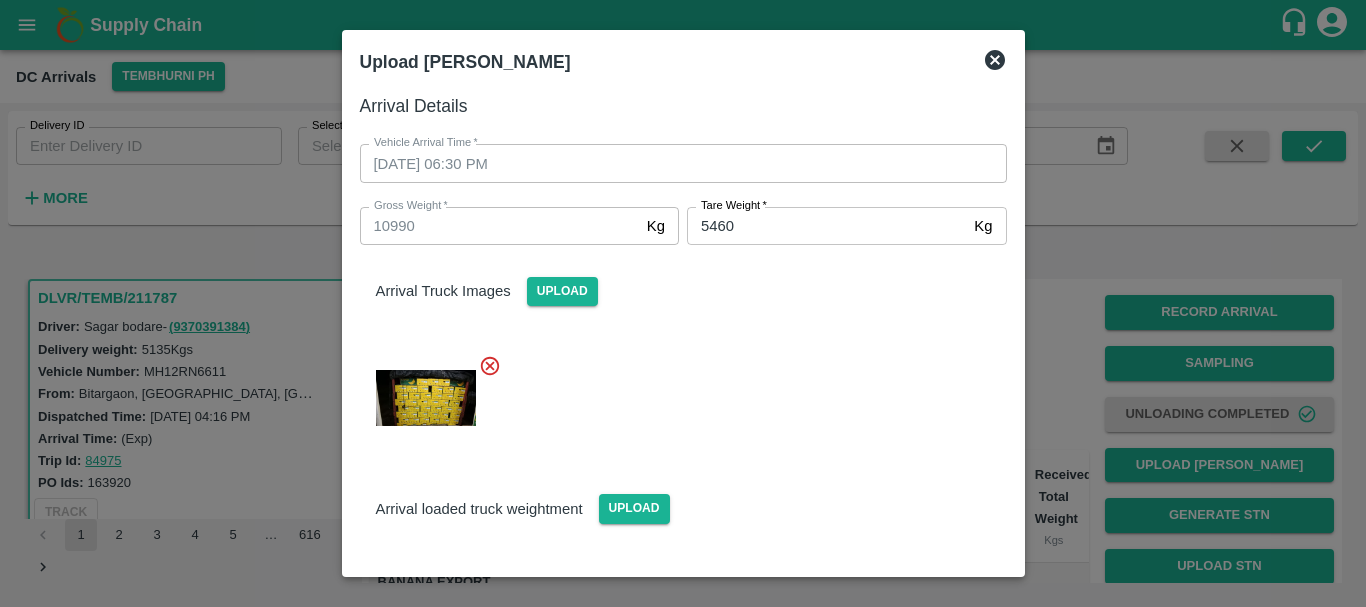 scroll, scrollTop: 120, scrollLeft: 0, axis: vertical 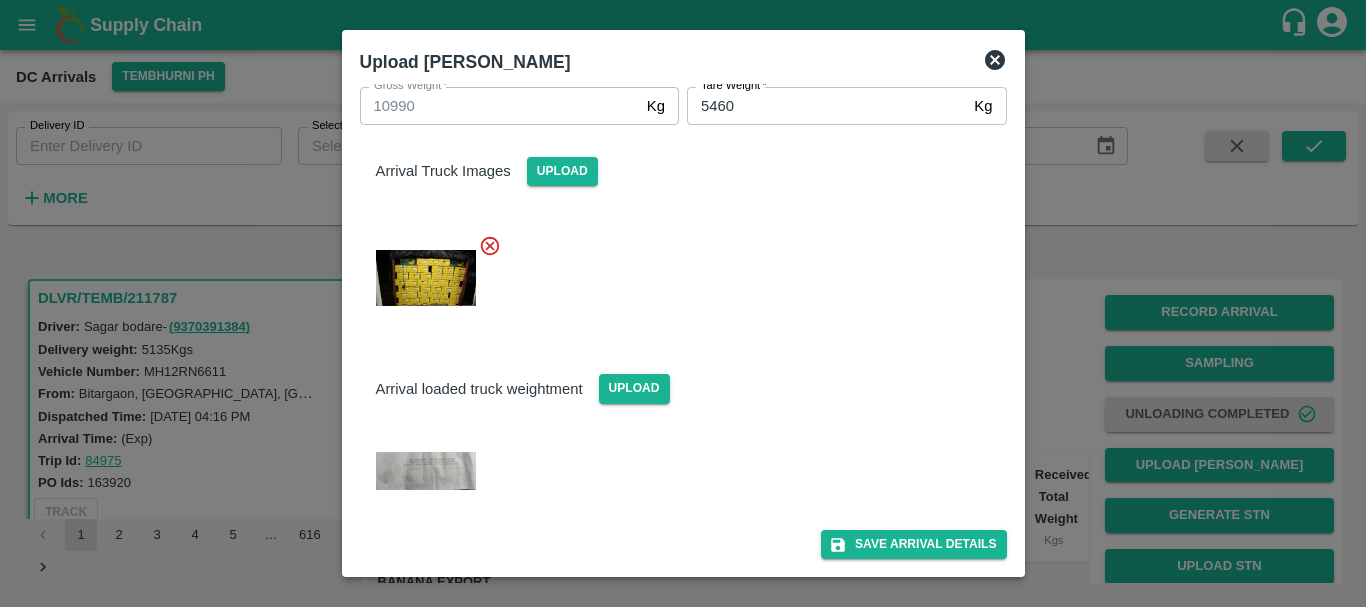 click at bounding box center (683, 303) 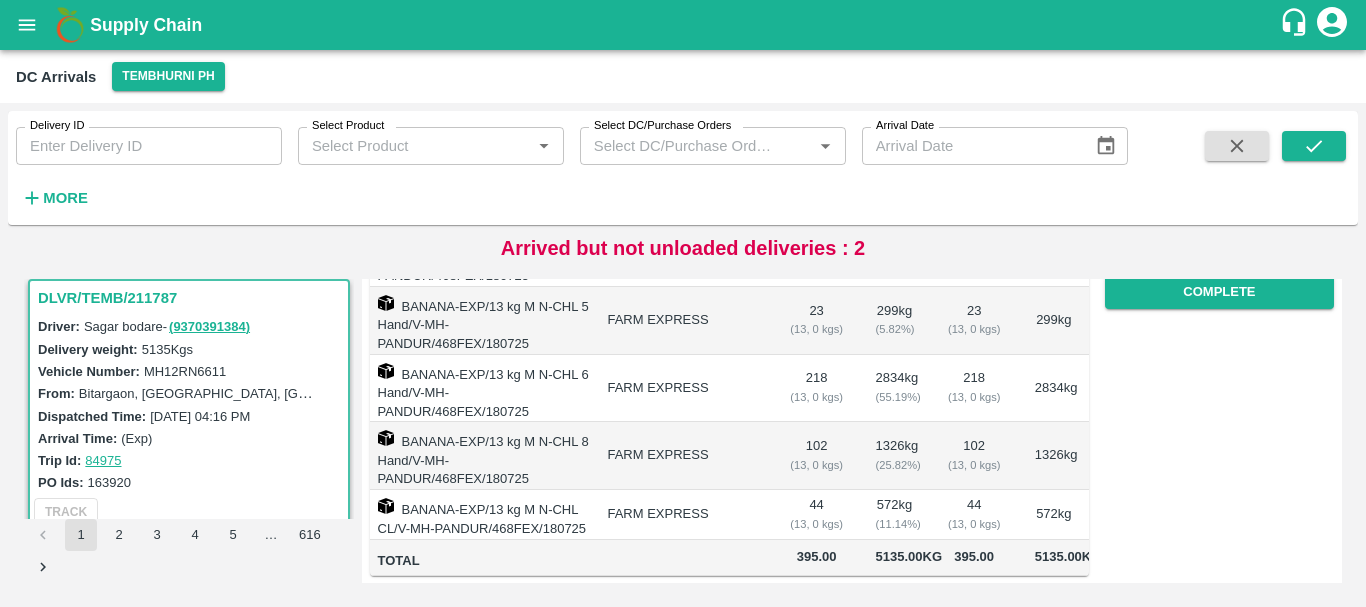 scroll, scrollTop: 0, scrollLeft: 0, axis: both 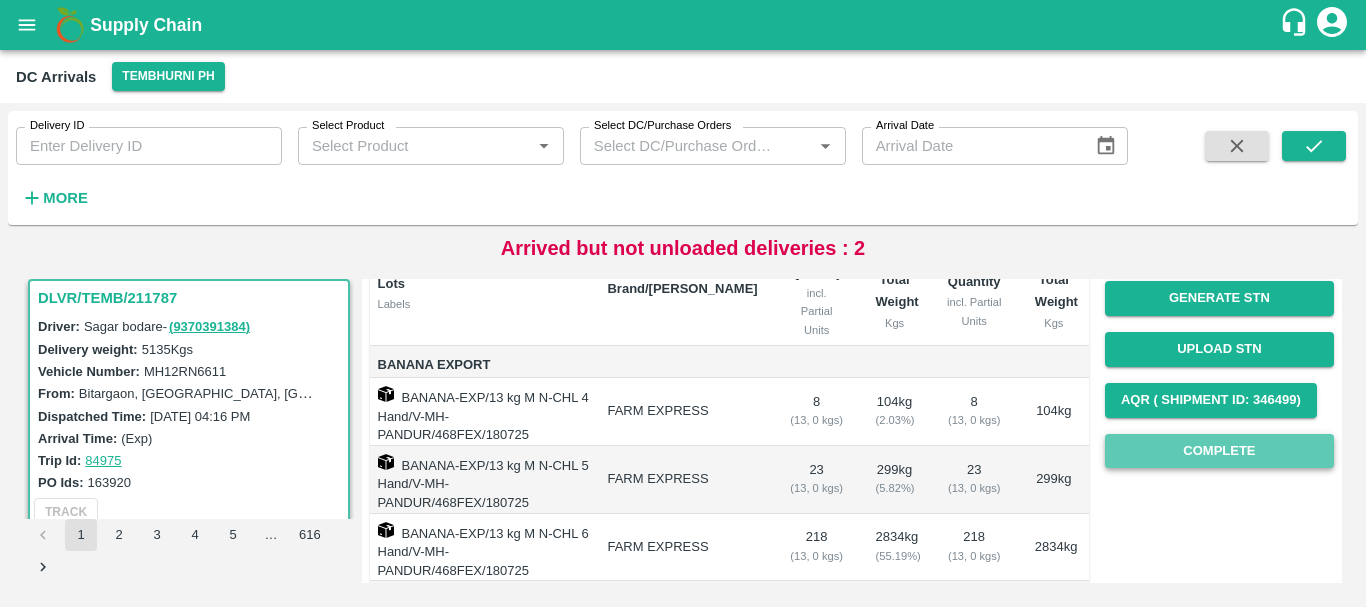 click on "Complete" at bounding box center (1219, 451) 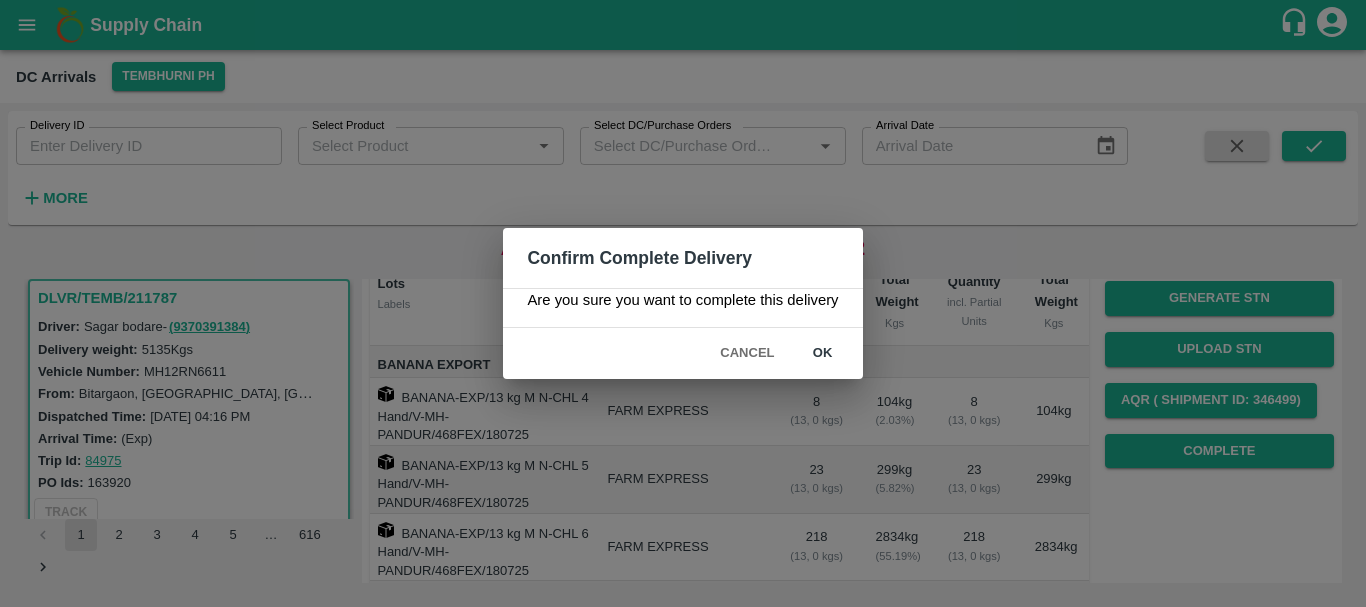 click on "ok" at bounding box center [823, 353] 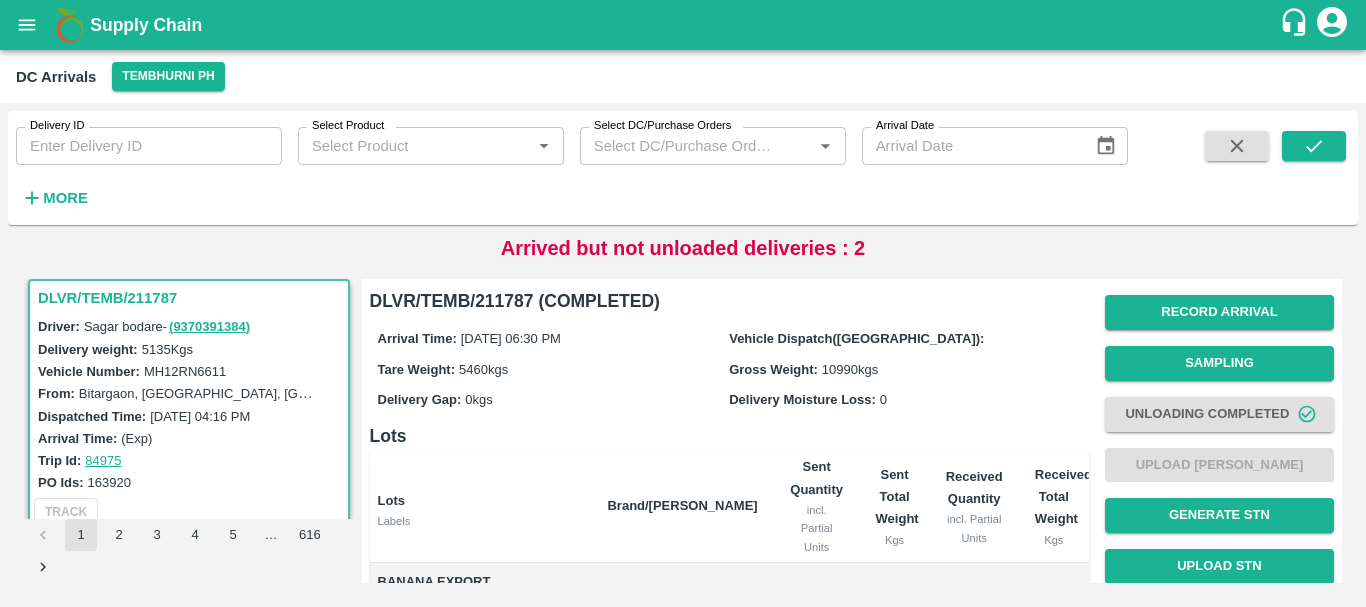 scroll, scrollTop: 415, scrollLeft: 0, axis: vertical 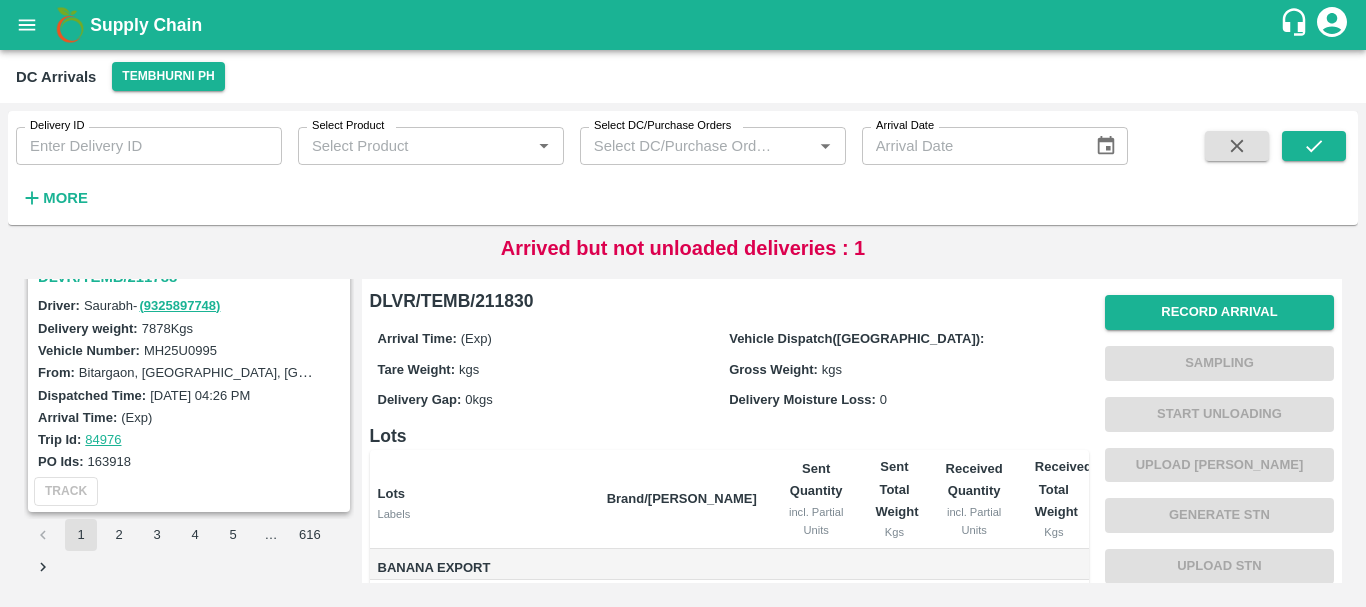 click on "2" at bounding box center [119, 535] 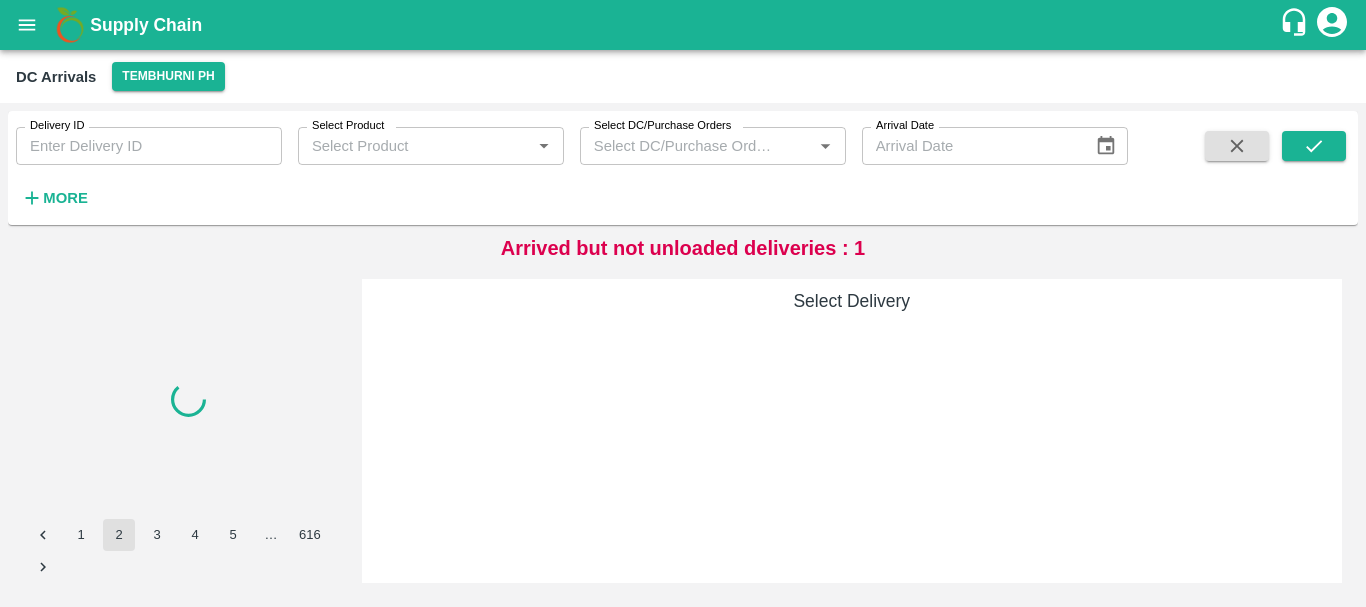 scroll, scrollTop: 0, scrollLeft: 0, axis: both 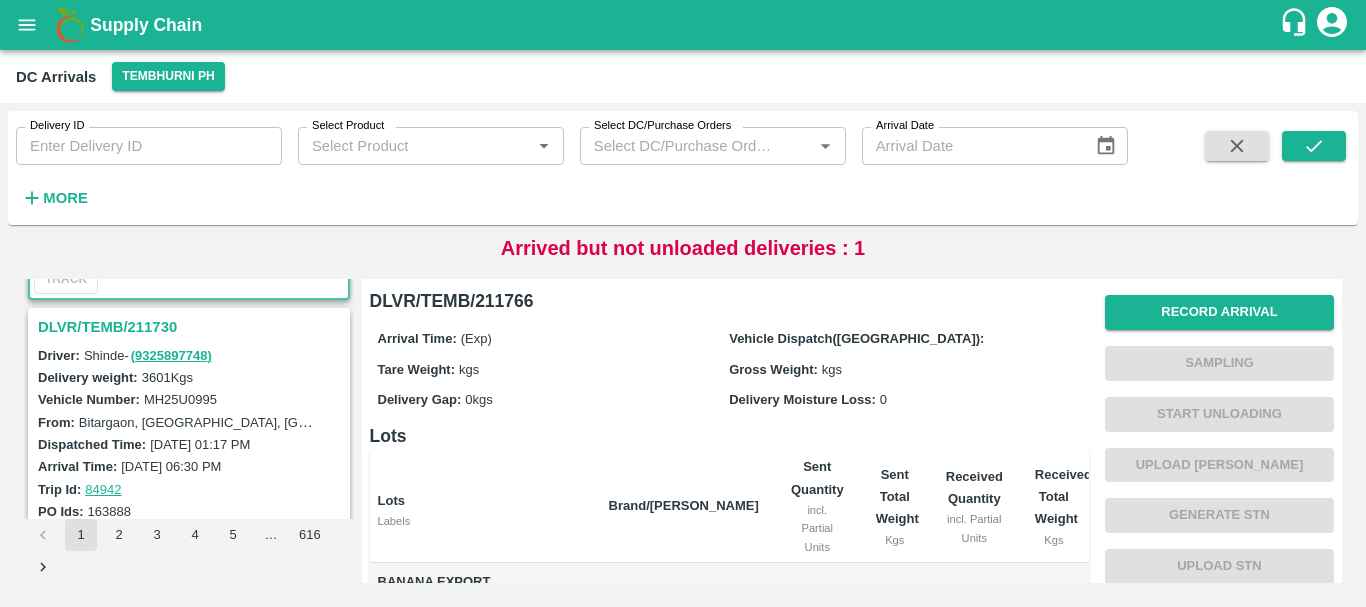 click on "DLVR/TEMB/211730" at bounding box center [192, 327] 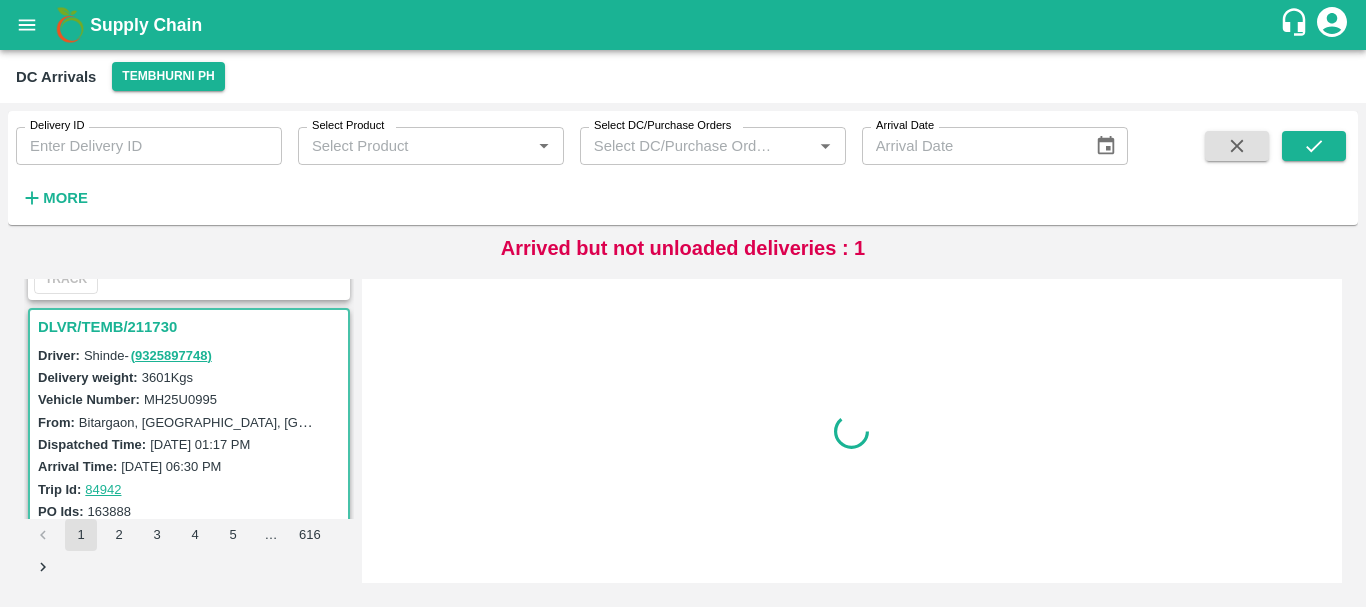 scroll, scrollTop: 269, scrollLeft: 0, axis: vertical 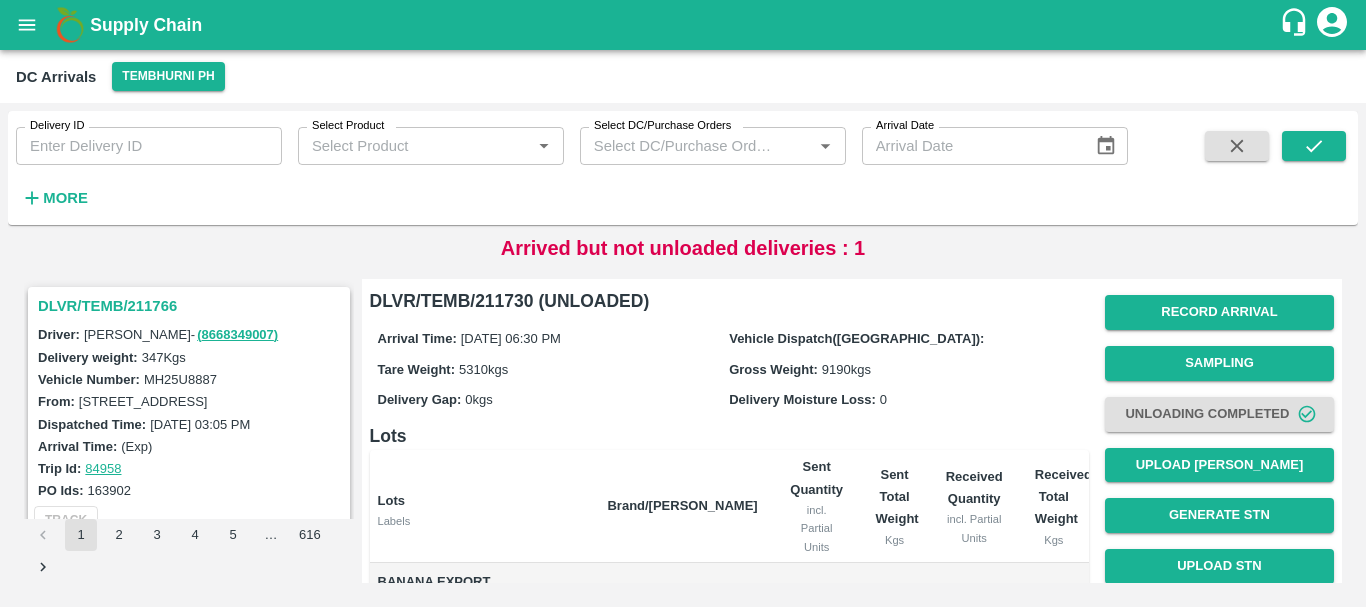 click on "DLVR/TEMB/211766" at bounding box center (192, 306) 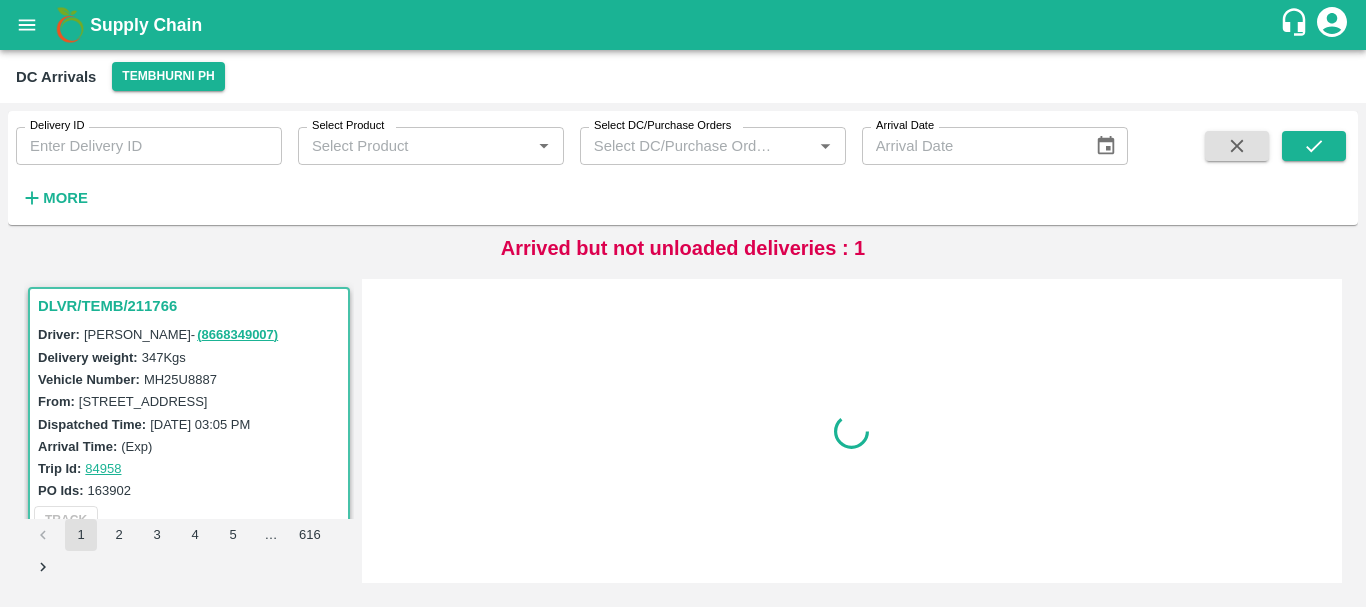 scroll, scrollTop: 8, scrollLeft: 0, axis: vertical 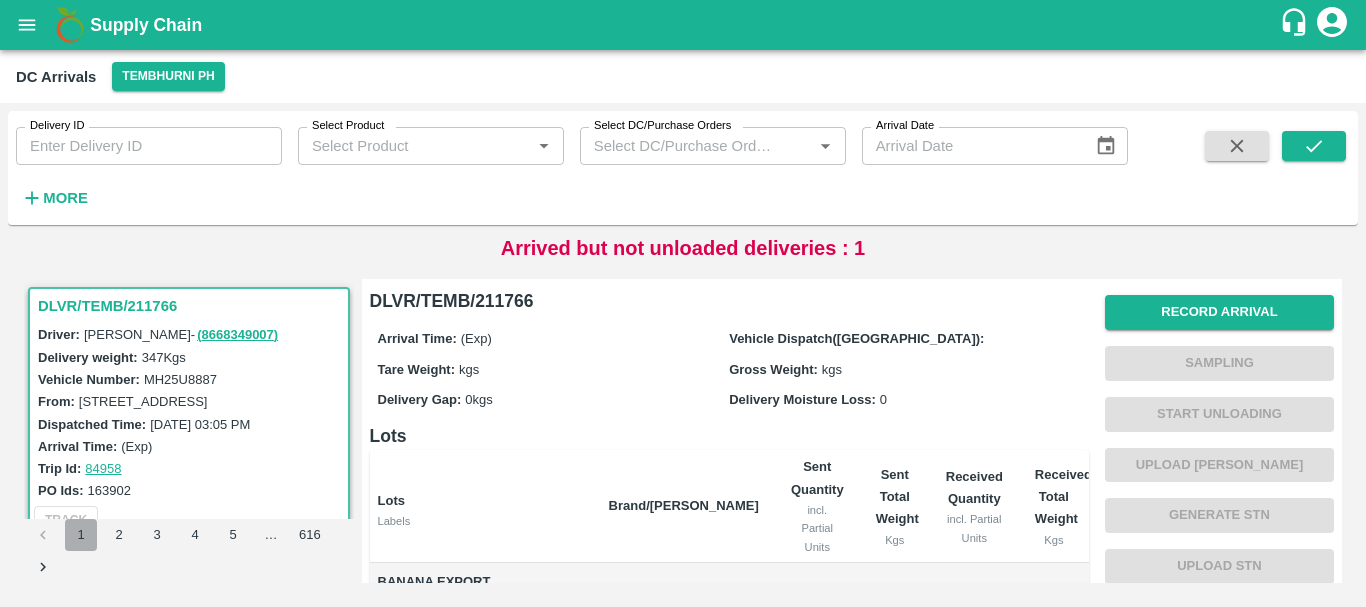 click on "1" at bounding box center [81, 535] 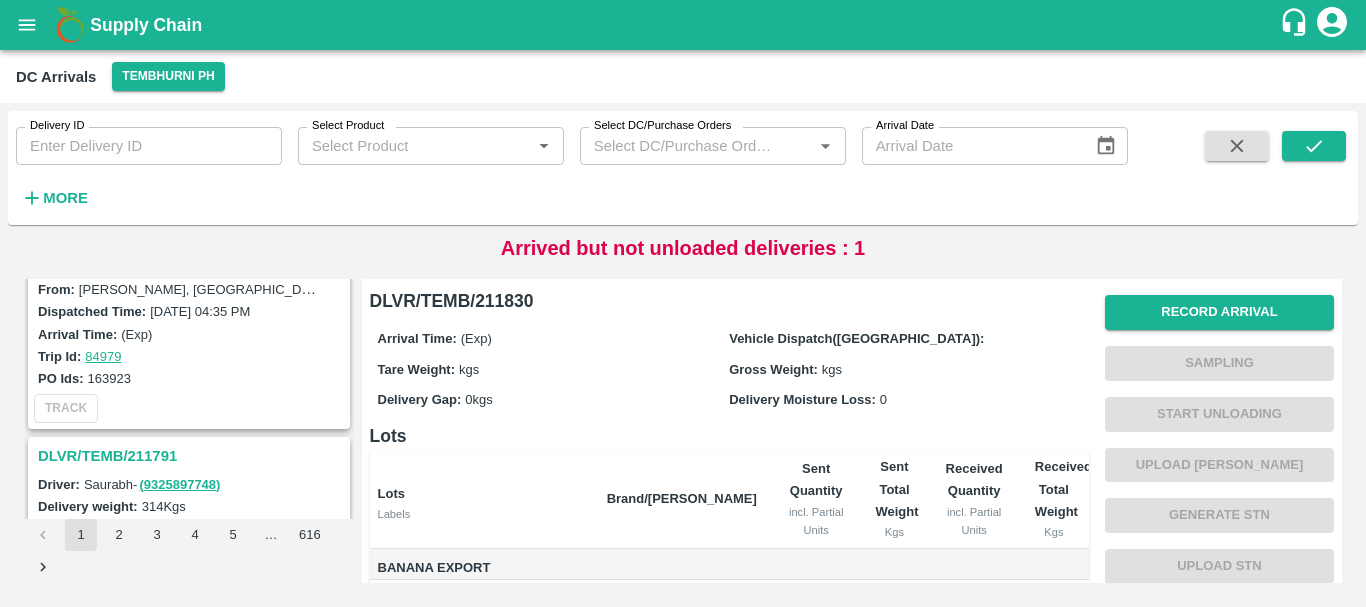 scroll, scrollTop: 5602, scrollLeft: 0, axis: vertical 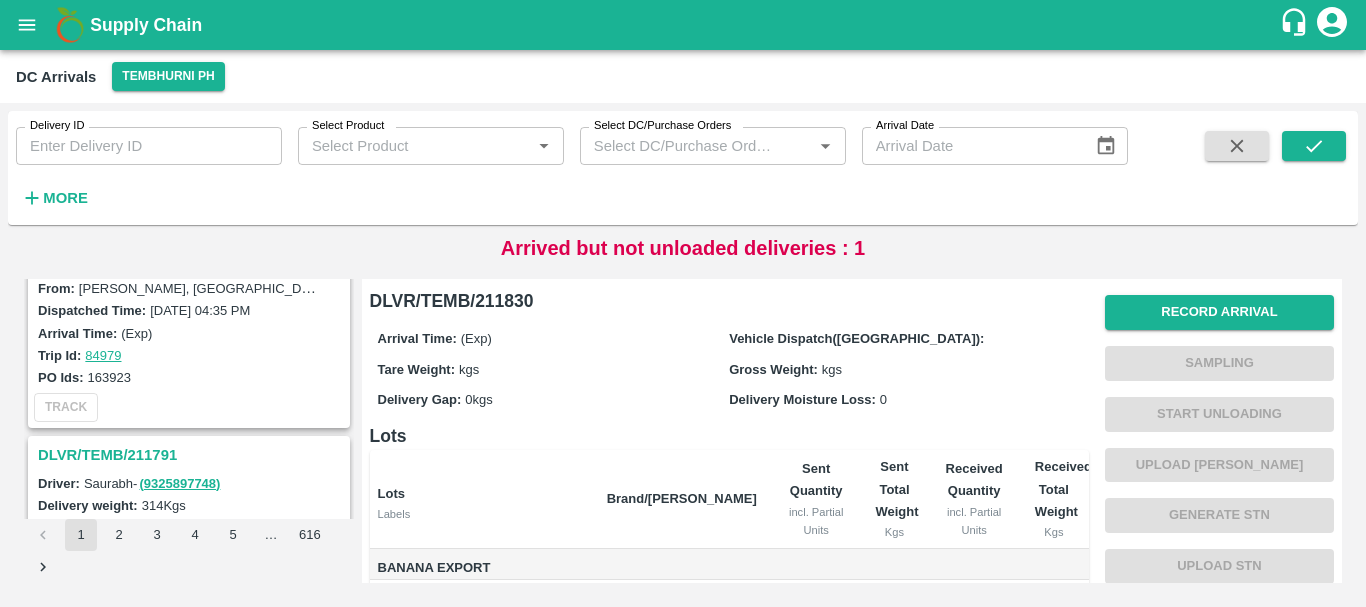 drag, startPoint x: 164, startPoint y: 459, endPoint x: 612, endPoint y: 438, distance: 448.4919 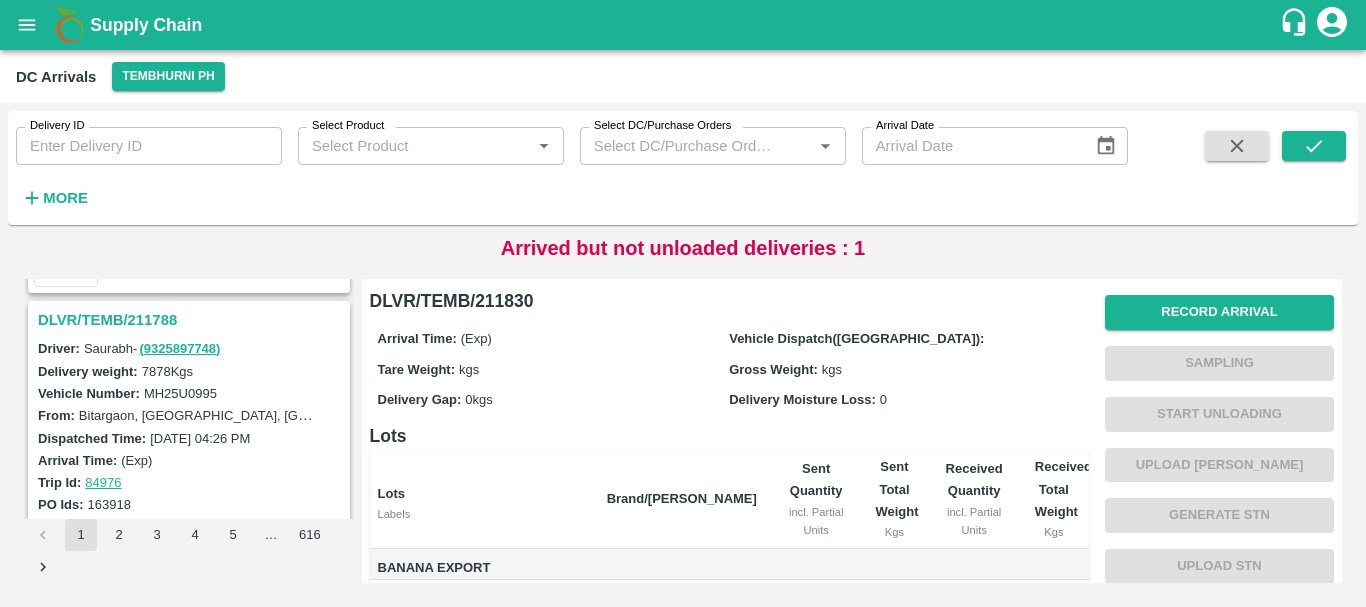 scroll, scrollTop: 6256, scrollLeft: 0, axis: vertical 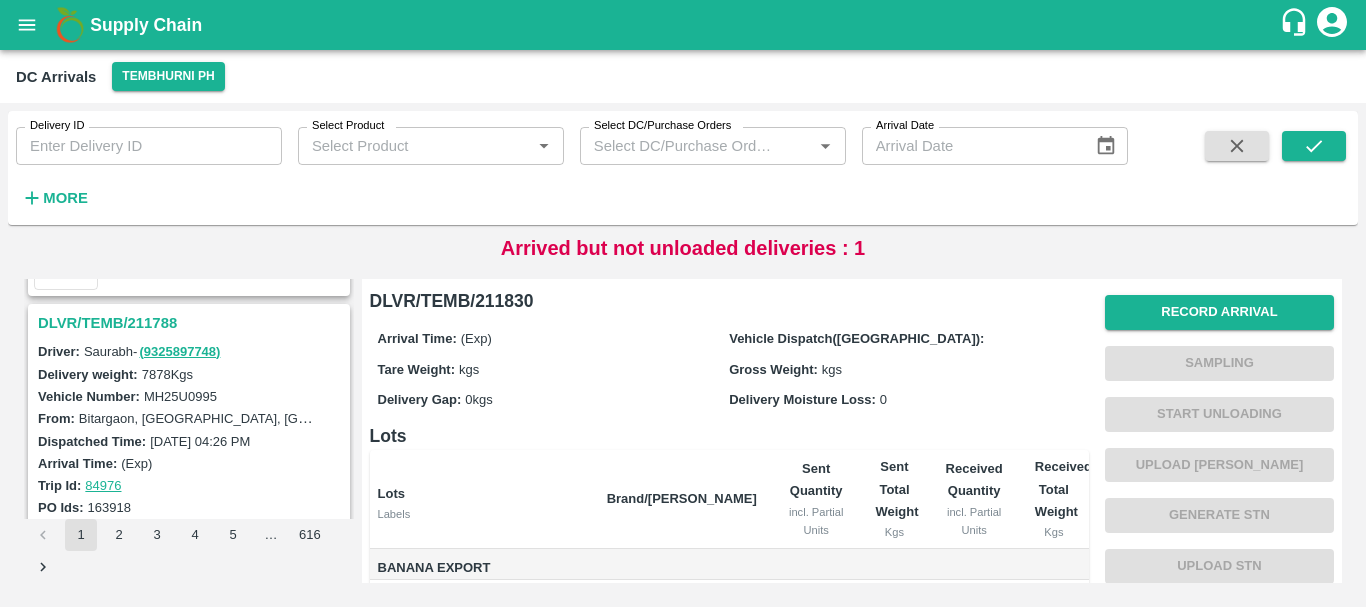 click on "DLVR/TEMB/211788" at bounding box center [192, 323] 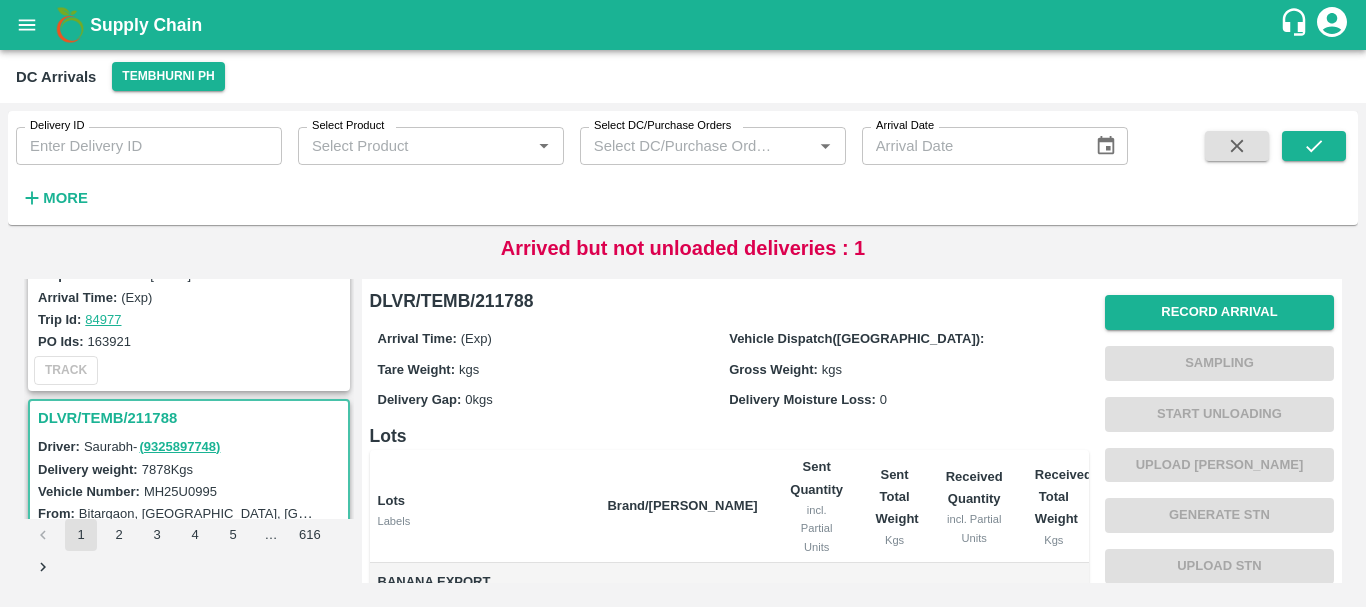 scroll, scrollTop: 6302, scrollLeft: 0, axis: vertical 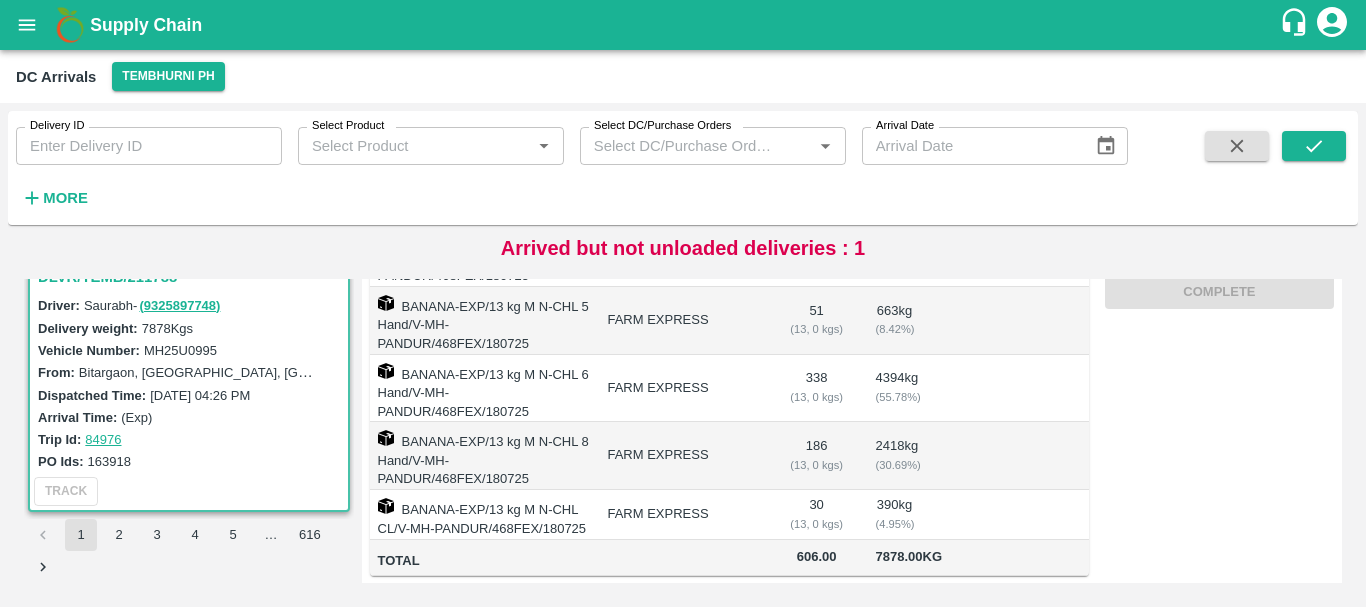 click on "FARM EXPRESS" at bounding box center [682, 456] 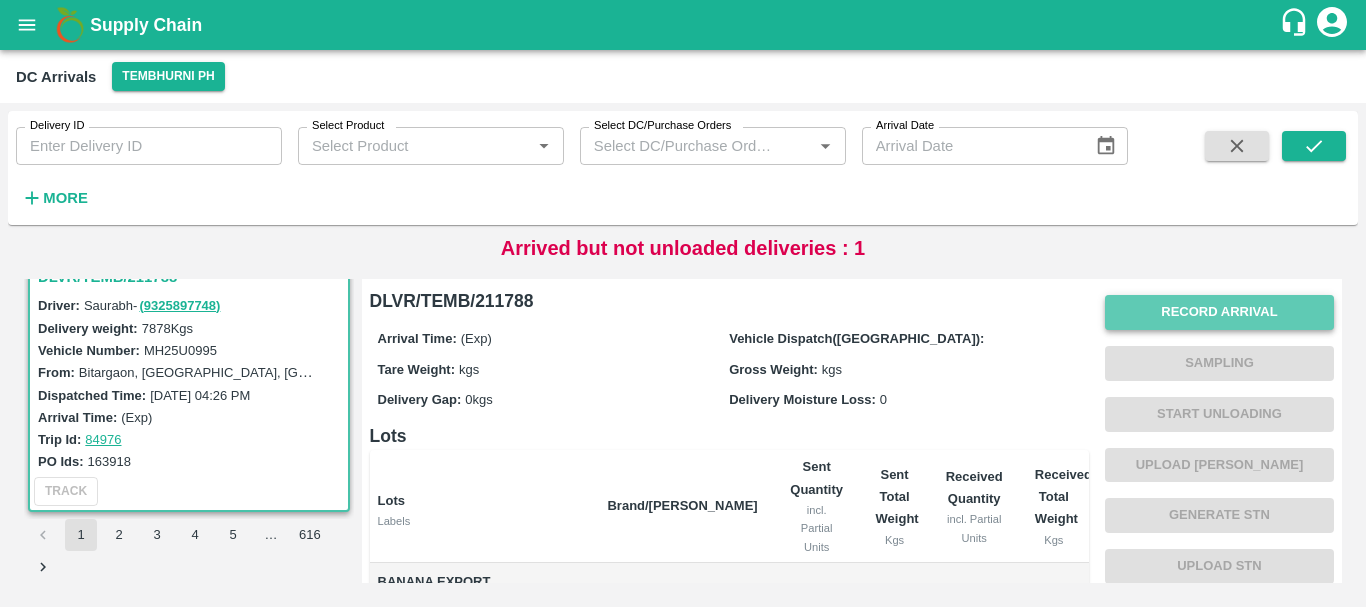 click on "Record Arrival" at bounding box center [1219, 312] 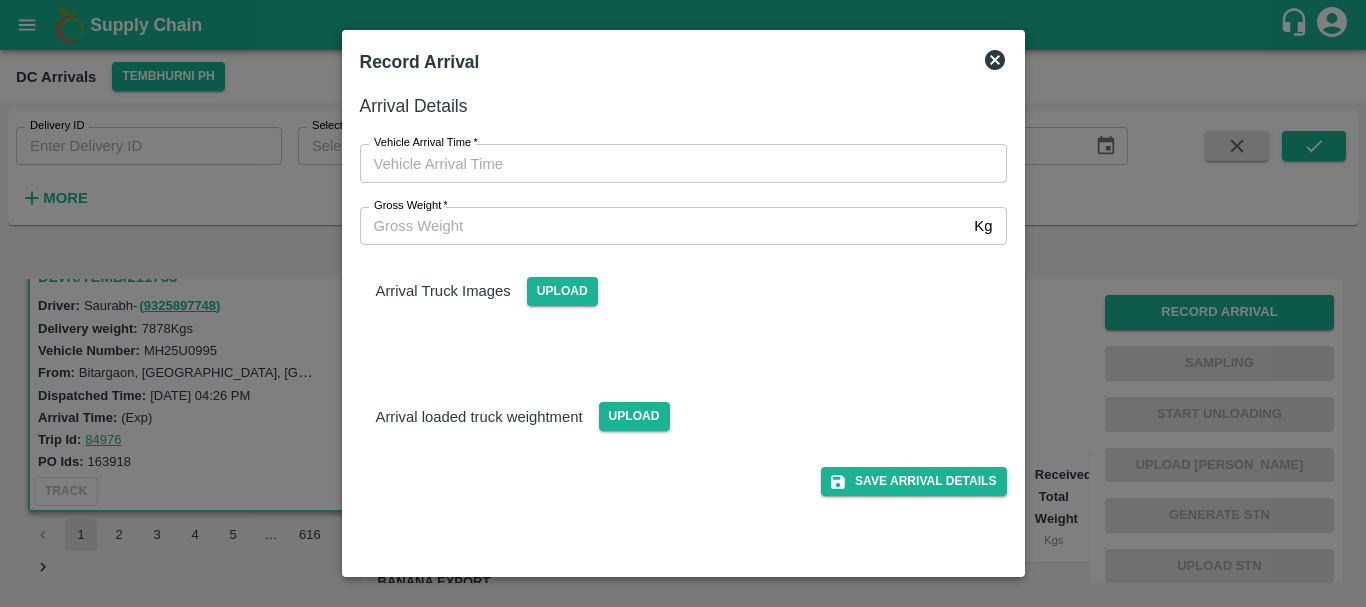 type on "DD/MM/YYYY hh:mm aa" 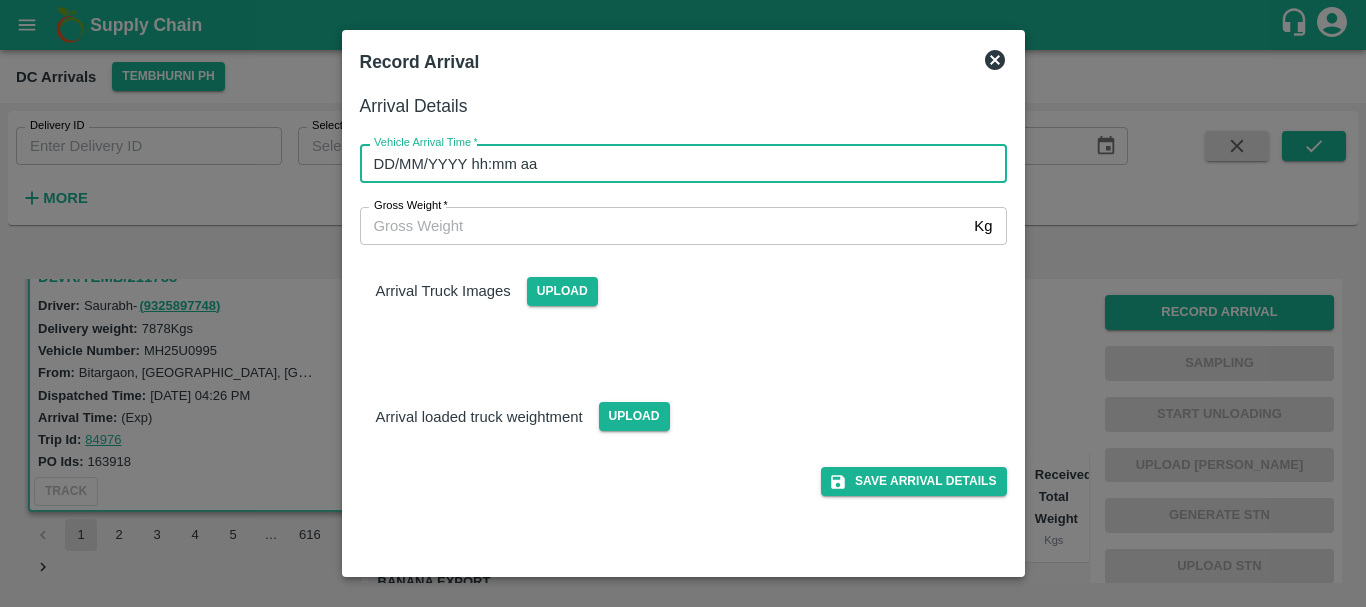 click on "DD/MM/YYYY hh:mm aa" at bounding box center (676, 163) 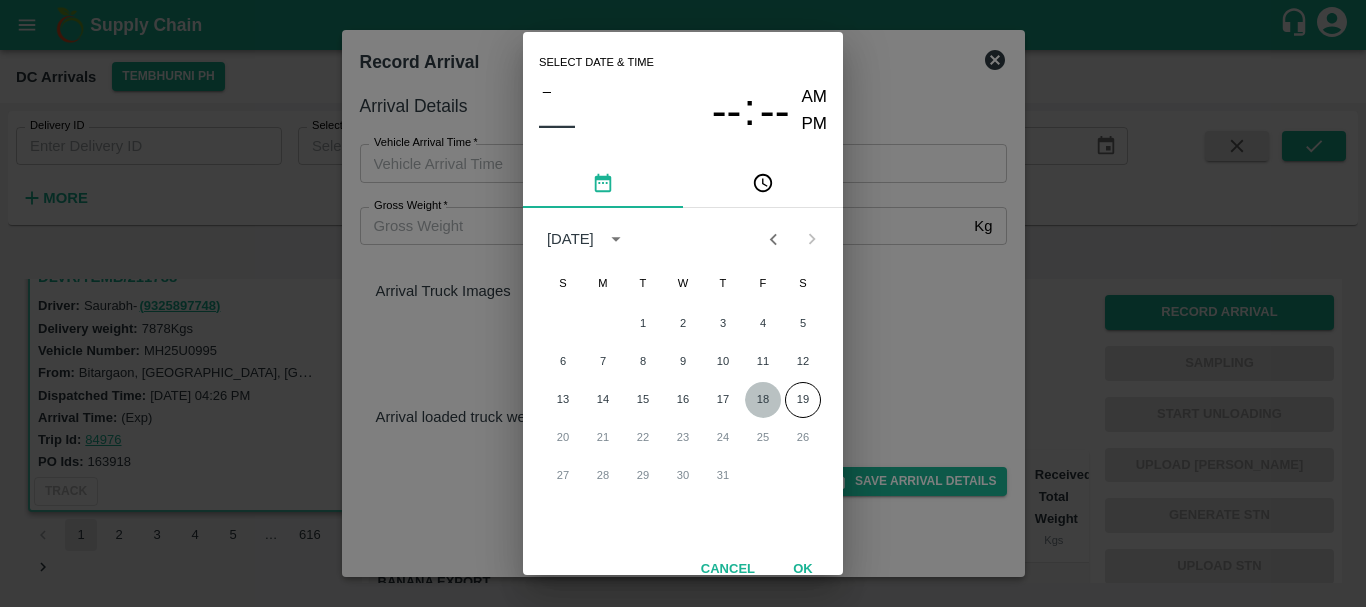 click on "18" at bounding box center [763, 400] 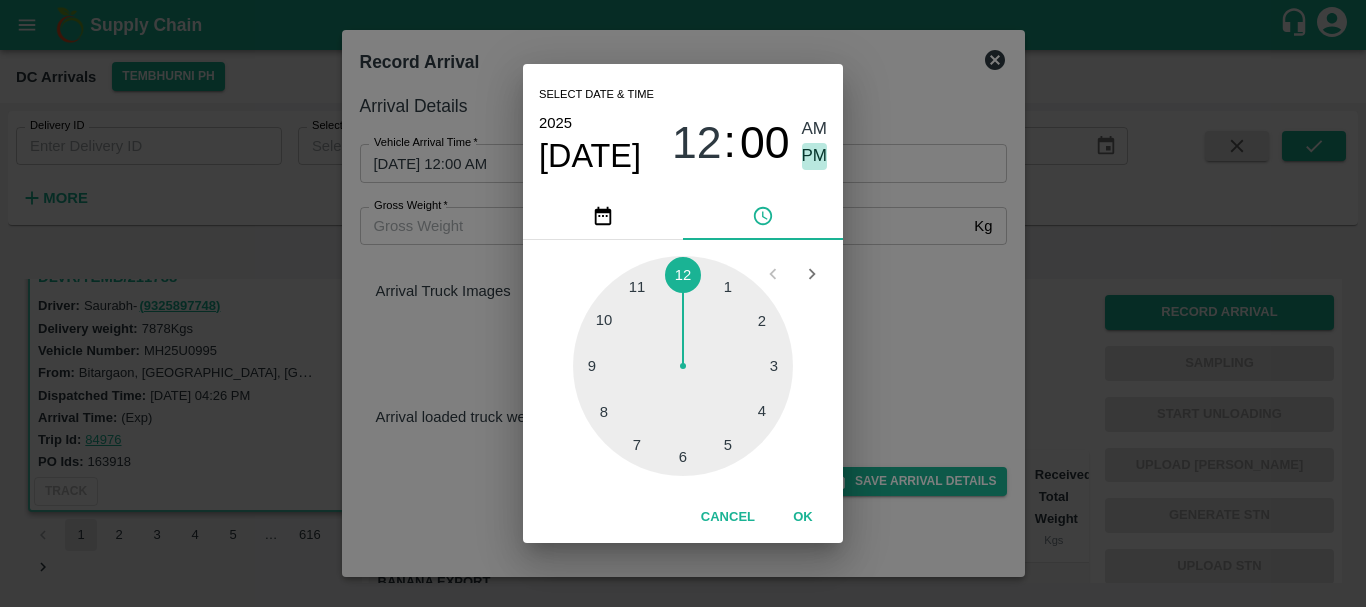 click on "PM" at bounding box center [815, 156] 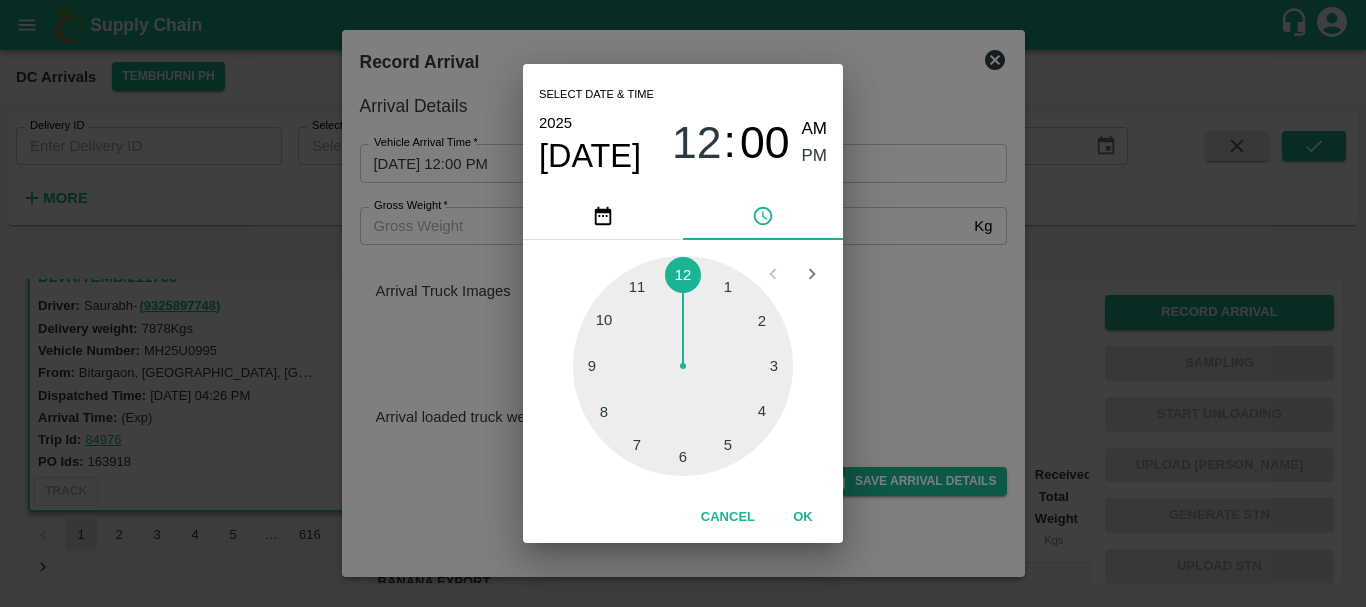 click at bounding box center [683, 366] 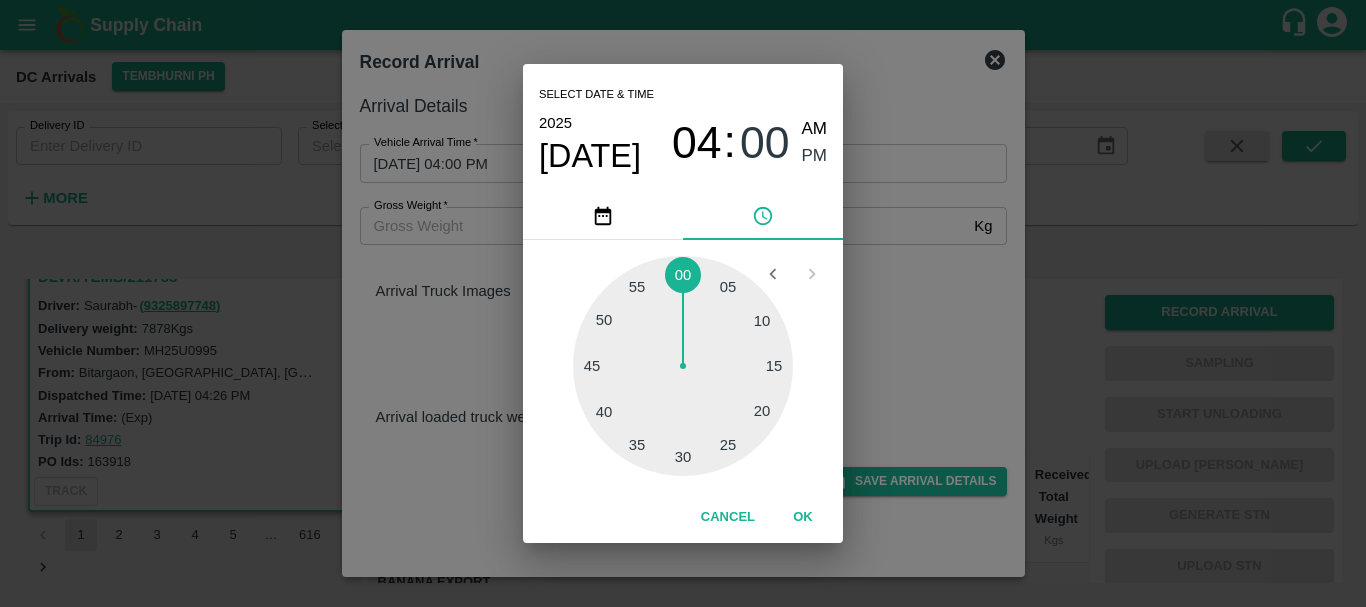 click at bounding box center [683, 366] 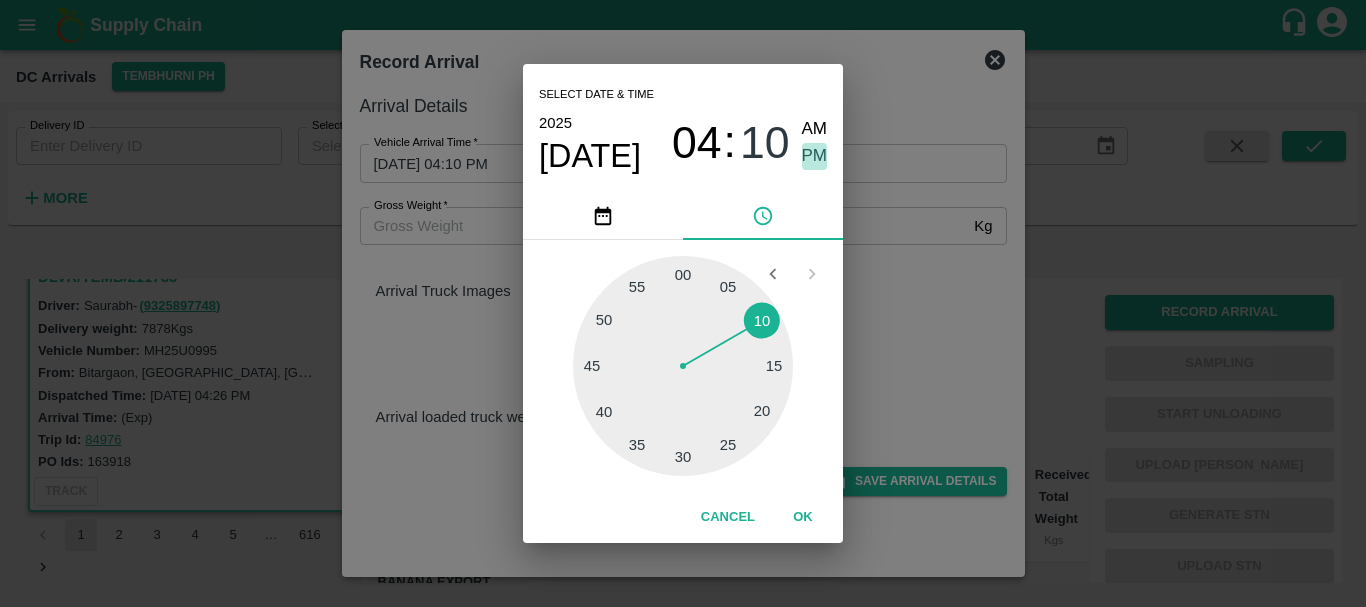 click on "PM" at bounding box center (815, 156) 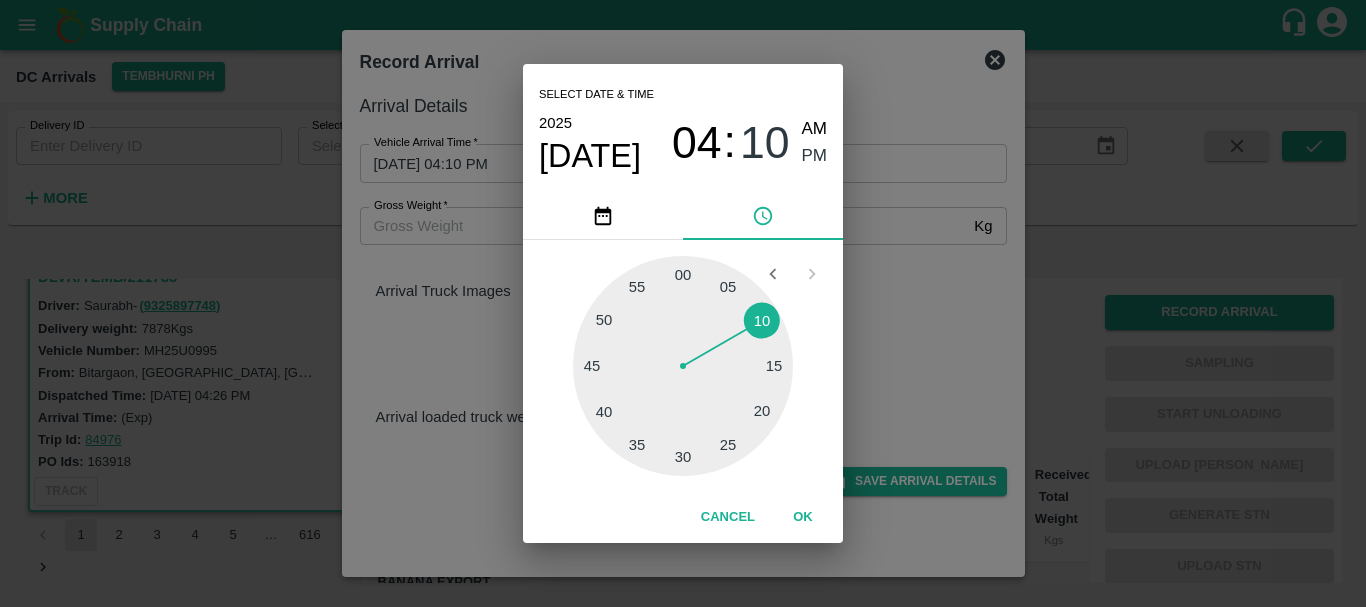 click on "Select date & time 2025 Jul 18 04 : 10 AM PM 05 10 15 20 25 30 35 40 45 50 55 00 Cancel OK" at bounding box center (683, 303) 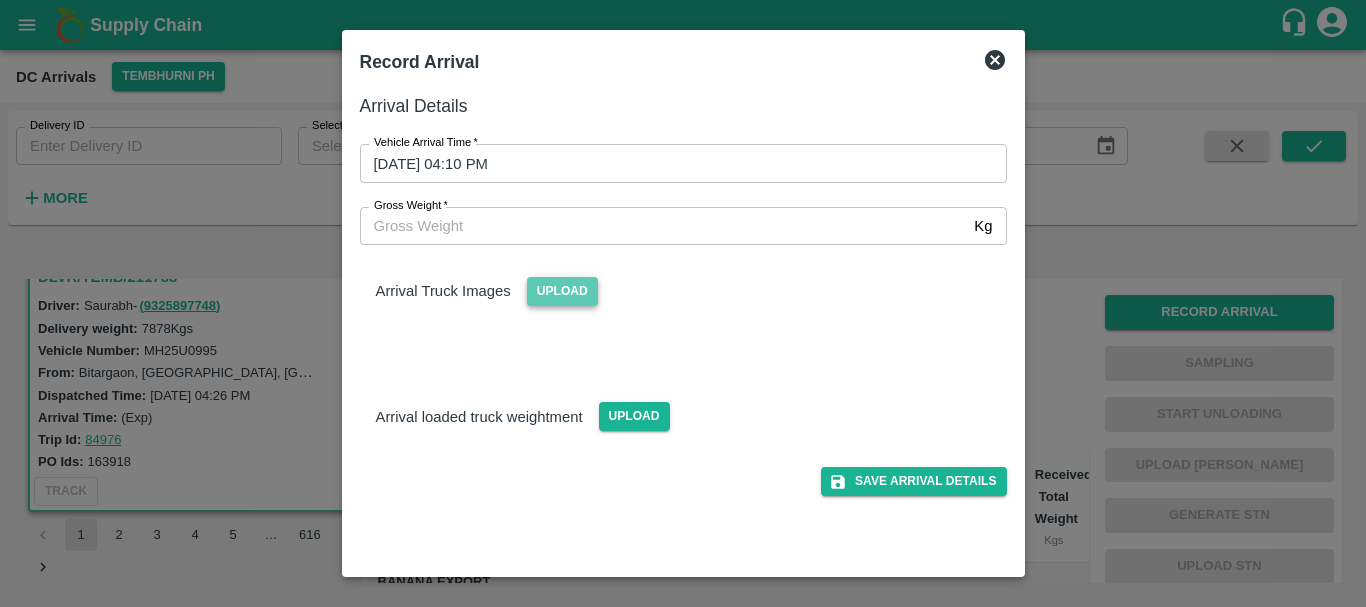 click on "Upload" at bounding box center (562, 291) 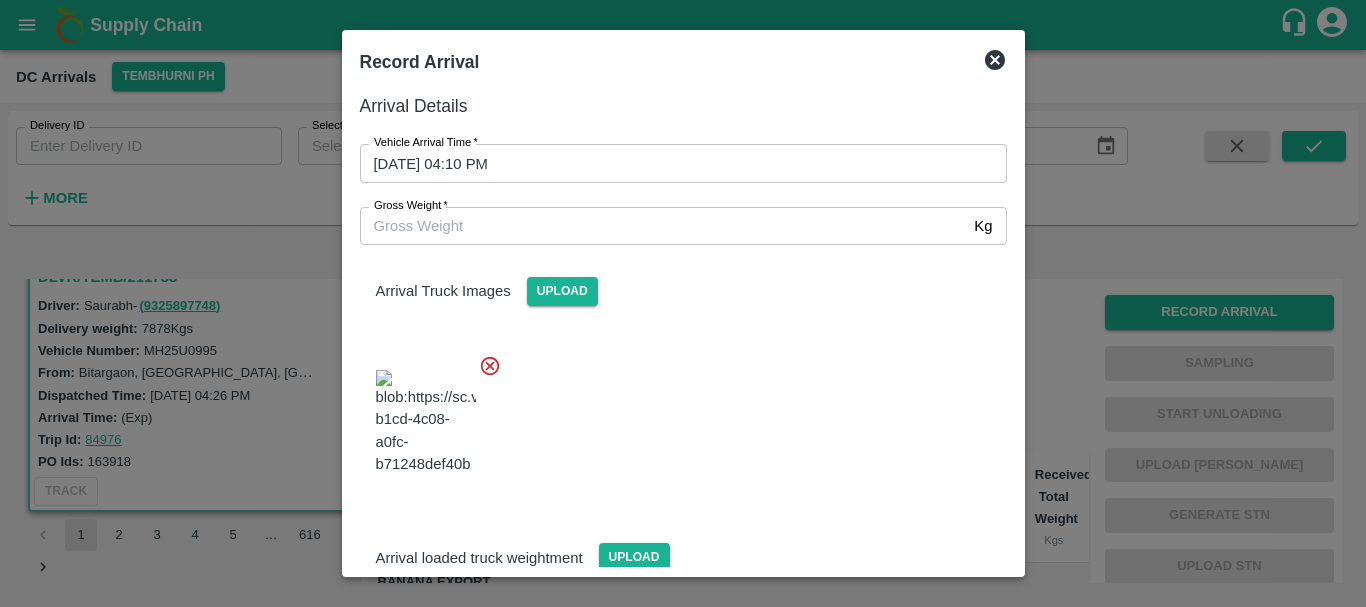 scroll, scrollTop: 48, scrollLeft: 0, axis: vertical 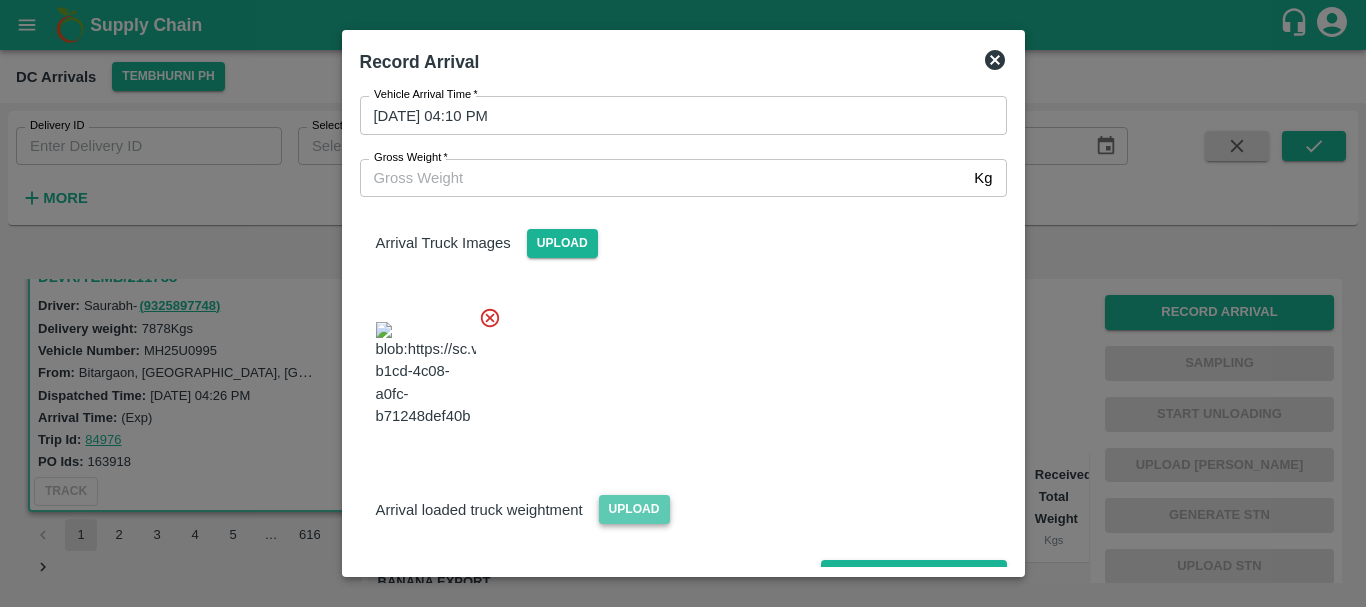click on "Upload" at bounding box center (634, 509) 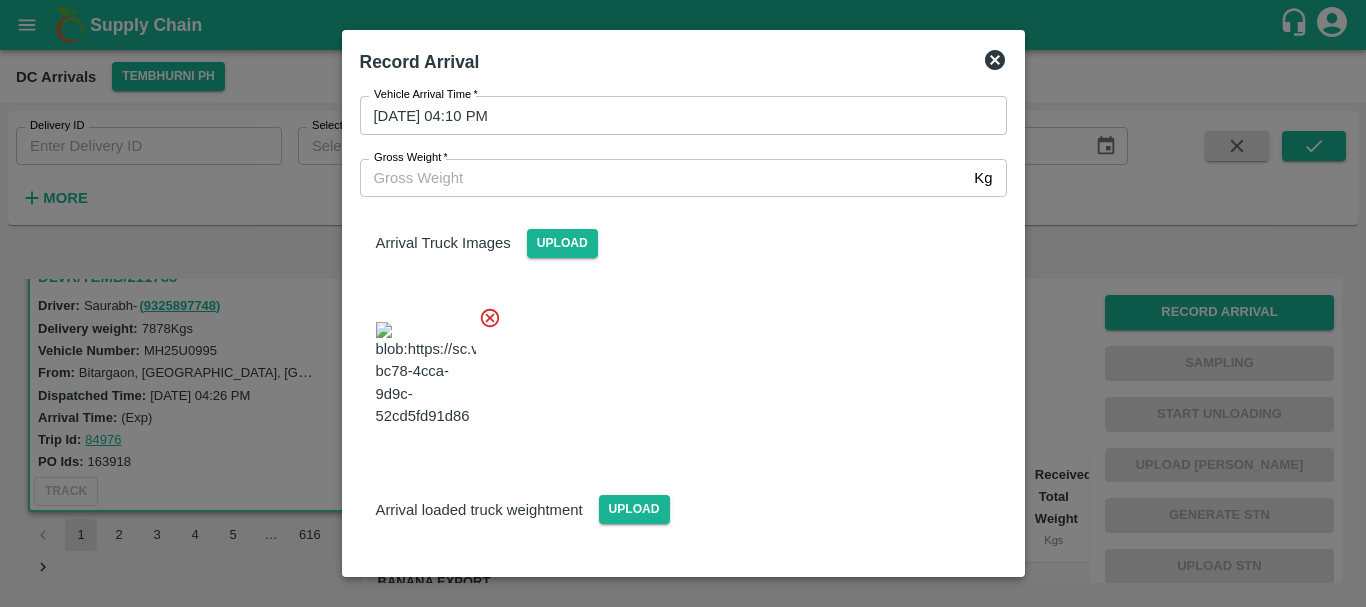 scroll, scrollTop: 140, scrollLeft: 0, axis: vertical 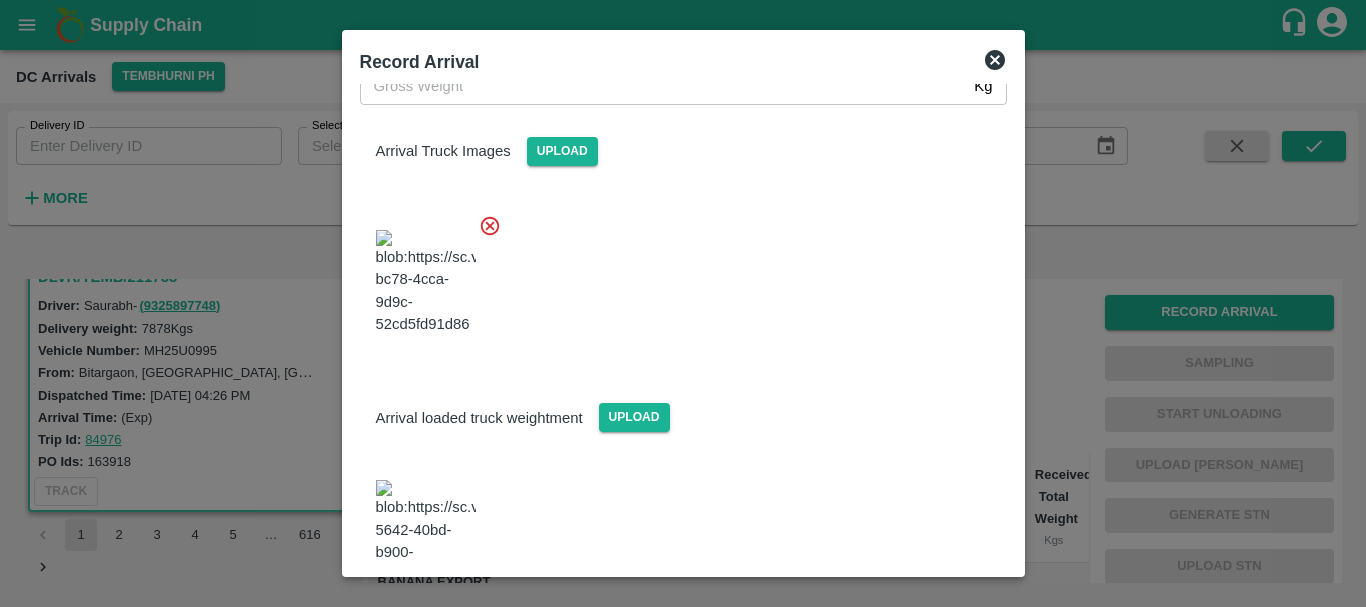 click at bounding box center (426, 532) 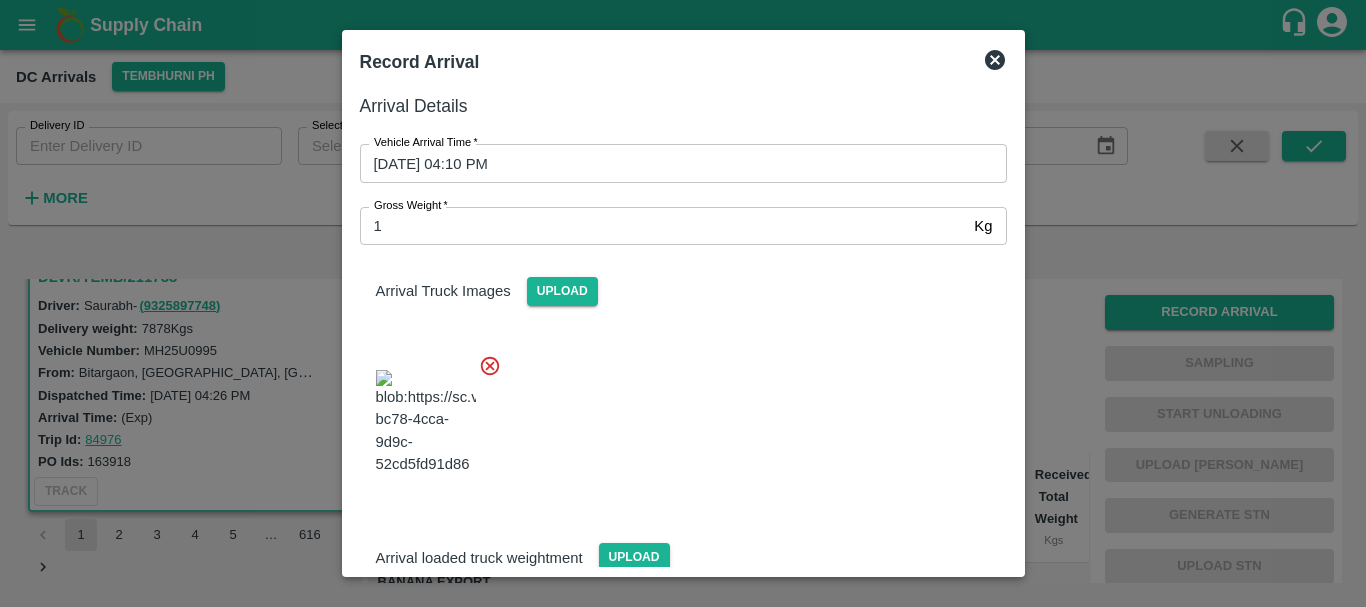 click on "1" at bounding box center (663, 226) 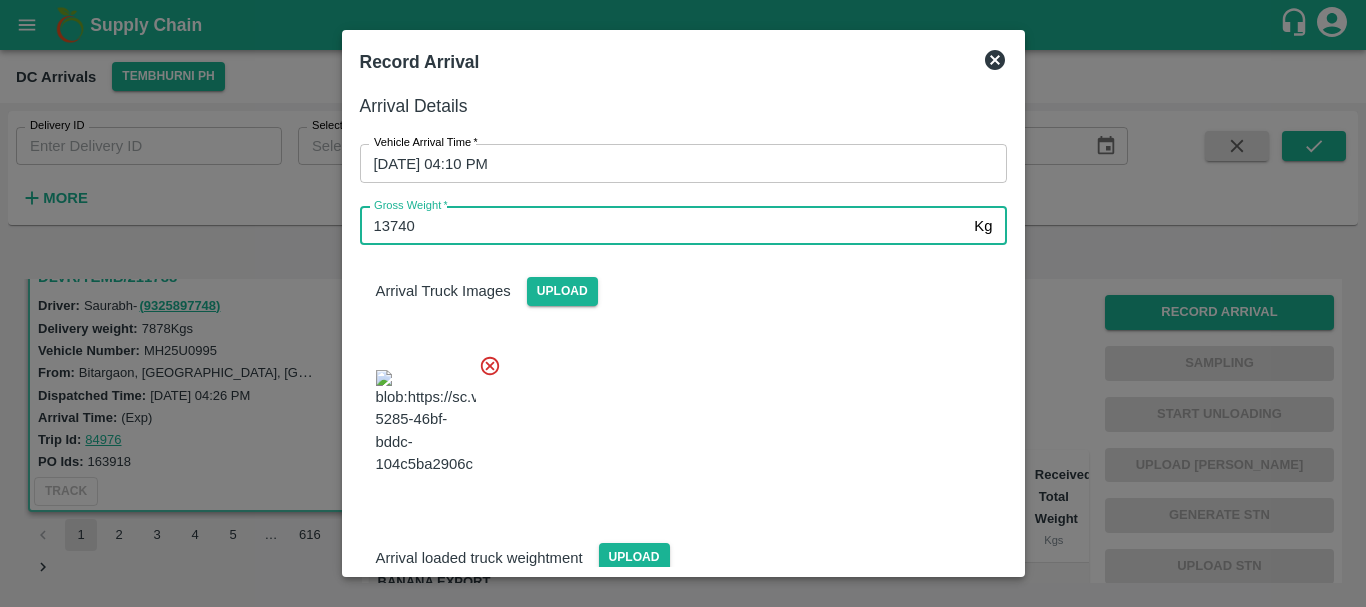 type on "13740" 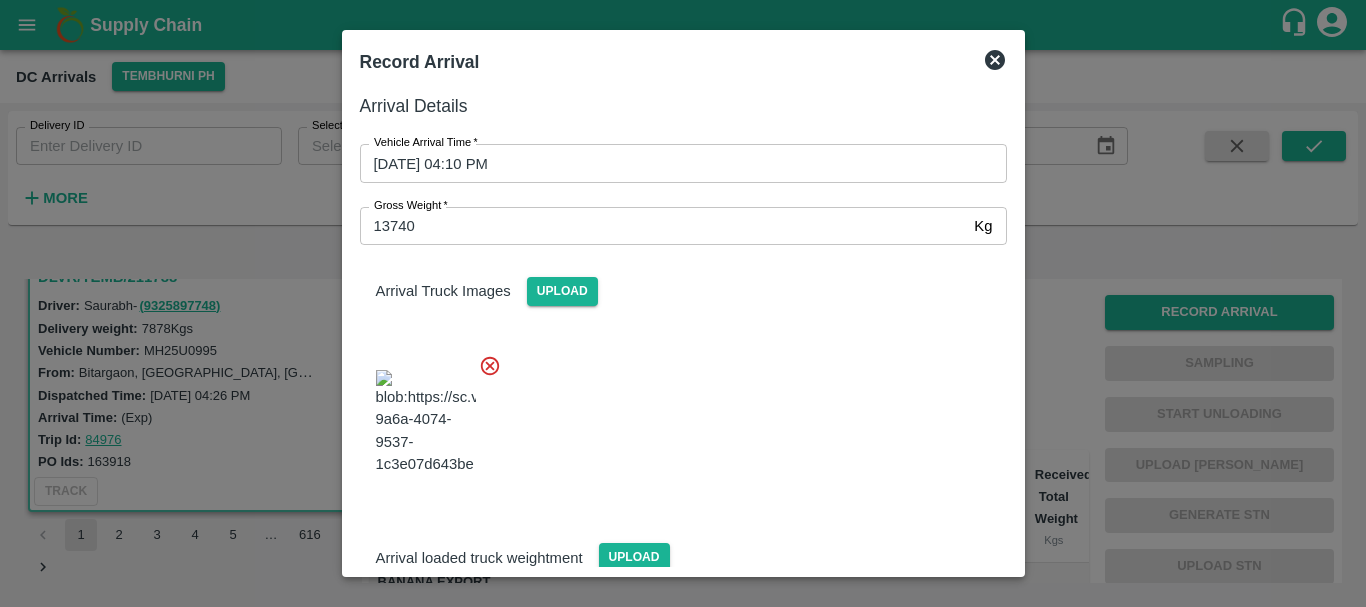 scroll, scrollTop: 140, scrollLeft: 0, axis: vertical 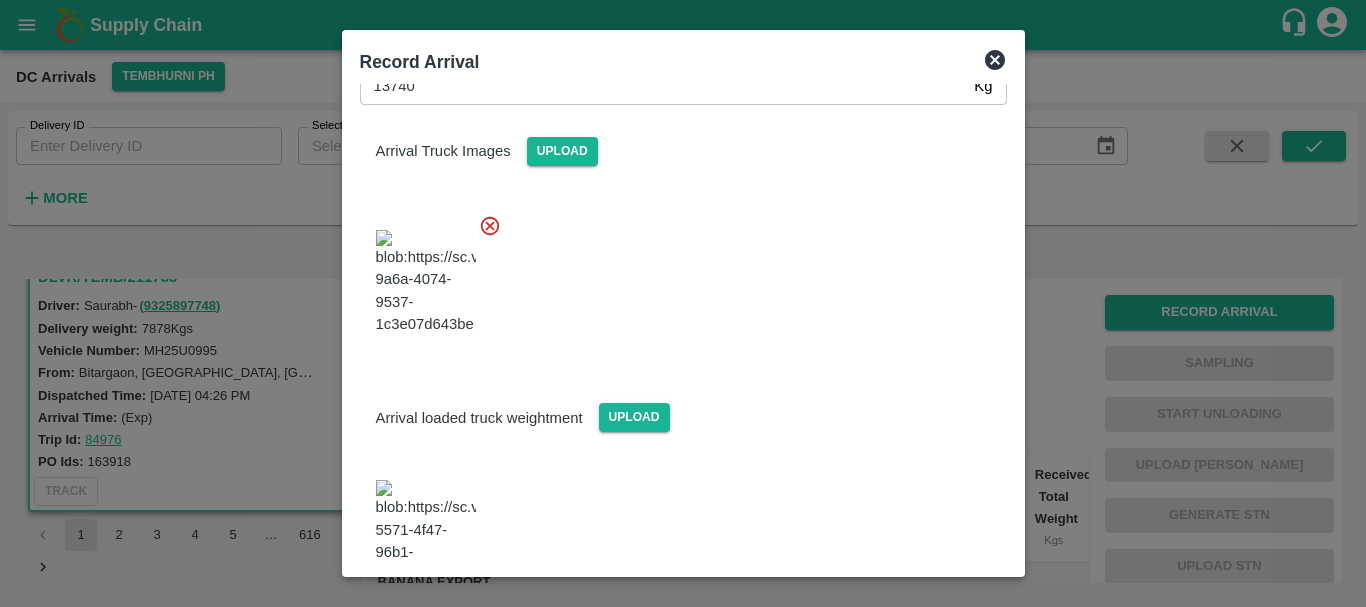 click on "Save Arrival Details" at bounding box center (913, 640) 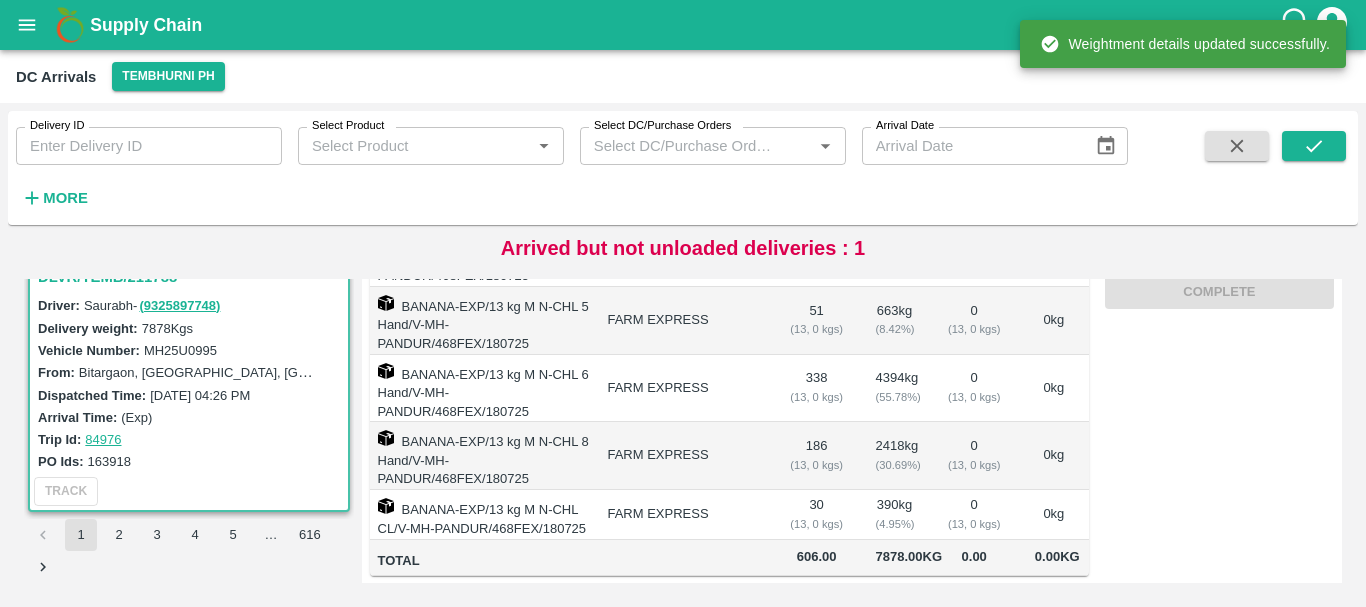 scroll, scrollTop: 0, scrollLeft: 0, axis: both 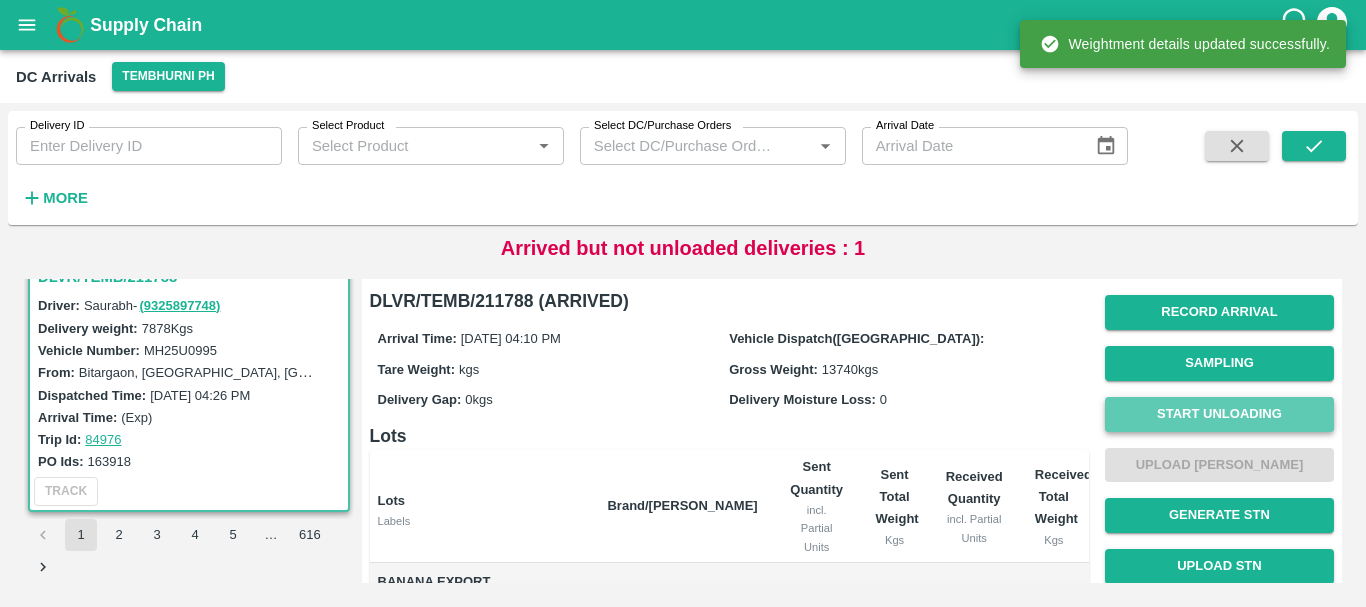 click on "Start Unloading" at bounding box center (1219, 414) 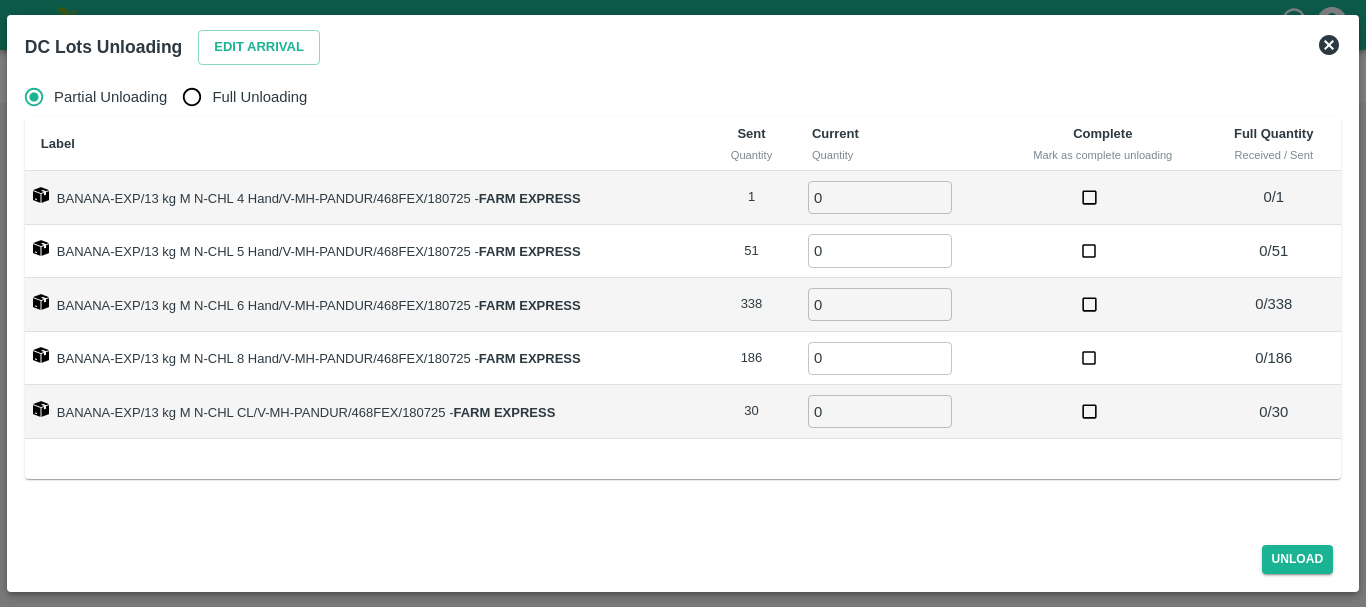 click on "Partial Unloading Full Unloading Label Sent Quantity Current Quantity Complete Mark as complete unloading Full Quantity Received / Sent BANANA-EXP/13 kg M N-CHL 4 Hand/V-MH-PANDUR/468FEX/180725   -  FARM EXPRESS 1 0 ​ 0  /  1 BANANA-EXP/13 kg M N-CHL 5 Hand/V-MH-PANDUR/468FEX/180725   -  FARM EXPRESS 51 0 ​ 0  /  51 BANANA-EXP/13 kg M N-CHL 6 Hand/V-MH-PANDUR/468FEX/180725   -  FARM EXPRESS 338 0 ​ 0  /  338 BANANA-EXP/13 kg M N-CHL 8 Hand/V-MH-PANDUR/468FEX/180725   -  FARM EXPRESS 186 0 ​ 0  /  186 BANANA-EXP/13 kg M N-CHL CL/V-MH-PANDUR/468FEX/180725   -  FARM EXPRESS 30 0 ​ 0  /  30" at bounding box center (683, 299) 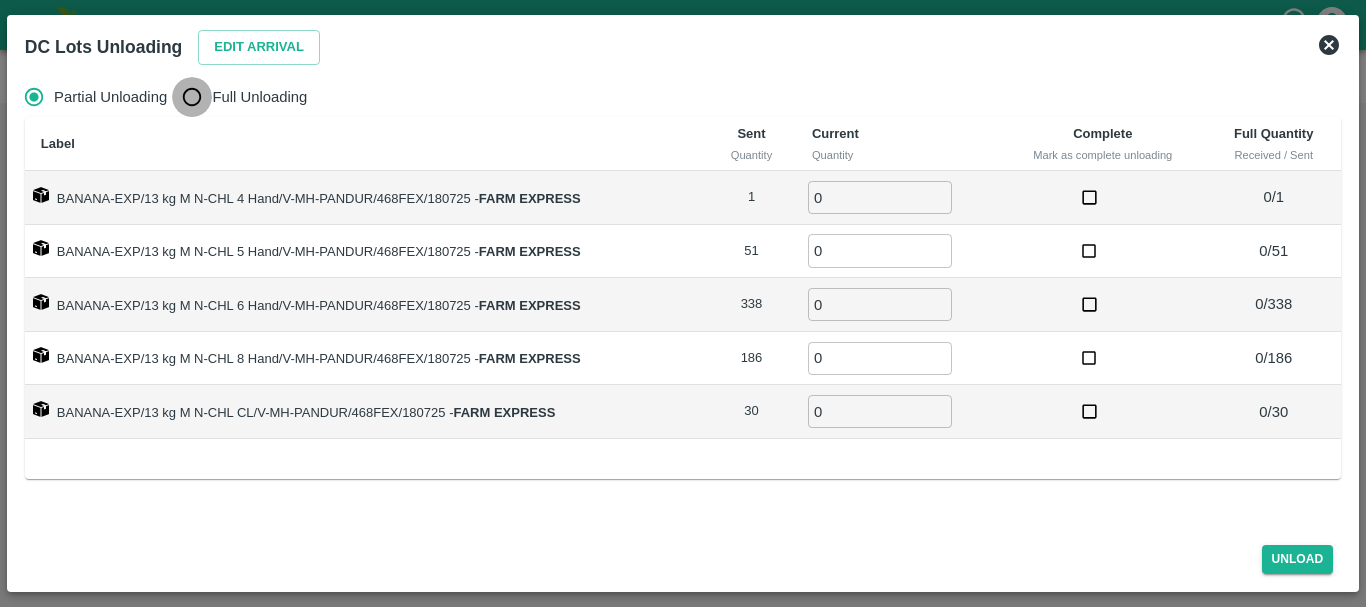 click on "Full Unloading" at bounding box center (192, 97) 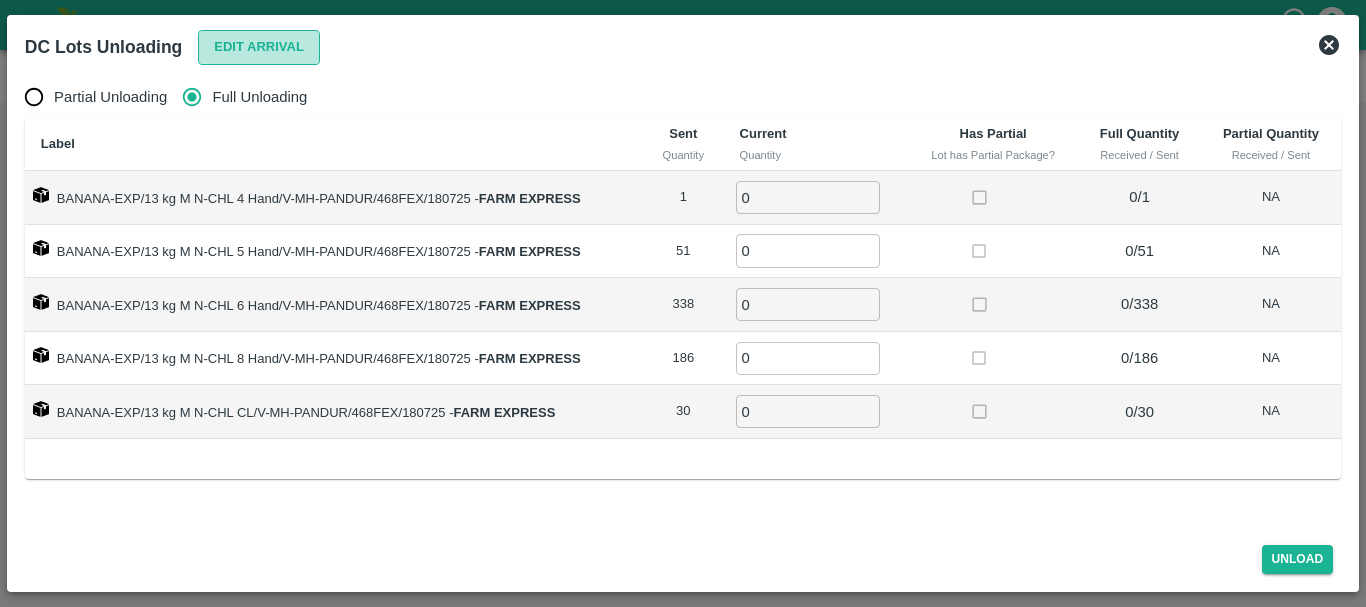 click on "Edit Arrival" at bounding box center [259, 47] 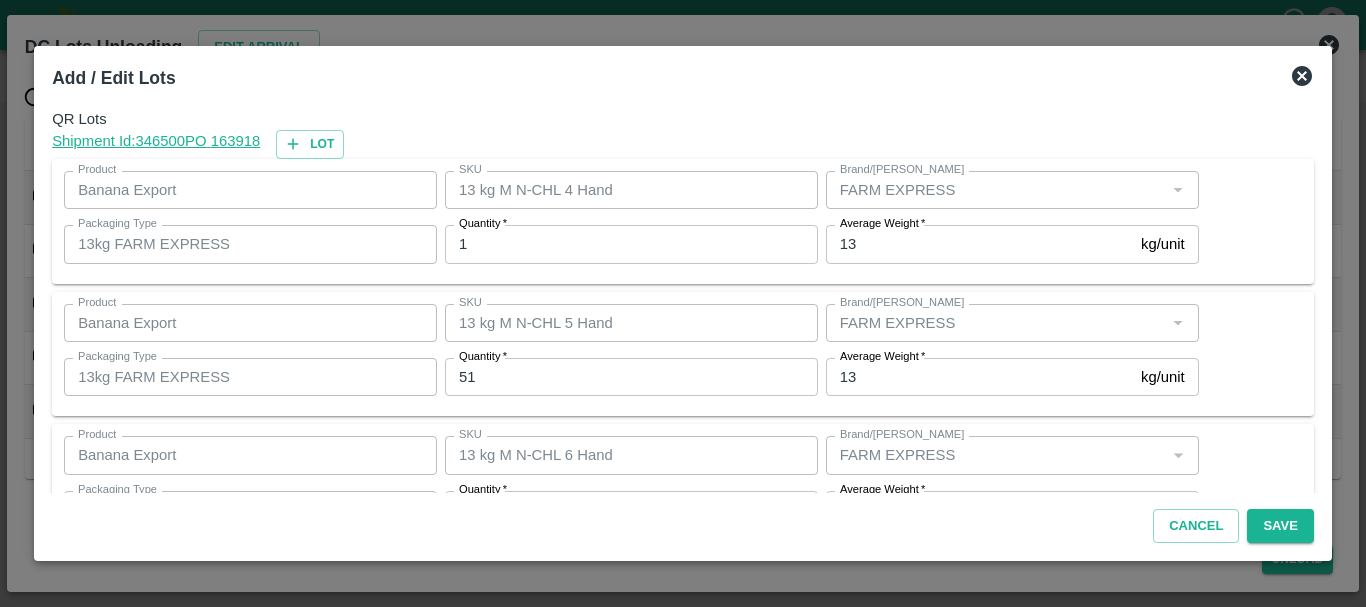 click on "1" at bounding box center (631, 244) 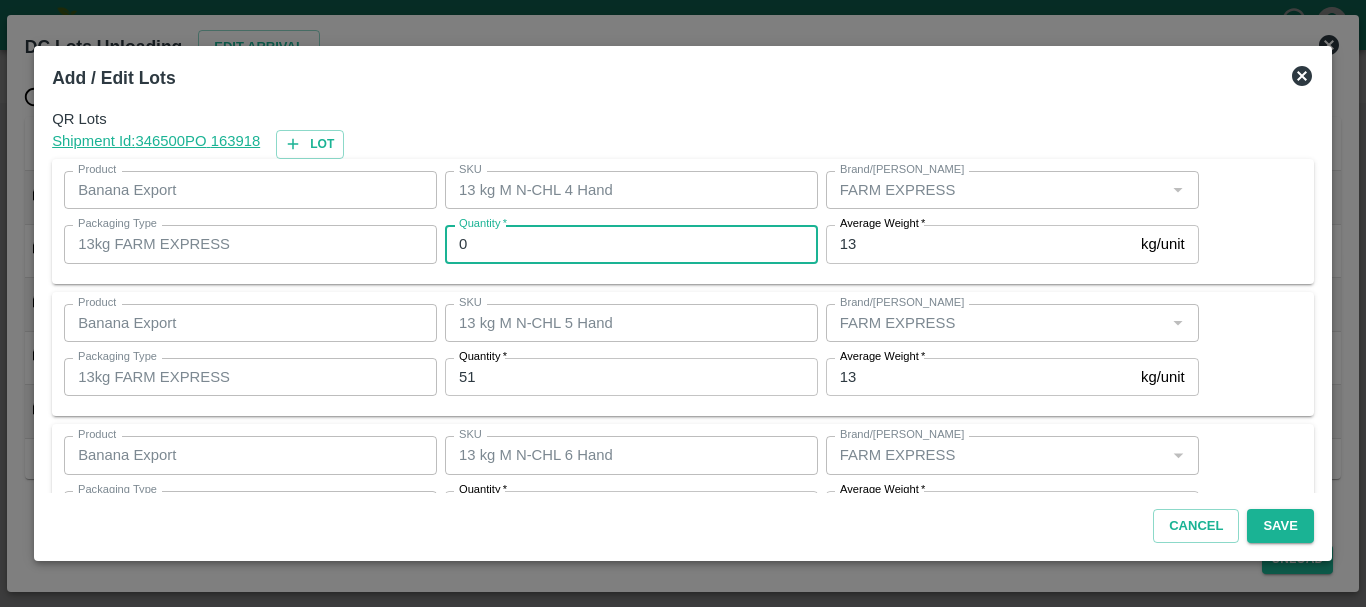 type on "0" 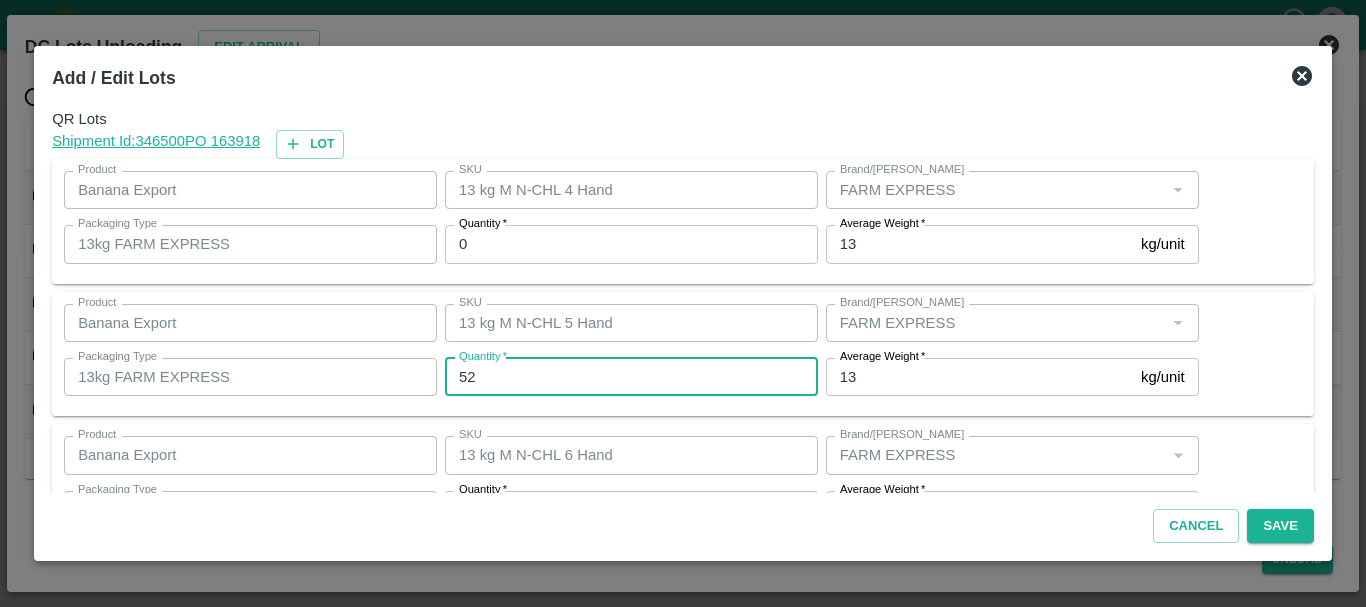type on "52" 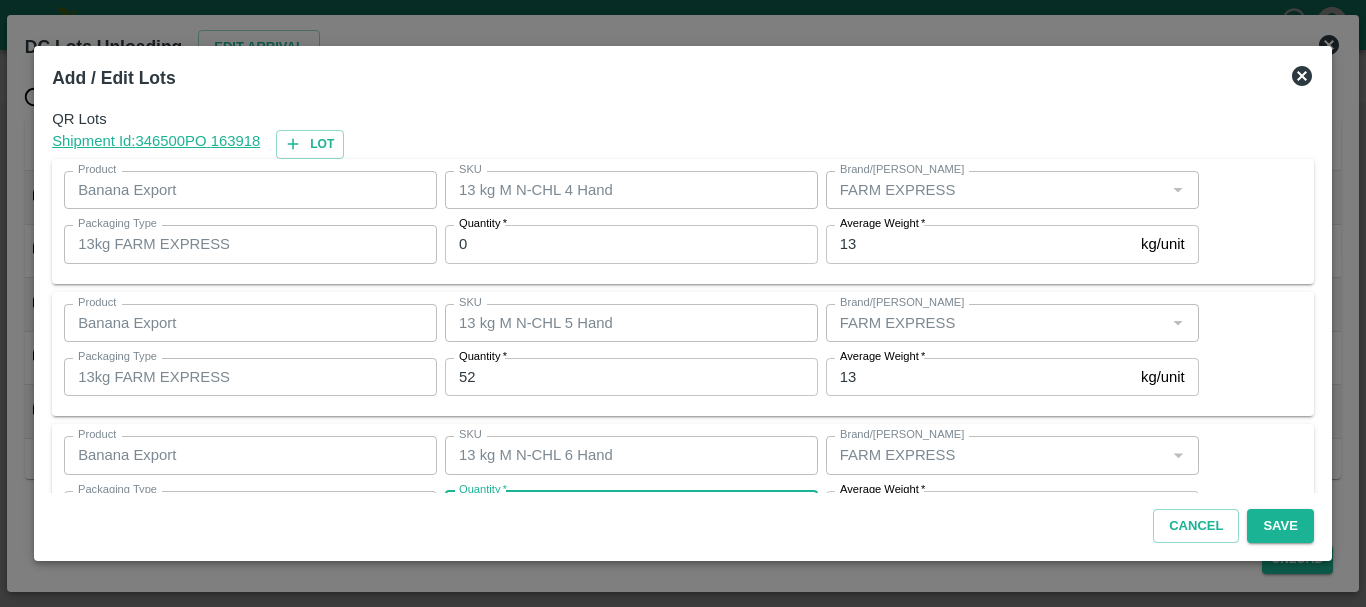 scroll, scrollTop: 36, scrollLeft: 0, axis: vertical 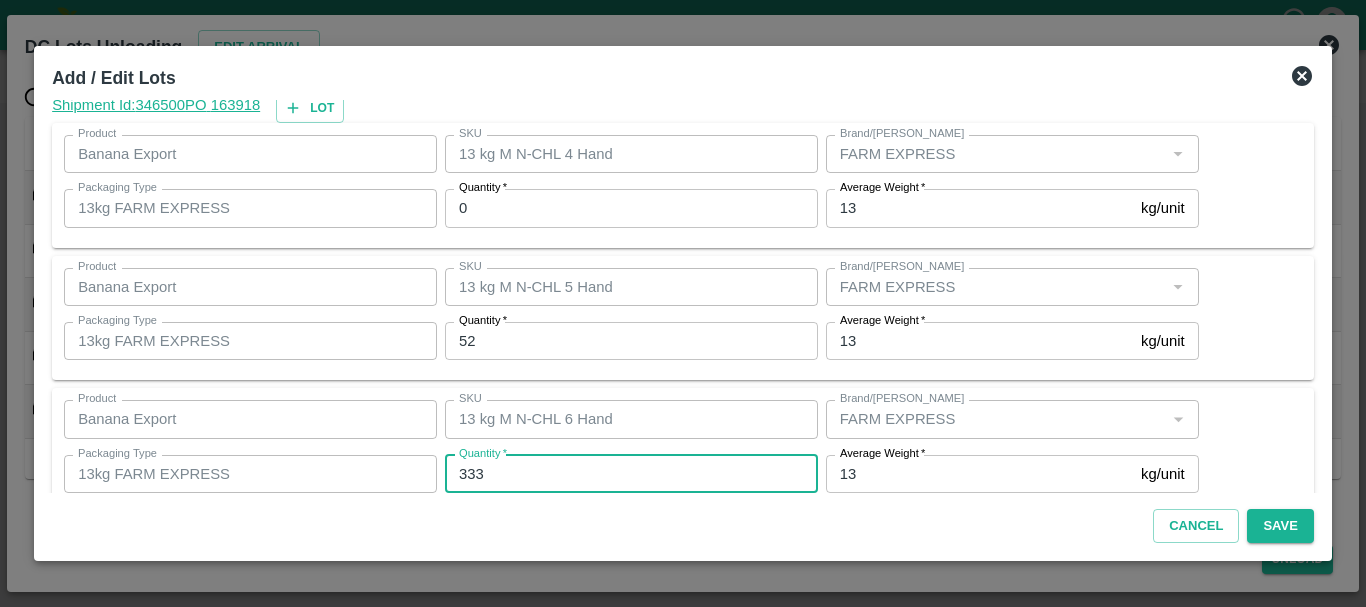 type on "333" 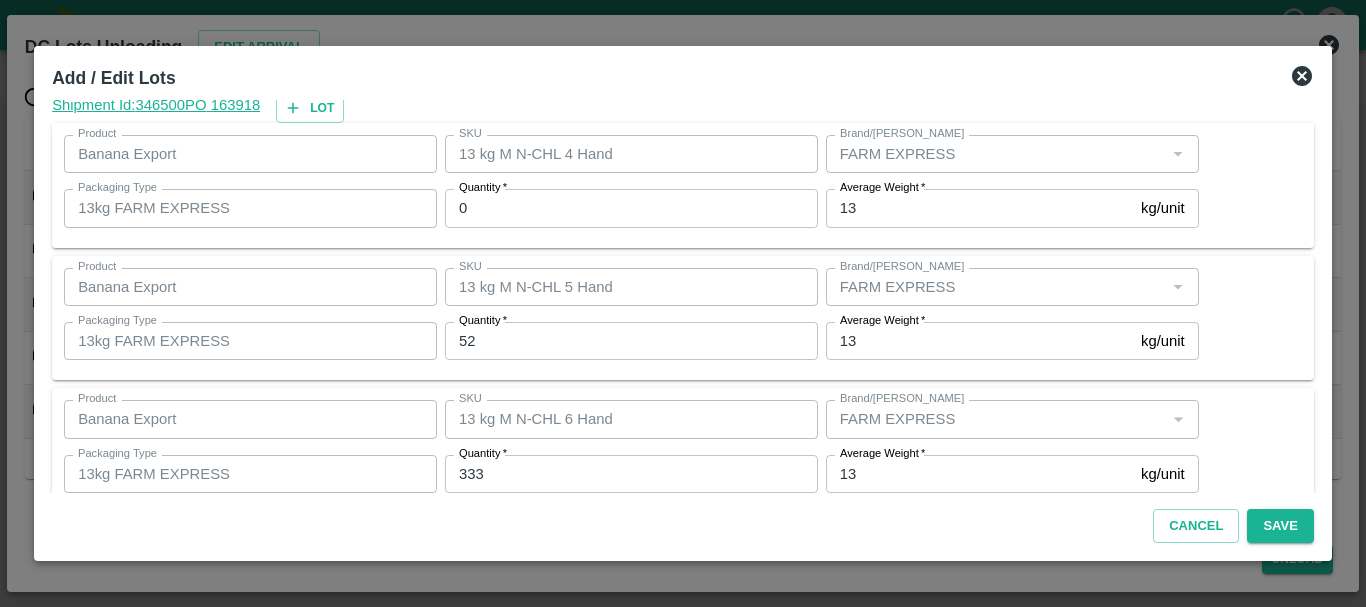 scroll, scrollTop: 338, scrollLeft: 0, axis: vertical 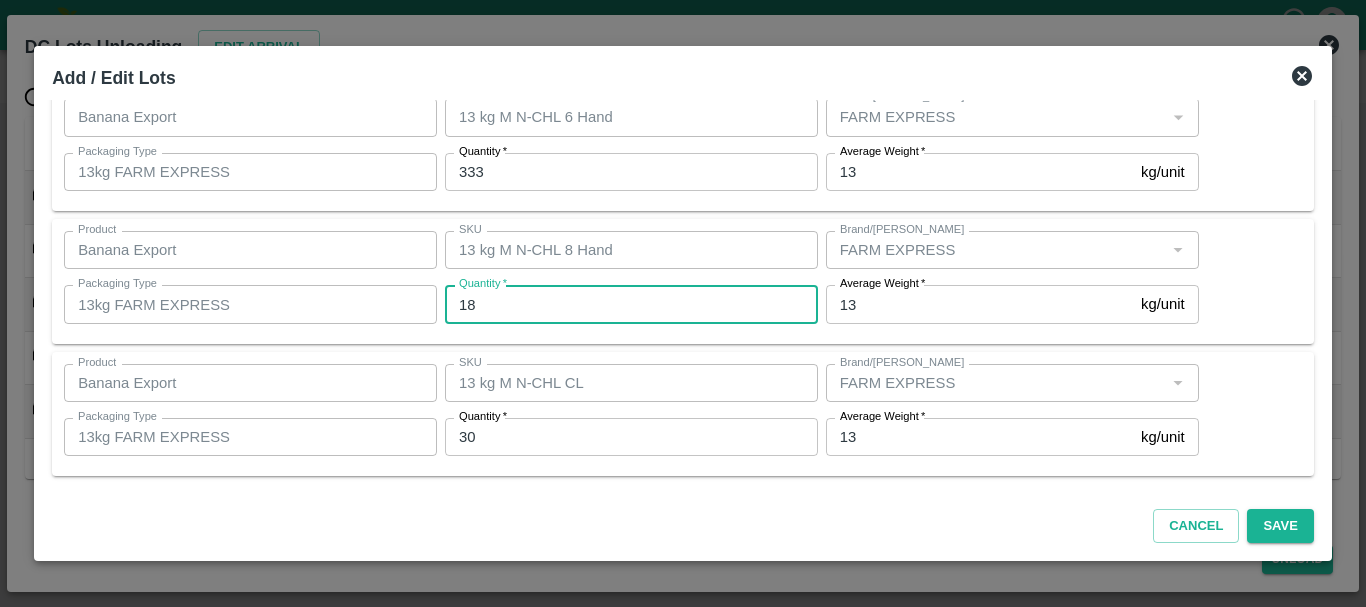 type on "186" 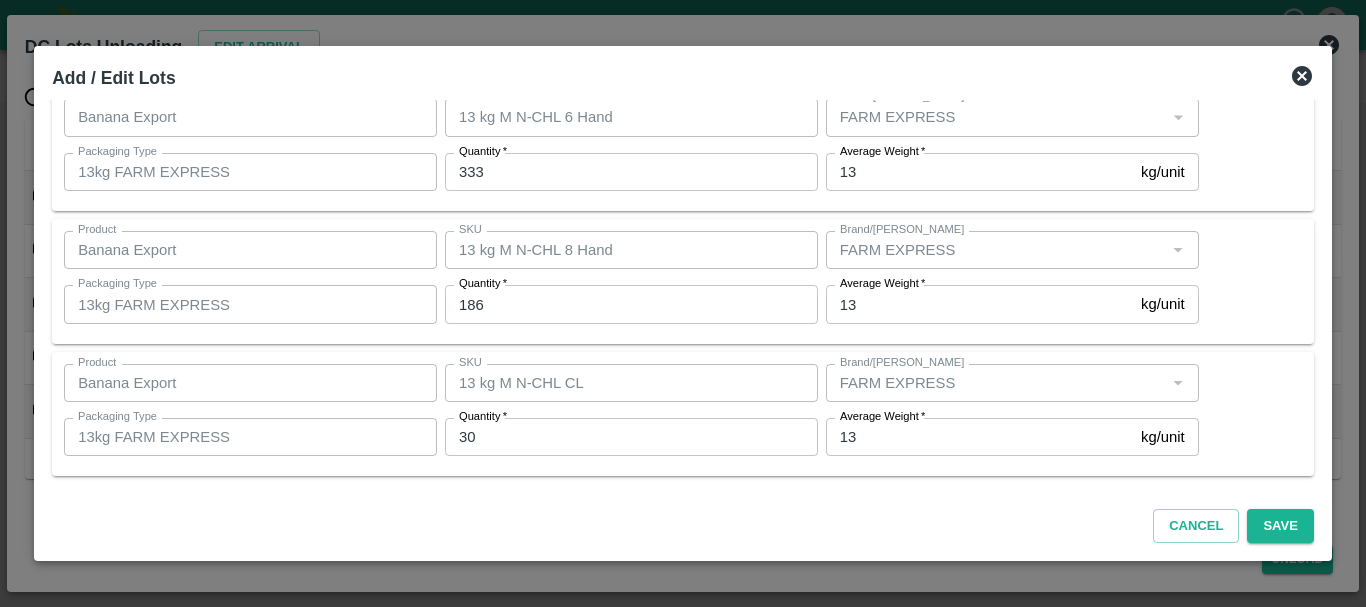 click on "QR Lots Shipment Id:  346500  PO   163918 Lot Product Banana Export Product SKU 13 kg M N-CHL 4 Hand SKU Brand/Marka Brand/Marka Packaging Type 13kg FARM EXPRESS Packaging Type Quantity   * 0 Quantity Average Weight   * 13 kg/unit Average Weight Product Banana Export Product SKU 13 kg M N-CHL 5 Hand SKU Brand/Marka Brand/Marka Packaging Type 13kg FARM EXPRESS Packaging Type Quantity   * 52 Quantity Average Weight   * 13 kg/unit Average Weight Product Banana Export Product SKU 13 kg M N-CHL 6 Hand SKU Brand/Marka Brand/Marka Packaging Type 13kg FARM EXPRESS Packaging Type Quantity   * 333 Quantity Average Weight   * 13 kg/unit Average Weight Product Banana Export Product SKU 13 kg M N-CHL 8 Hand SKU Brand/Marka Brand/Marka Packaging Type 13kg FARM EXPRESS Packaging Type Quantity   * 186 Quantity Average Weight   * 13 kg/unit Average Weight Product Banana Export Product SKU 13 kg M N-CHL CL SKU Brand/Marka Brand/Marka Packaging Type 13kg FARM EXPRESS Packaging Type Quantity   * 30 Quantity" at bounding box center [683, 296] 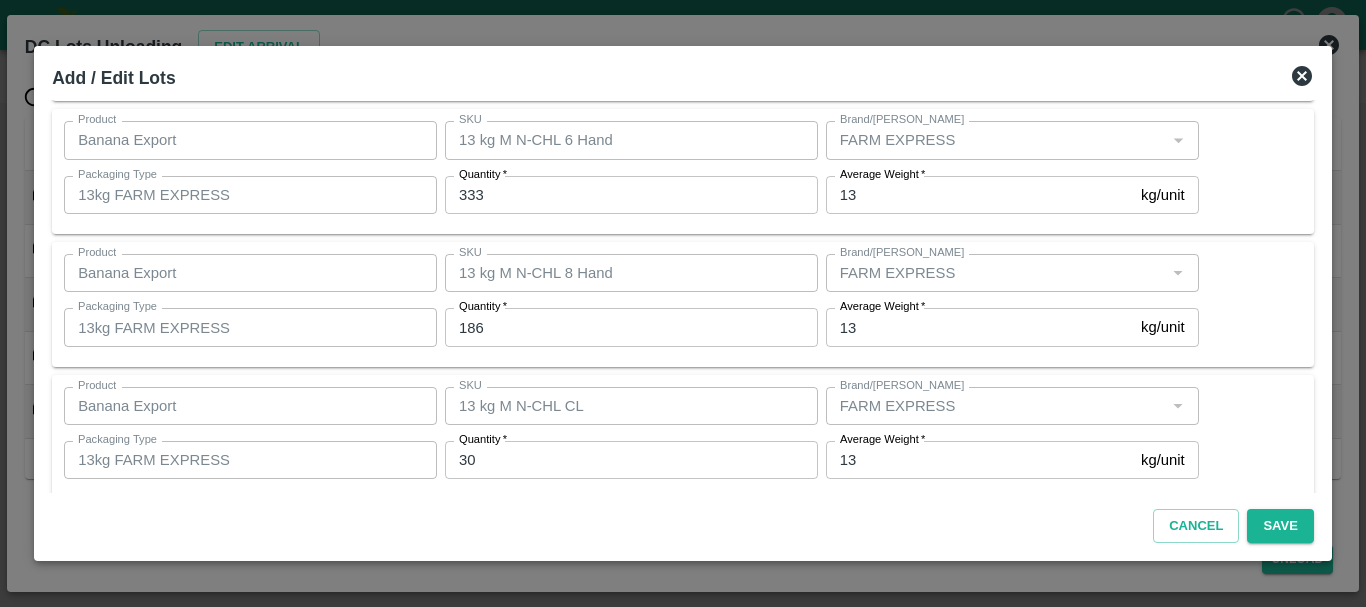 scroll, scrollTop: 337, scrollLeft: 0, axis: vertical 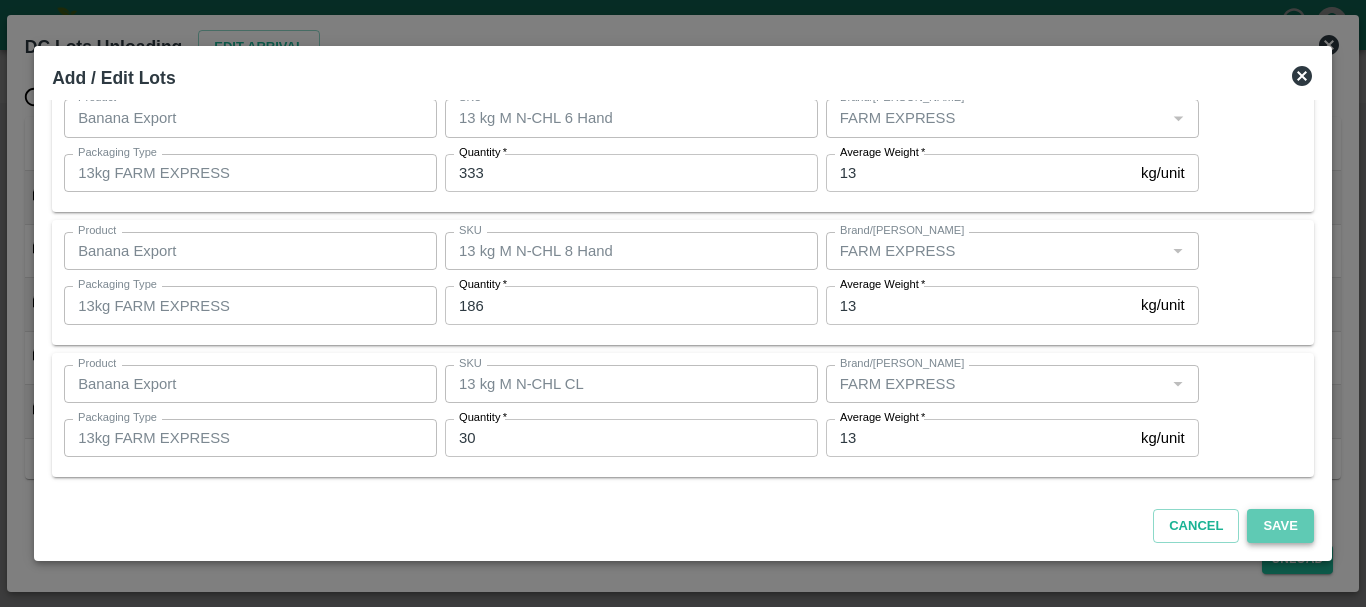 click on "Save" at bounding box center (1280, 526) 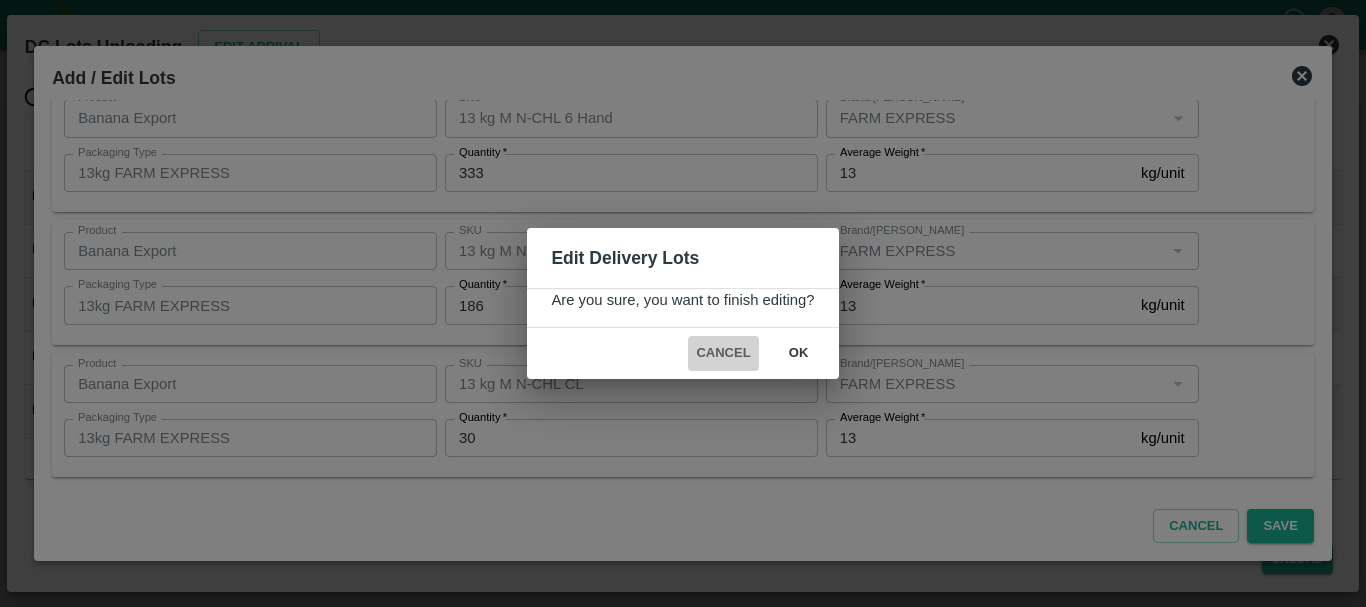 click on "Cancel" at bounding box center [723, 353] 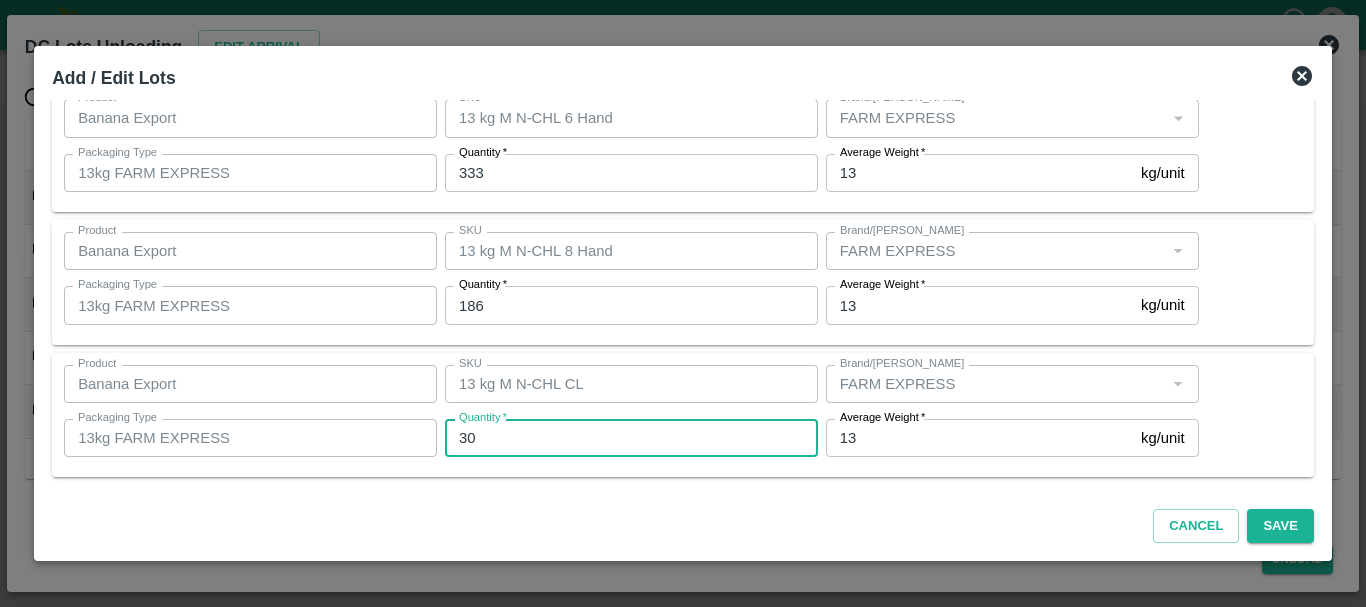 click on "30" at bounding box center [631, 438] 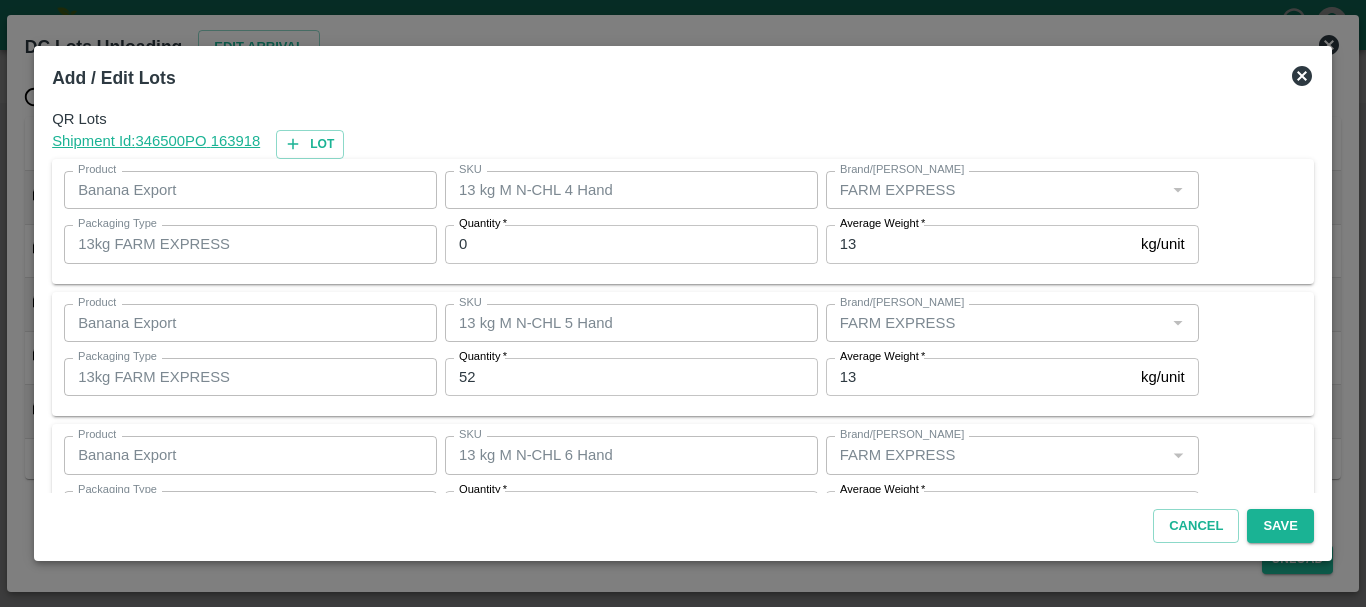 scroll, scrollTop: 337, scrollLeft: 0, axis: vertical 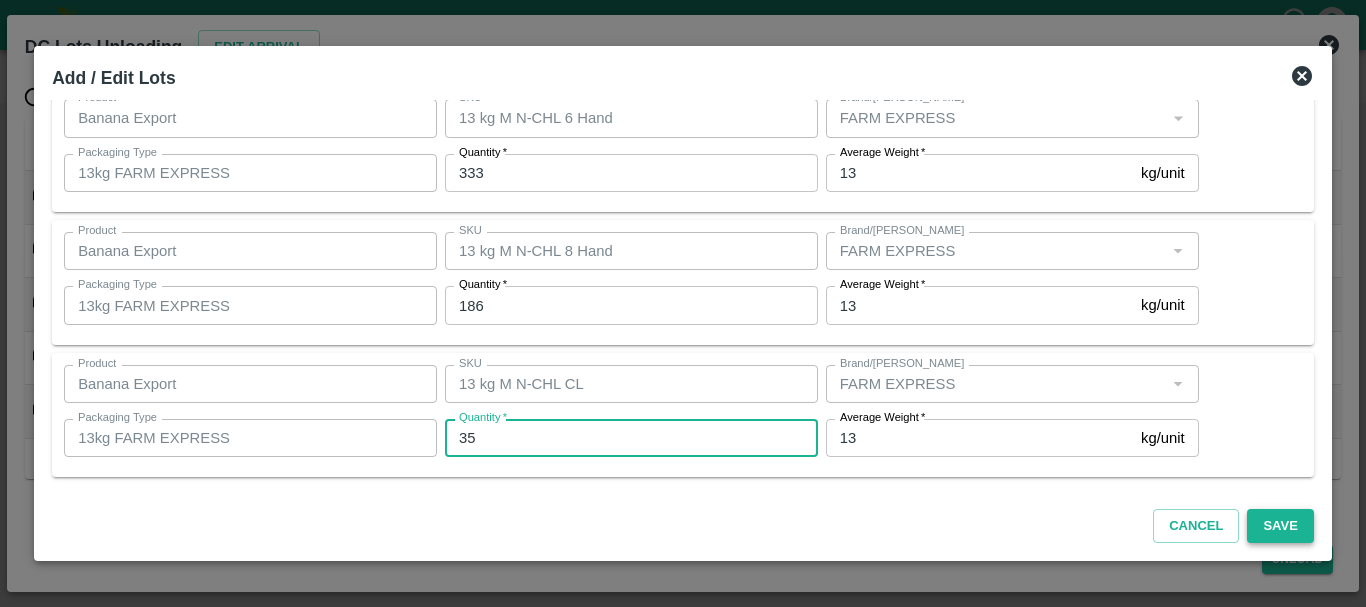 type on "35" 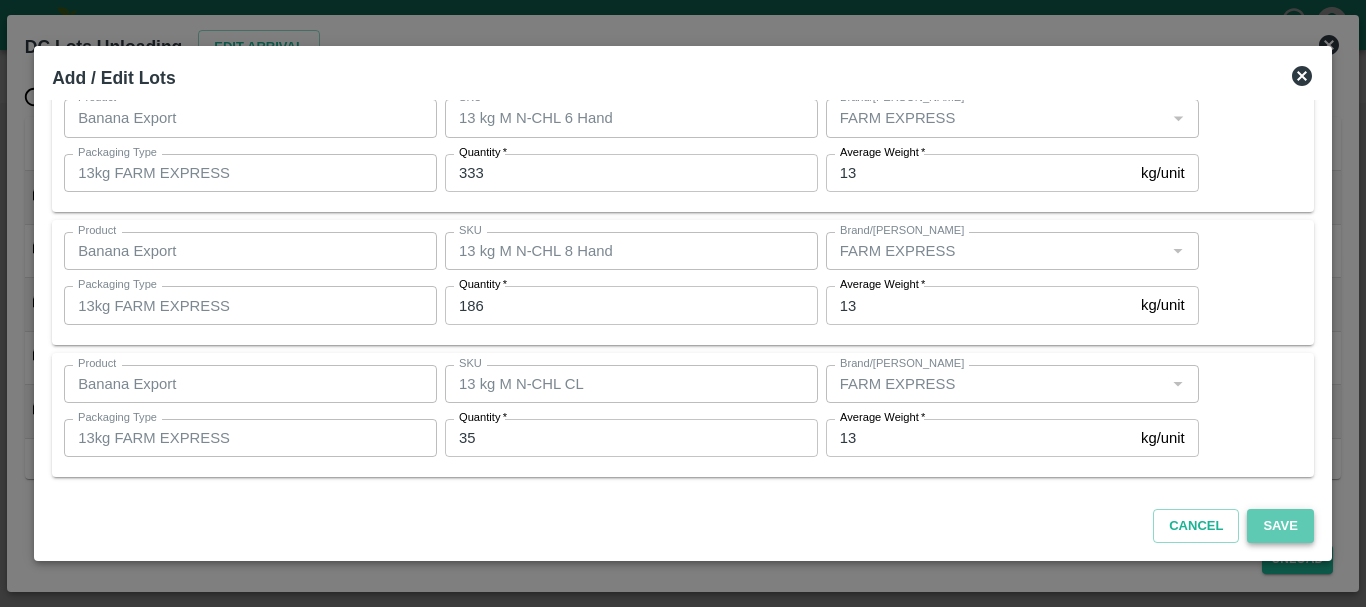 click on "Save" at bounding box center (1280, 526) 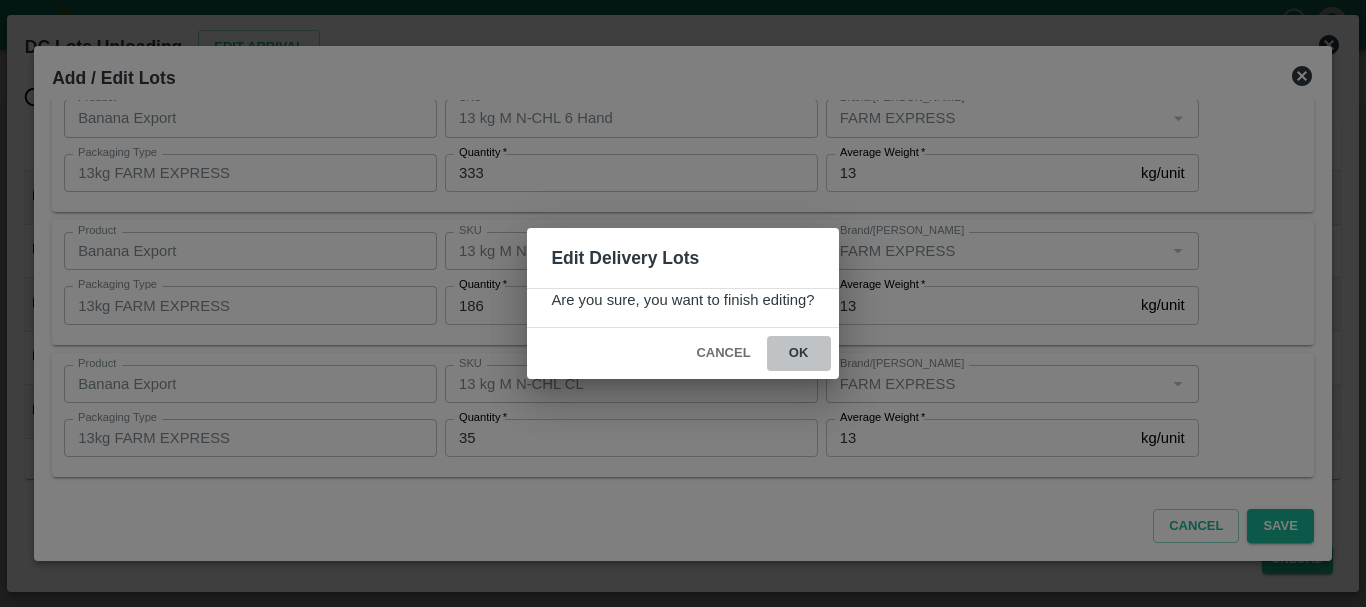 click on "ok" at bounding box center (799, 353) 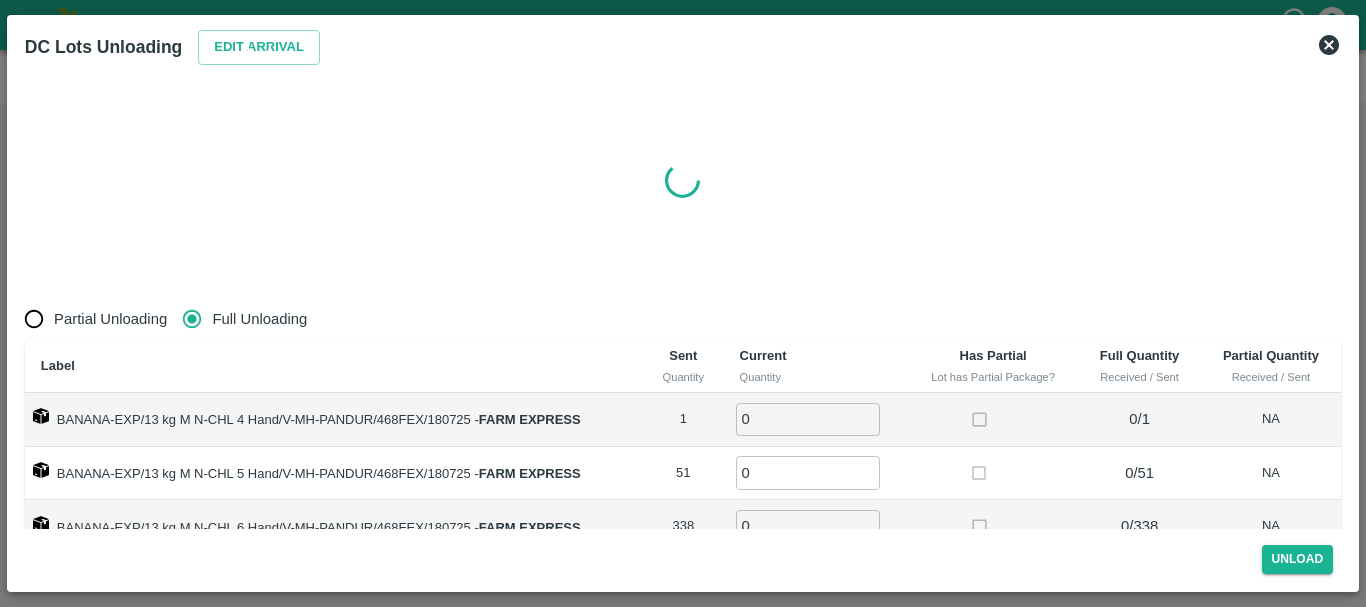 radio on "true" 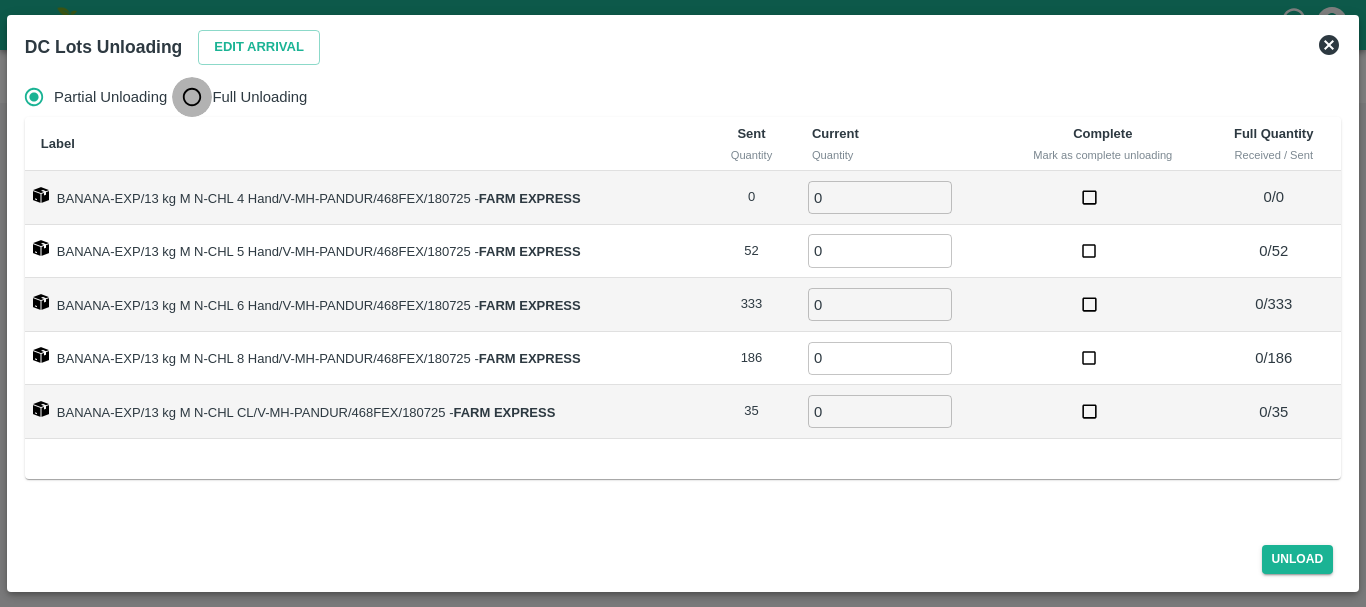 click on "Full Unloading" at bounding box center (192, 97) 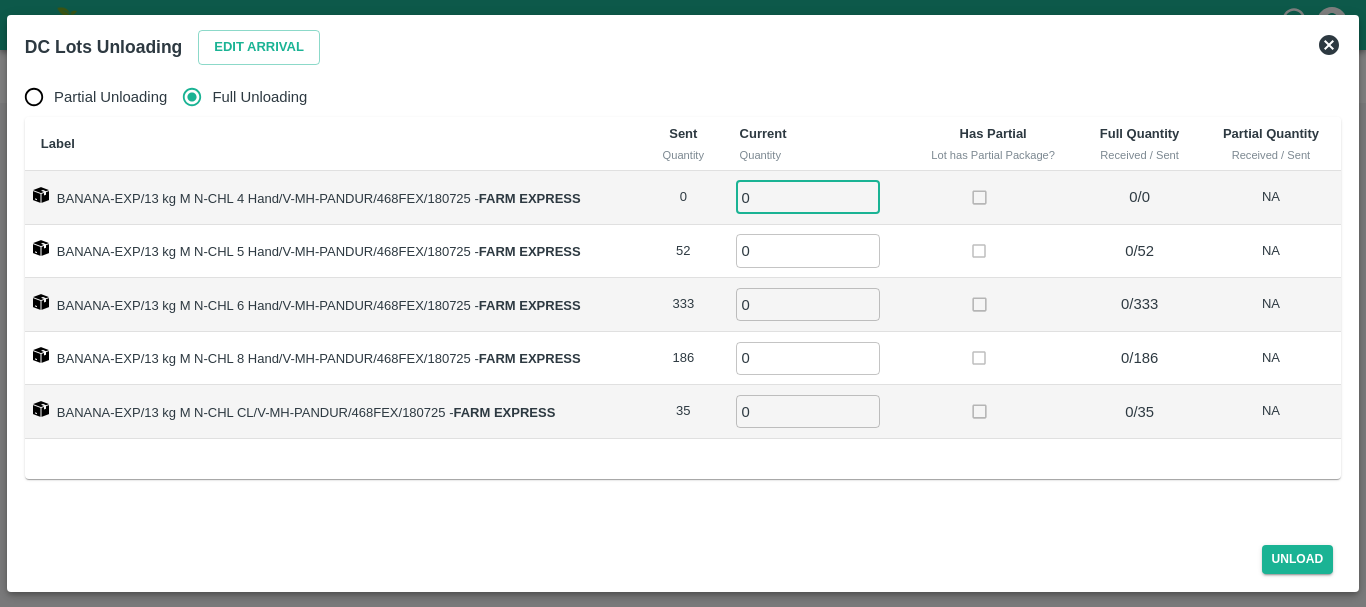 click on "0" at bounding box center [808, 197] 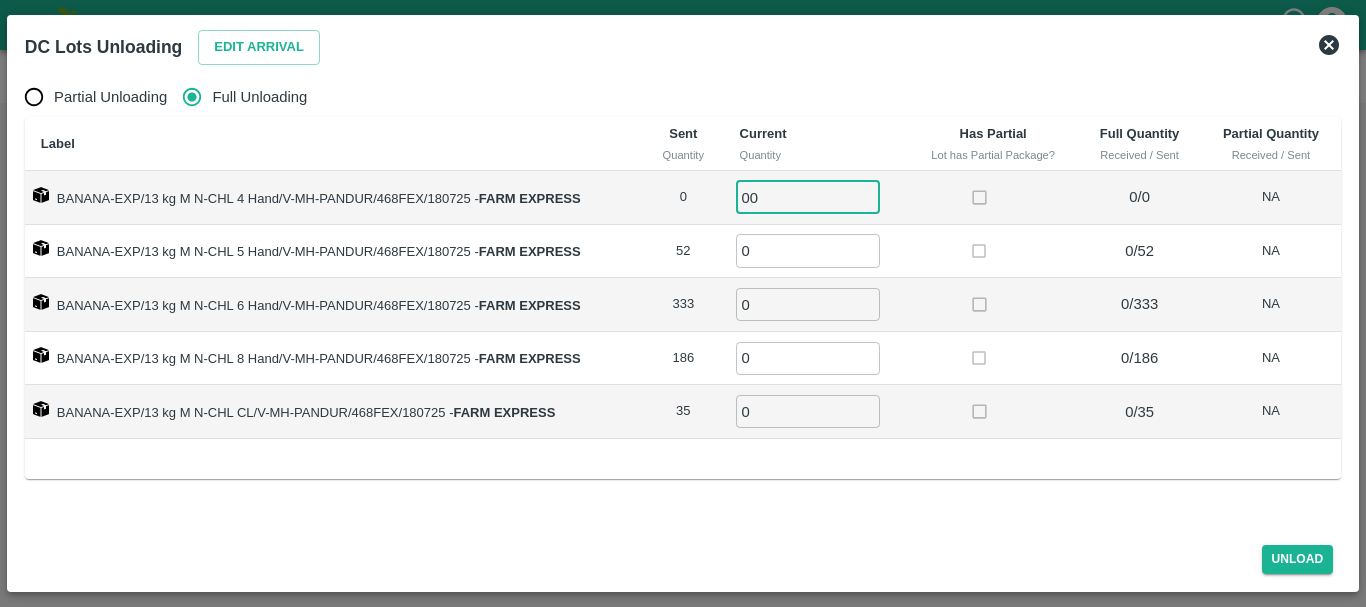 type on "00" 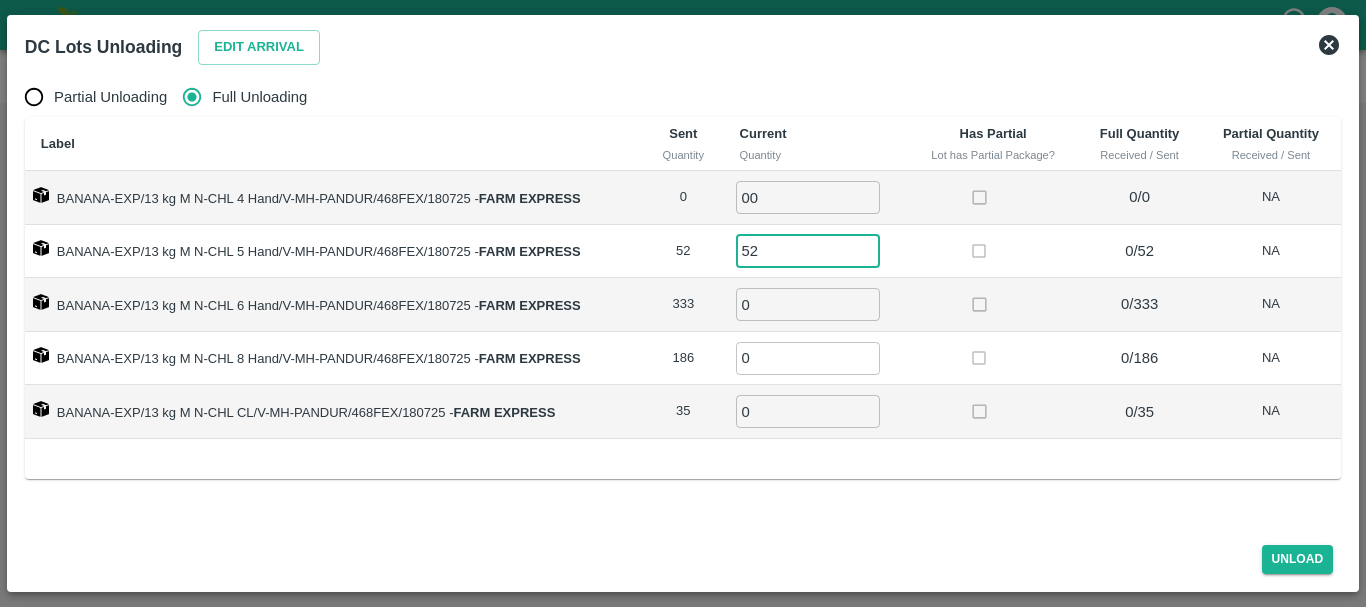 type on "52" 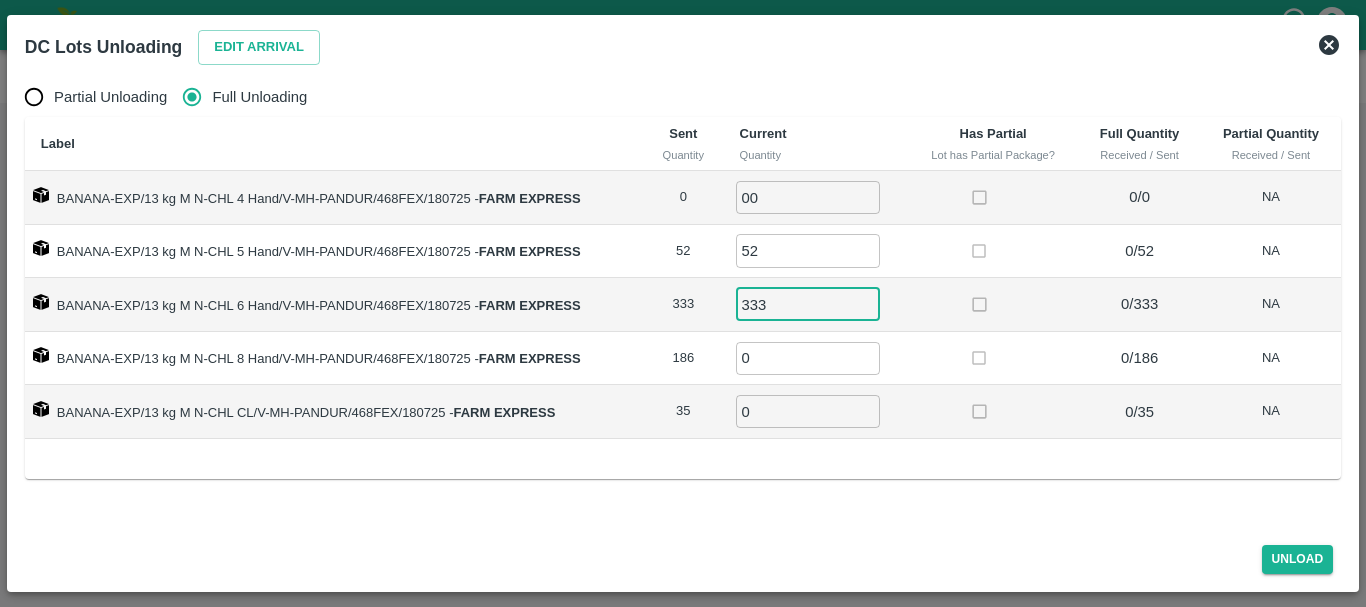 type on "333" 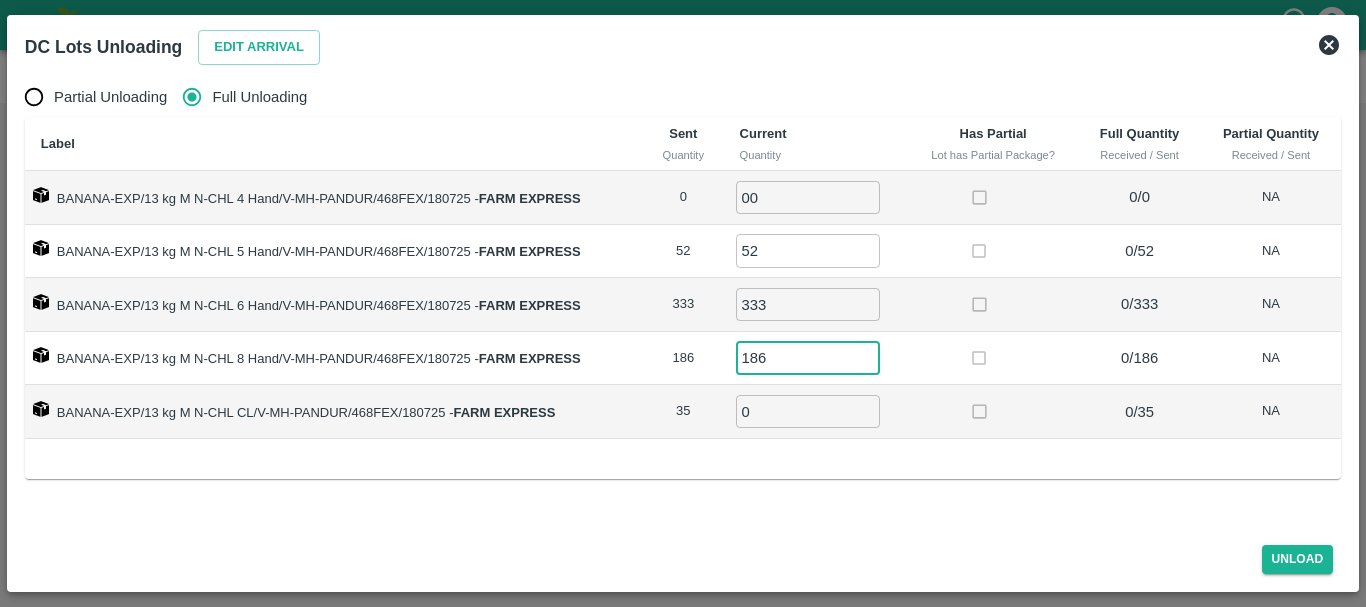 type on "186" 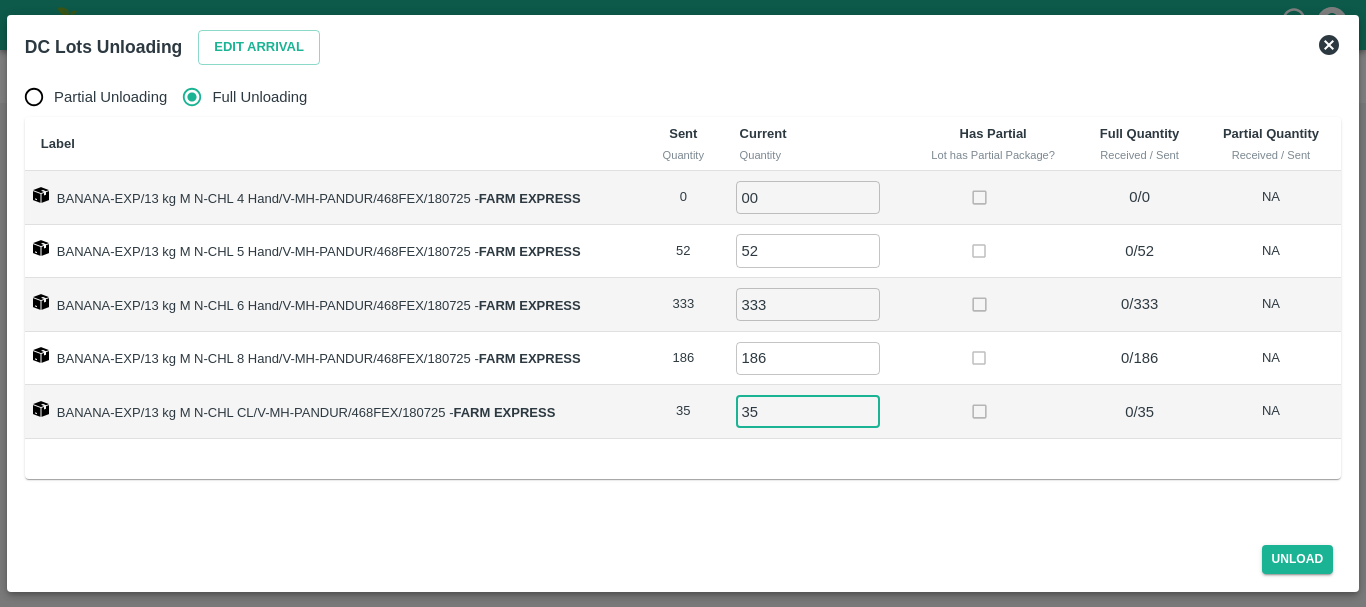 type on "35" 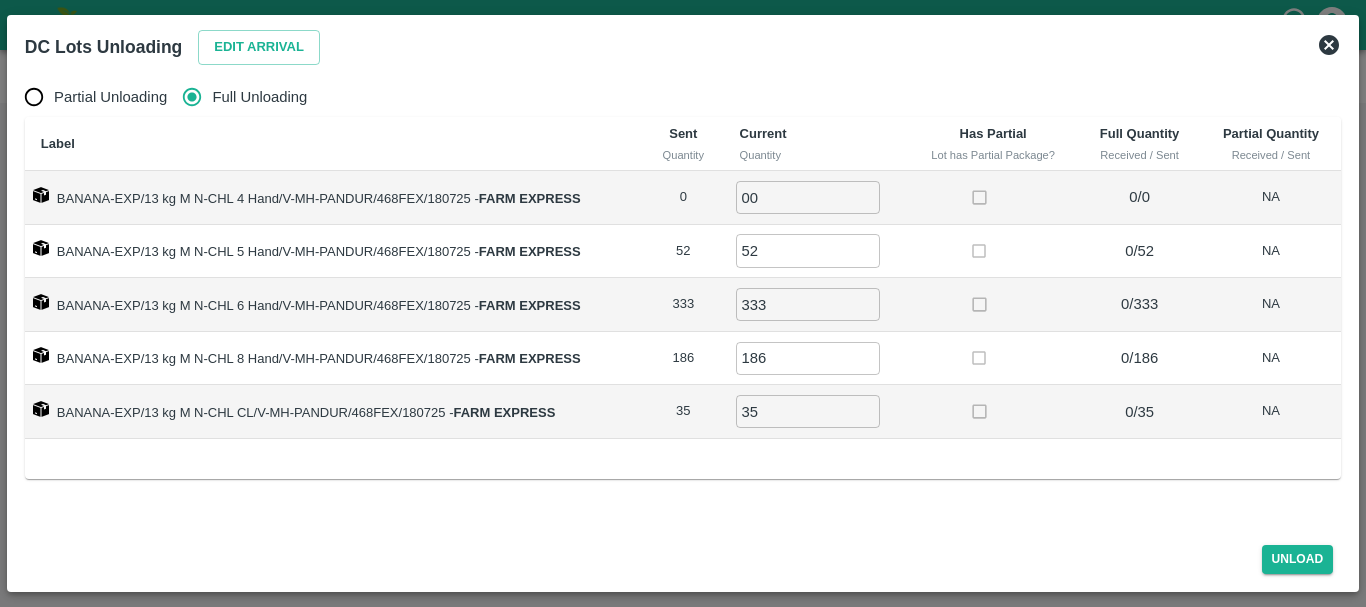 click on "Unload" at bounding box center (683, 555) 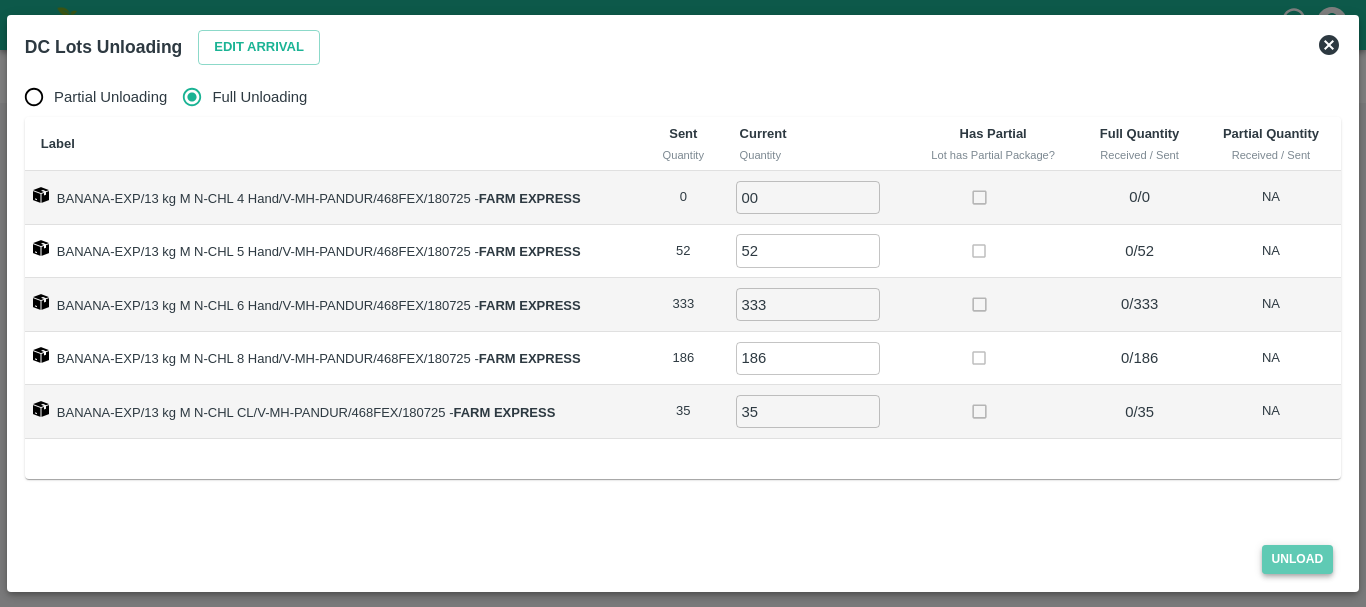 click on "Unload" at bounding box center [1298, 559] 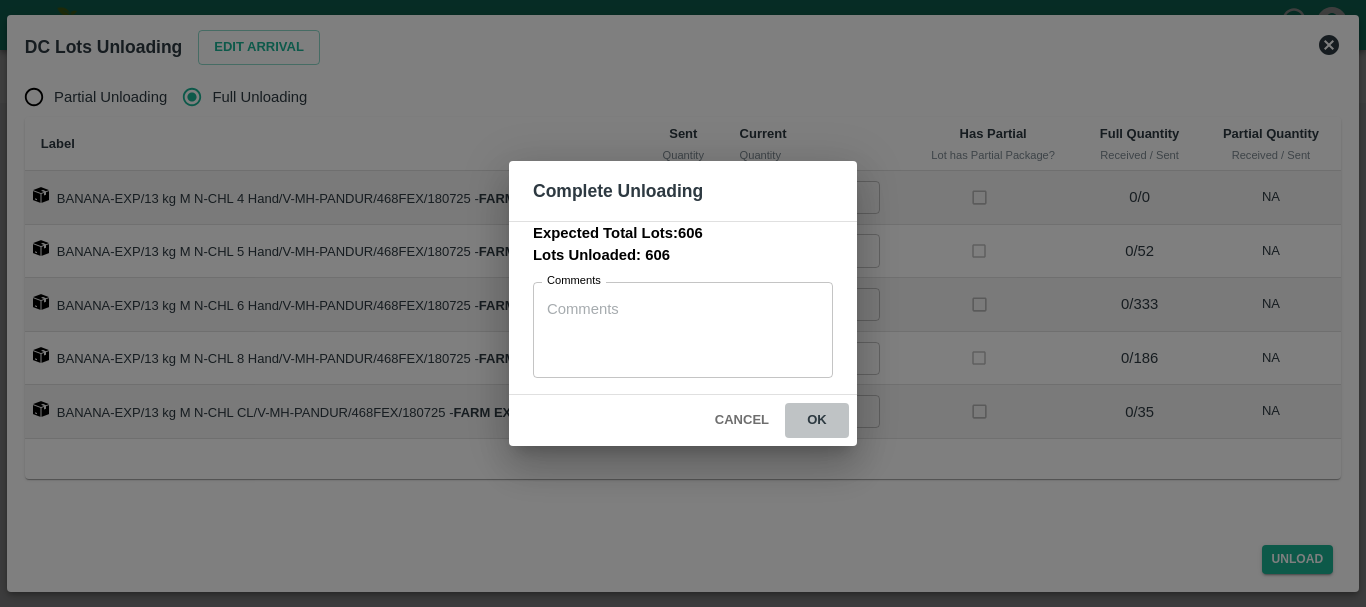 click on "ok" at bounding box center (817, 420) 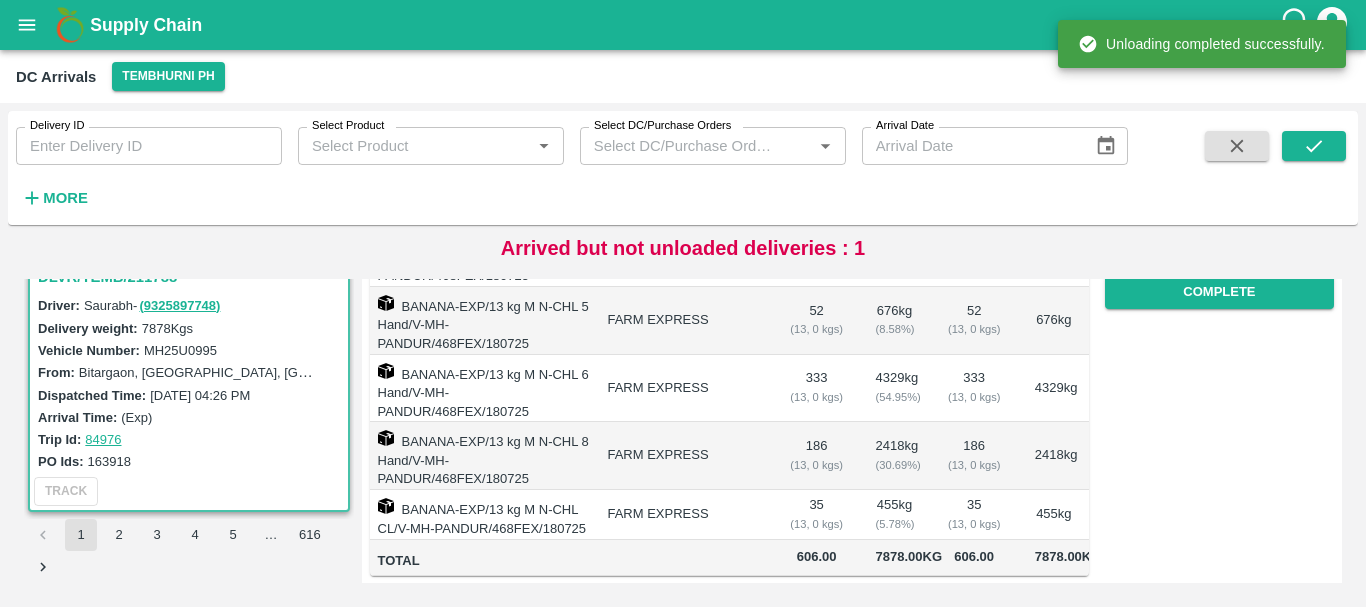 scroll, scrollTop: 0, scrollLeft: 0, axis: both 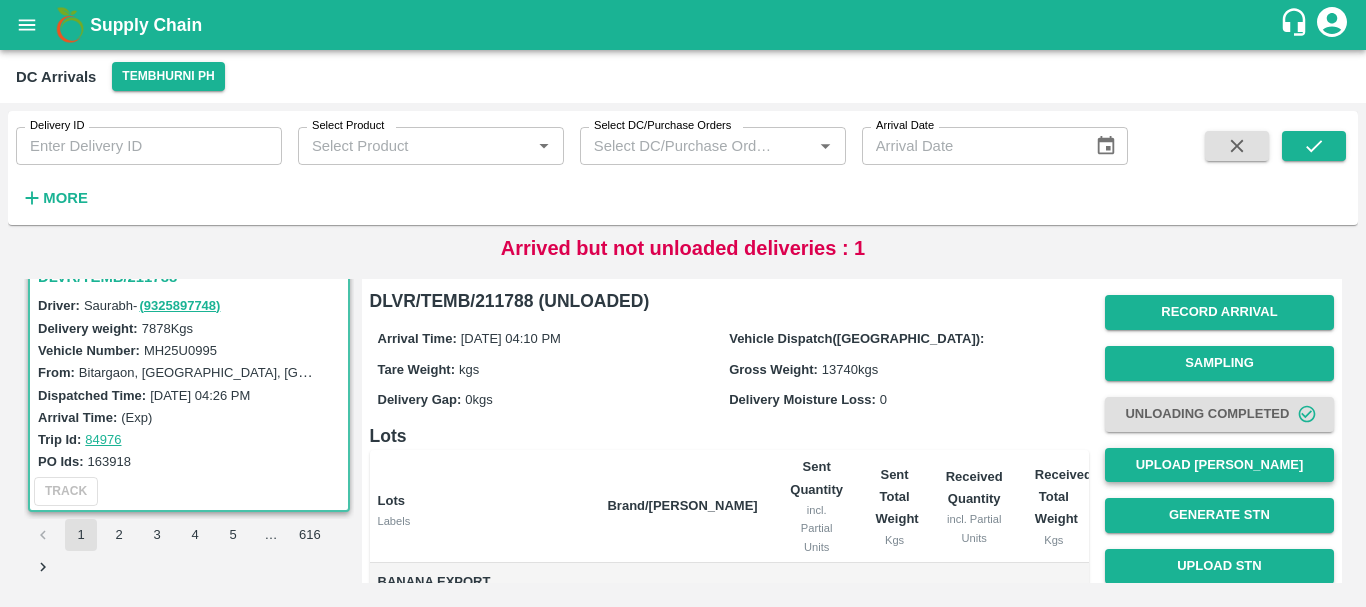 click on "Upload [PERSON_NAME]" at bounding box center (1219, 465) 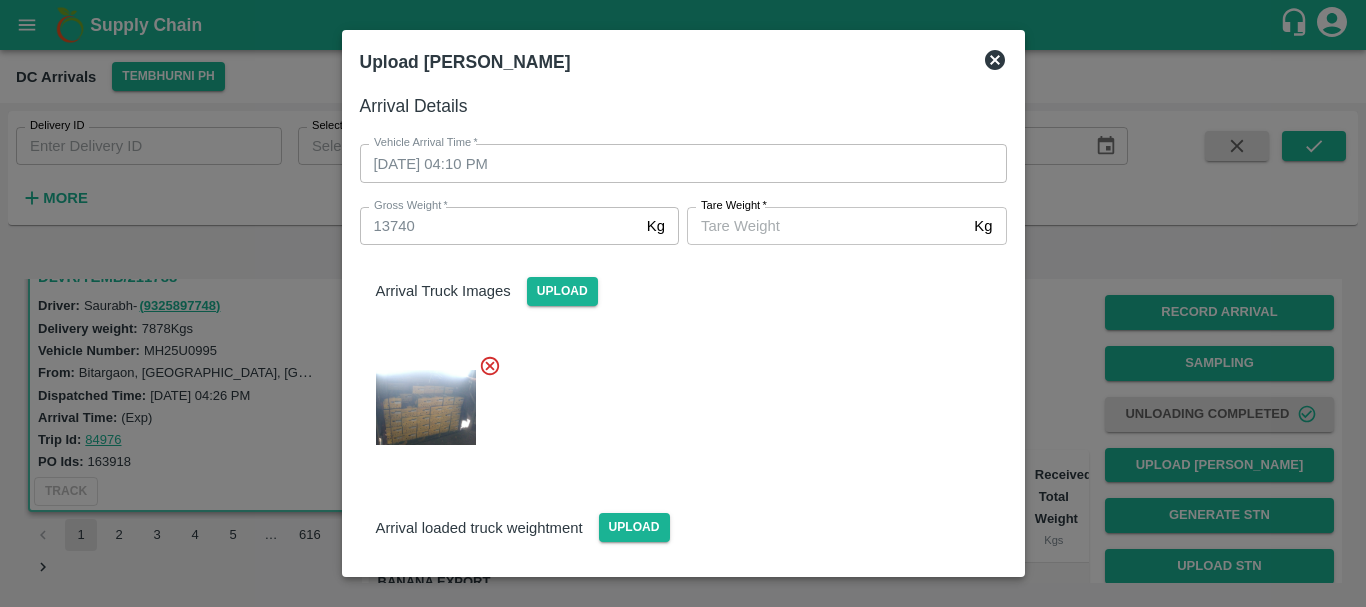 click on "Tare Weight   *" at bounding box center (826, 226) 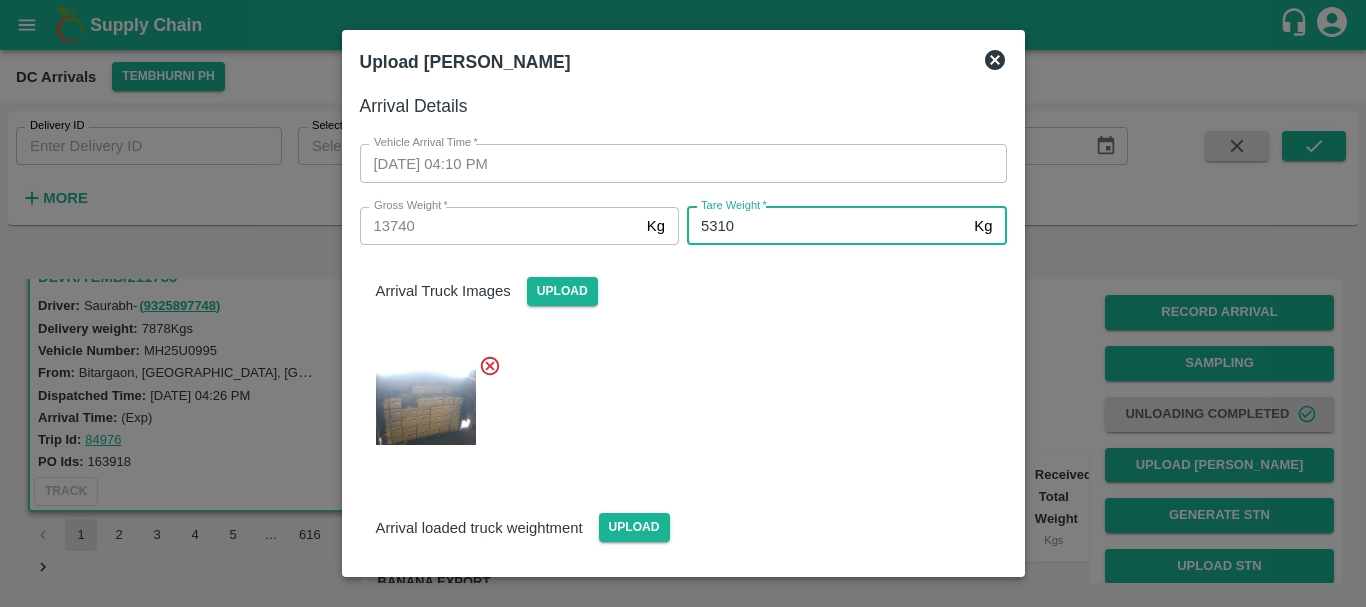 type on "5310" 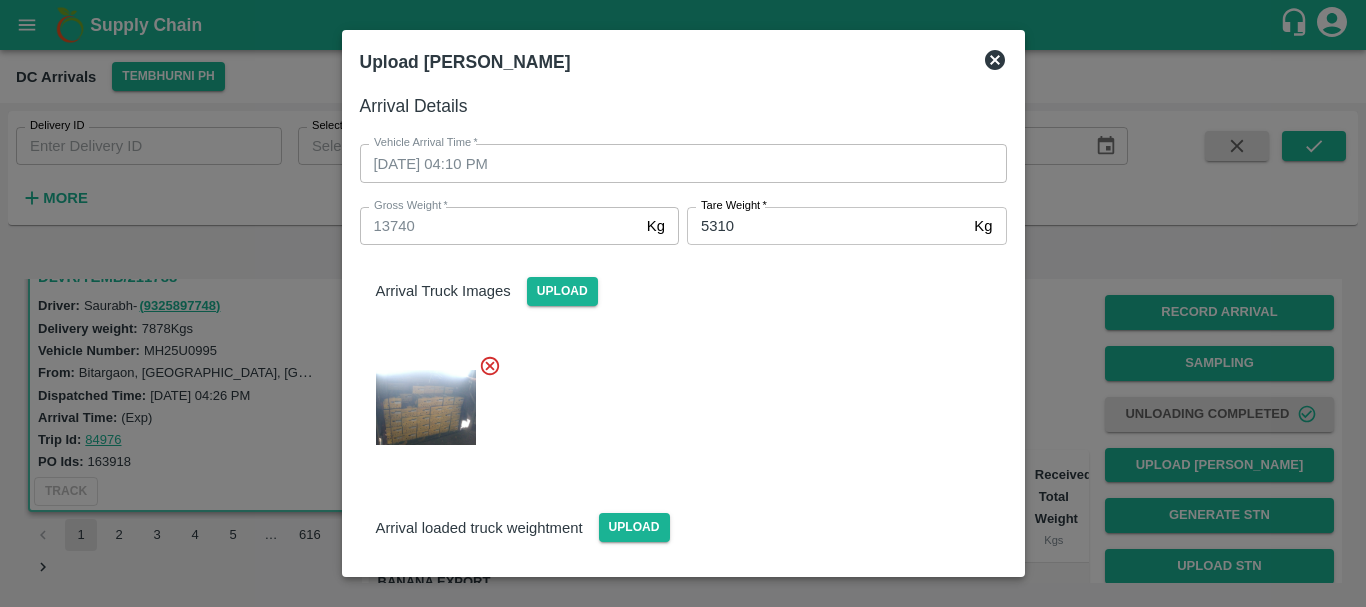 scroll, scrollTop: 140, scrollLeft: 0, axis: vertical 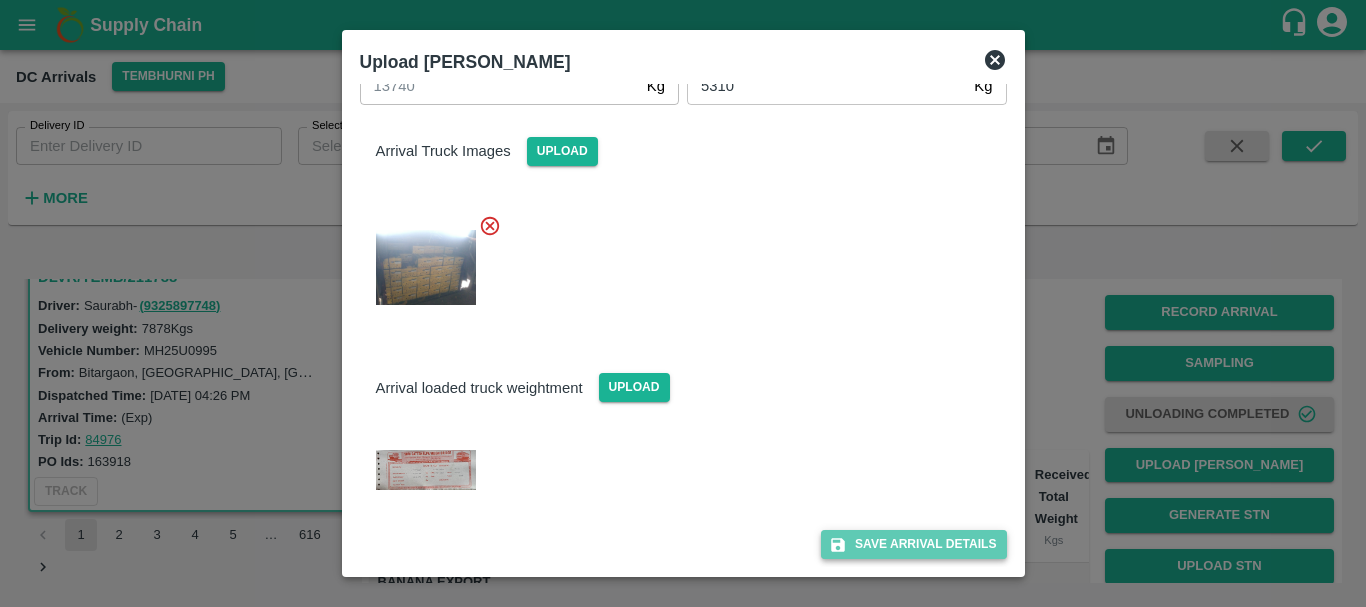 click on "Save Arrival Details" at bounding box center [913, 544] 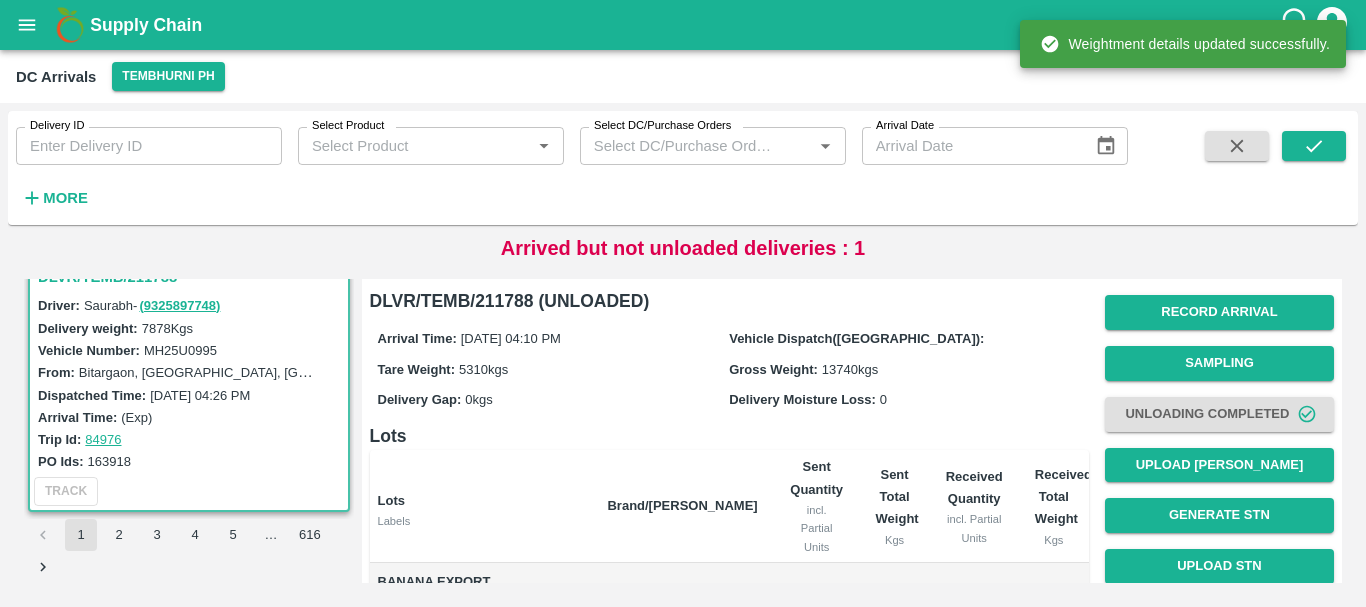 scroll, scrollTop: 396, scrollLeft: 0, axis: vertical 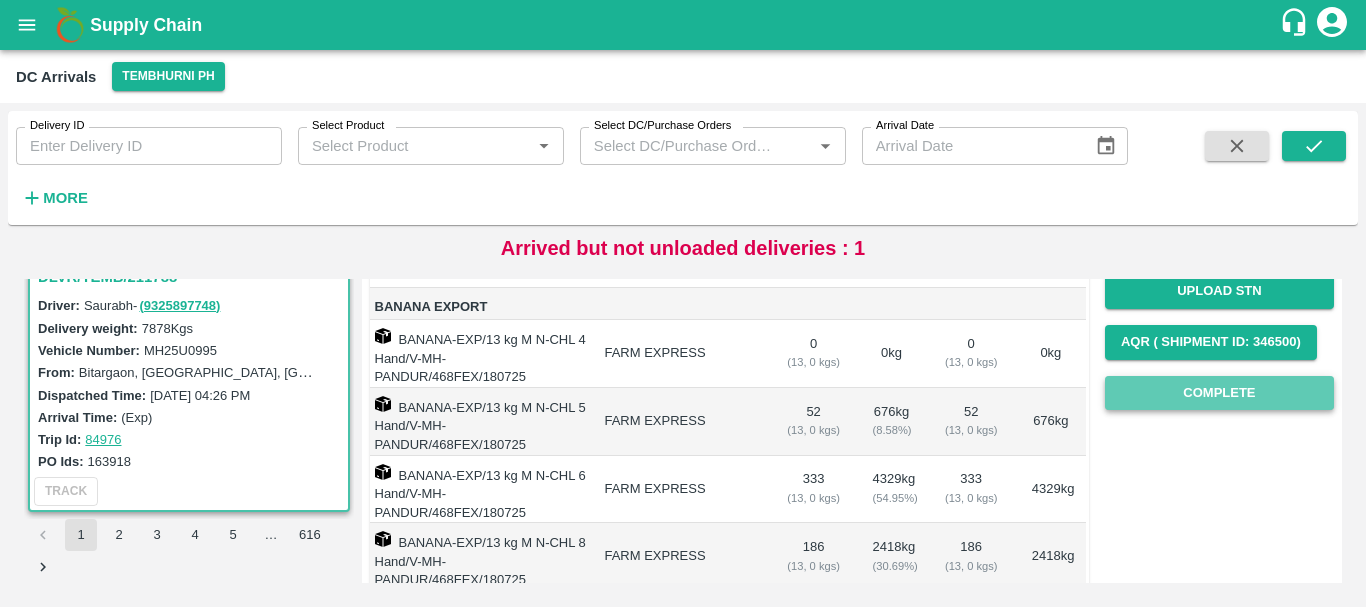 click on "Complete" at bounding box center [1219, 393] 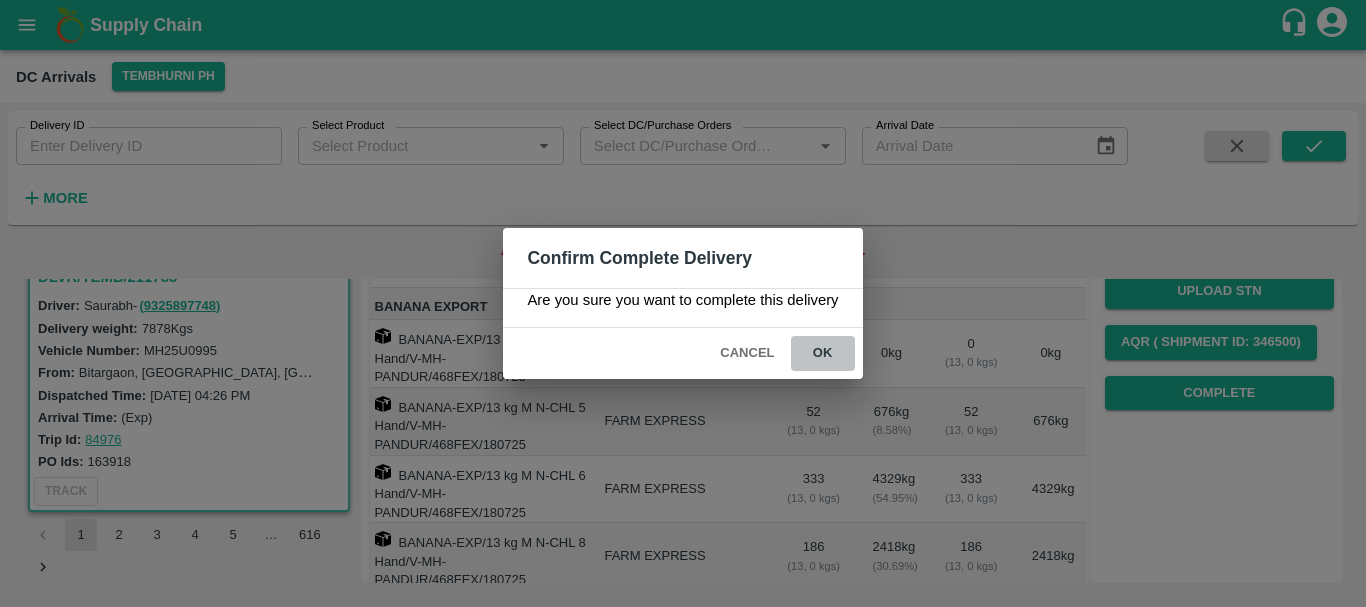 click on "ok" at bounding box center [823, 353] 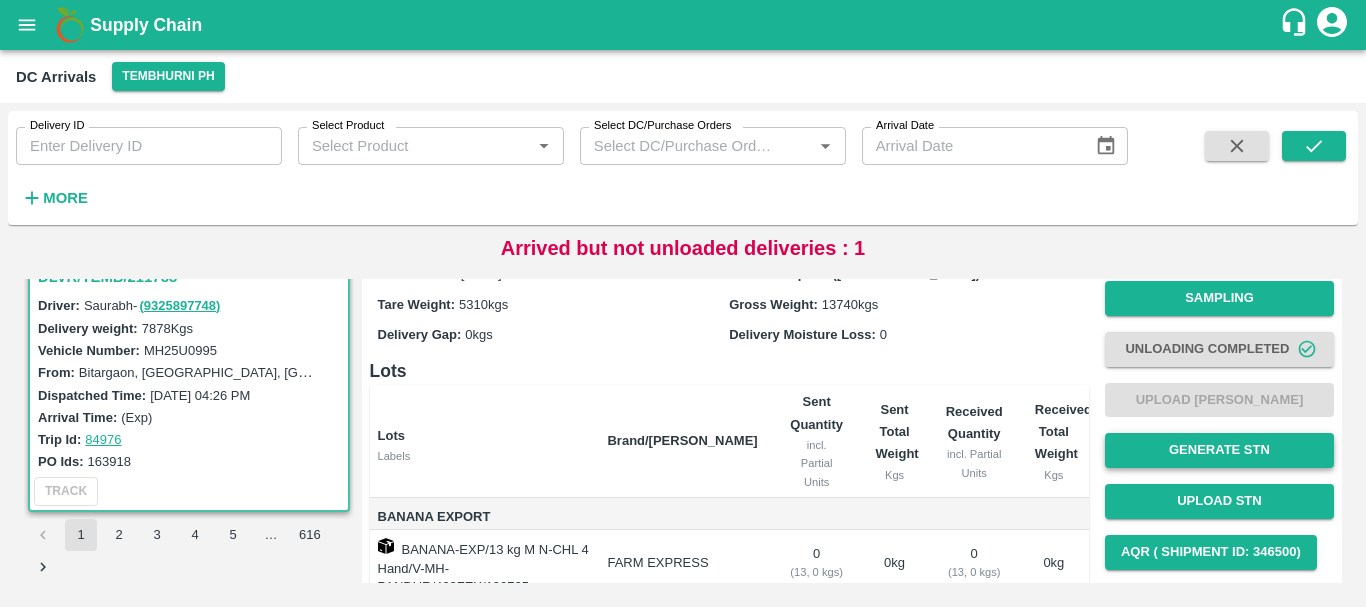 scroll, scrollTop: 203, scrollLeft: 0, axis: vertical 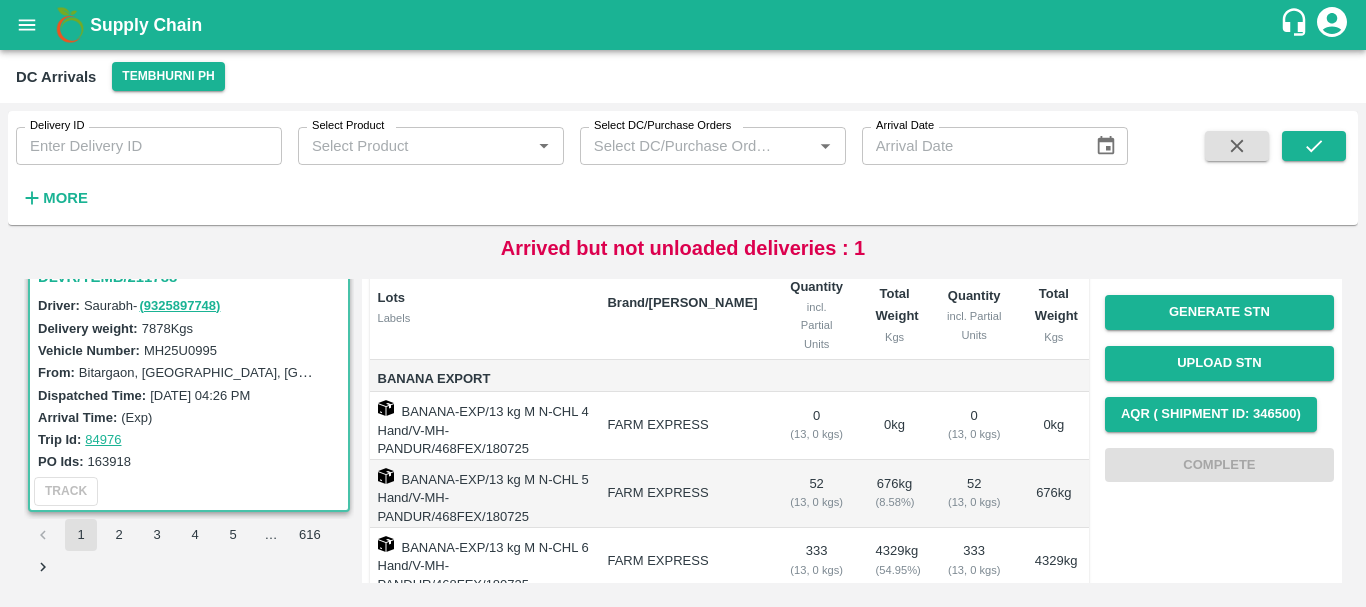 click on "676  kg ( 8.58 %)" at bounding box center [895, 494] 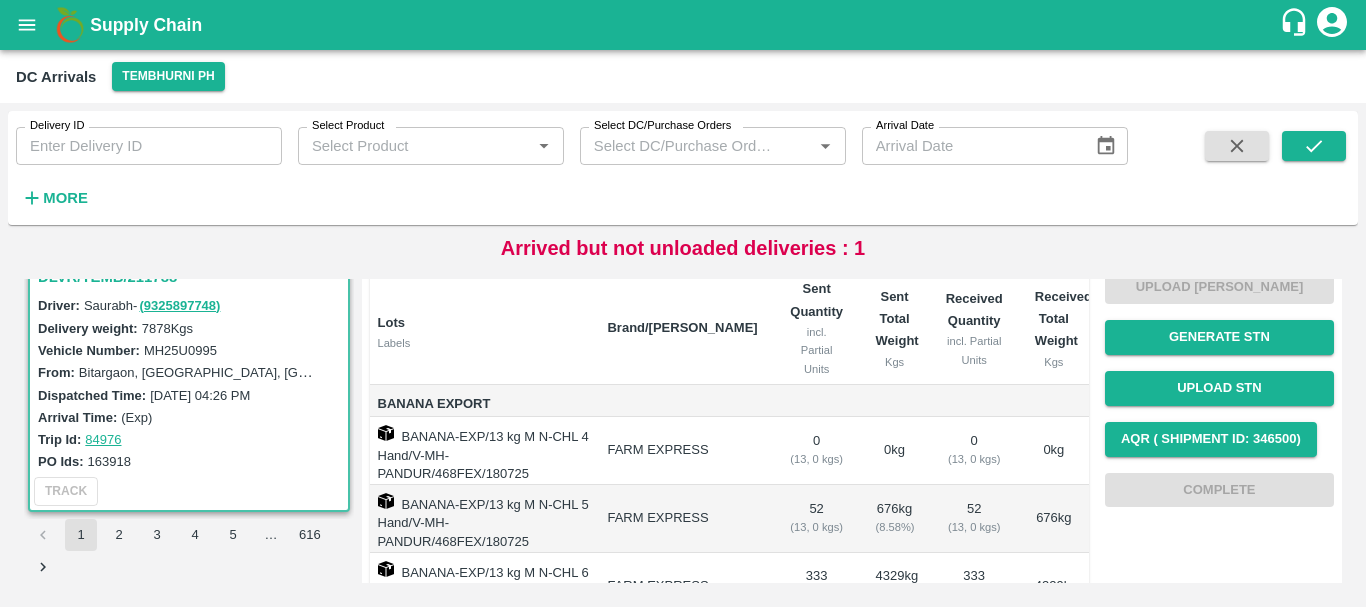 scroll, scrollTop: 72, scrollLeft: 0, axis: vertical 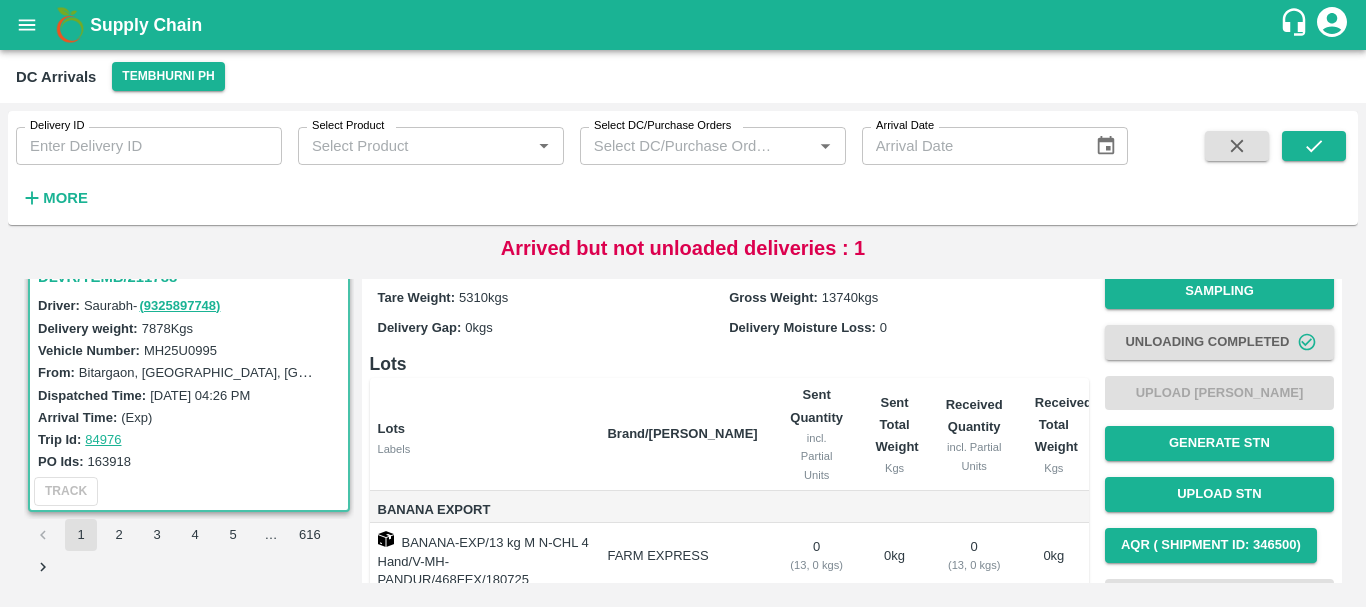 click on "Record Arrival Sampling Unloading Completed Upload Tare Weight Generate STN Upload STN AQR ( Shipment Id: 346500) Complete" at bounding box center (1219, 418) 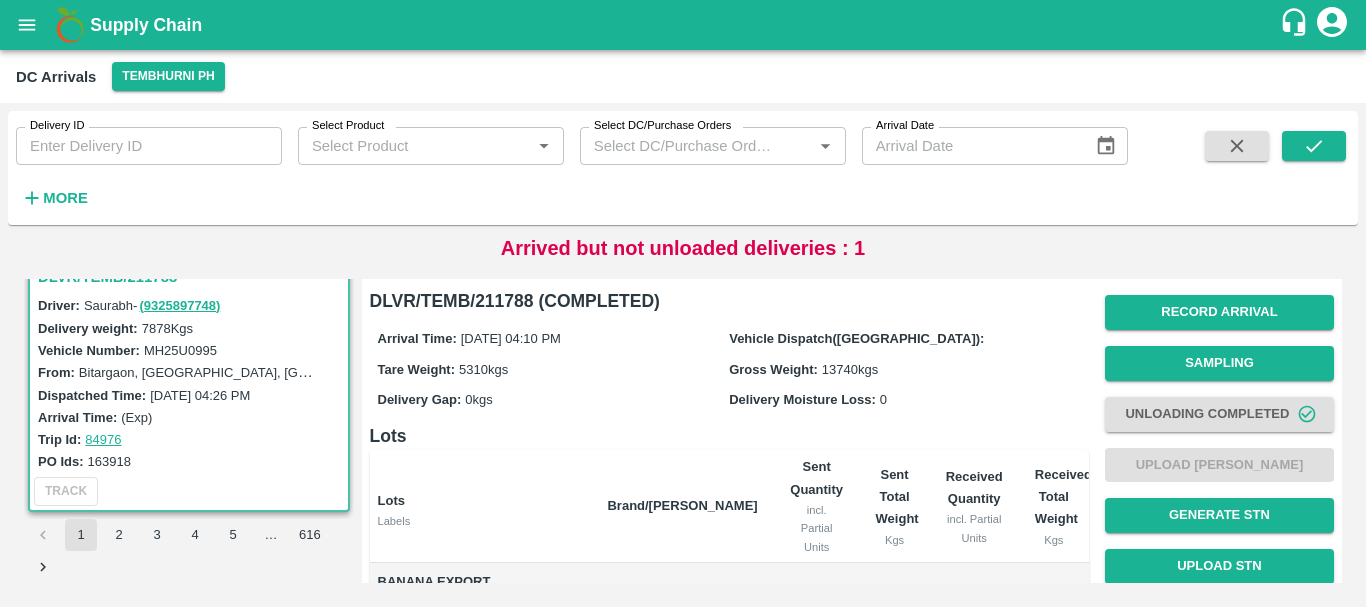 scroll, scrollTop: 396, scrollLeft: 0, axis: vertical 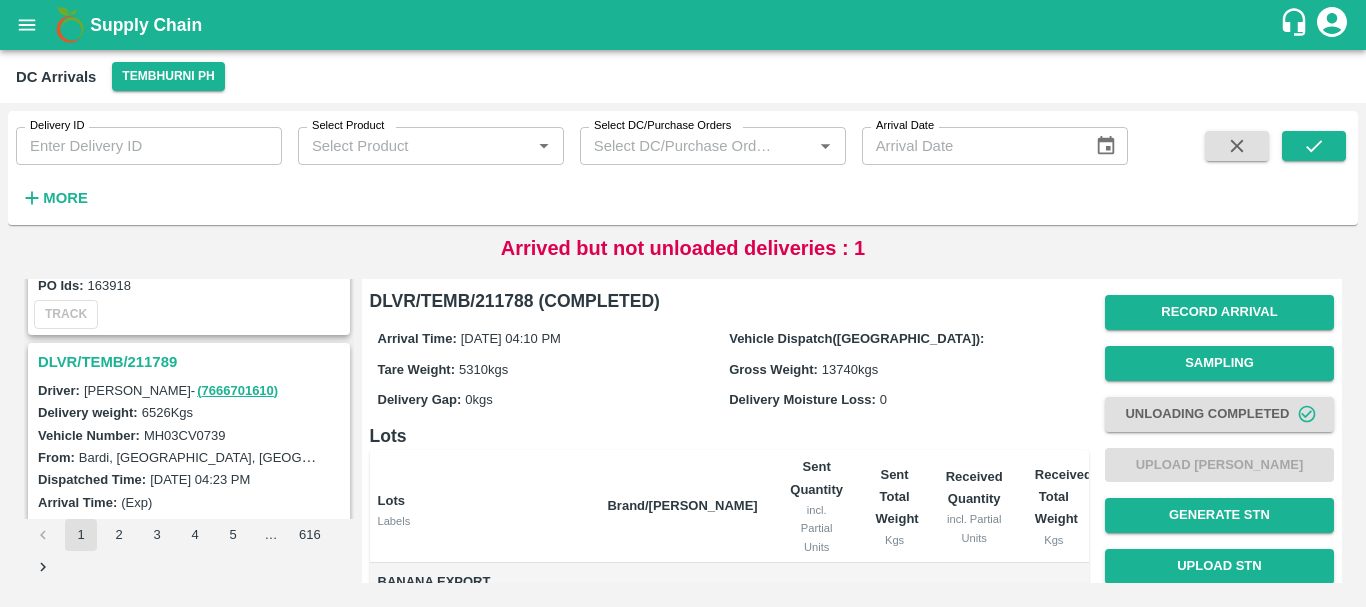 click on "DLVR/TEMB/211789" at bounding box center (192, 362) 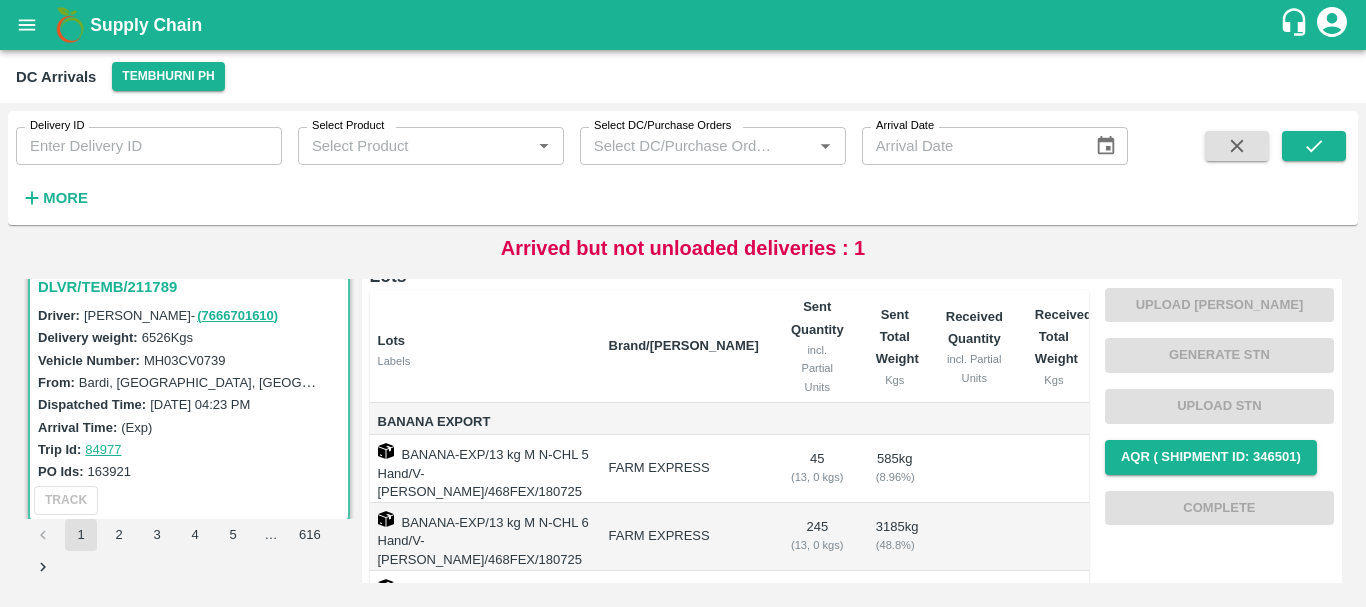 scroll, scrollTop: 0, scrollLeft: 0, axis: both 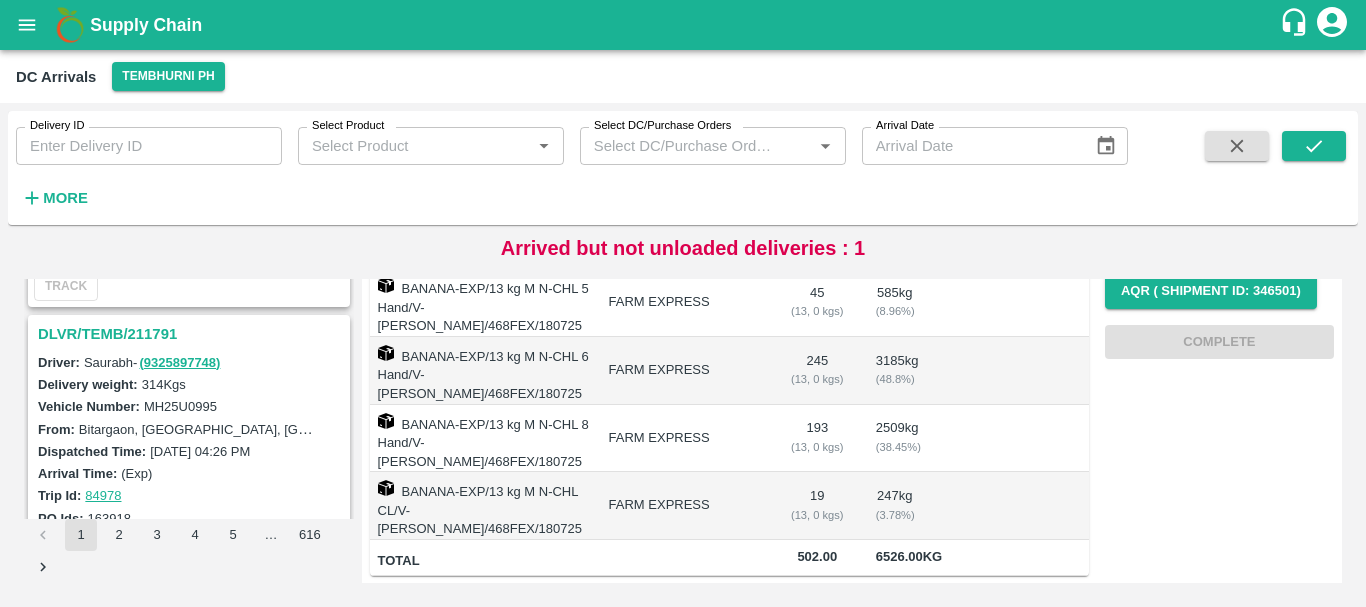 click on "DLVR/TEMB/211791" at bounding box center (192, 334) 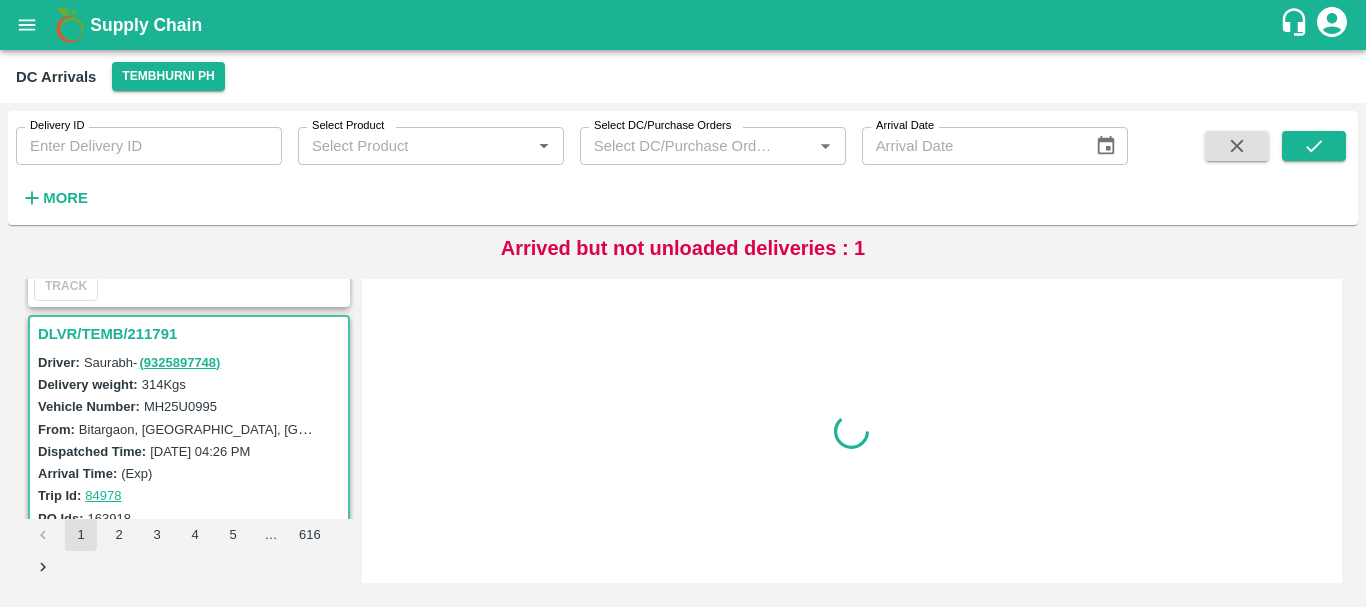 scroll, scrollTop: 0, scrollLeft: 0, axis: both 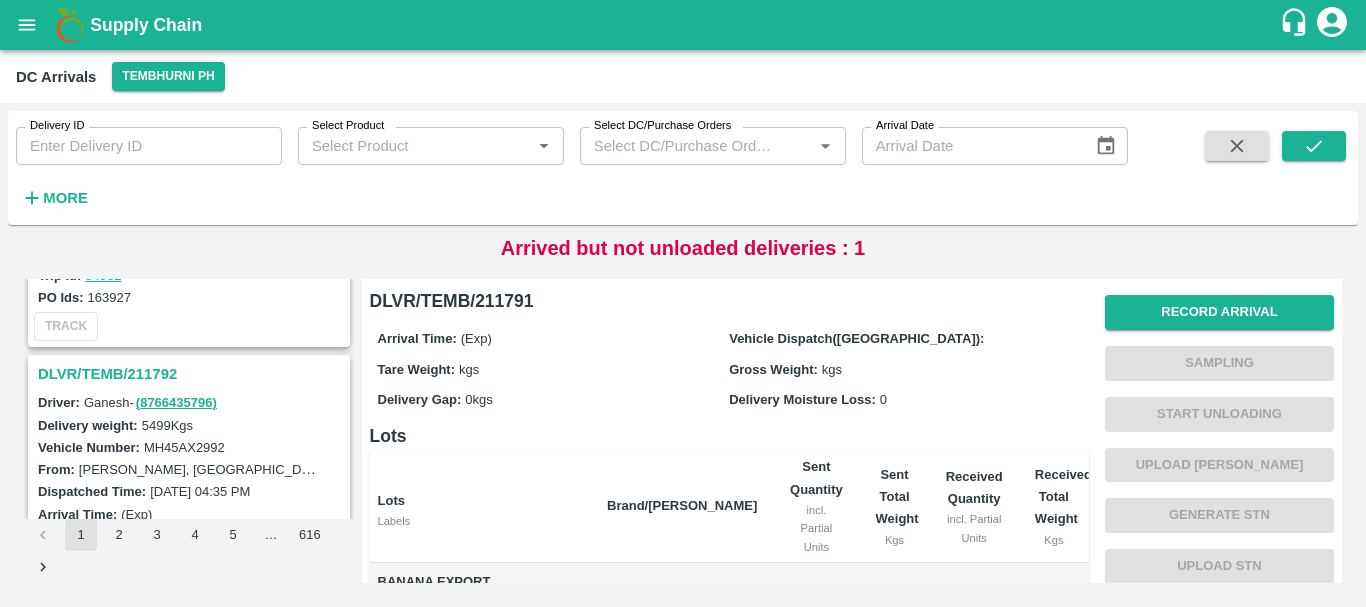 click on "DLVR/TEMB/211792" at bounding box center [192, 374] 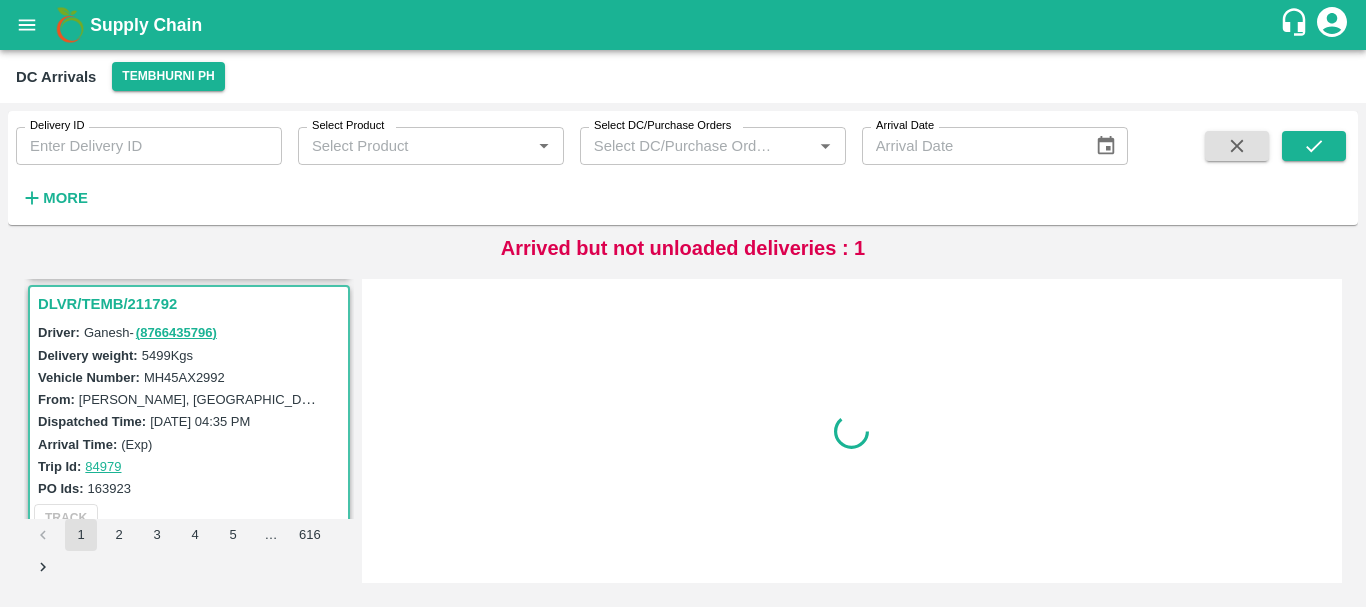 scroll, scrollTop: 5497, scrollLeft: 0, axis: vertical 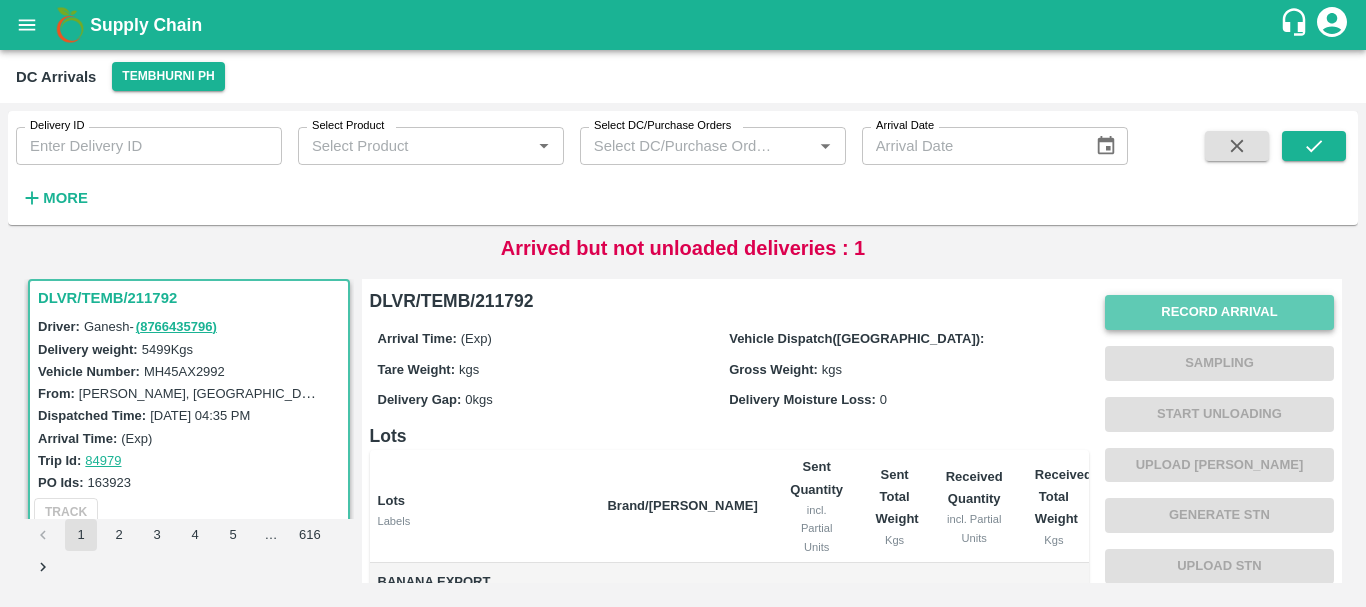 click on "Record Arrival" at bounding box center (1219, 312) 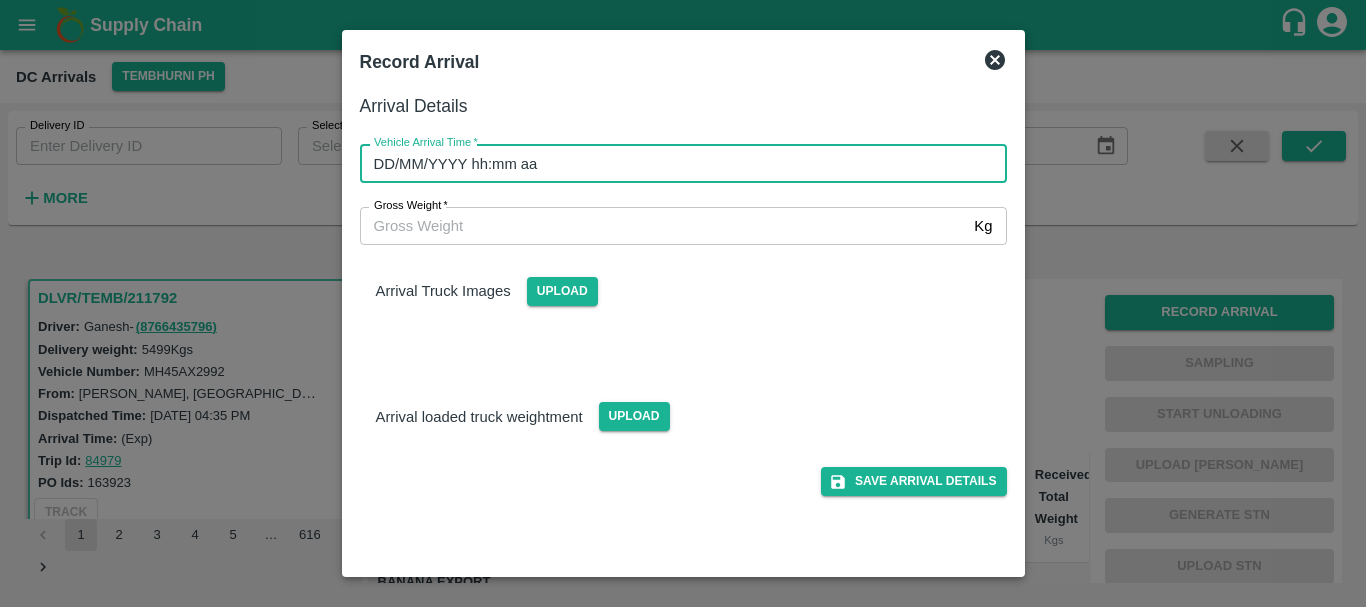 type on "DD/MM/YYYY hh:mm aa" 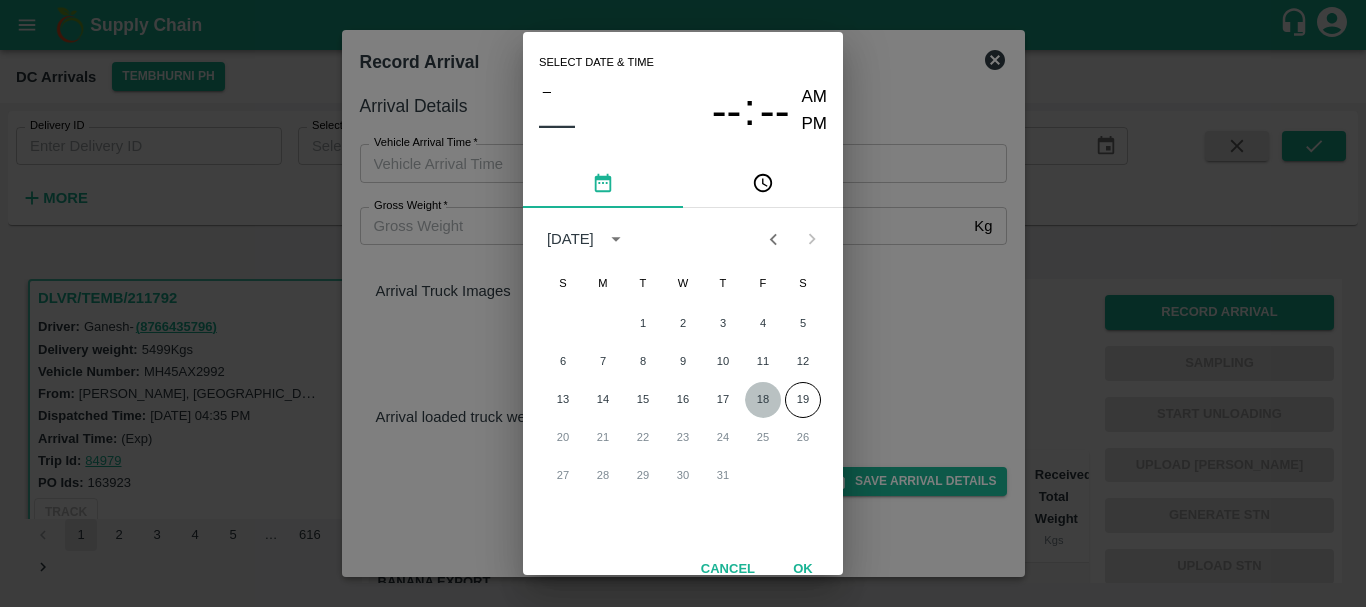 click on "18" at bounding box center (763, 400) 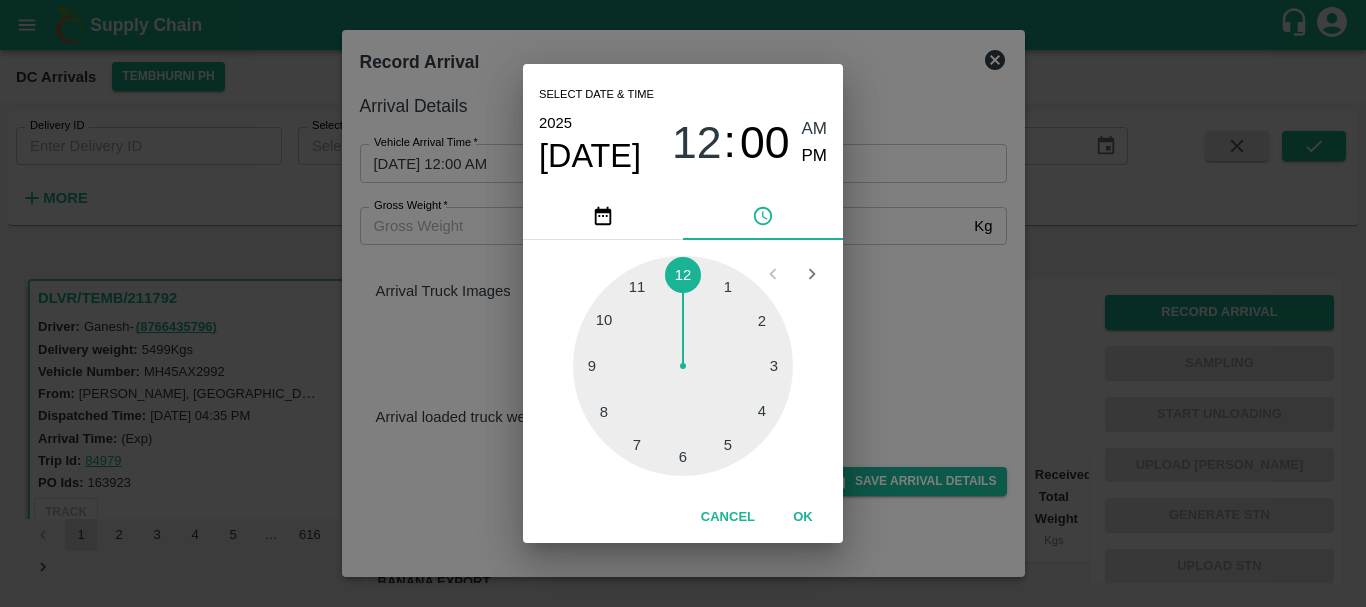 click at bounding box center (683, 366) 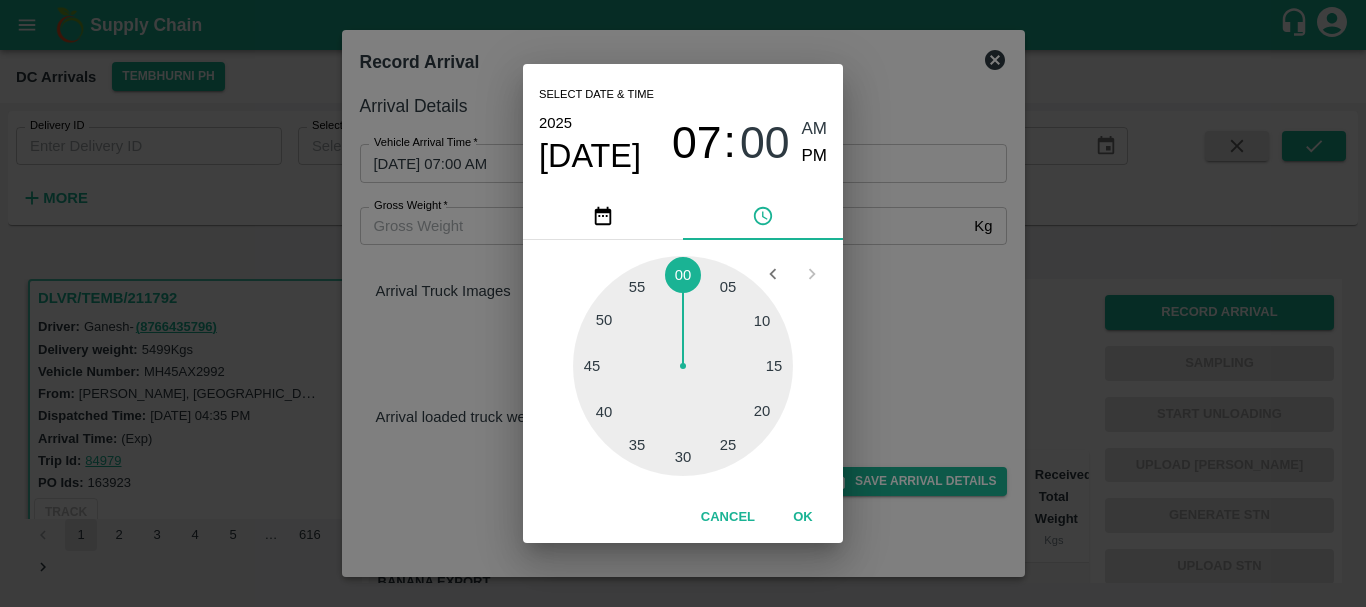 click at bounding box center (683, 366) 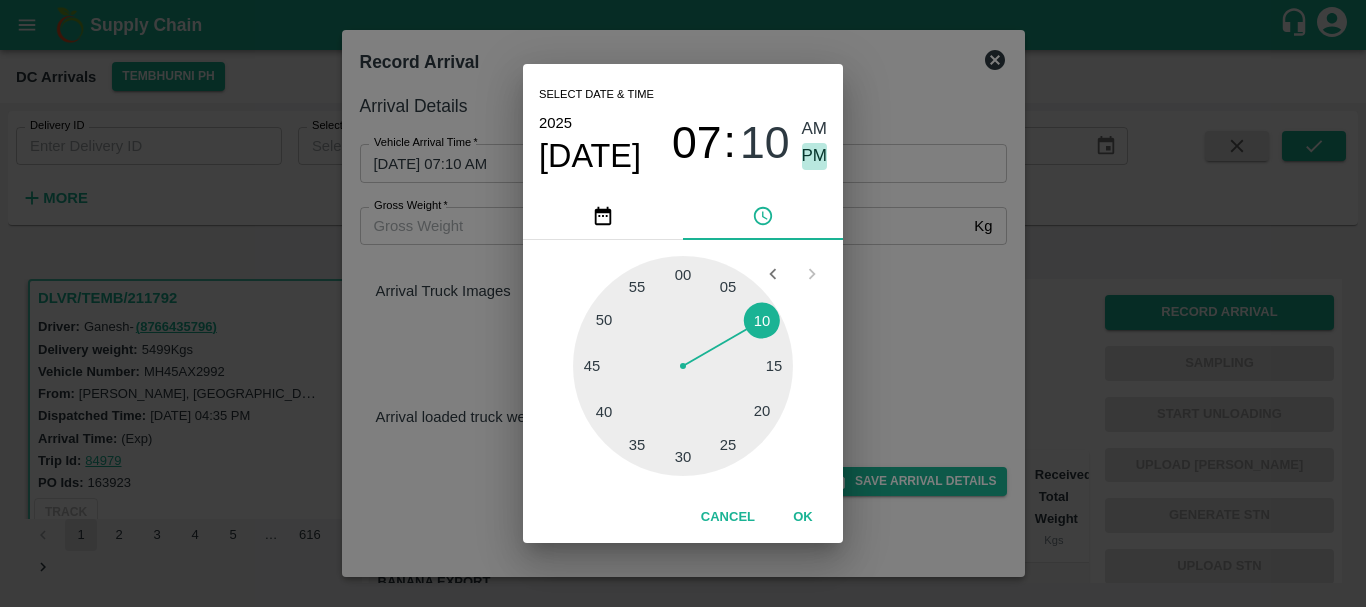 click on "PM" at bounding box center (815, 156) 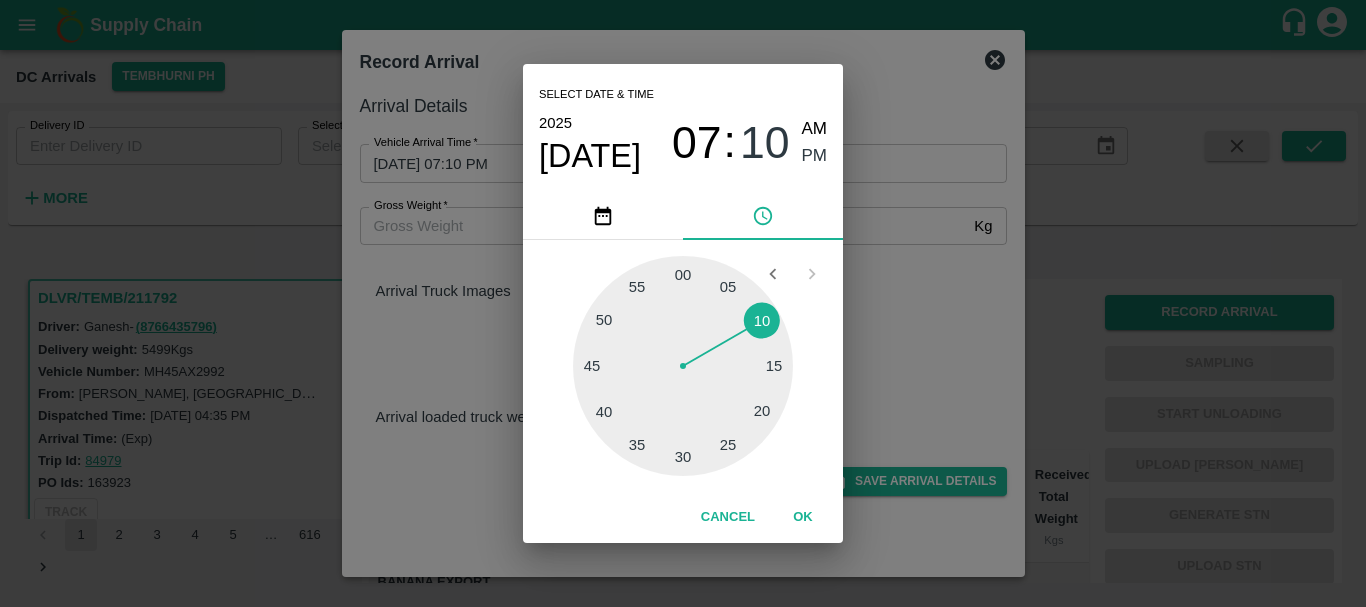 click on "Select date & time 2025 Jul 18 07 : 10 AM PM 05 10 15 20 25 30 35 40 45 50 55 00 Cancel OK" at bounding box center [683, 303] 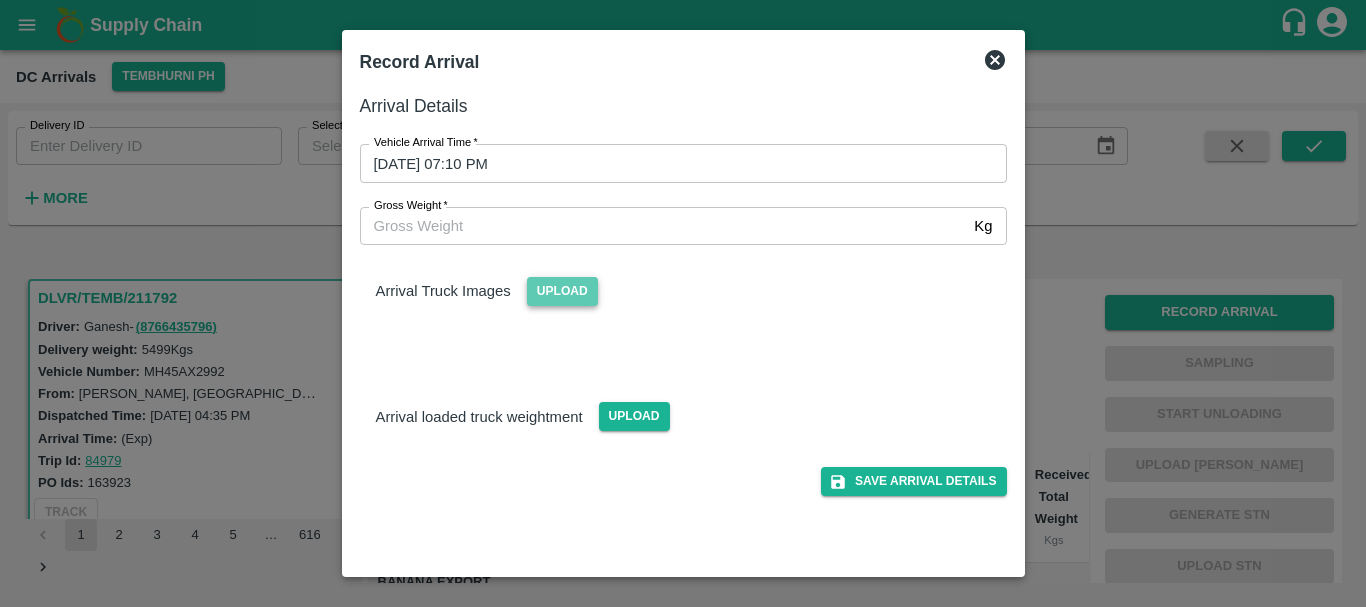 click on "Upload" at bounding box center [562, 291] 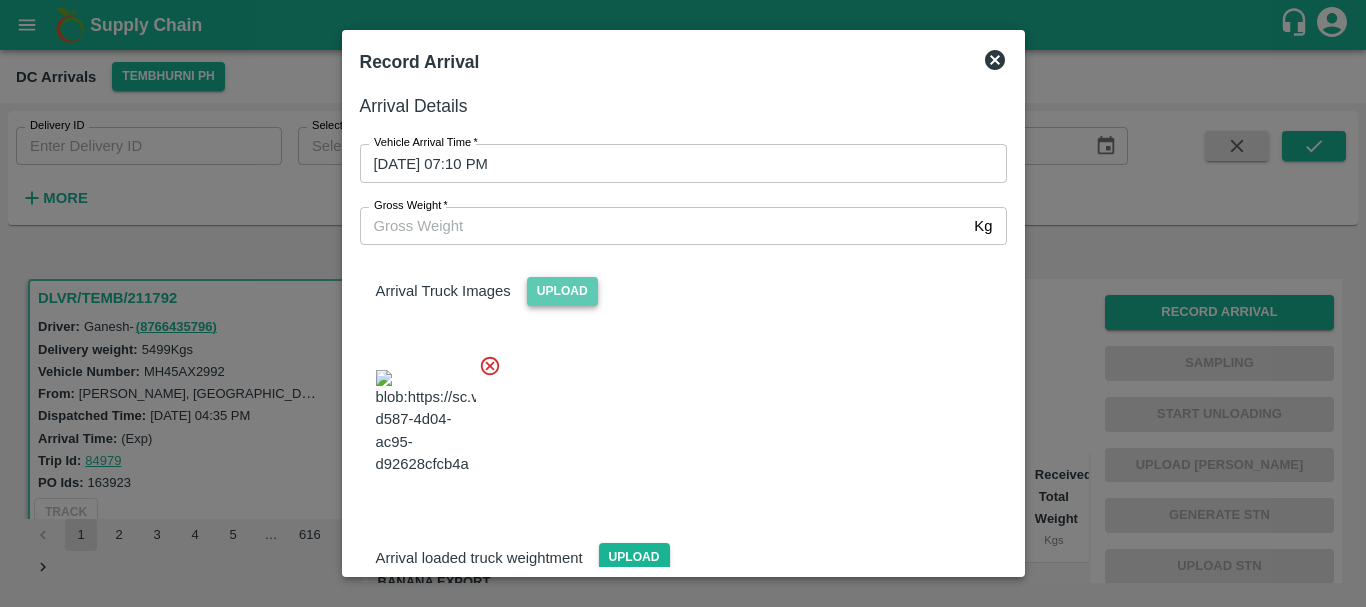 click on "Upload" at bounding box center (562, 291) 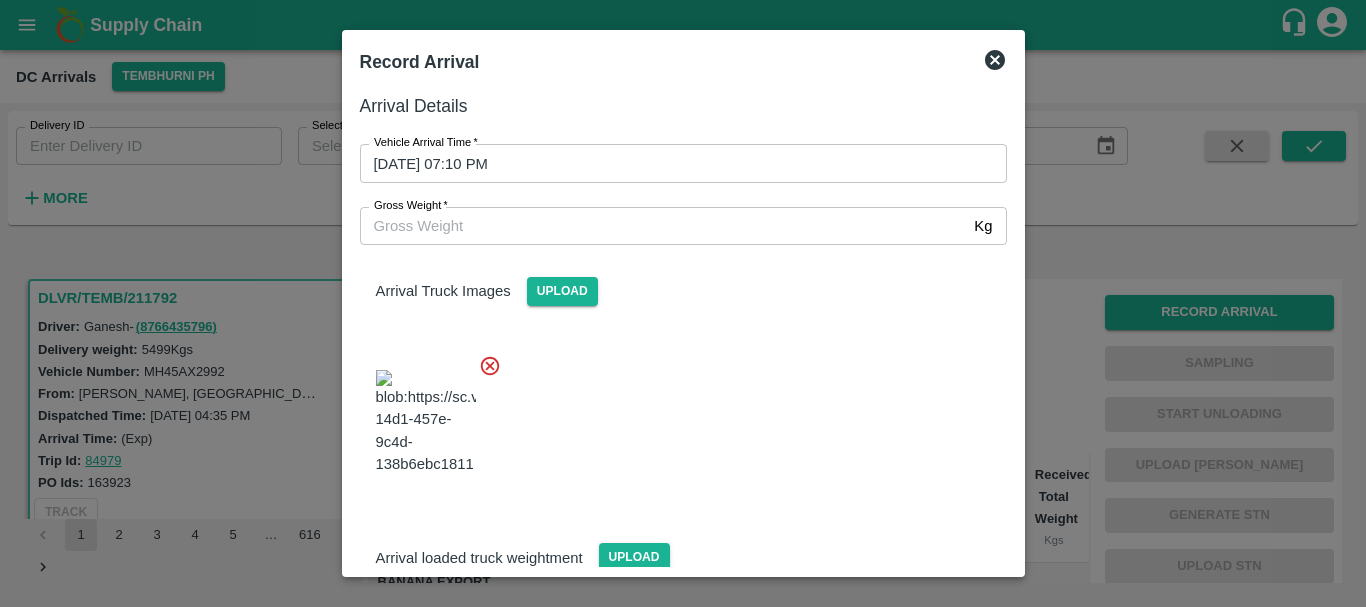 scroll, scrollTop: 107, scrollLeft: 0, axis: vertical 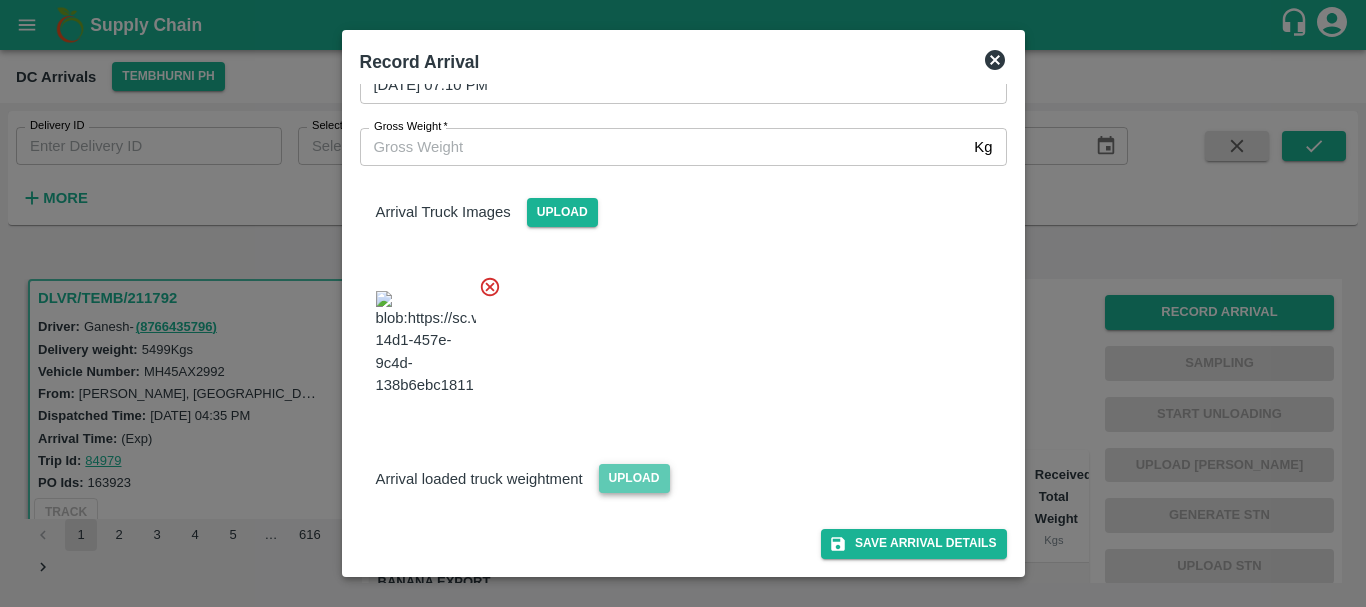 click on "Upload" at bounding box center [634, 478] 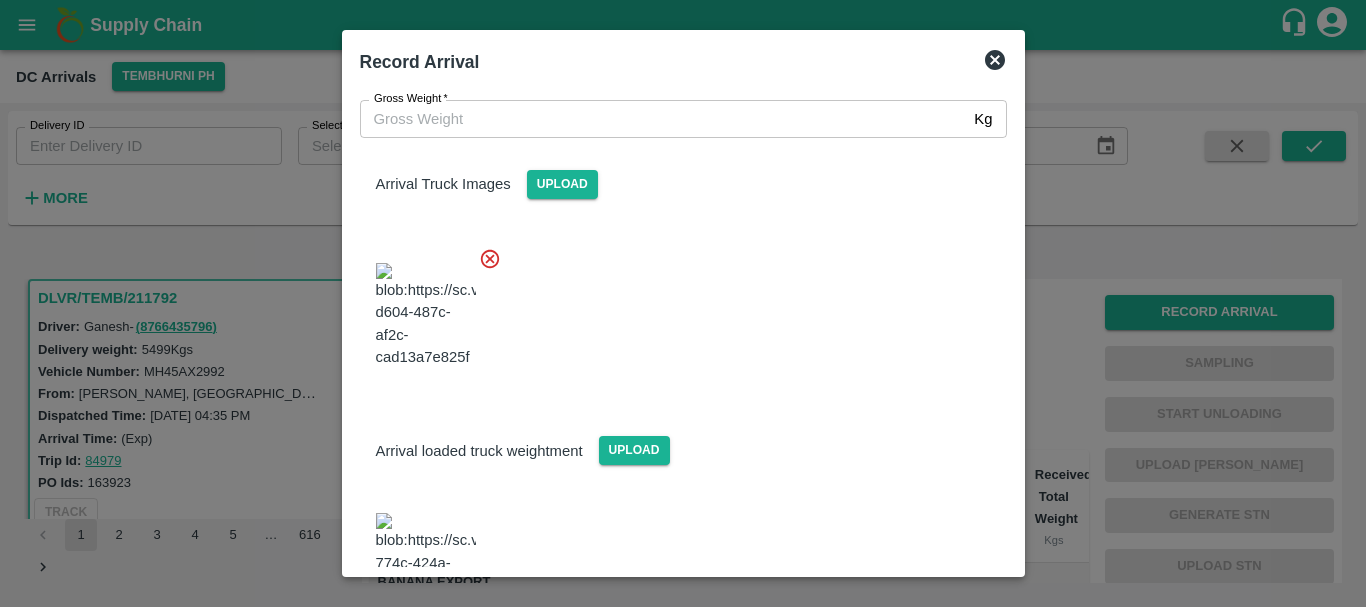 scroll, scrollTop: 196, scrollLeft: 0, axis: vertical 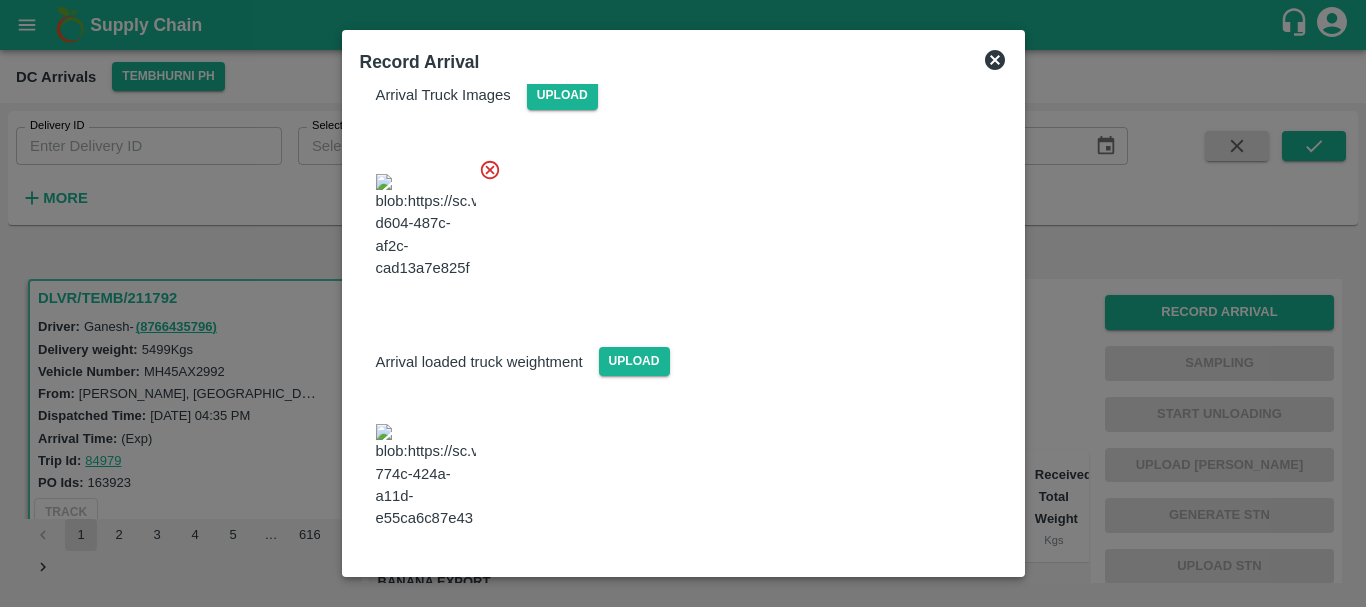 click at bounding box center (426, 476) 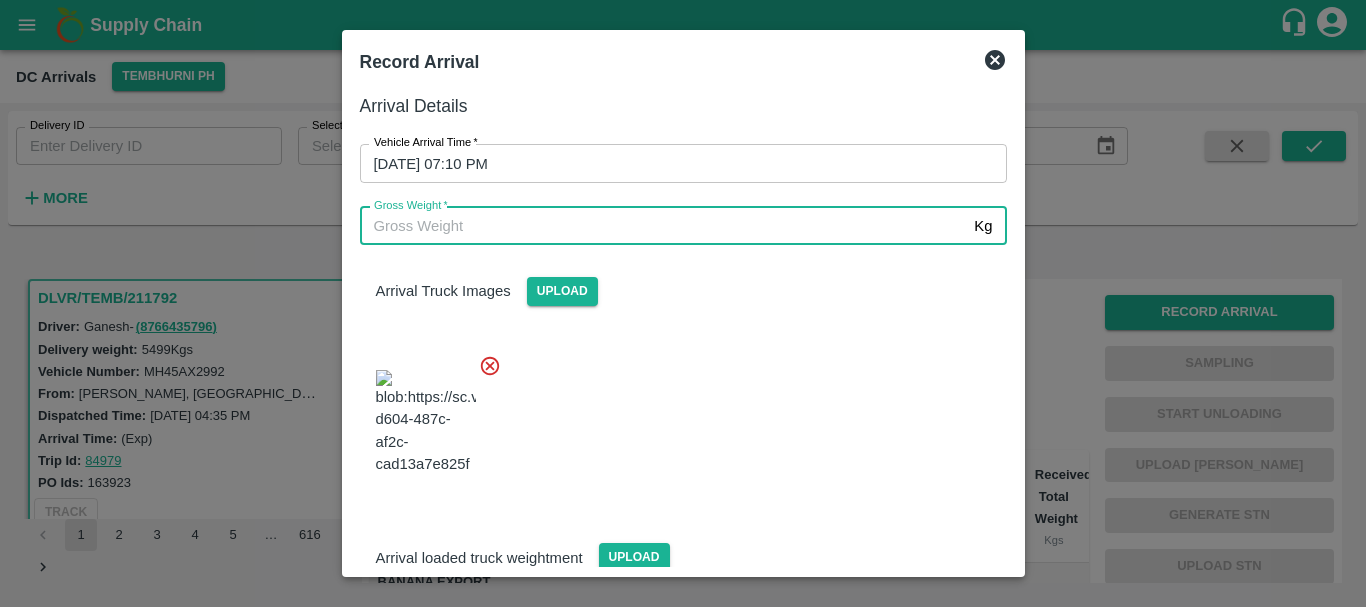 click on "Gross Weight   *" at bounding box center [663, 226] 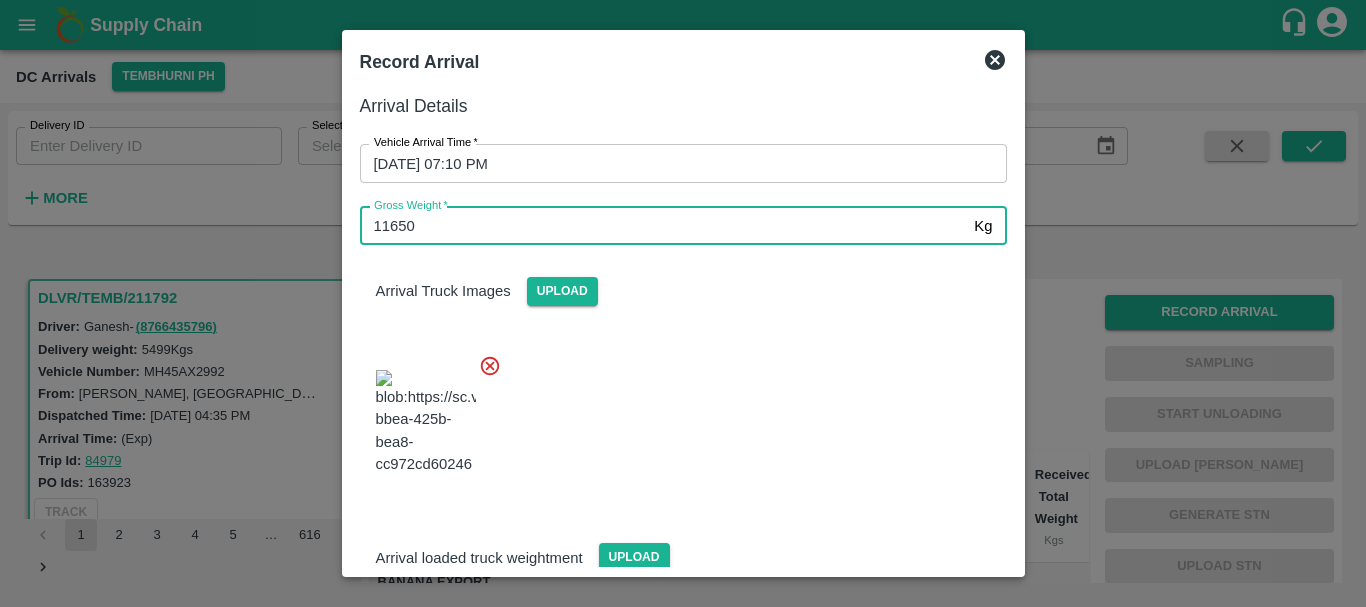 type on "11650" 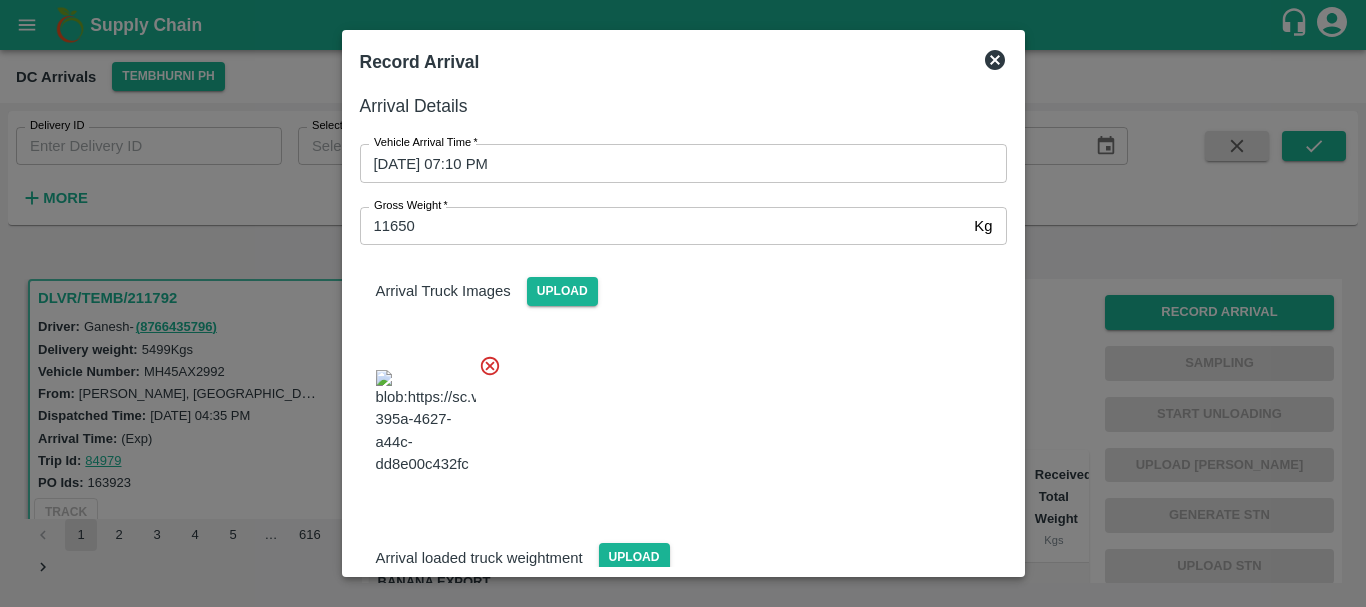 click on "Arrival Truck Images Upload" at bounding box center (675, 370) 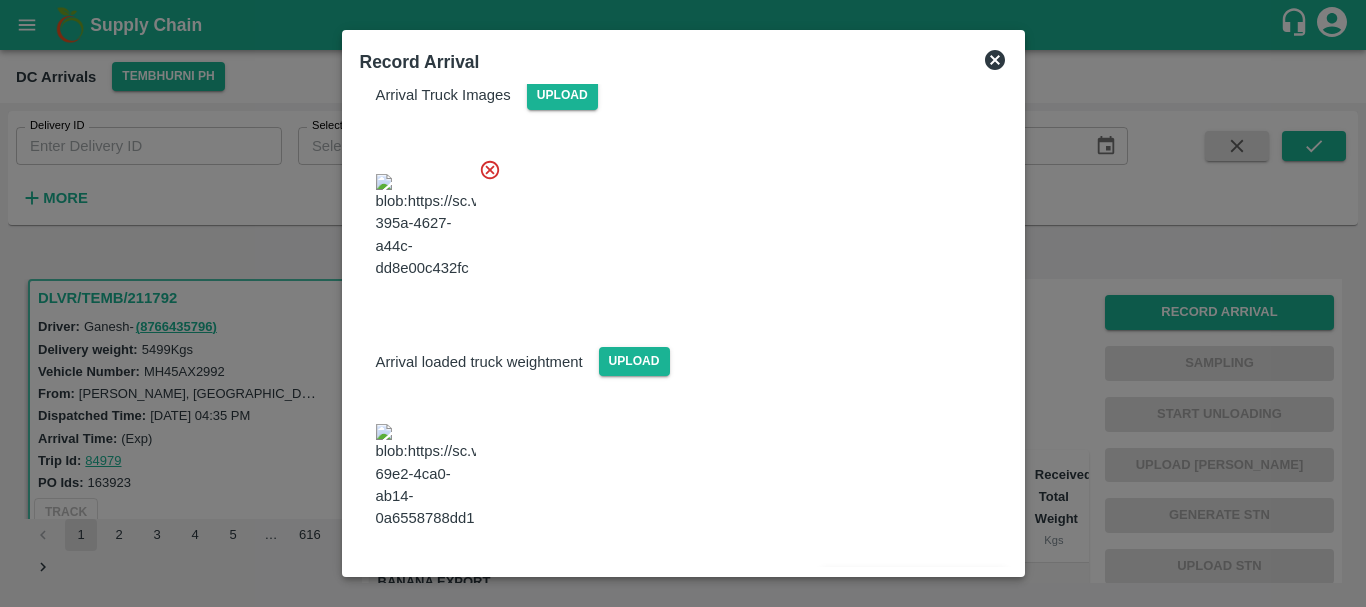 click on "Save Arrival Details" at bounding box center (913, 584) 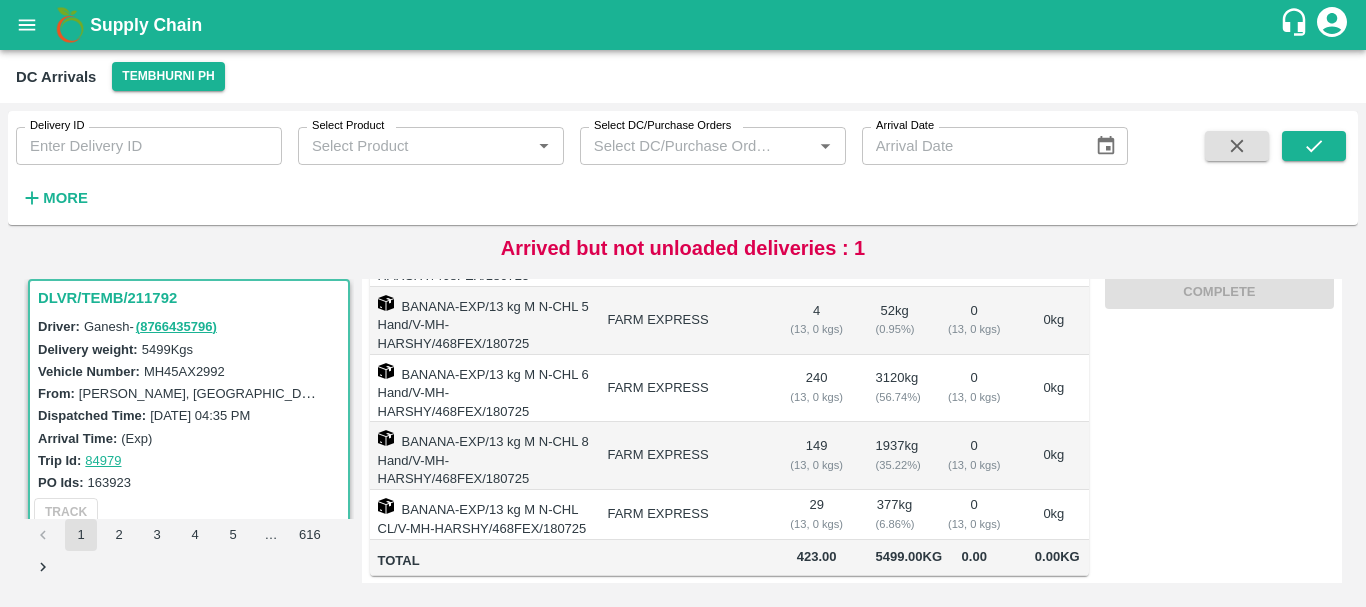 scroll, scrollTop: 0, scrollLeft: 0, axis: both 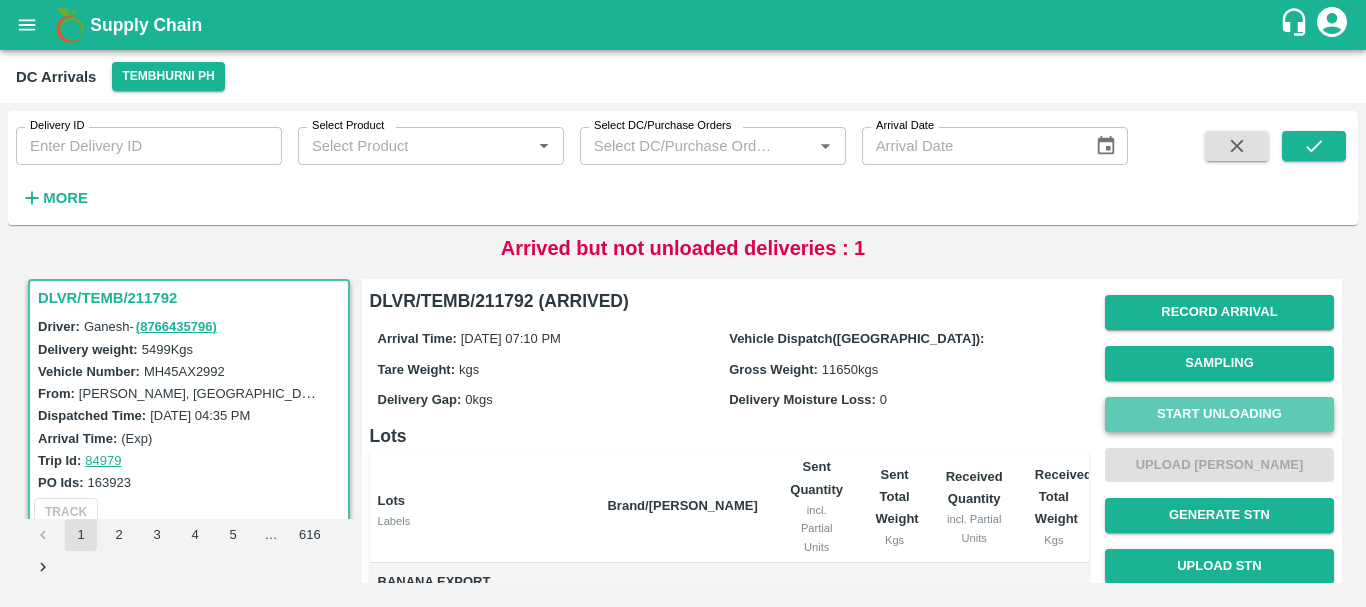 click on "Start Unloading" at bounding box center [1219, 414] 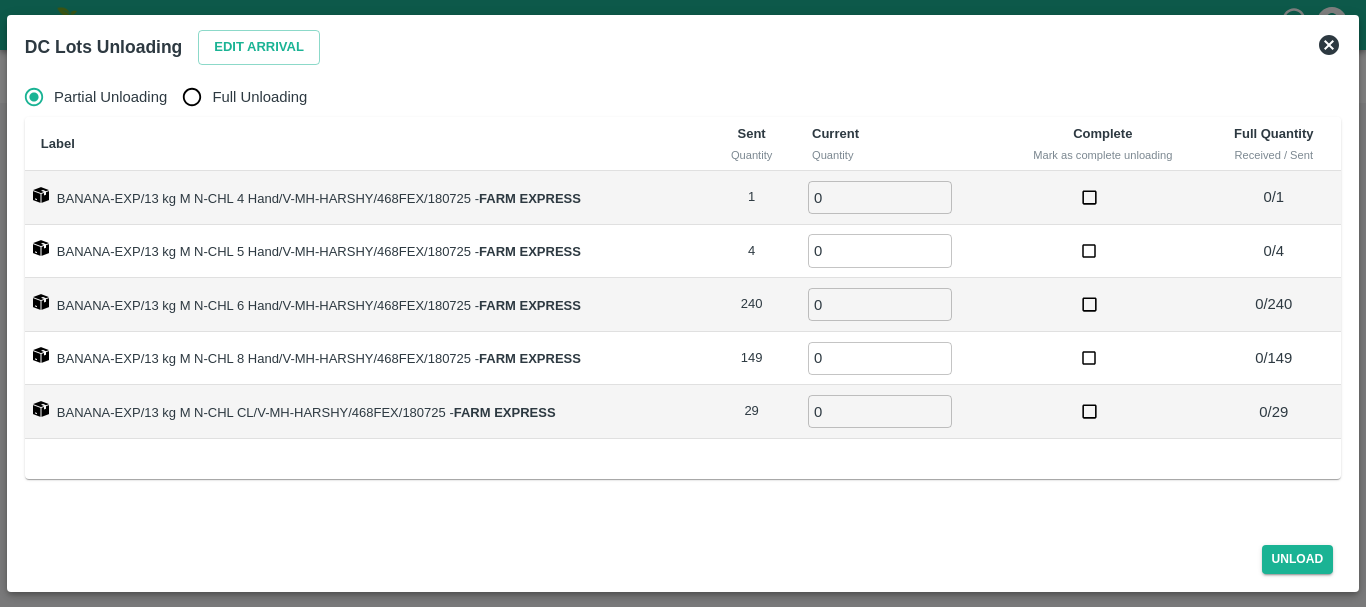 click on "Full Unloading" at bounding box center [192, 97] 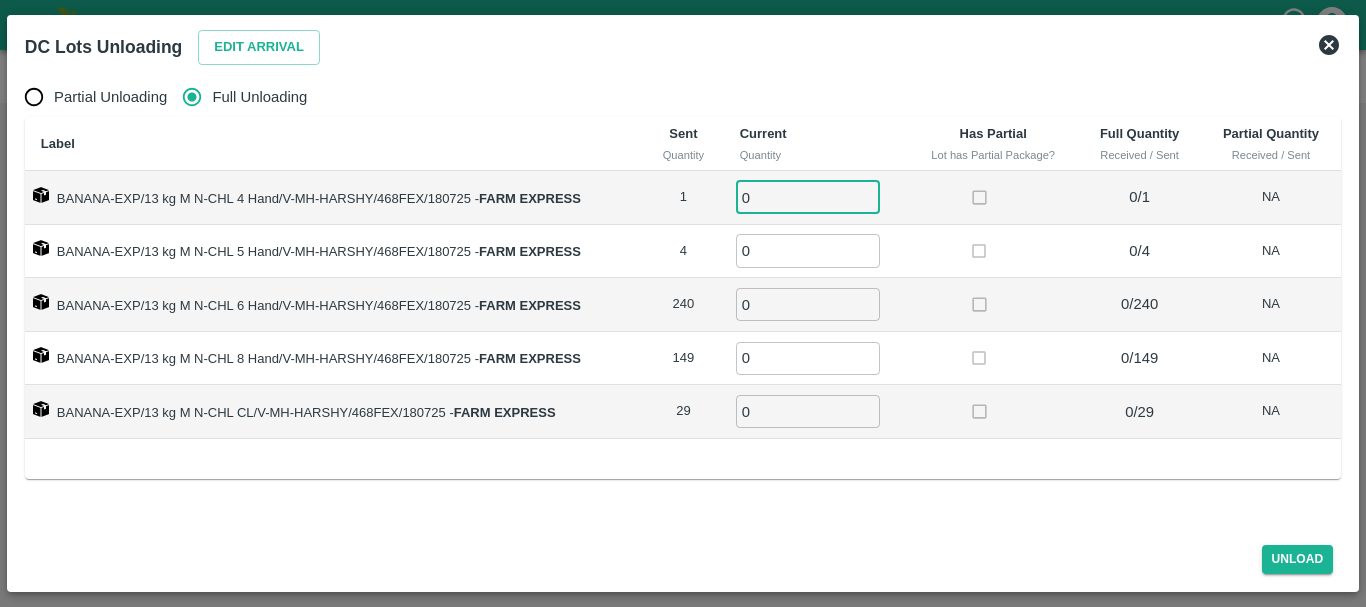 click on "0" at bounding box center [808, 197] 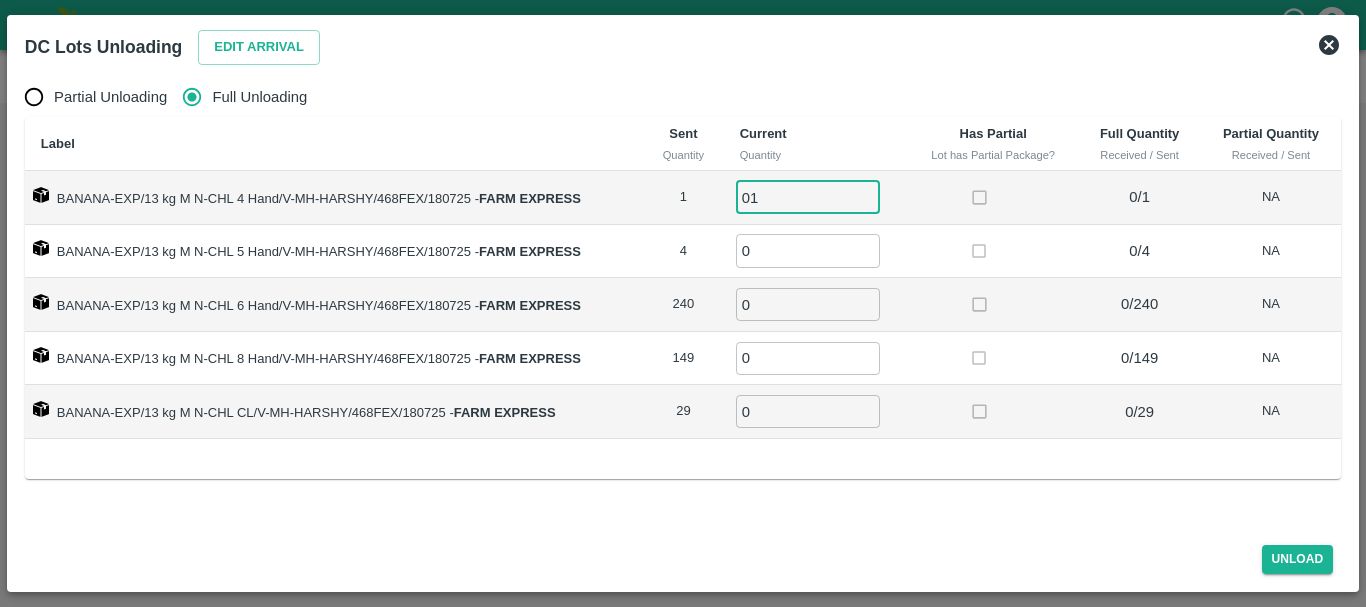 type on "01" 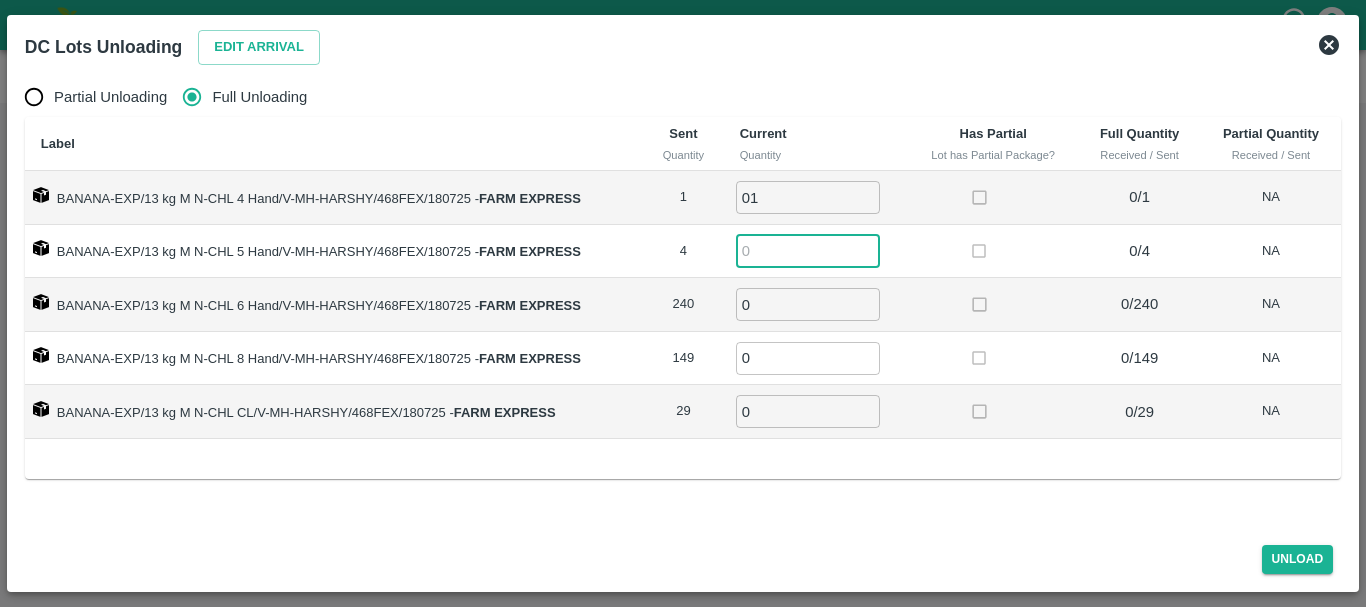 type 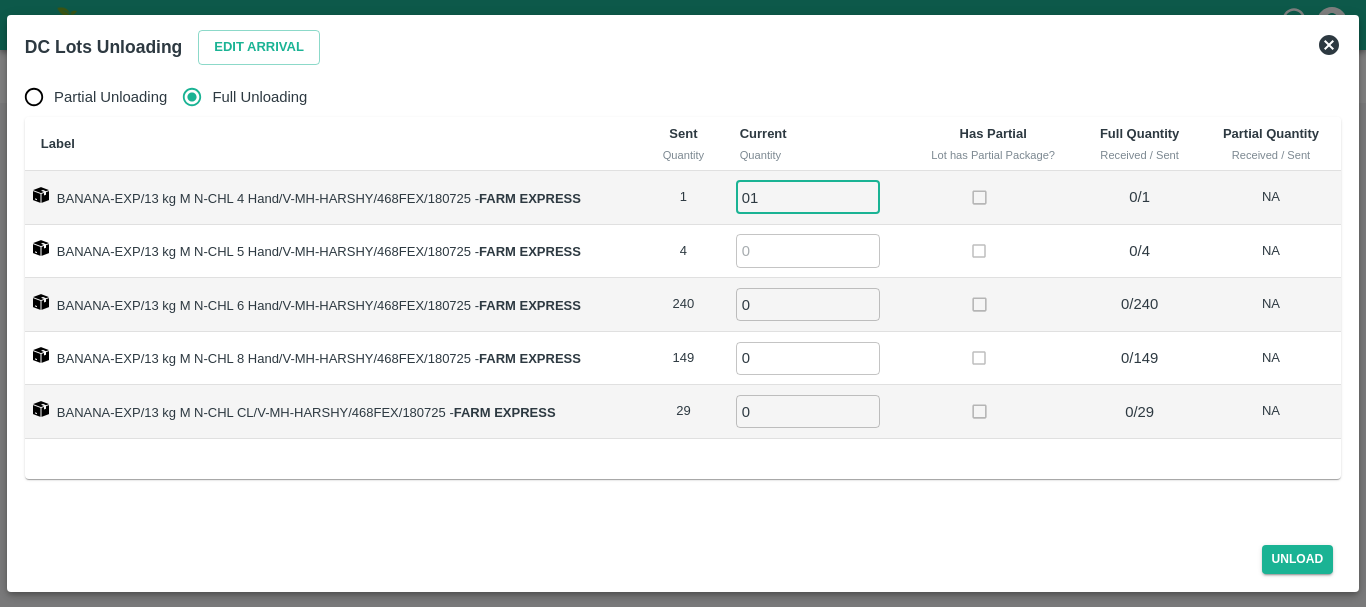 click on "01" at bounding box center (808, 197) 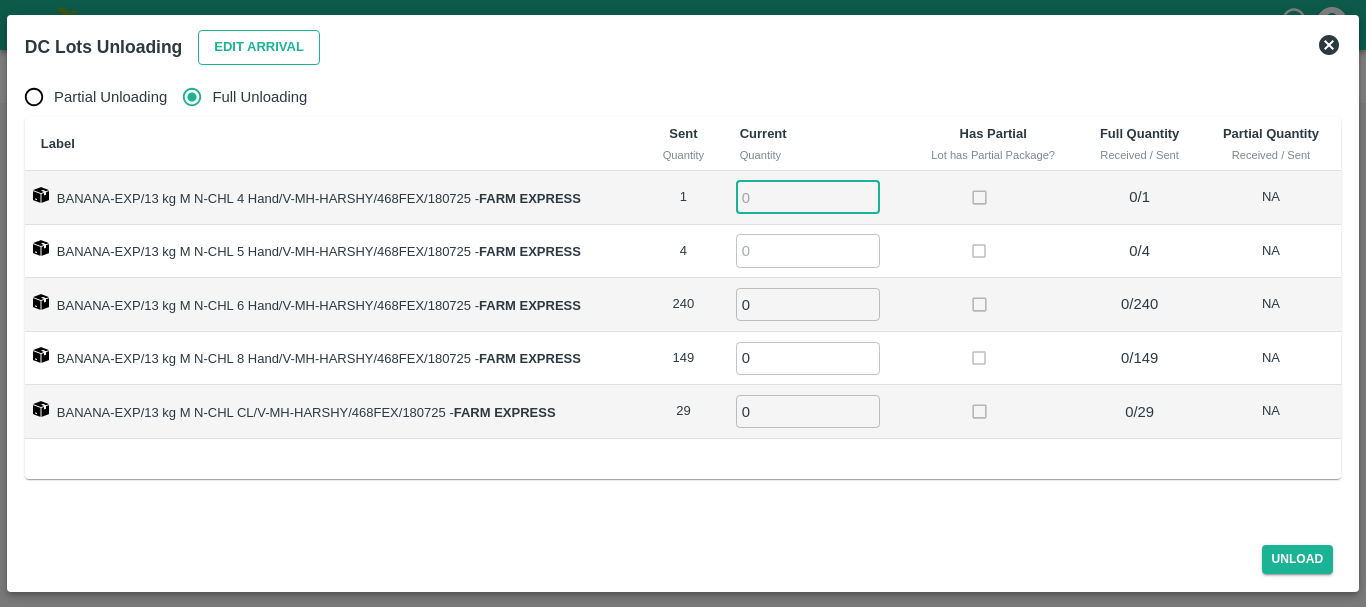 type 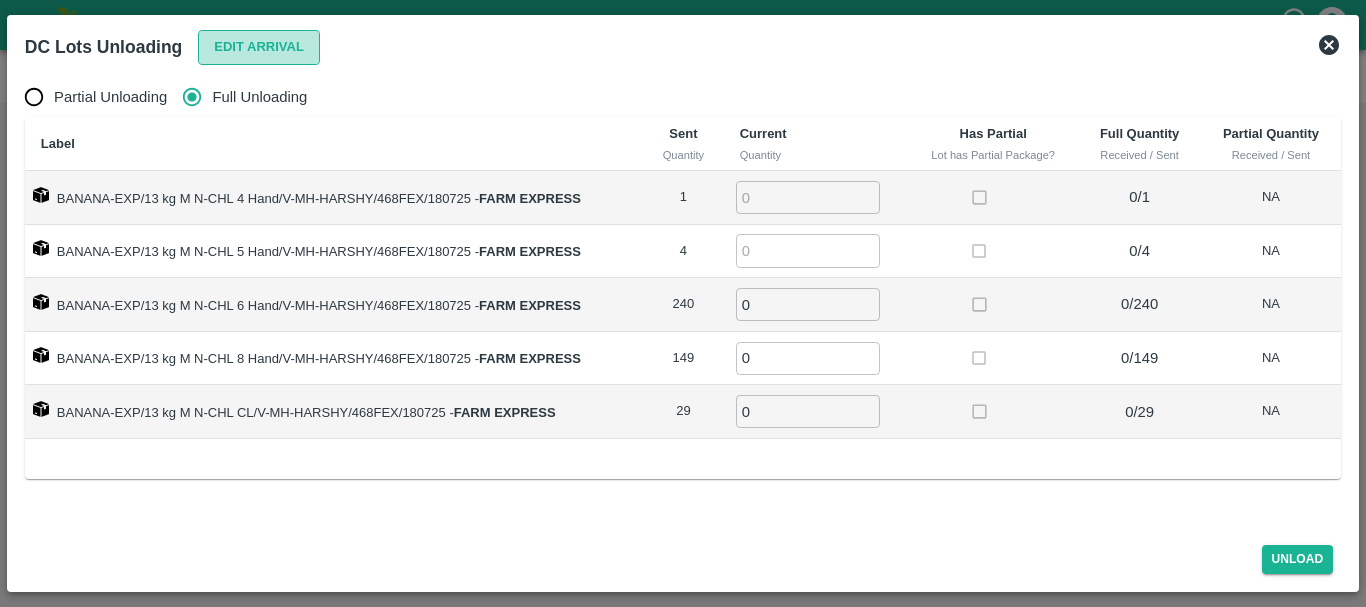 click on "Edit Arrival" at bounding box center [259, 47] 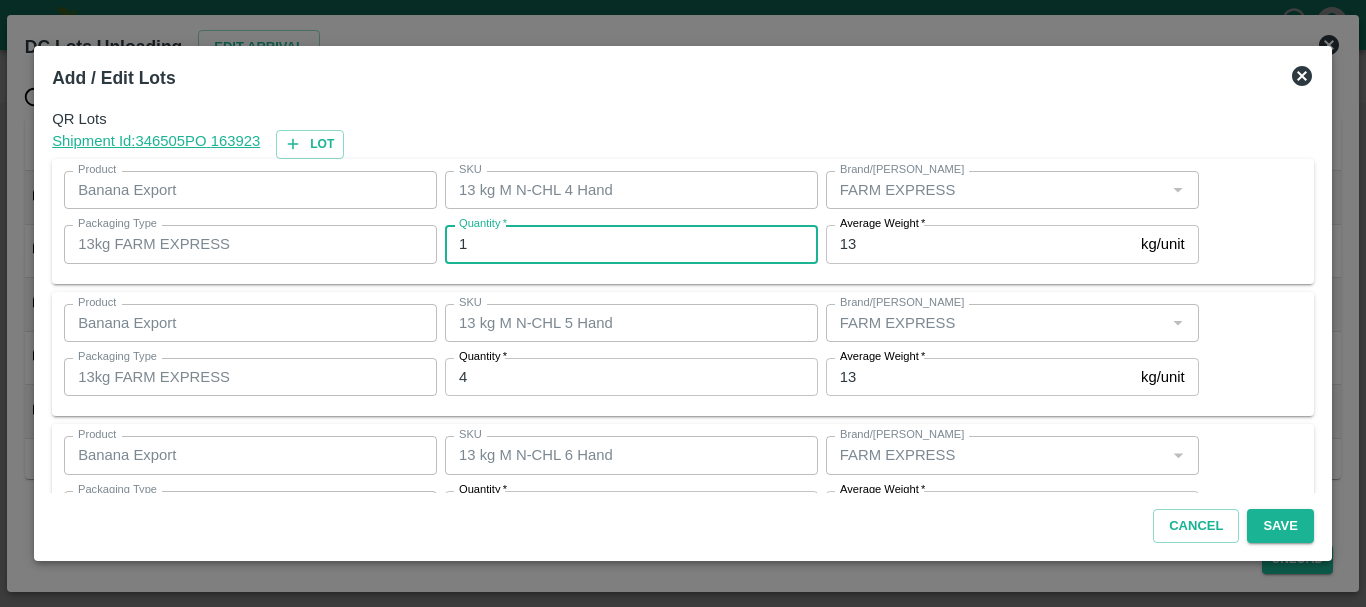 click on "1" at bounding box center (631, 244) 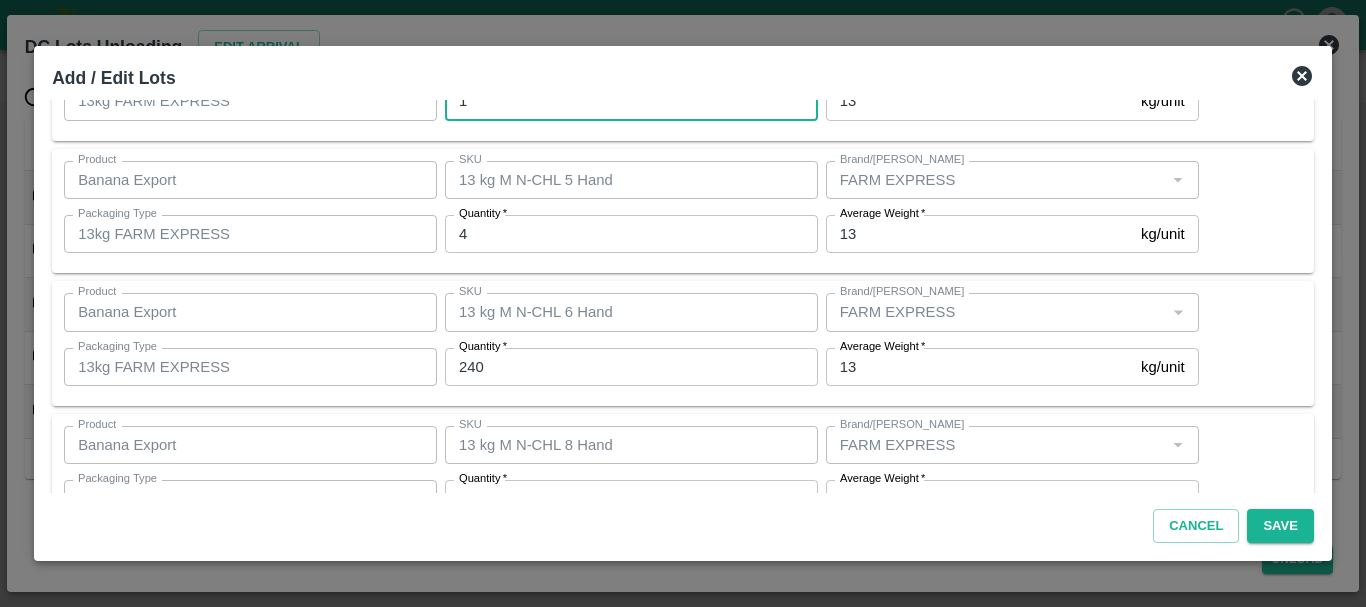 scroll, scrollTop: 0, scrollLeft: 0, axis: both 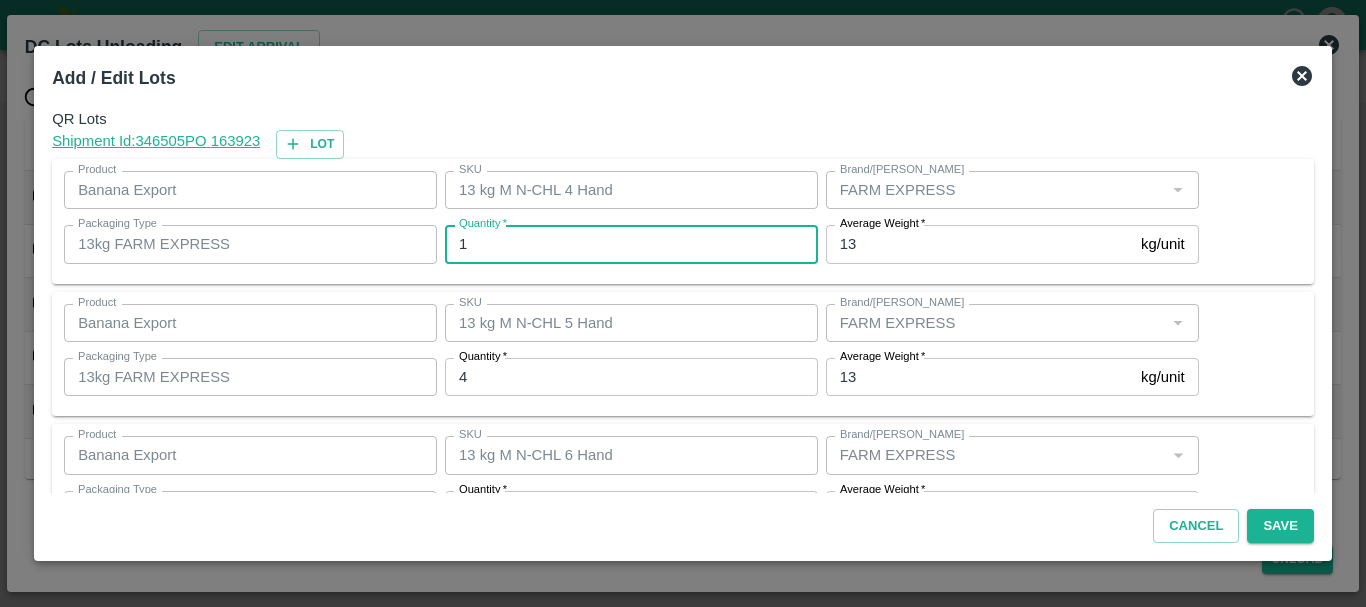 click on "4" at bounding box center (631, 377) 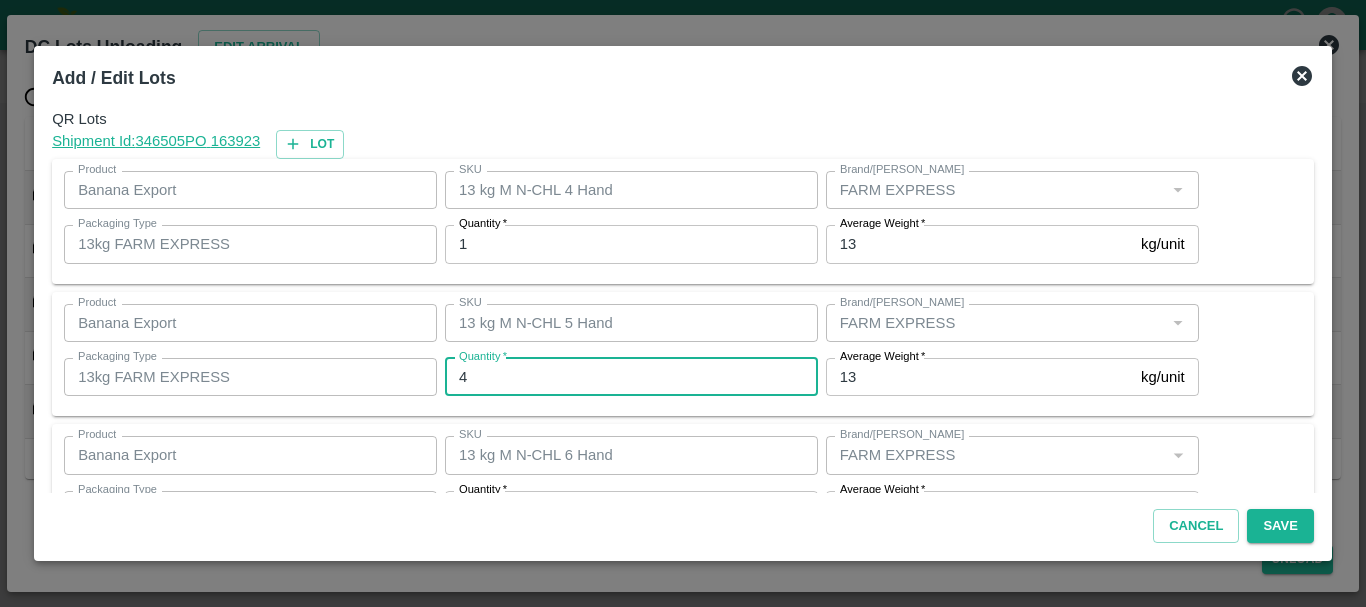 scroll, scrollTop: 48, scrollLeft: 0, axis: vertical 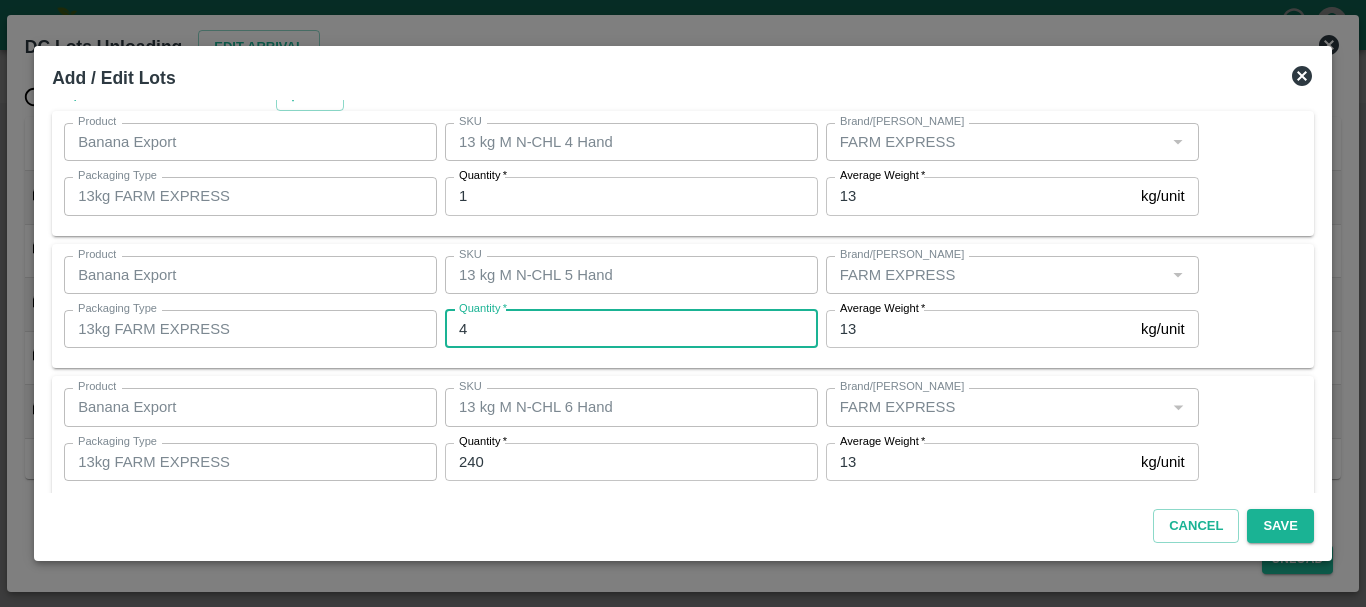 click on "4" at bounding box center (631, 329) 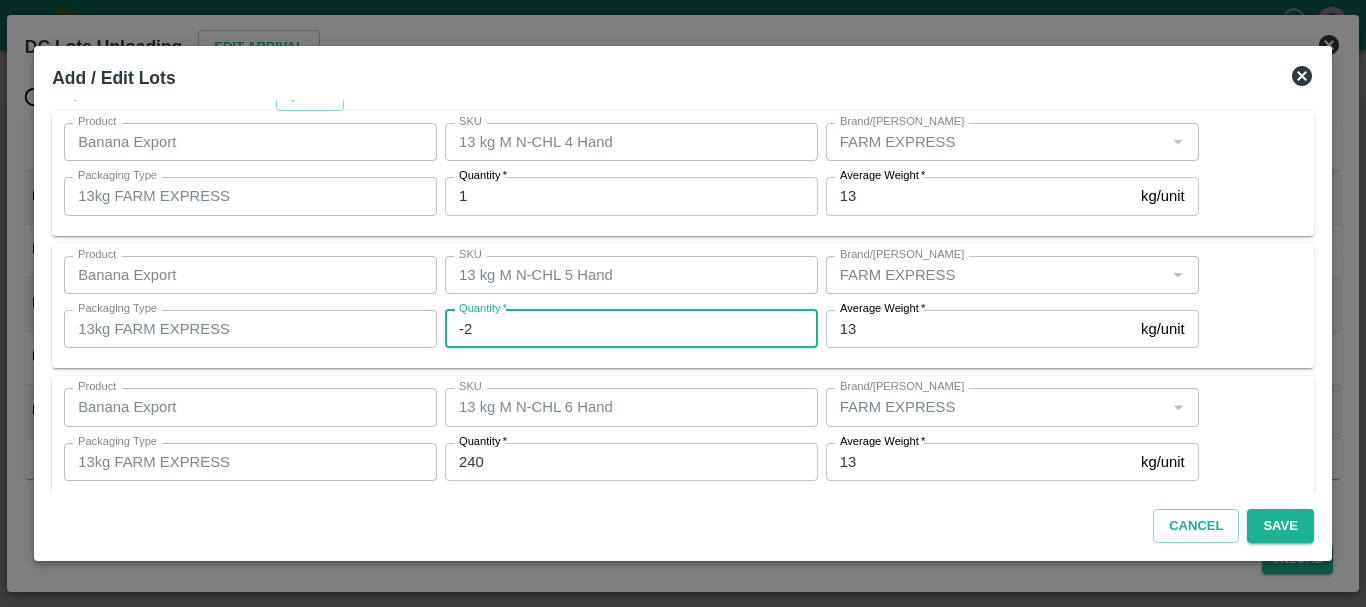 scroll, scrollTop: 72, scrollLeft: 0, axis: vertical 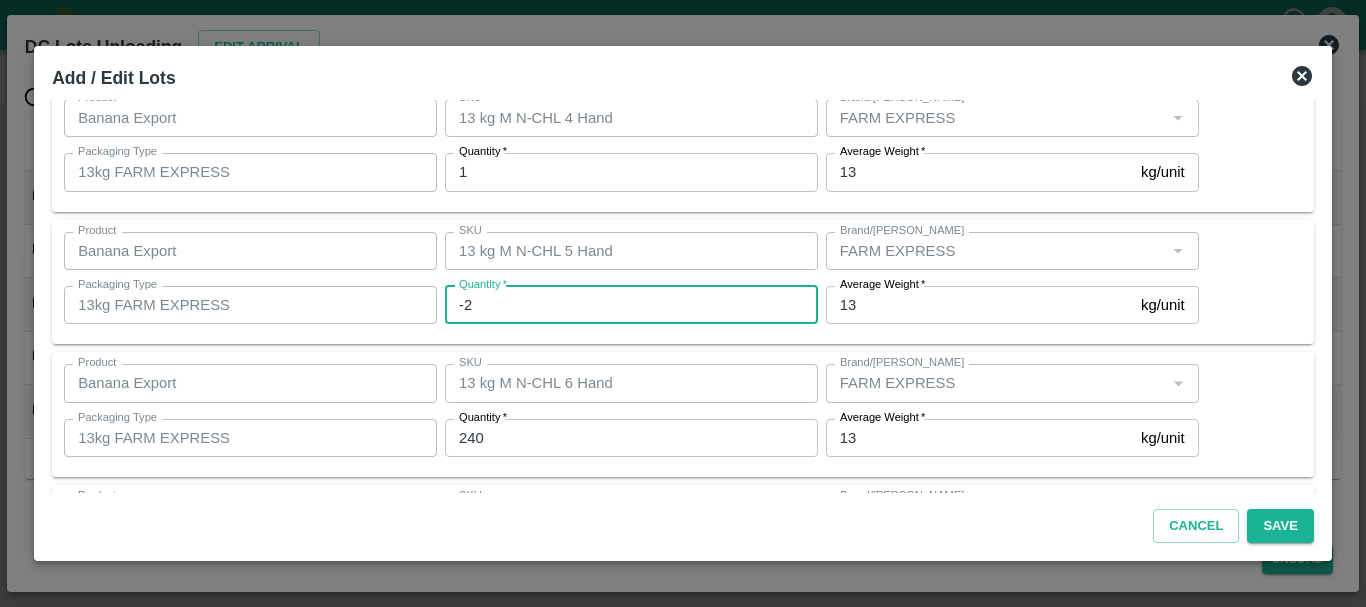 type on "-2" 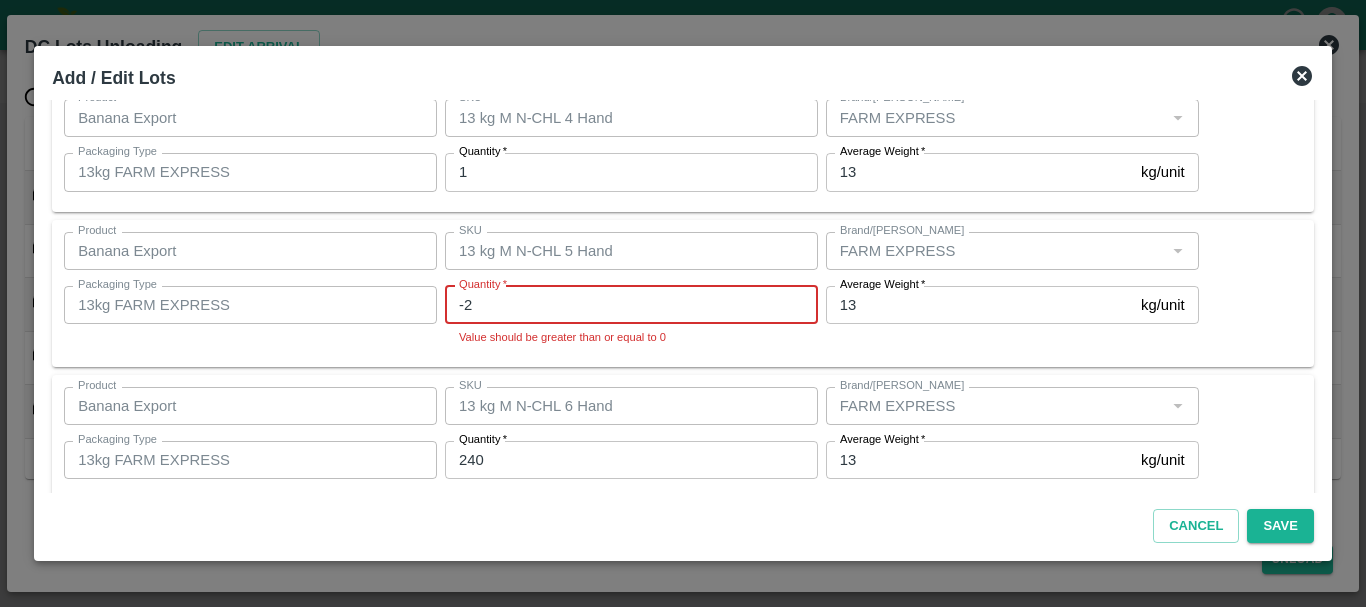 click on "-2" at bounding box center [631, 305] 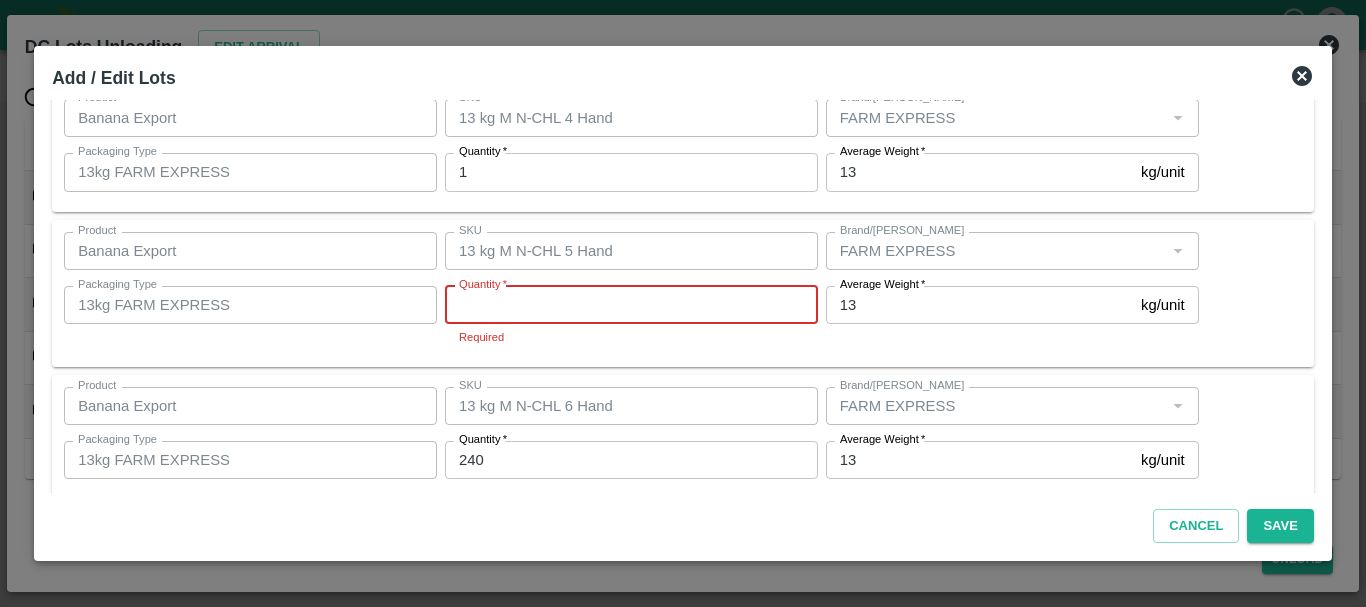 type on "1" 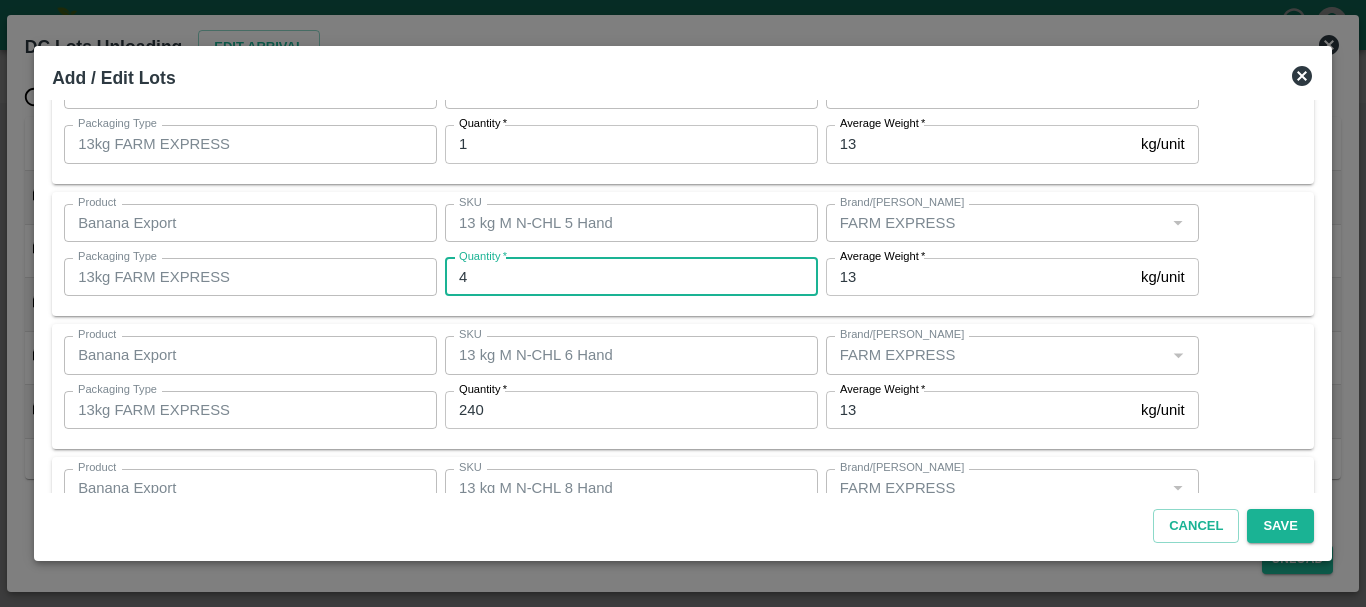 scroll, scrollTop: 101, scrollLeft: 0, axis: vertical 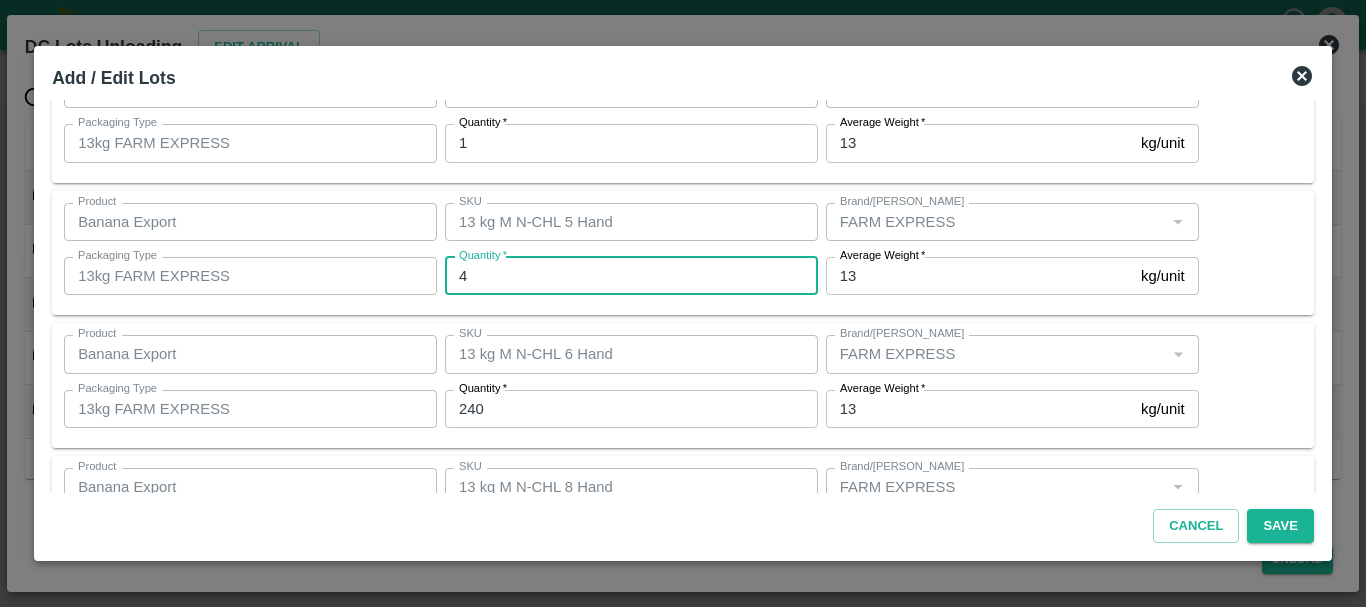 type on "4" 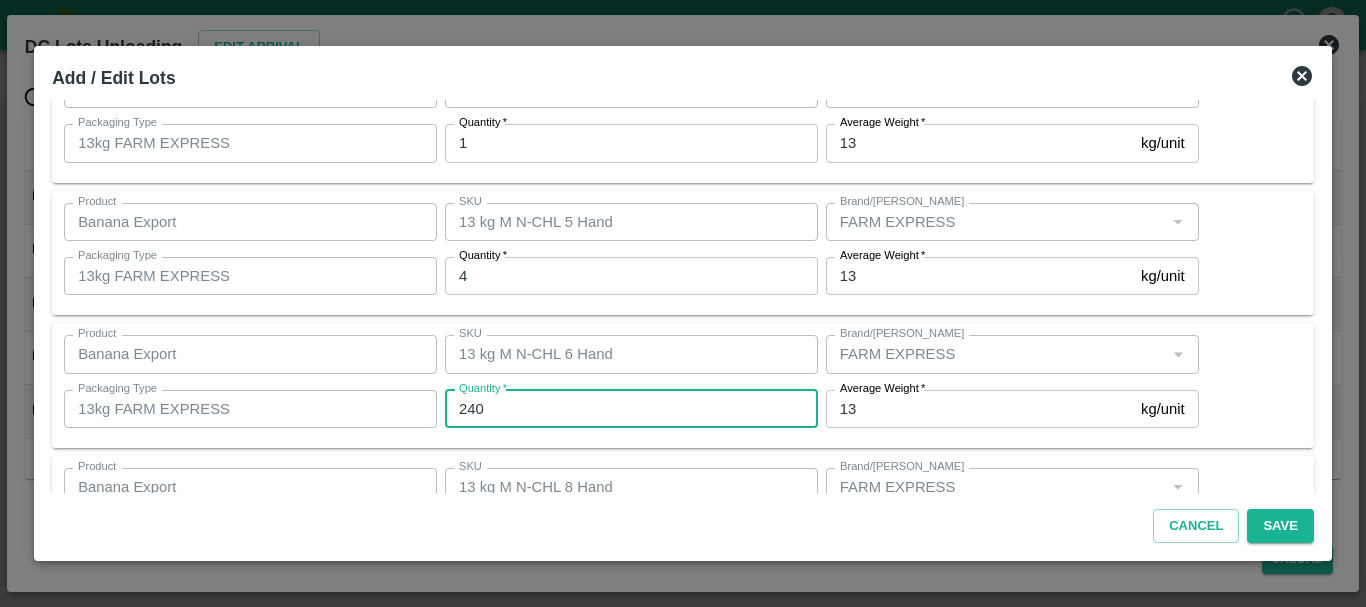 click on "240" at bounding box center (631, 409) 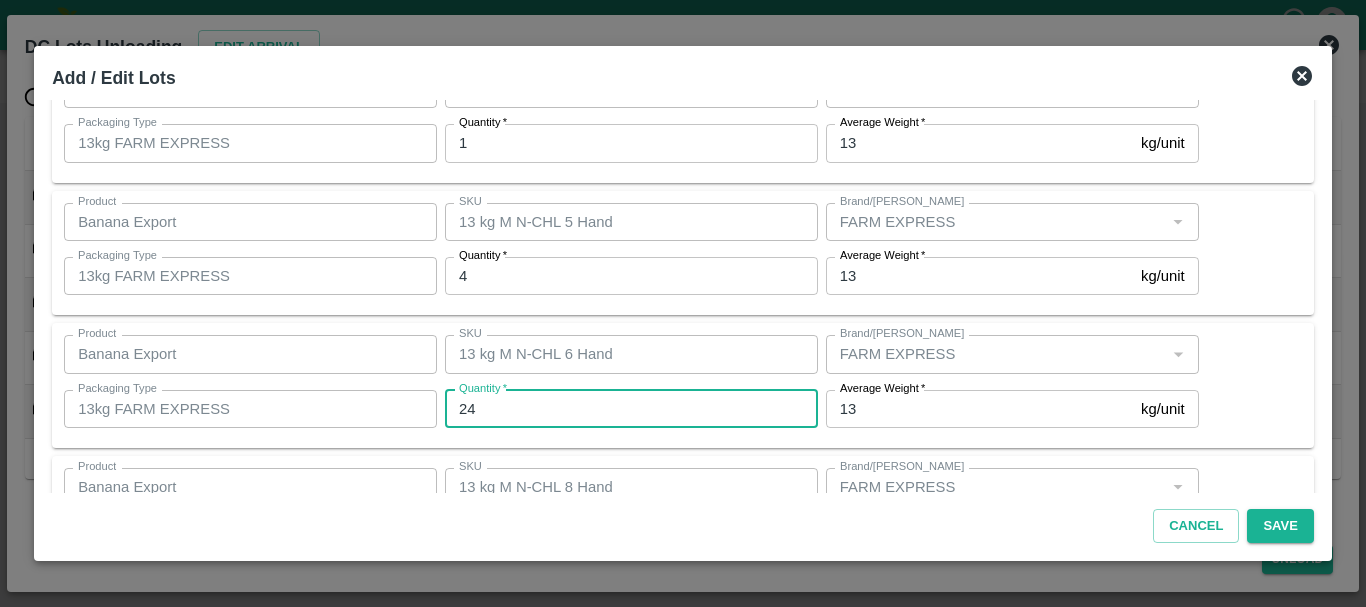 type on "2" 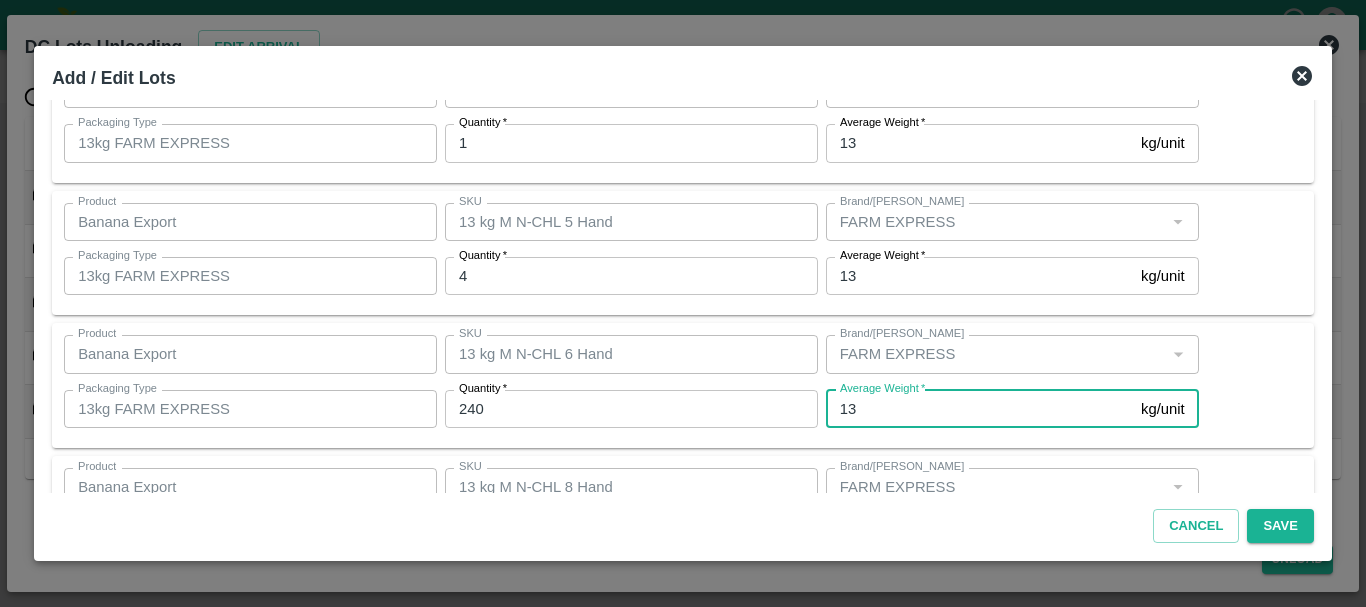 scroll, scrollTop: 338, scrollLeft: 0, axis: vertical 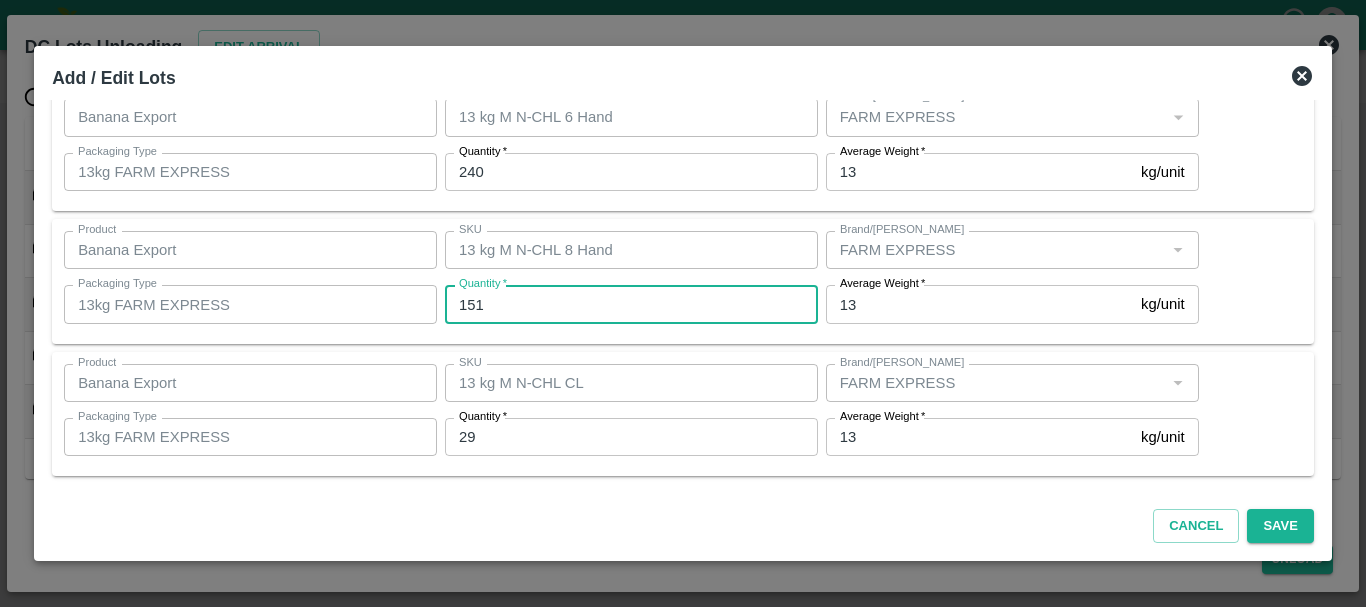 type on "151" 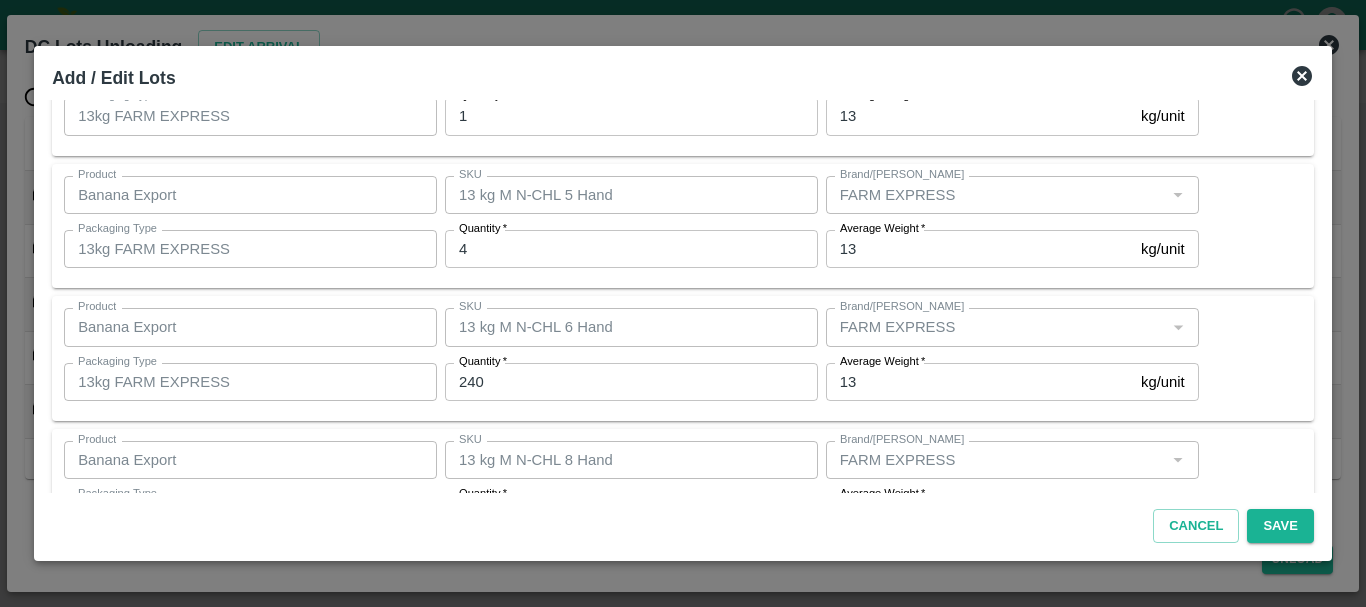 scroll, scrollTop: 337, scrollLeft: 0, axis: vertical 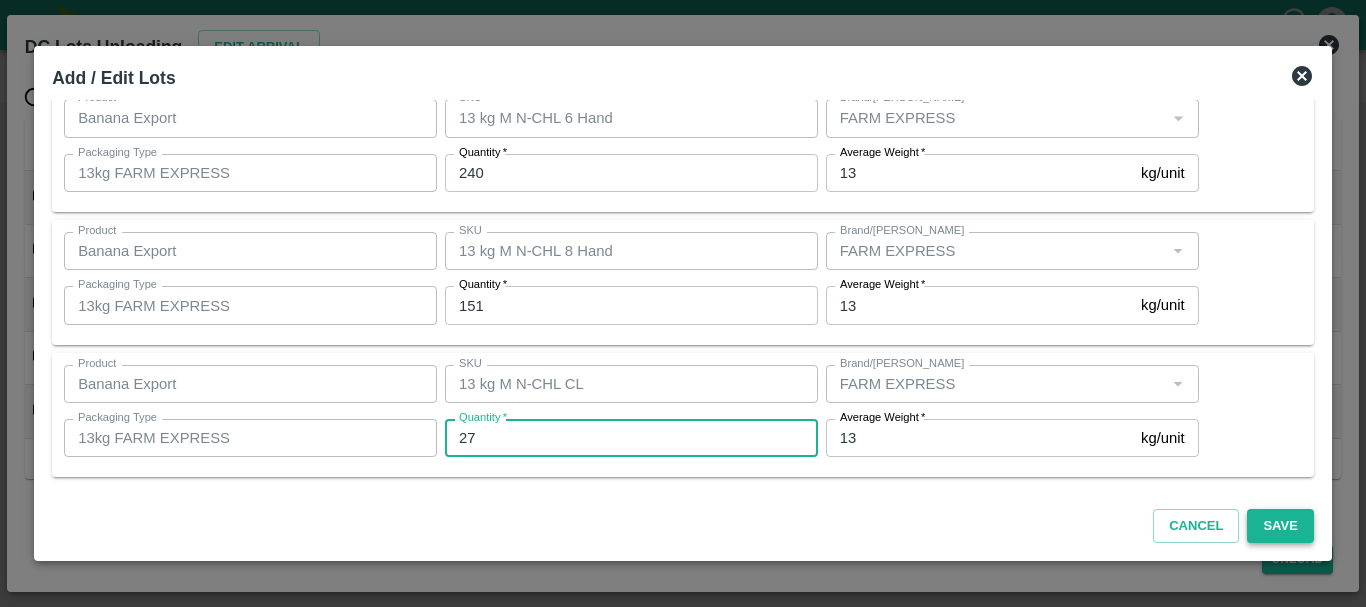 type on "27" 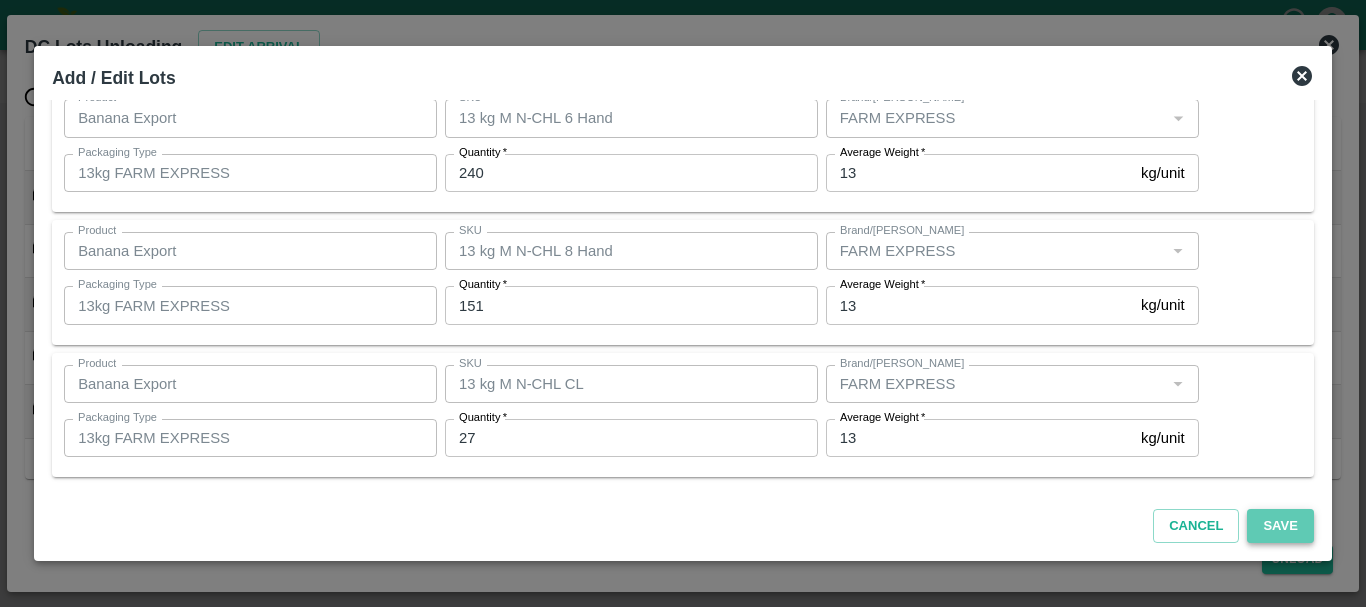 click on "Save" at bounding box center [1280, 526] 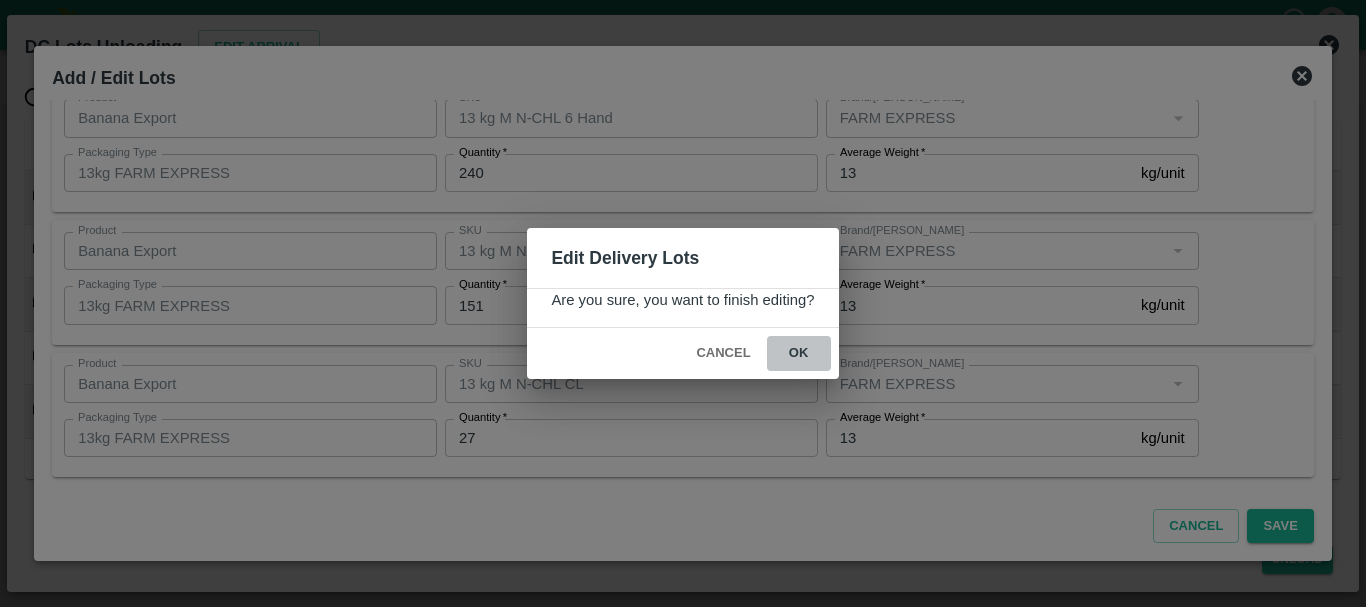 click on "ok" at bounding box center [799, 353] 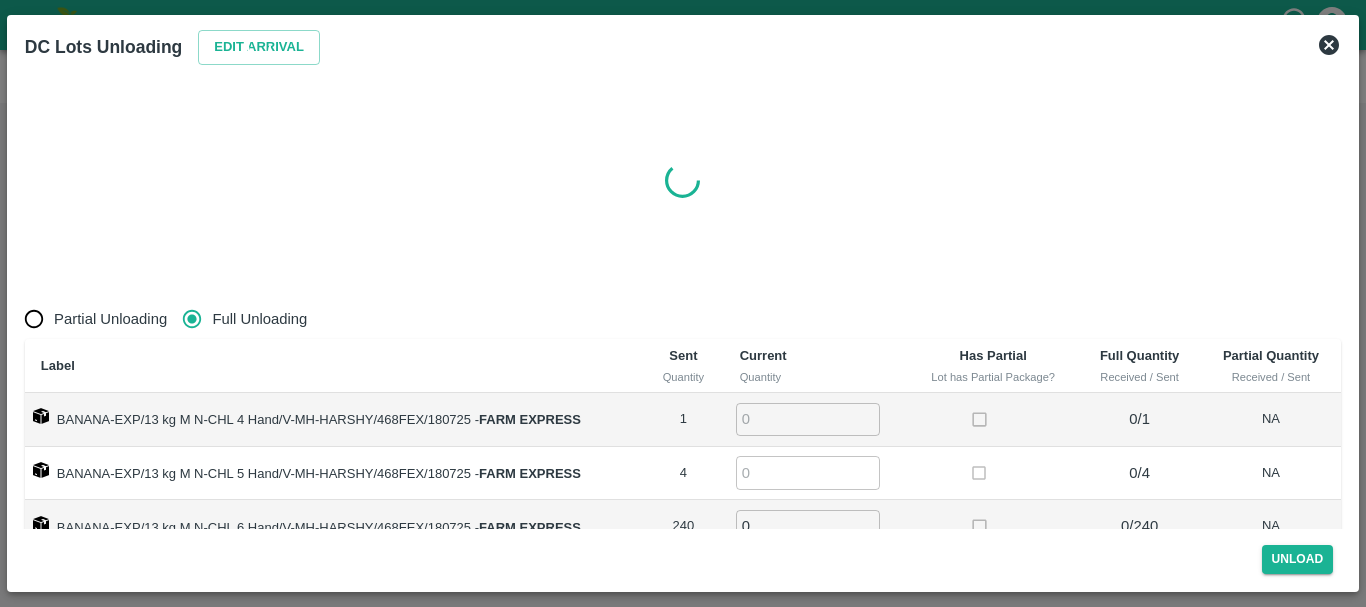 radio on "true" 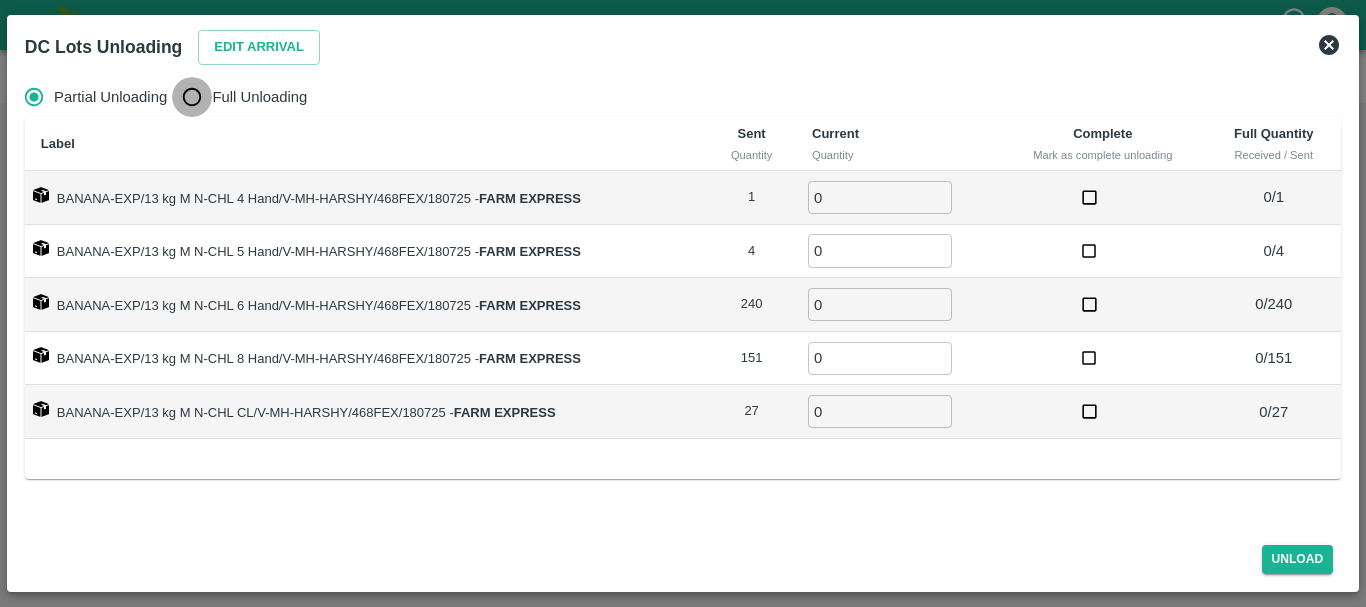 click on "Full Unloading" at bounding box center (192, 97) 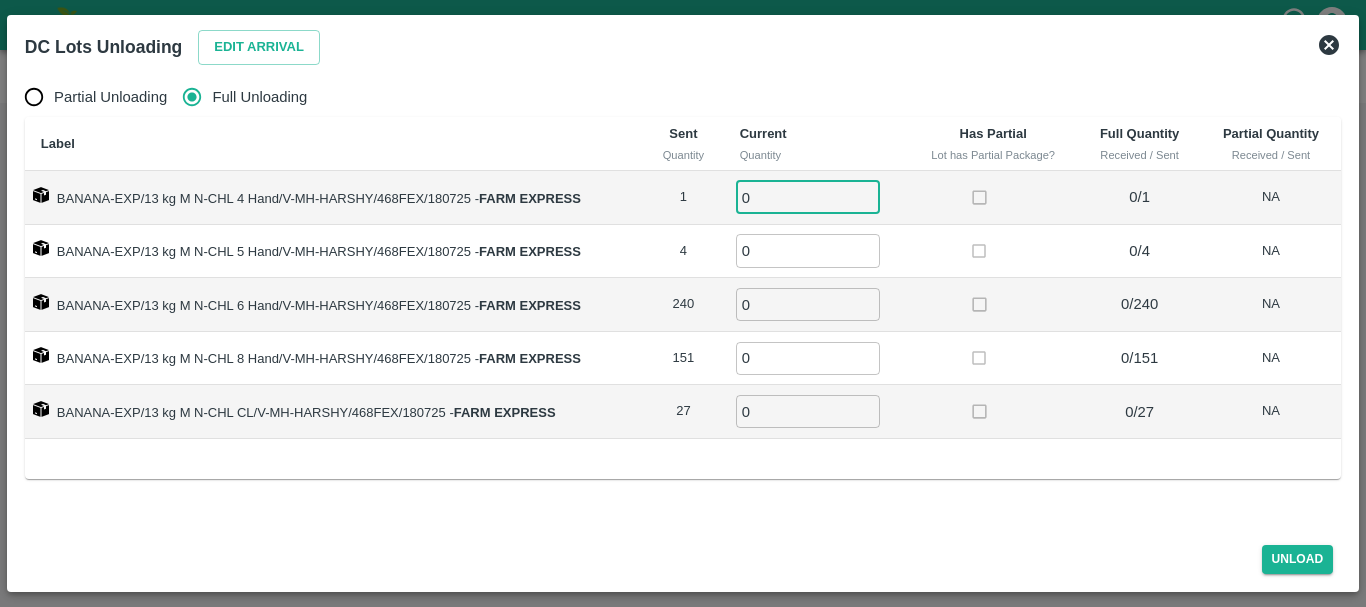 click on "0" at bounding box center (808, 197) 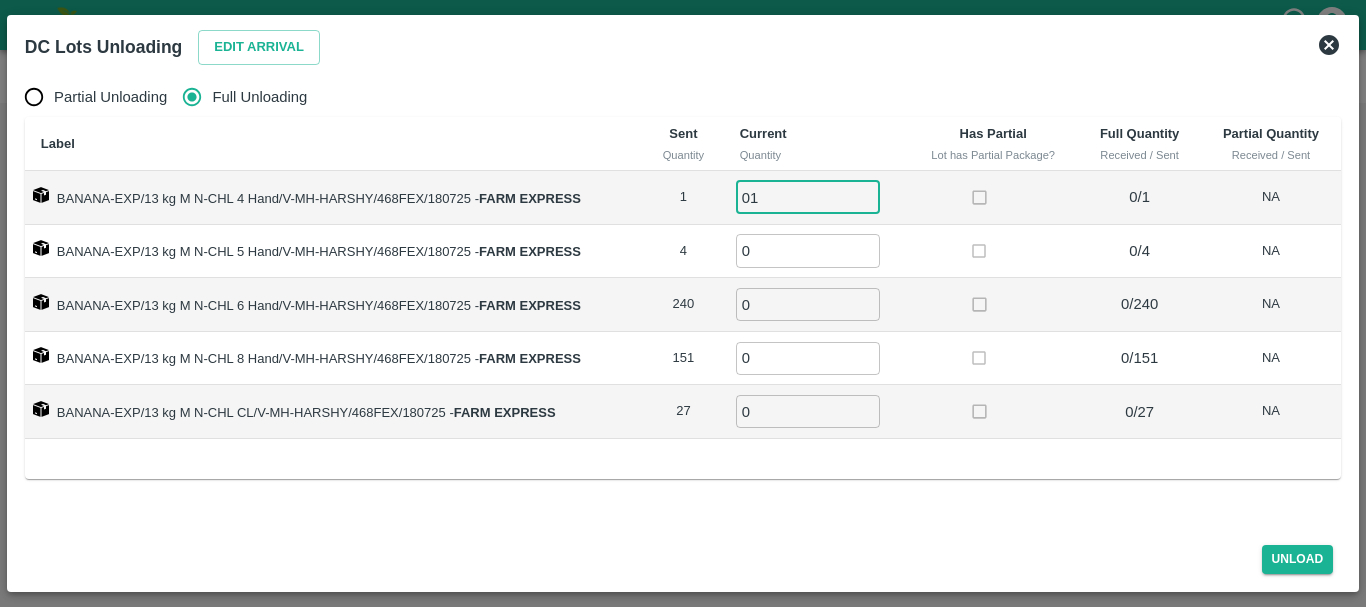 type on "01" 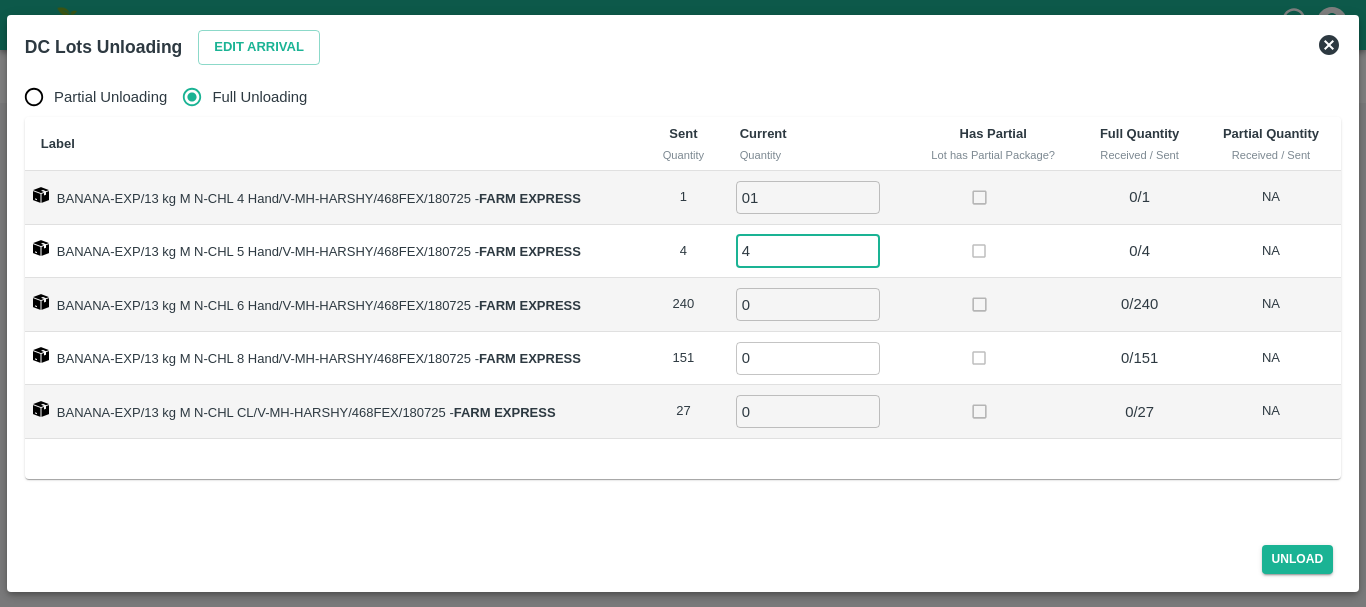 type on "4" 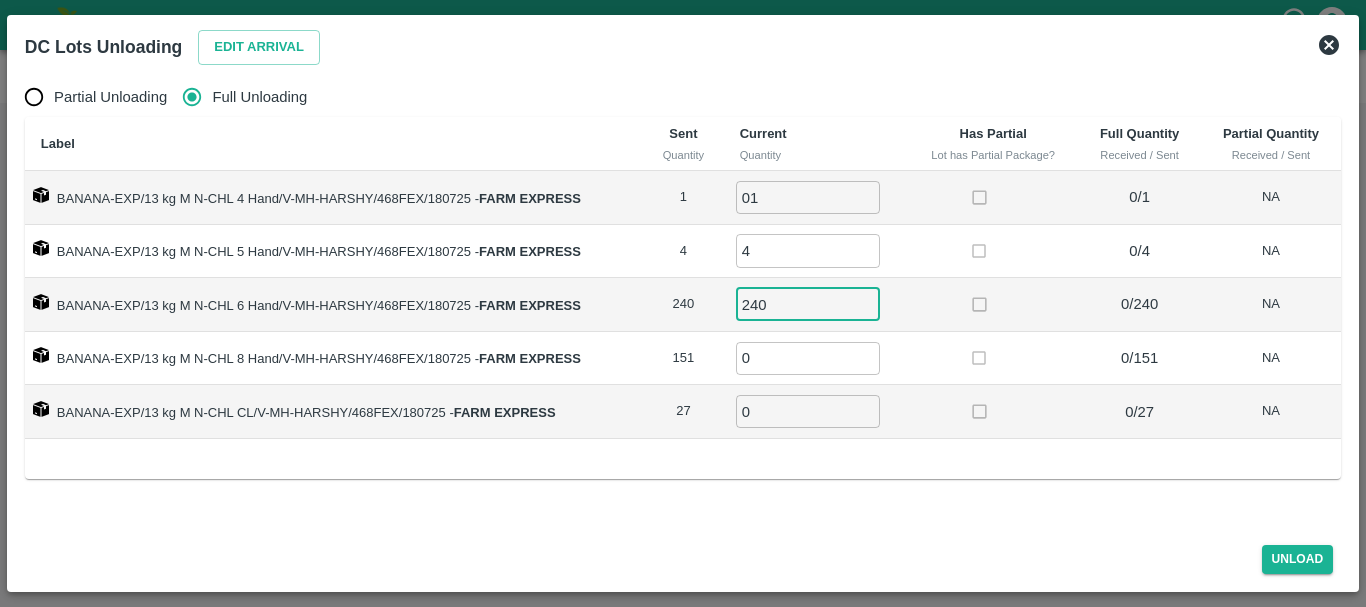 type on "240" 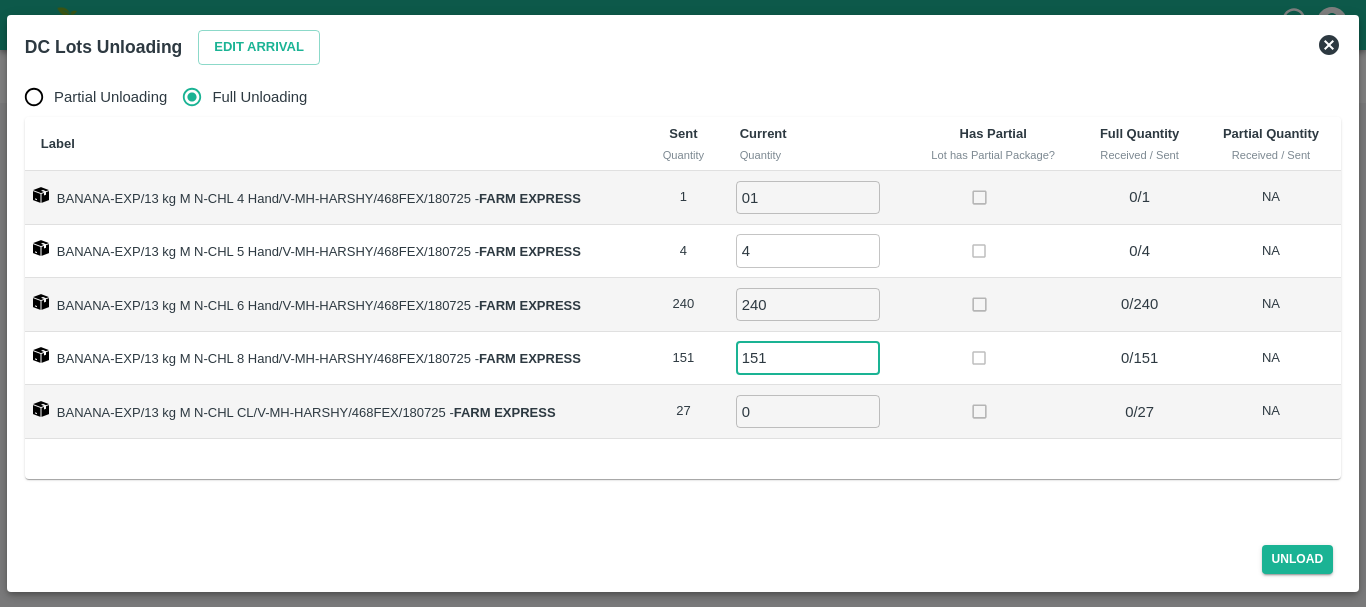type on "151" 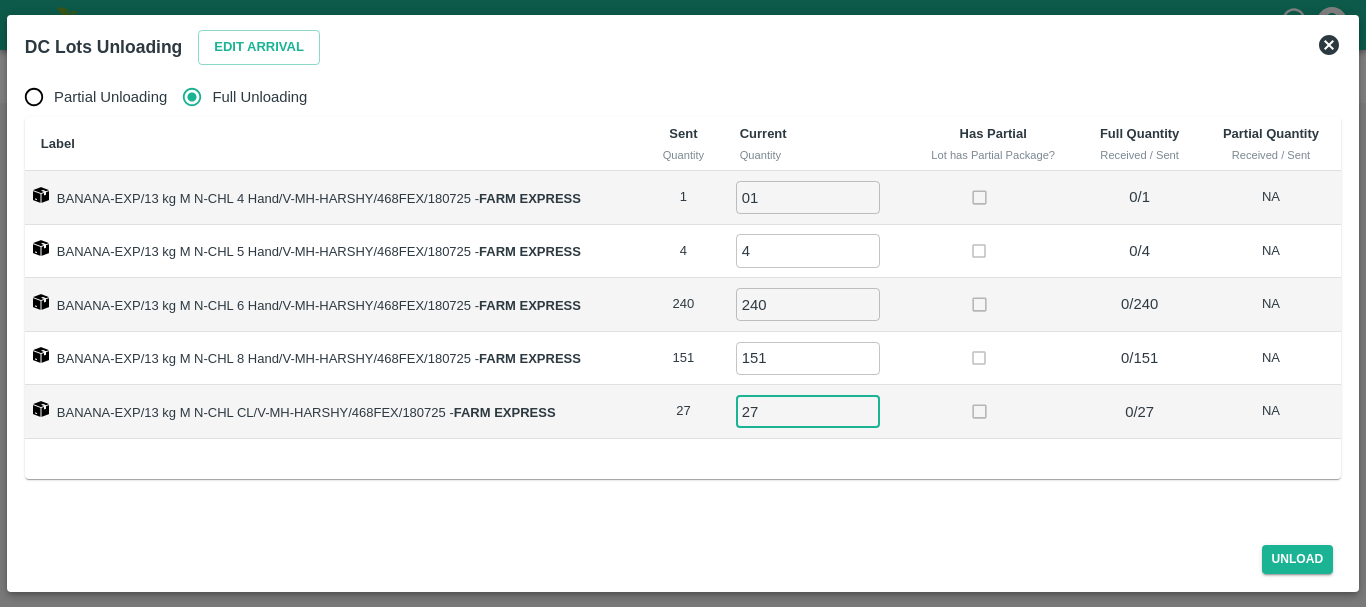 type on "27" 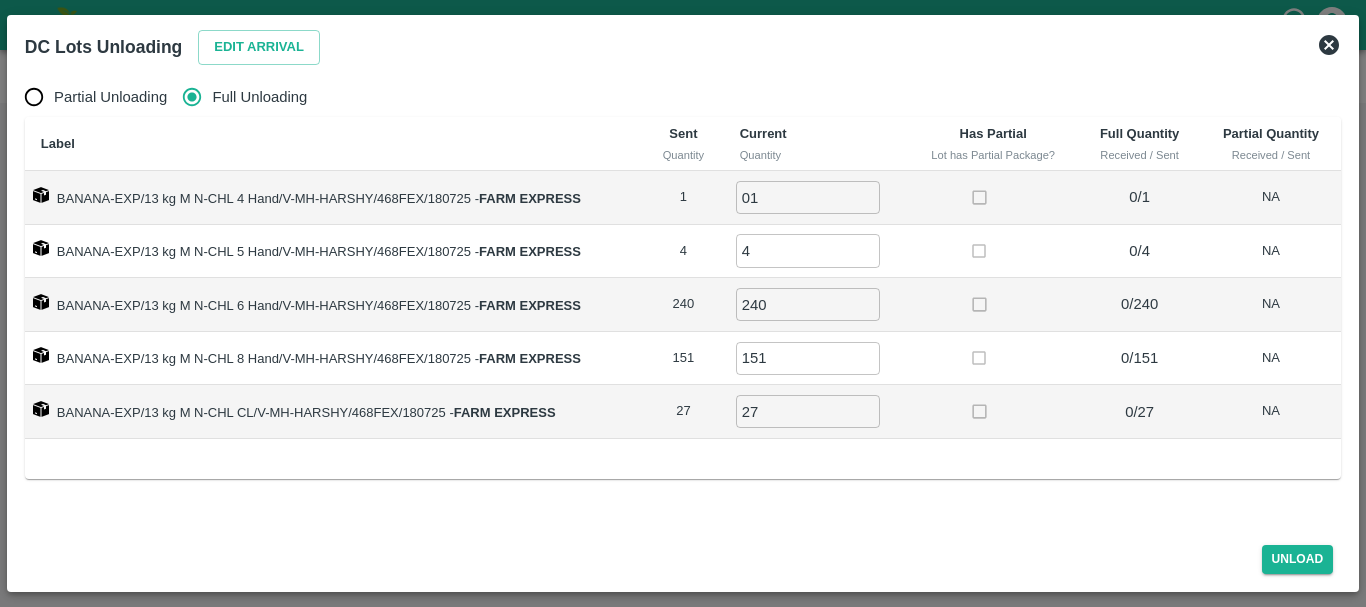 click at bounding box center (993, 412) 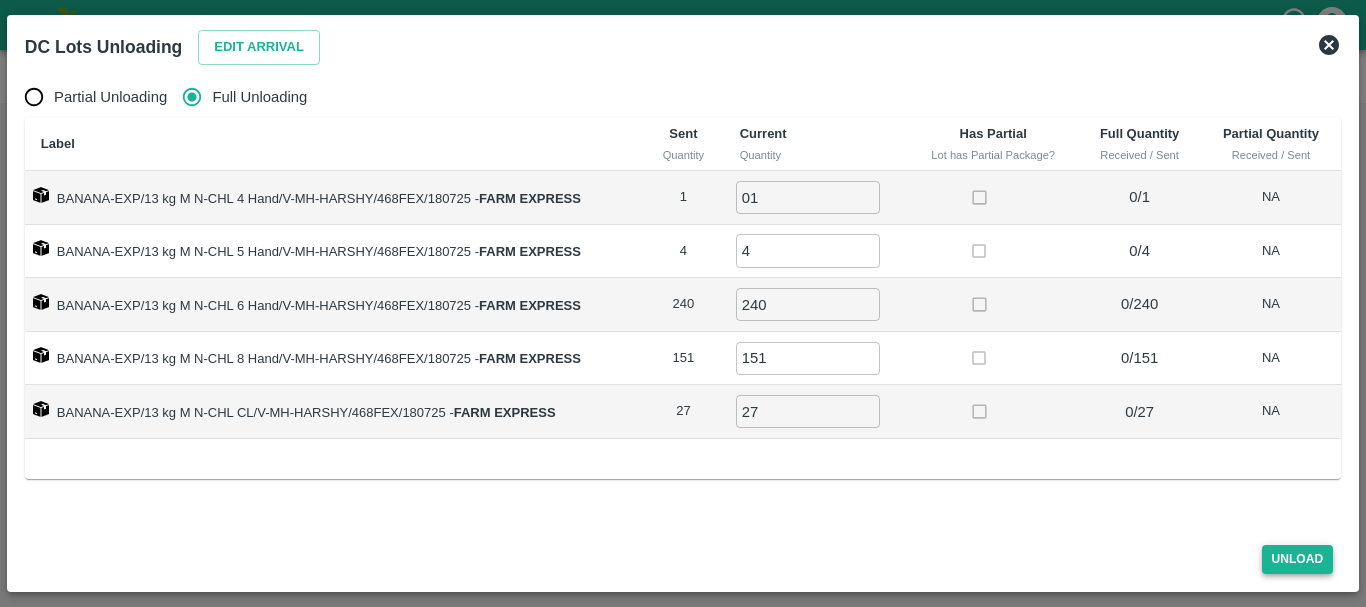 click on "Unload" at bounding box center [1298, 559] 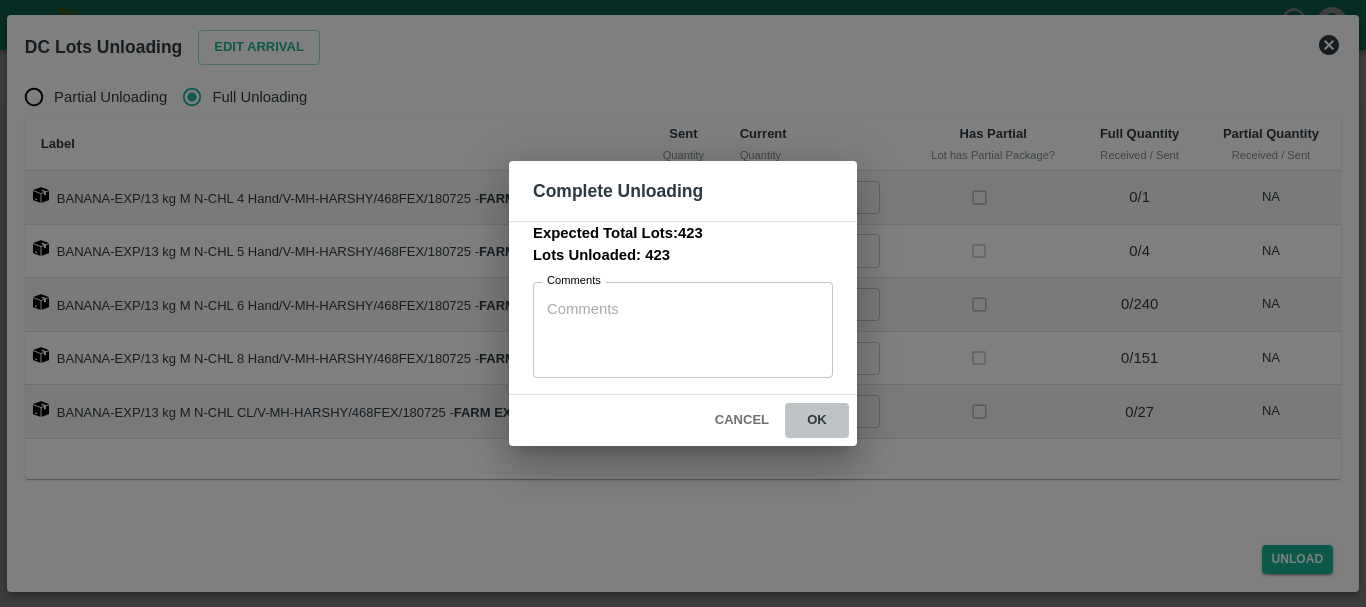 click on "ok" at bounding box center (817, 420) 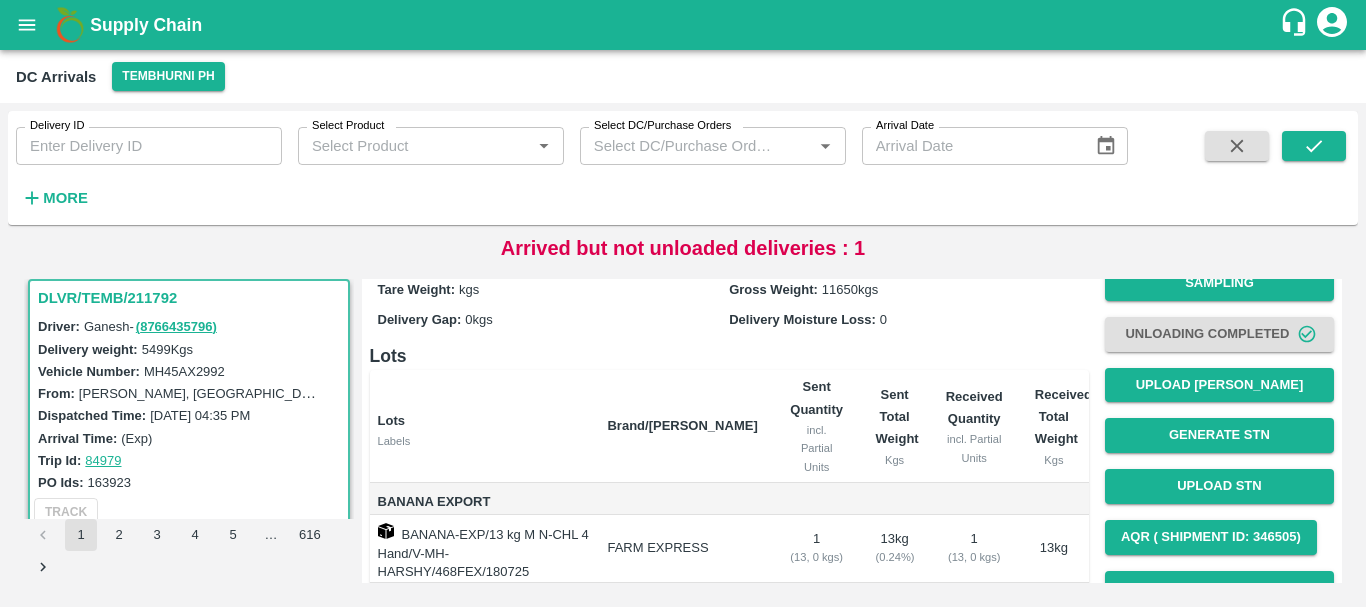 scroll, scrollTop: 45, scrollLeft: 0, axis: vertical 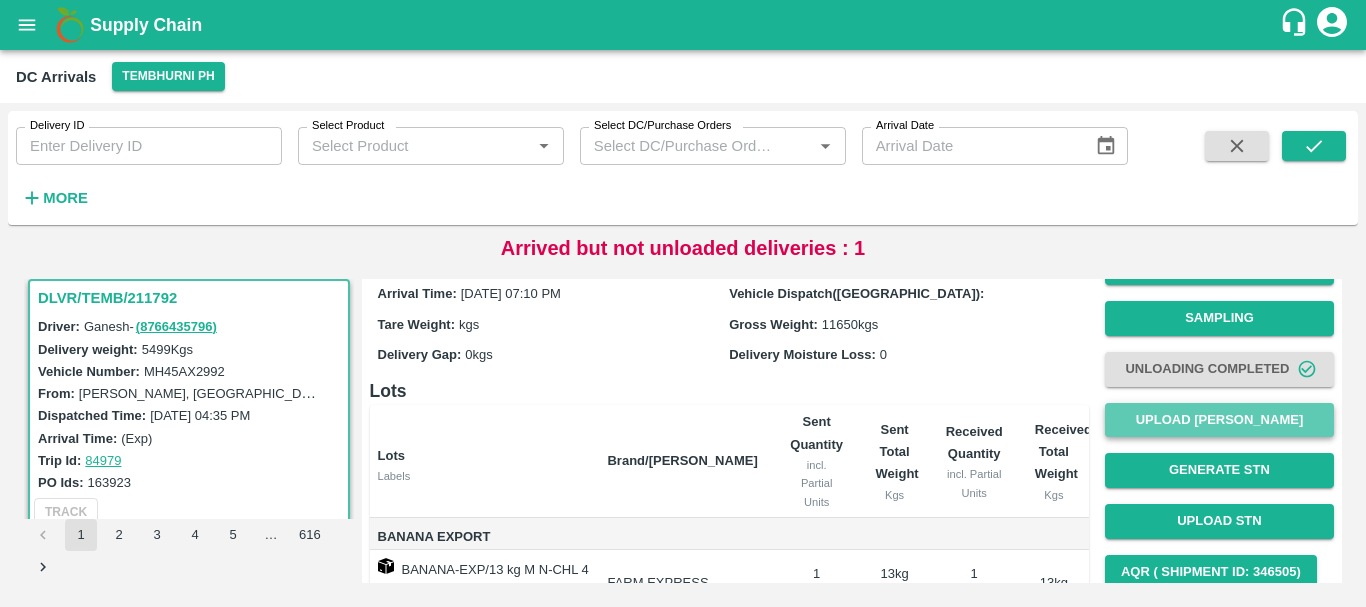click on "Upload [PERSON_NAME]" at bounding box center (1219, 420) 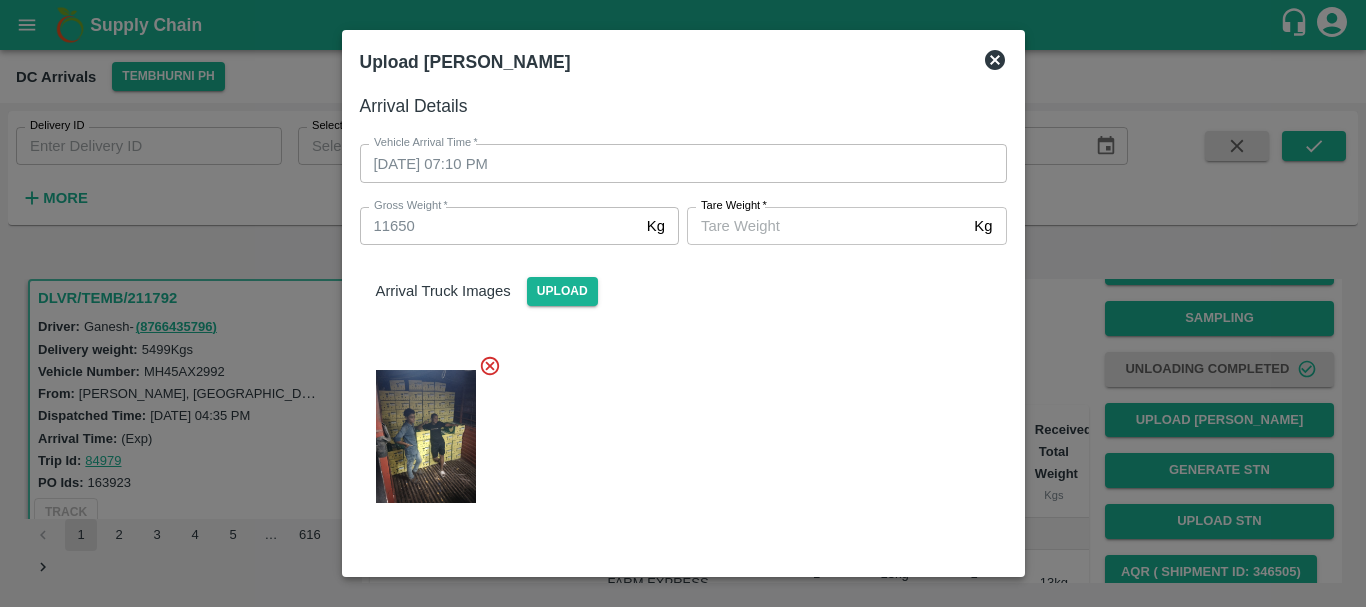 click on "Tare Weight   *" at bounding box center (826, 226) 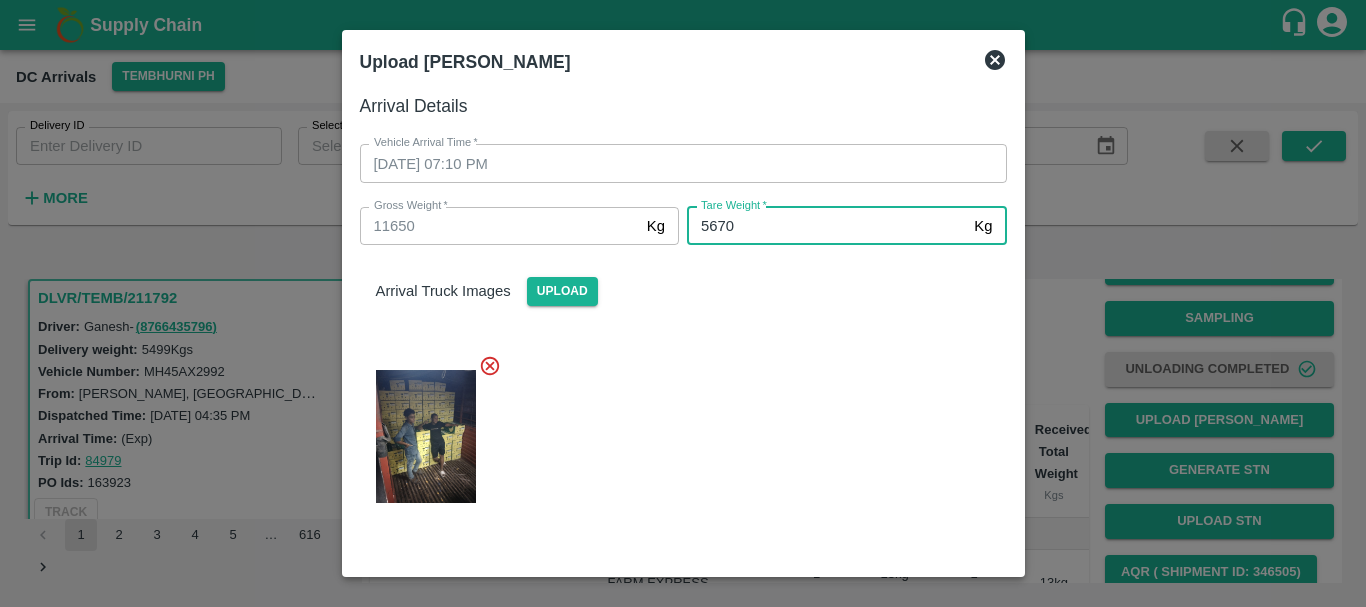 type on "5670" 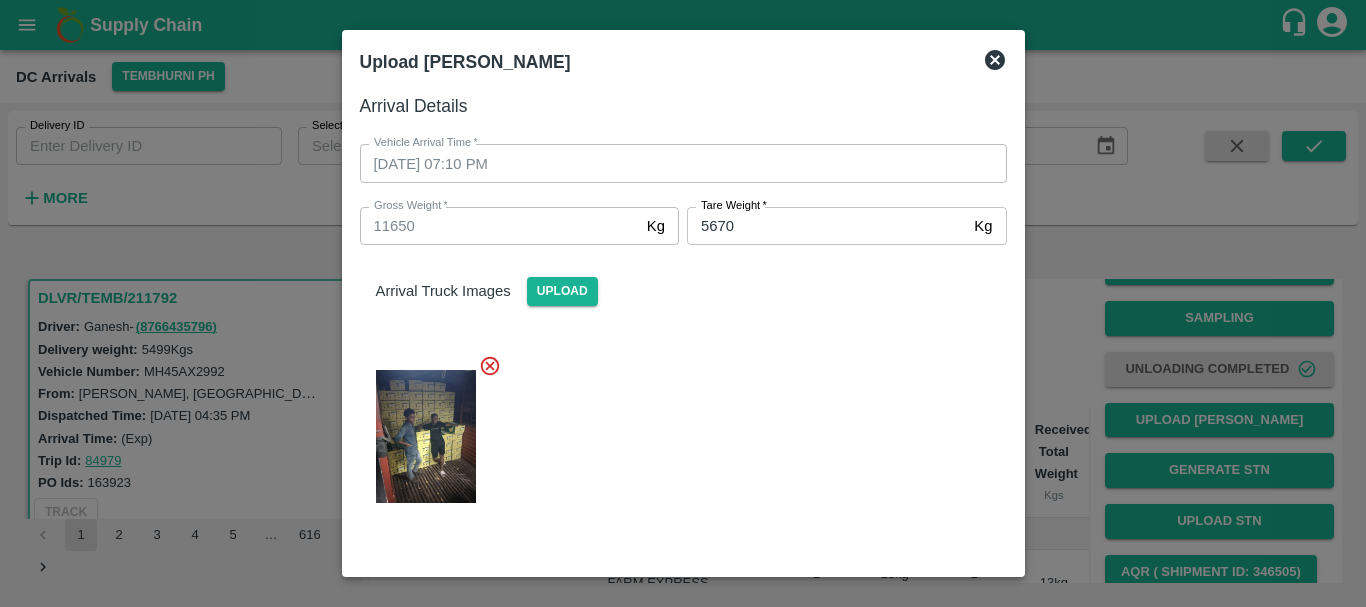 scroll, scrollTop: 196, scrollLeft: 0, axis: vertical 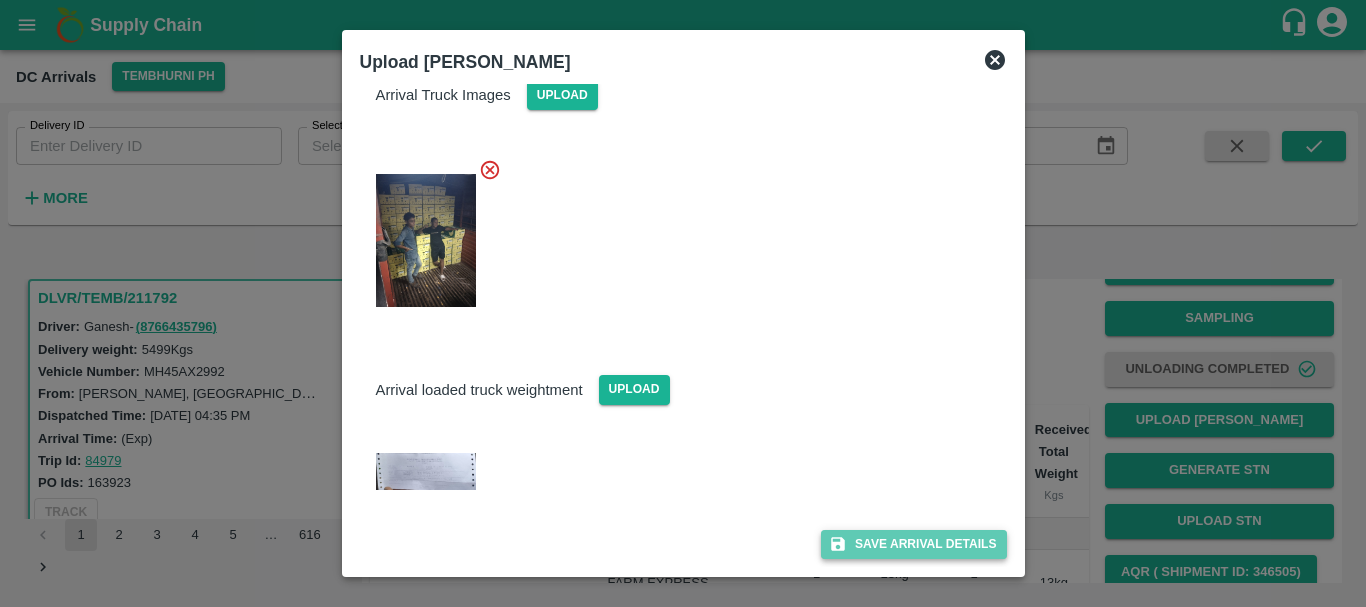 click on "Save Arrival Details" at bounding box center (913, 544) 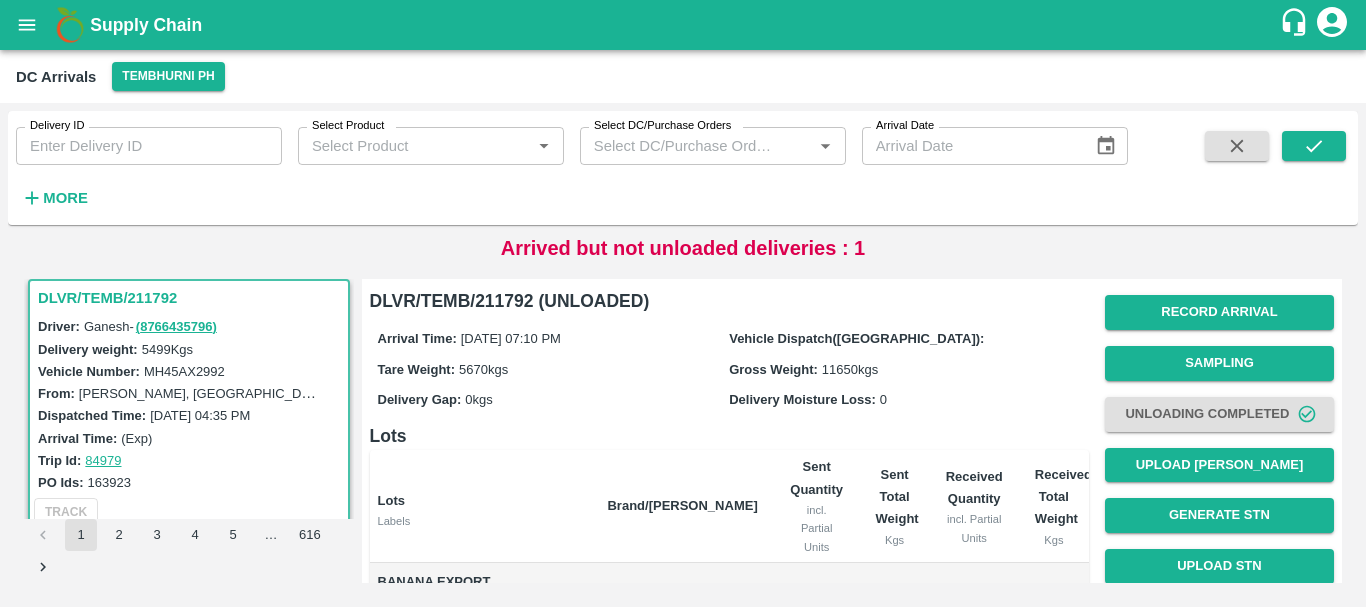scroll, scrollTop: 378, scrollLeft: 0, axis: vertical 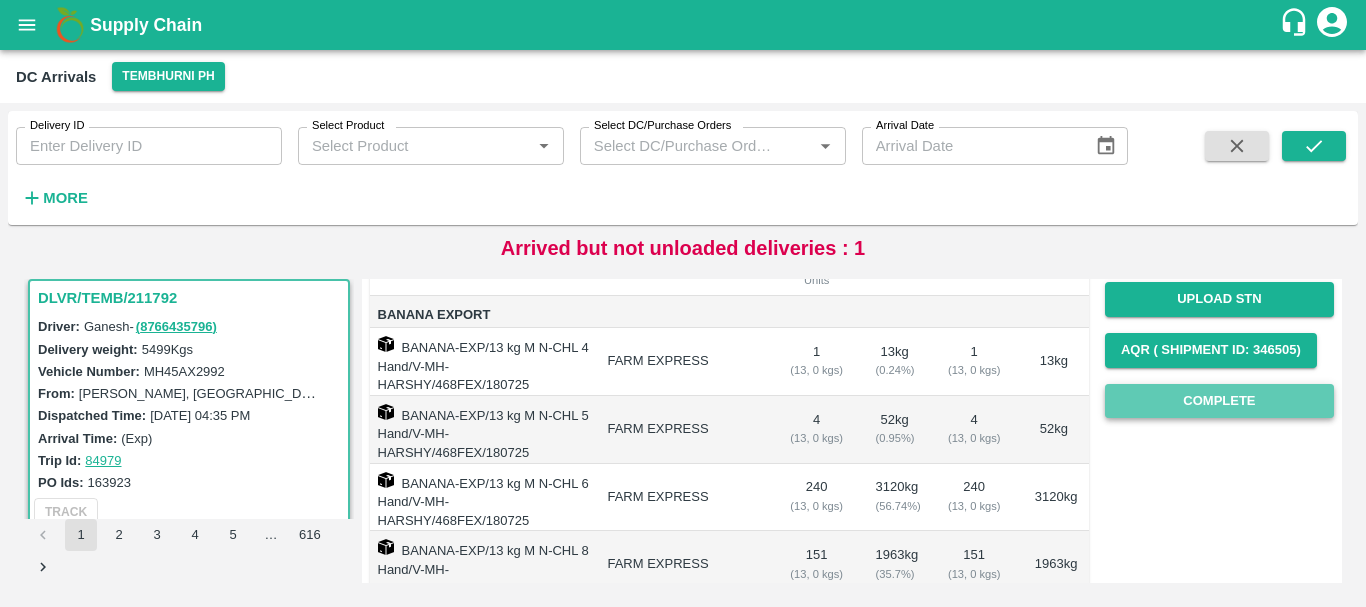 click on "Complete" at bounding box center (1219, 401) 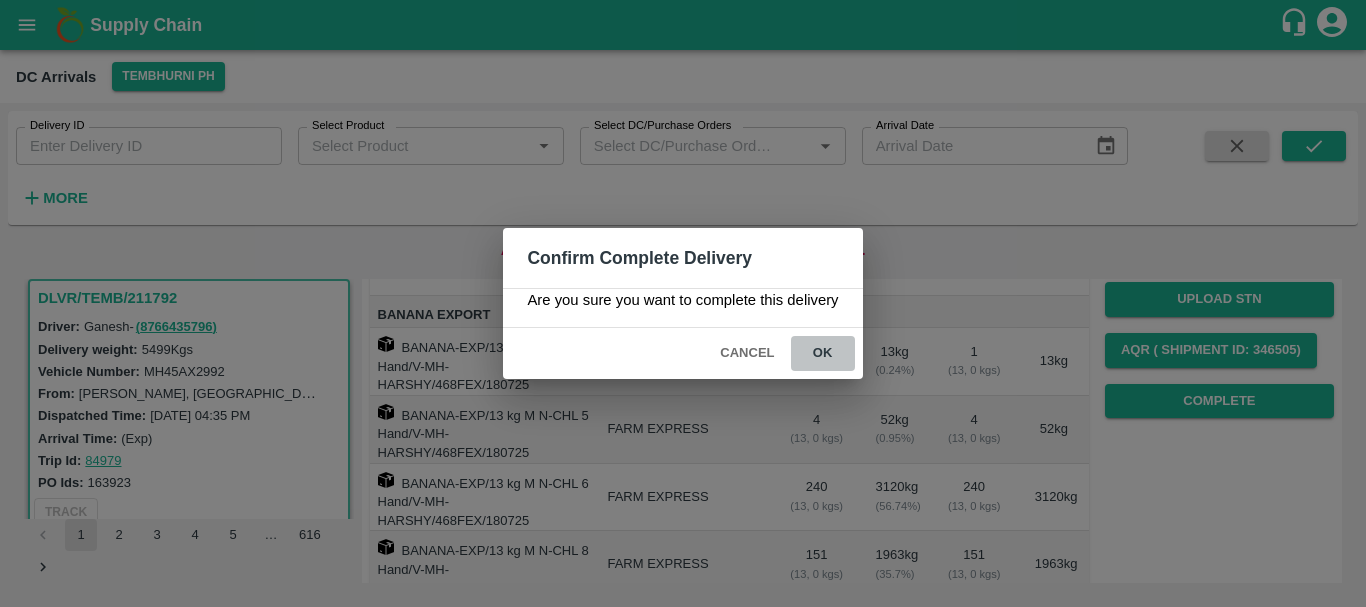 click on "ok" at bounding box center [823, 353] 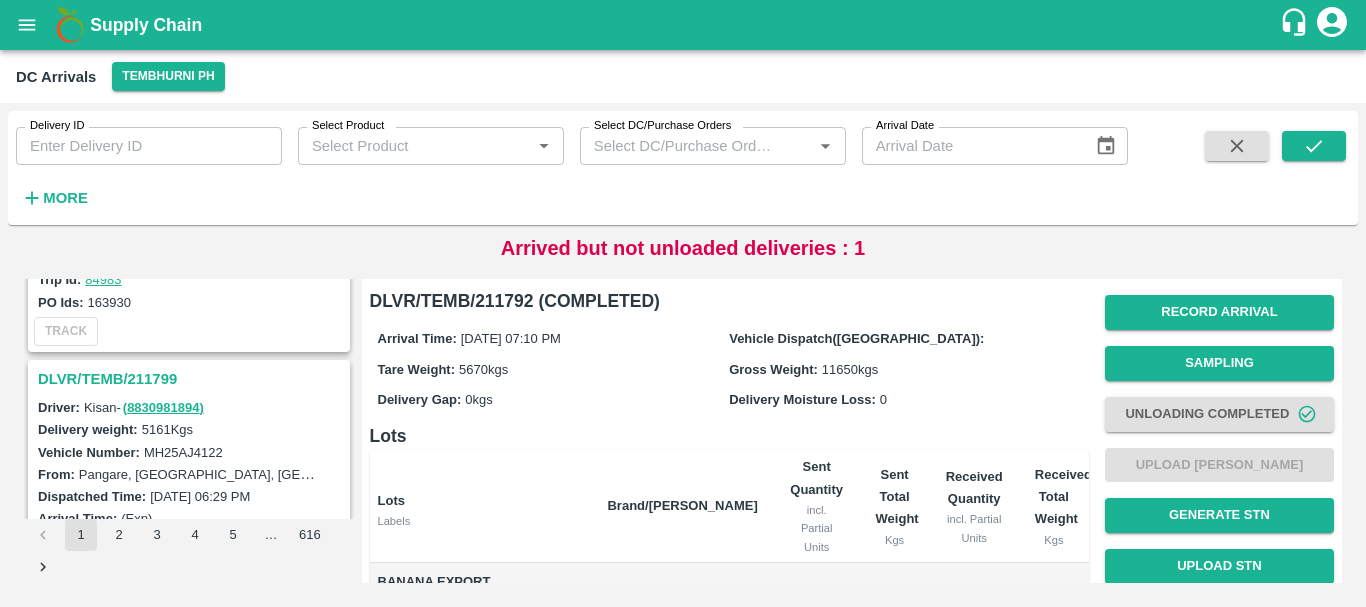 click on "DLVR/TEMB/211799" at bounding box center (192, 379) 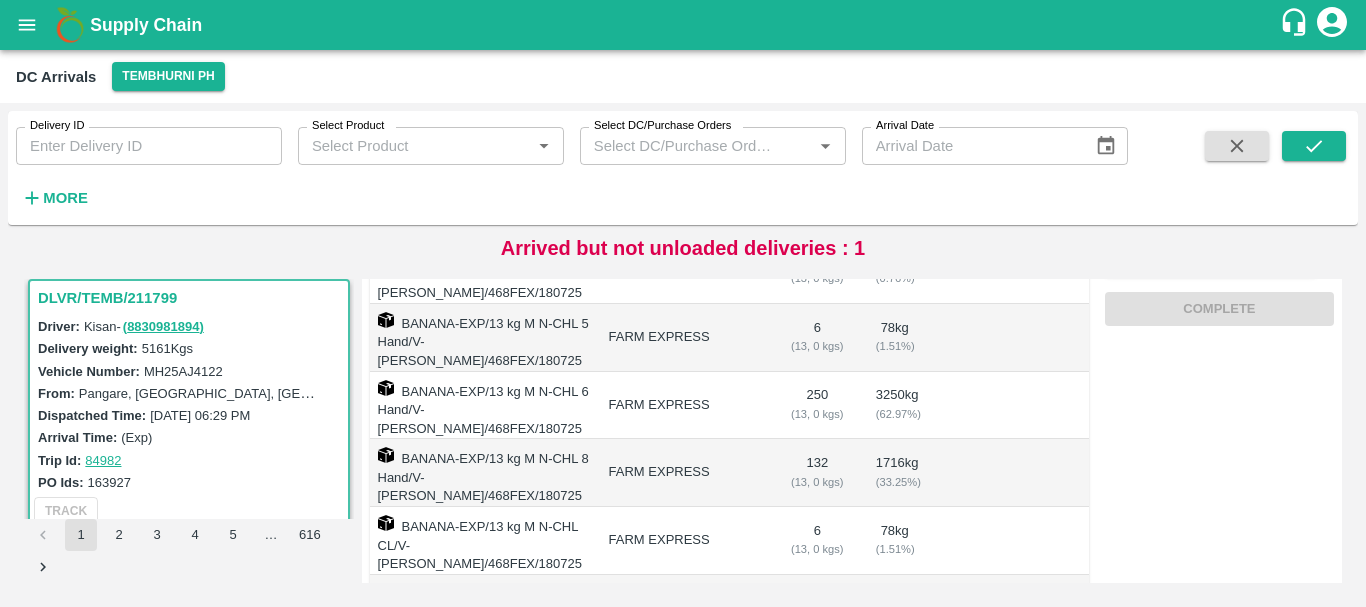 scroll, scrollTop: 0, scrollLeft: 0, axis: both 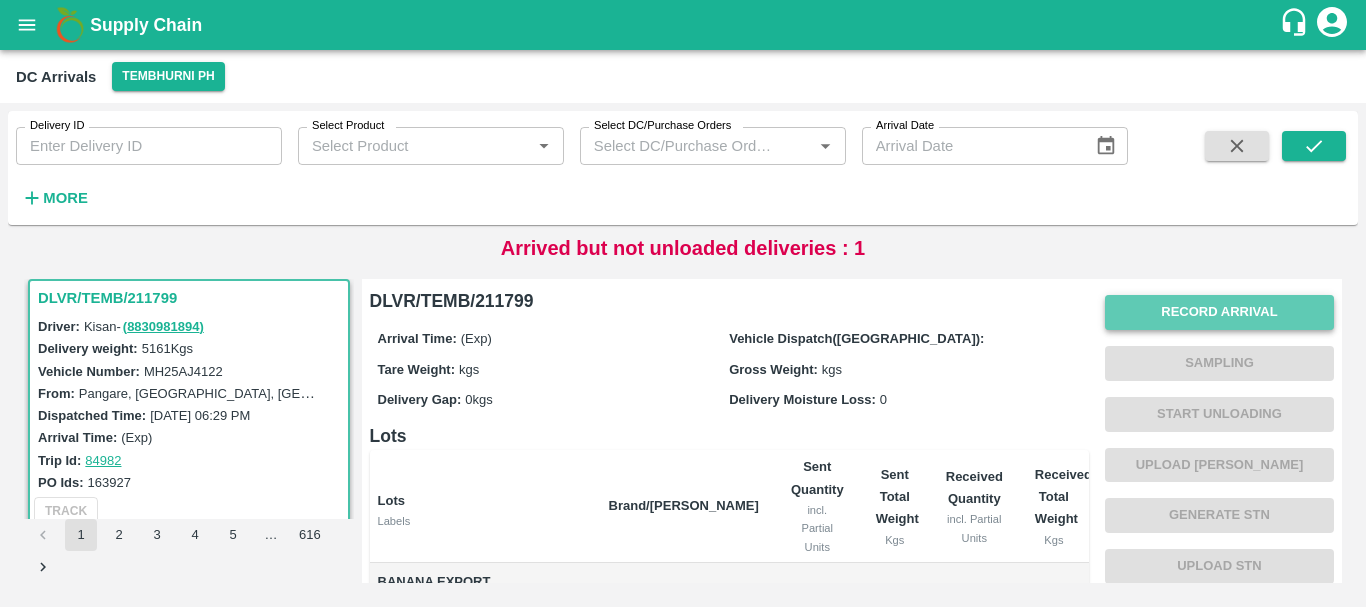 click on "Record Arrival" at bounding box center [1219, 312] 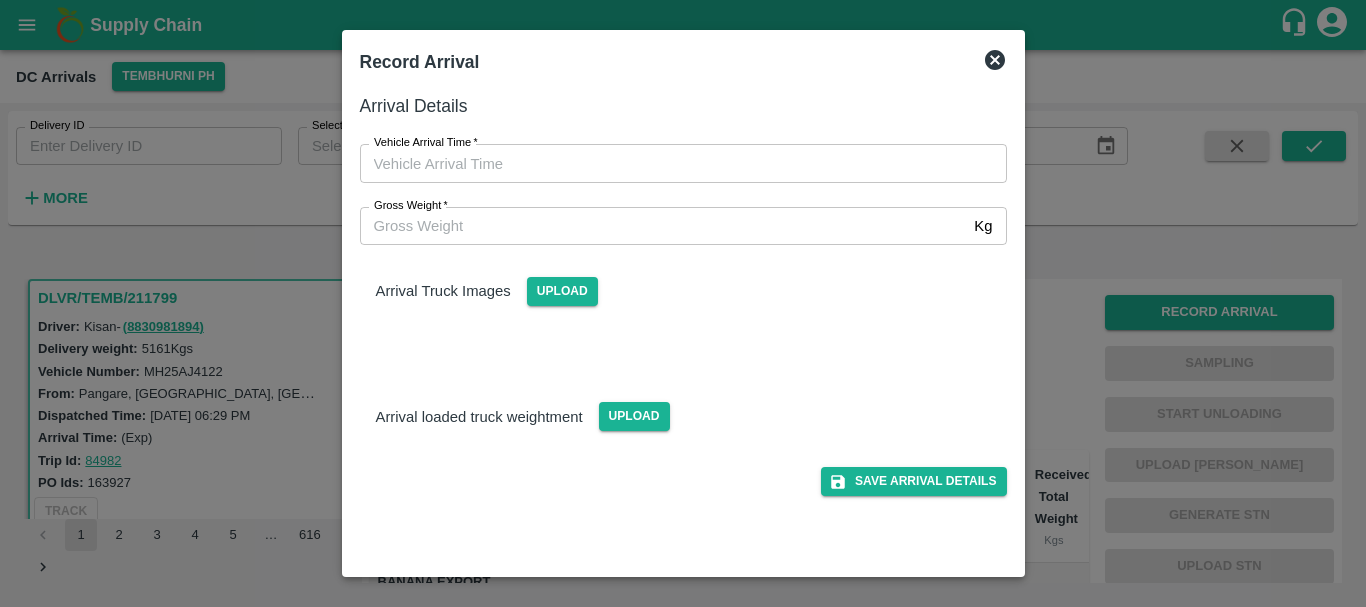 type on "DD/MM/YYYY hh:mm aa" 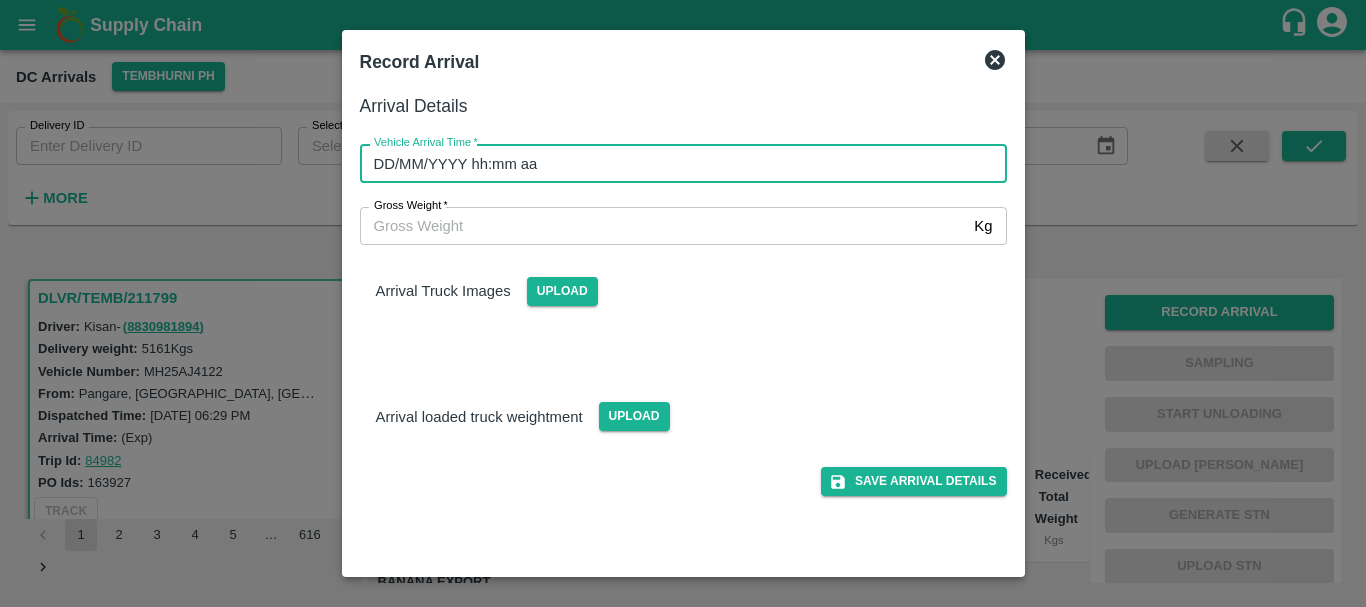 click on "DD/MM/YYYY hh:mm aa" at bounding box center (676, 163) 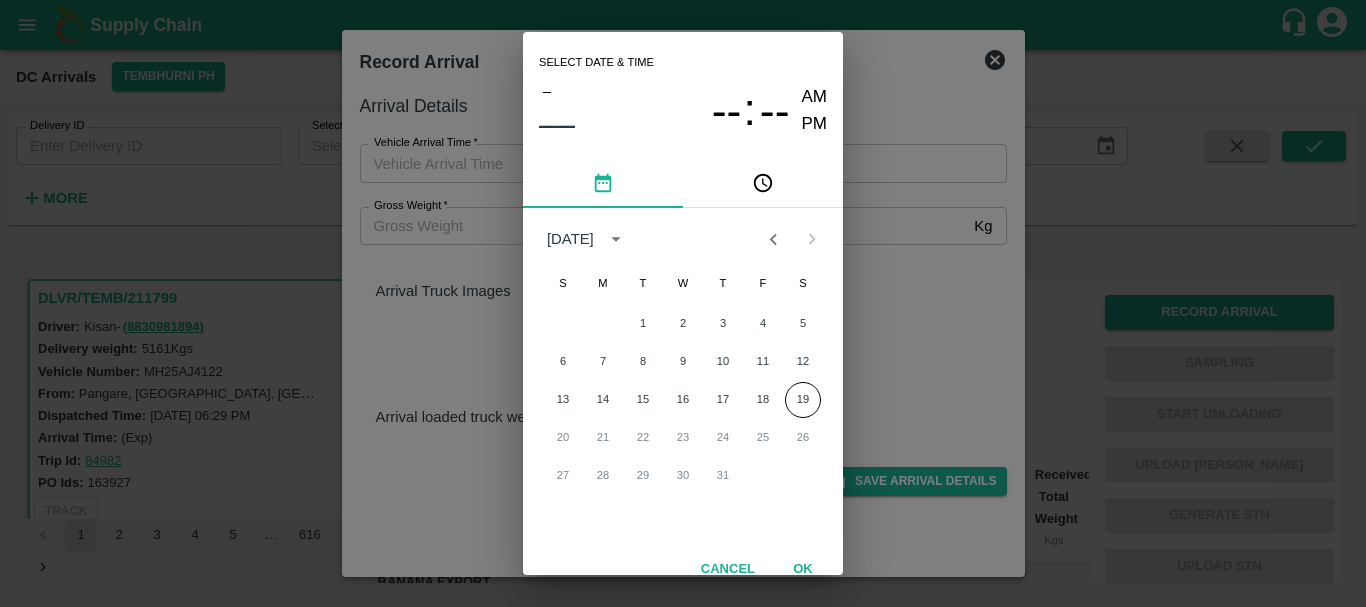 click on "Select date & time – –– -- : -- AM PM July 2025 S M T W T F S 1 2 3 4 5 6 7 8 9 10 11 12 13 14 15 16 17 18 19 20 21 22 23 24 25 26 27 28 29 30 31 Cancel OK" at bounding box center [683, 303] 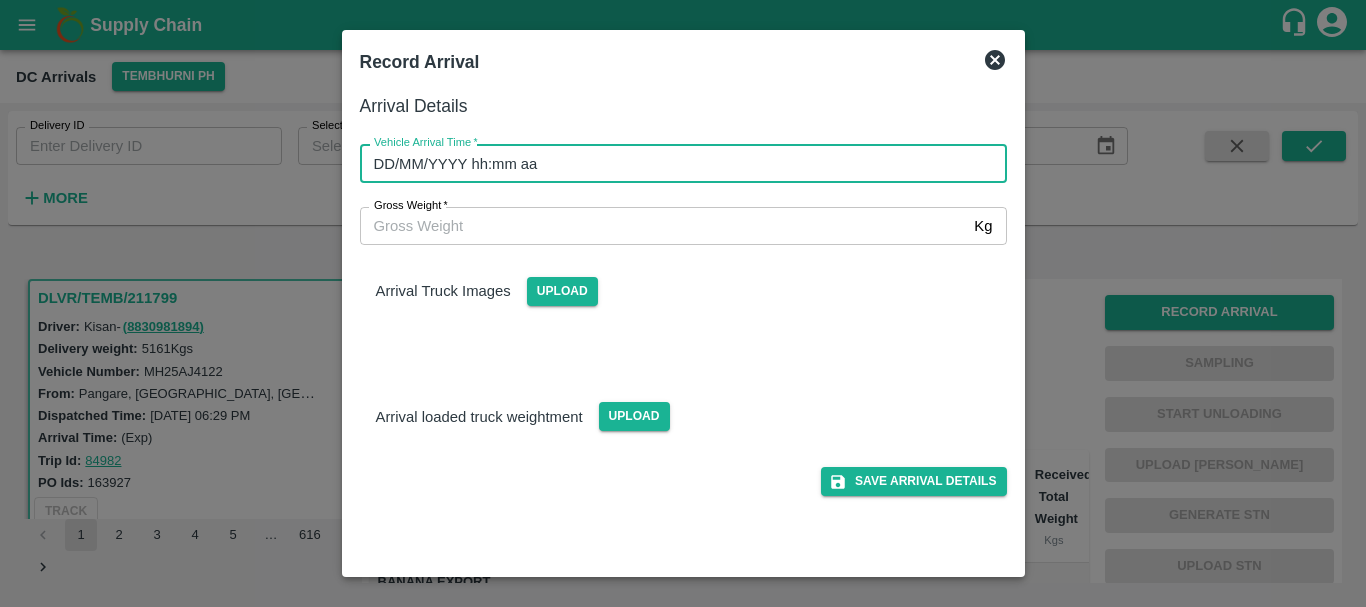 type 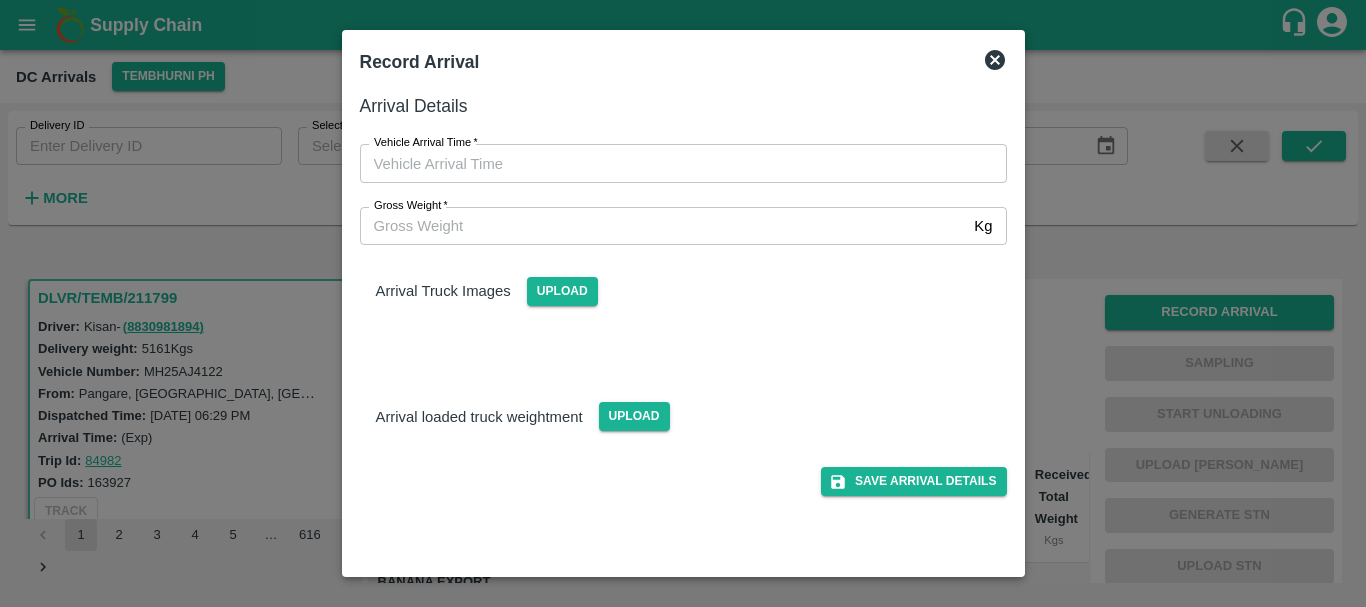 click at bounding box center (683, 303) 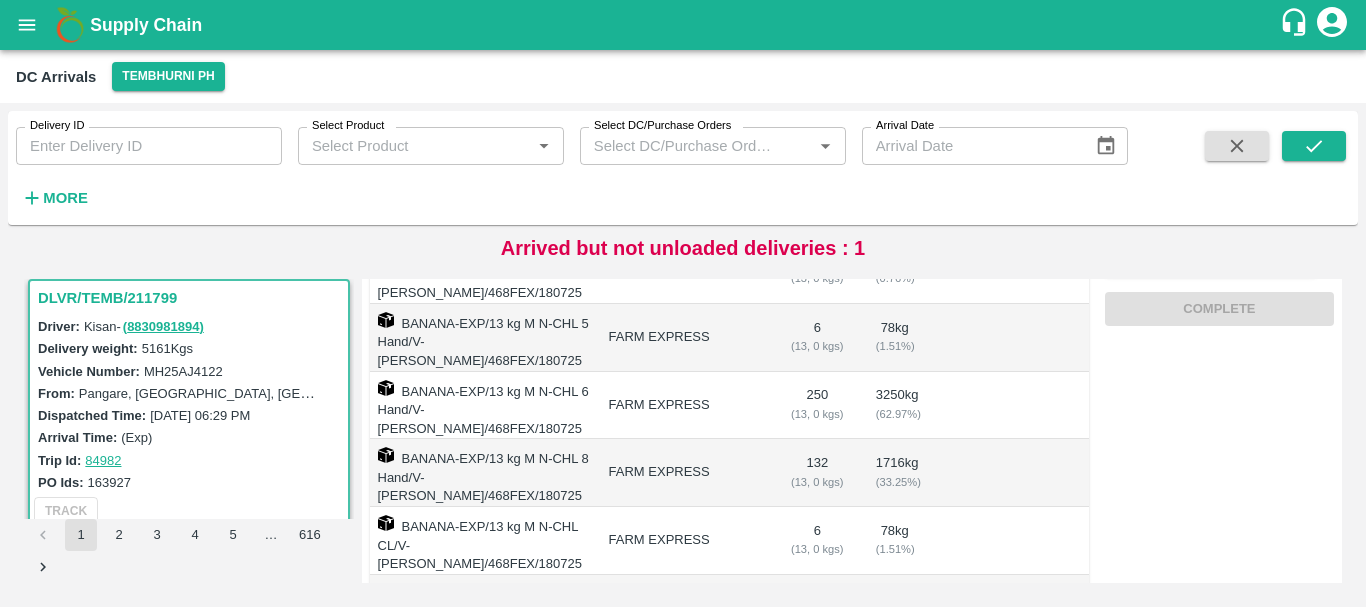 scroll, scrollTop: 0, scrollLeft: 0, axis: both 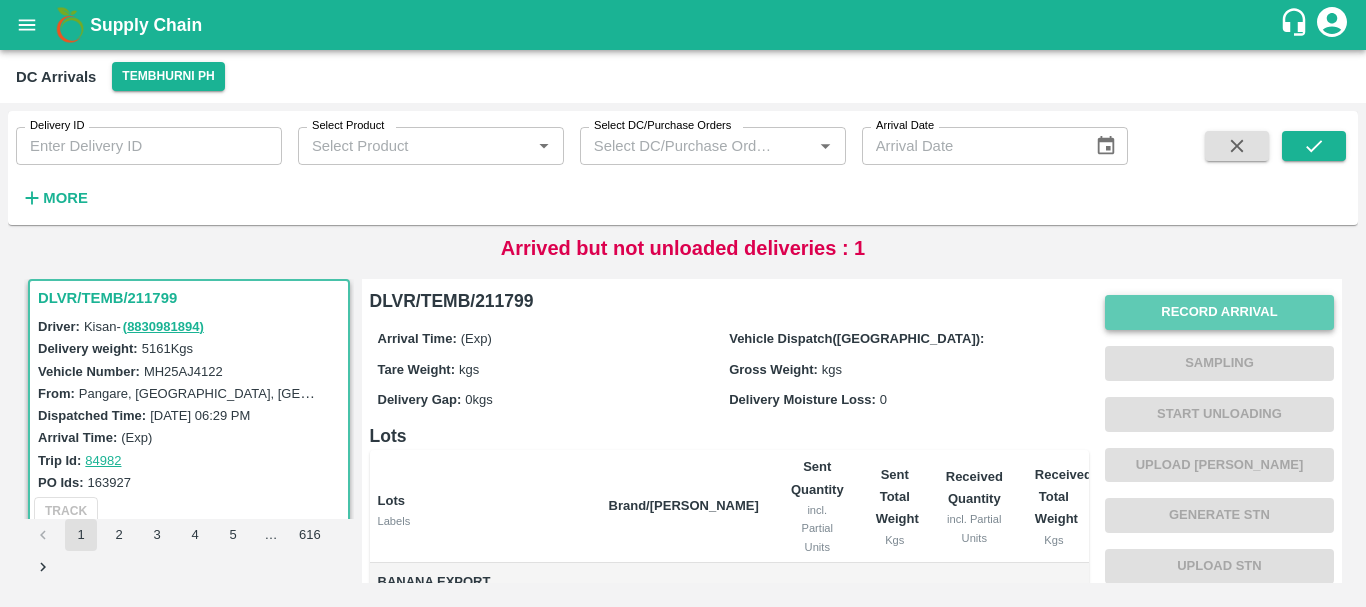 click on "Record Arrival" at bounding box center [1219, 312] 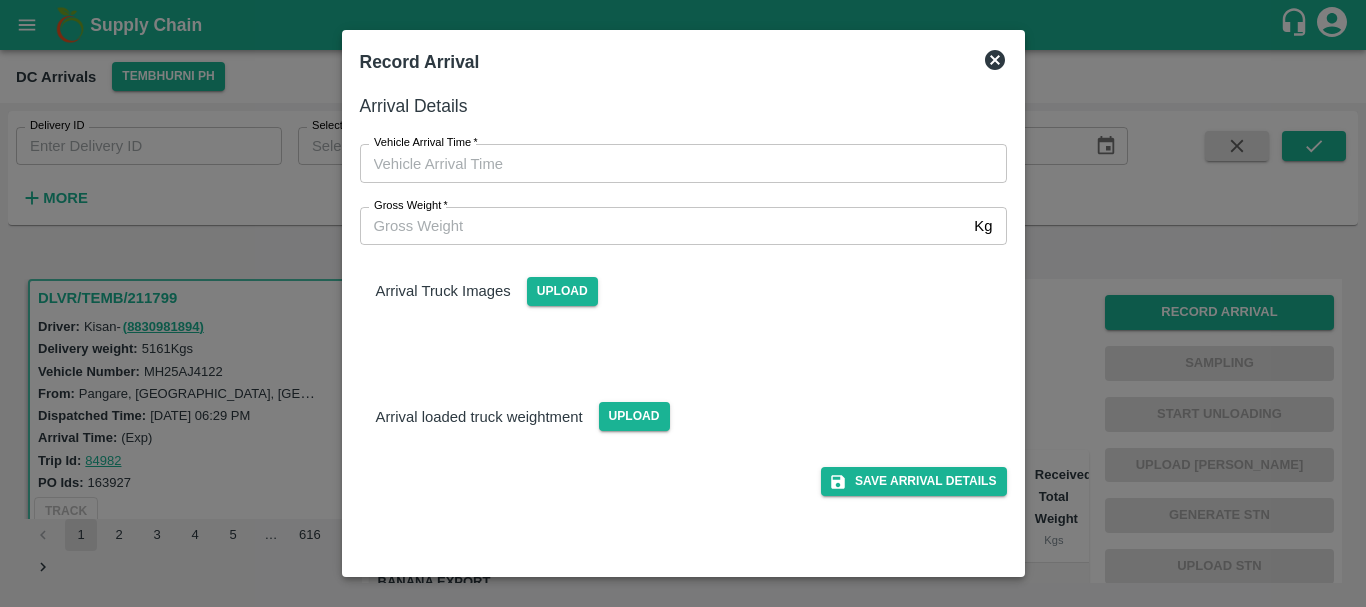 type on "DD/MM/YYYY hh:mm aa" 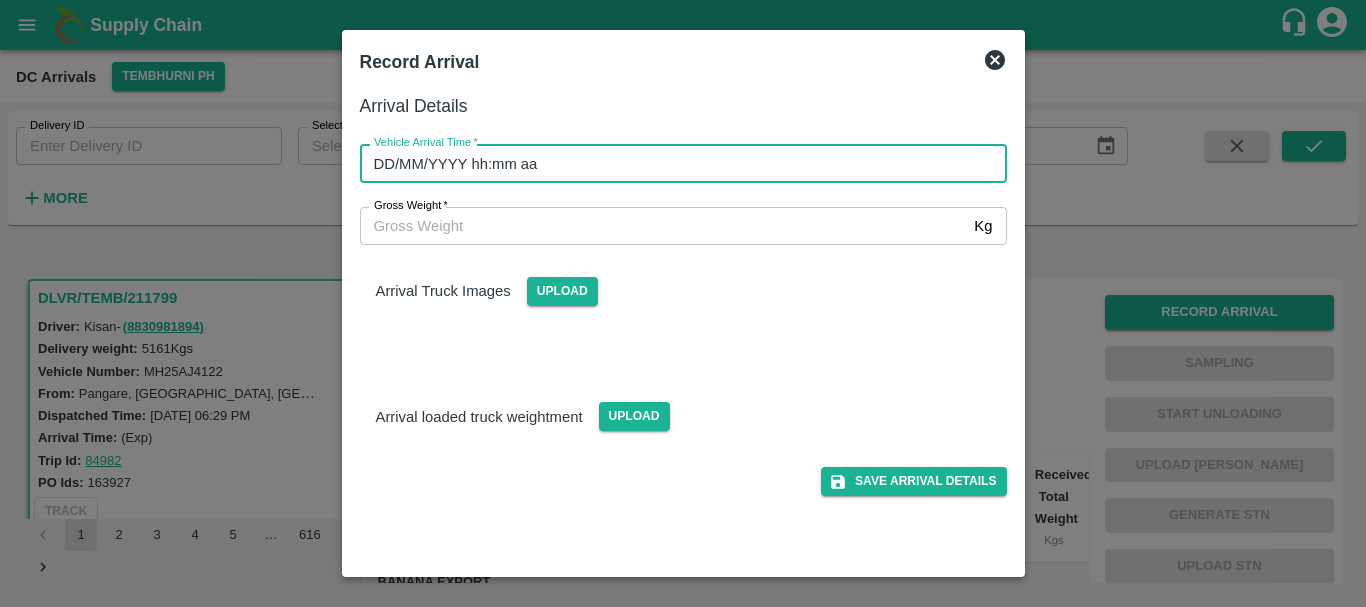 click on "DD/MM/YYYY hh:mm aa" at bounding box center [676, 163] 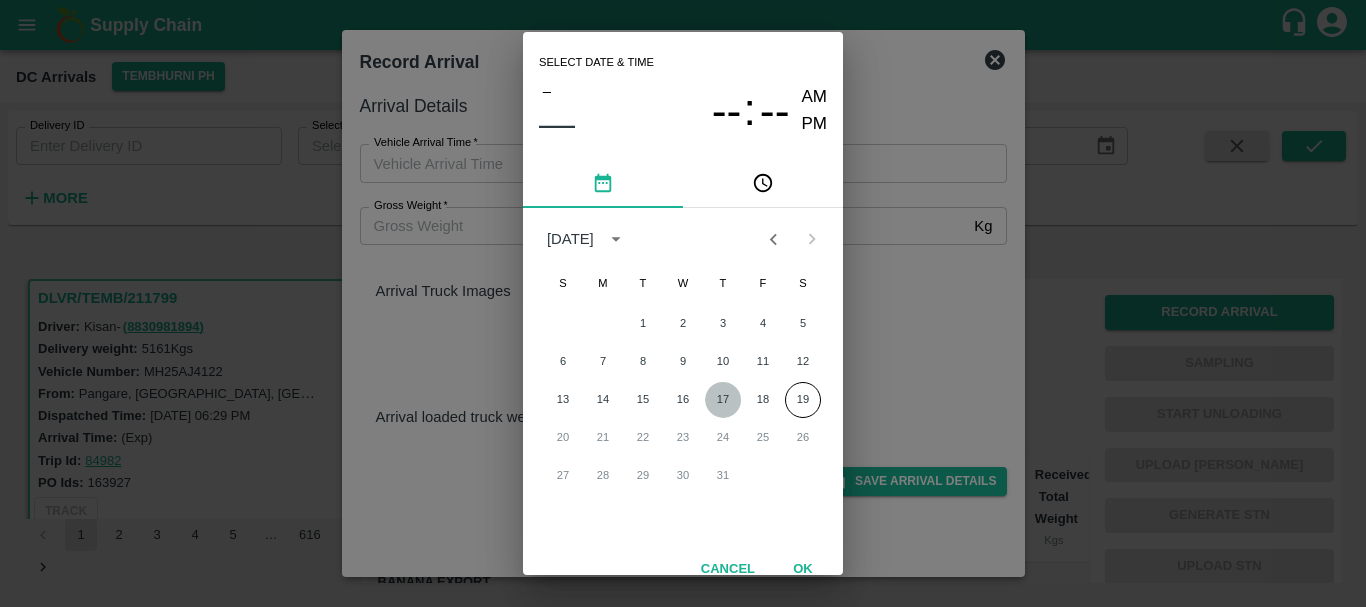 click on "17" at bounding box center [723, 400] 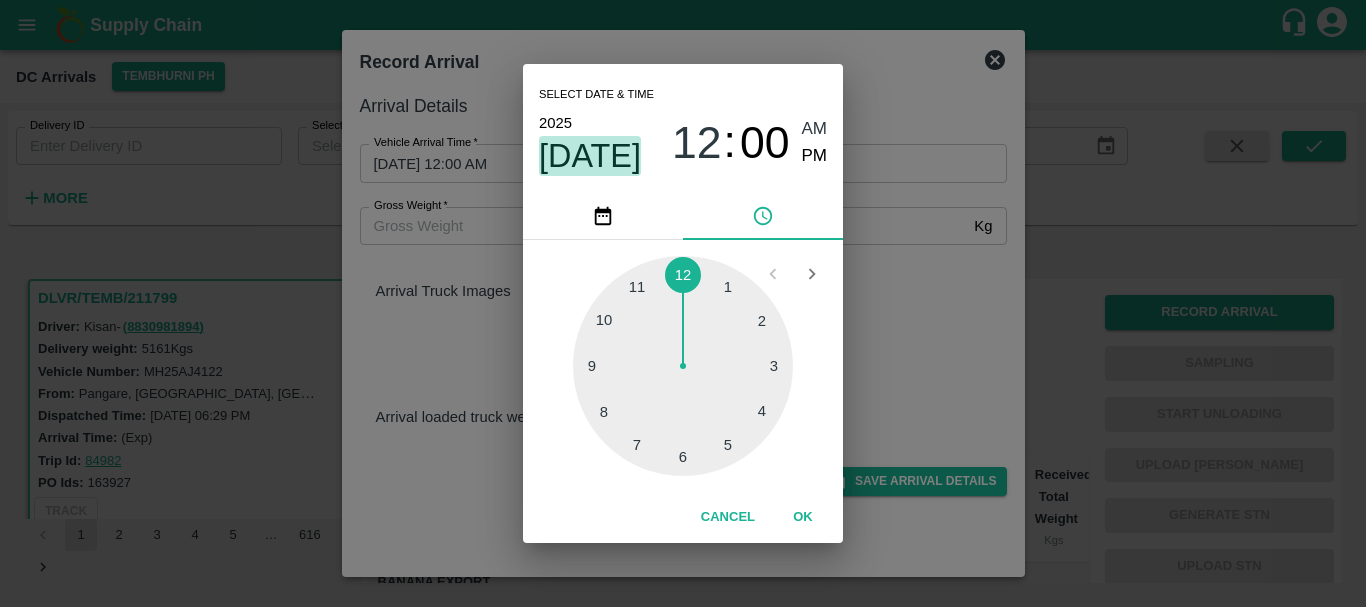 click on "Jul 17" at bounding box center (590, 156) 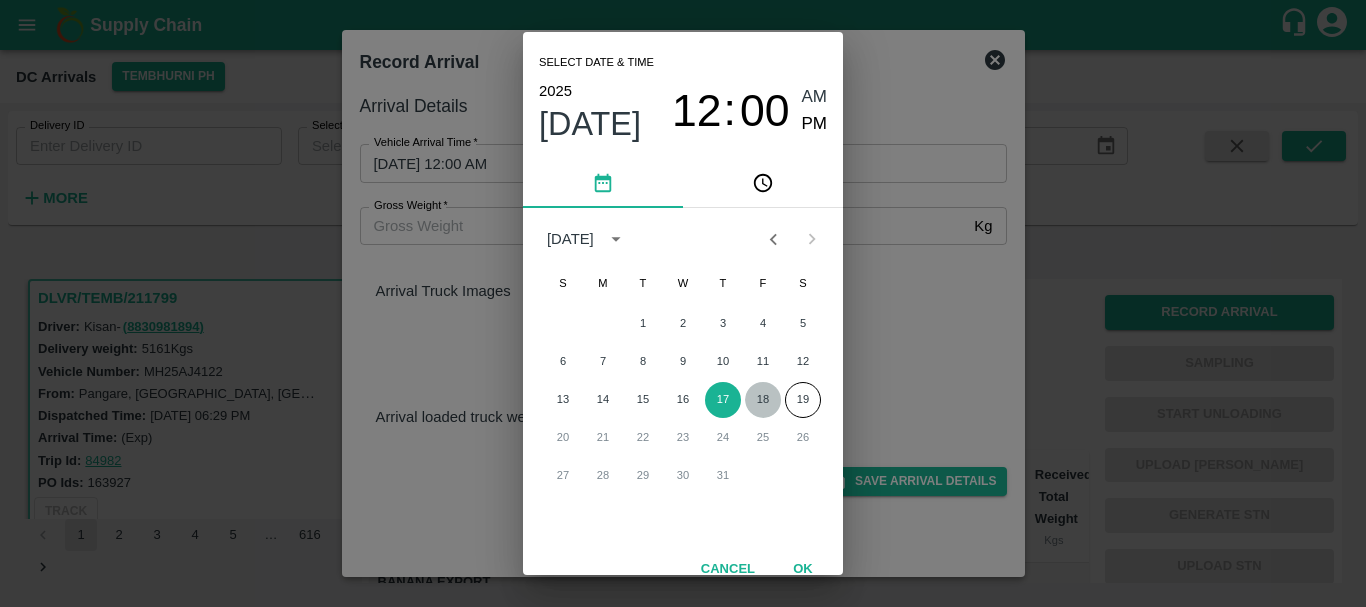 click on "18" at bounding box center [763, 400] 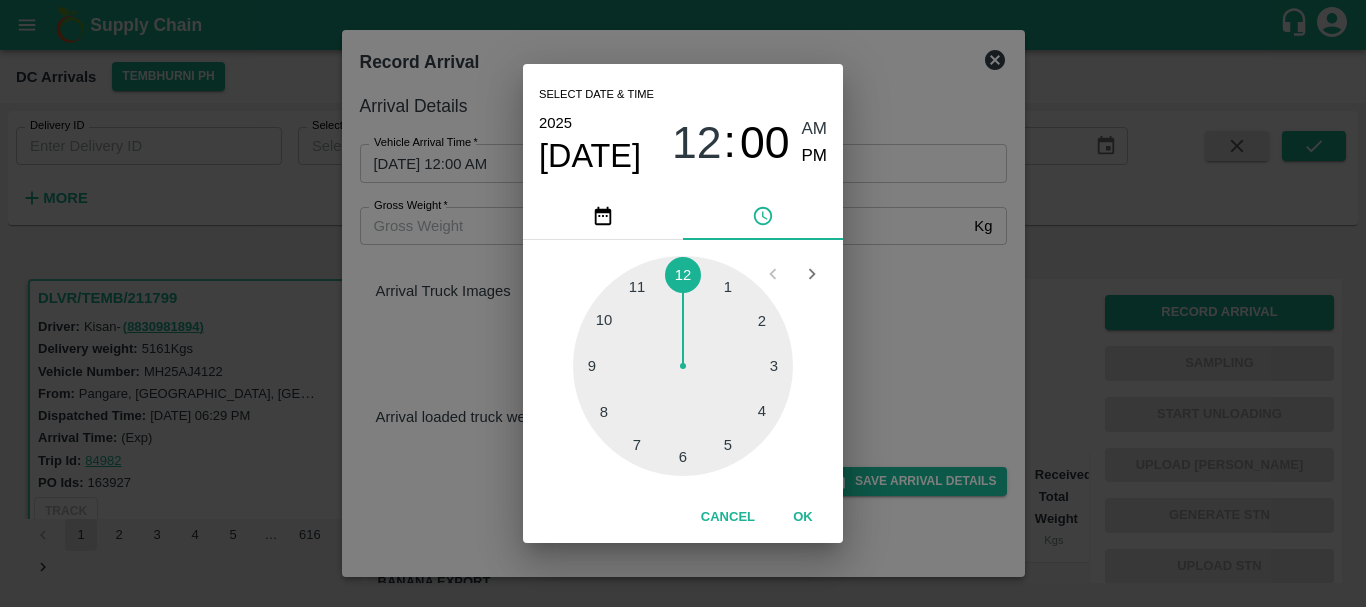 click at bounding box center (683, 366) 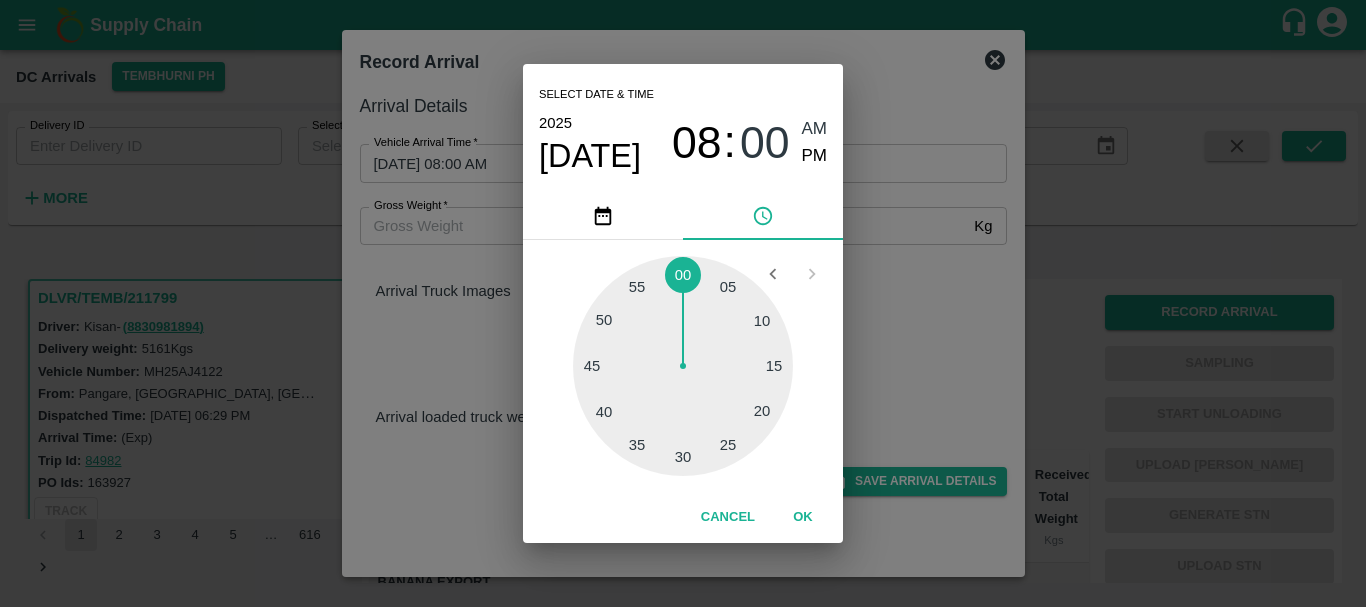click on "PM" at bounding box center (815, 156) 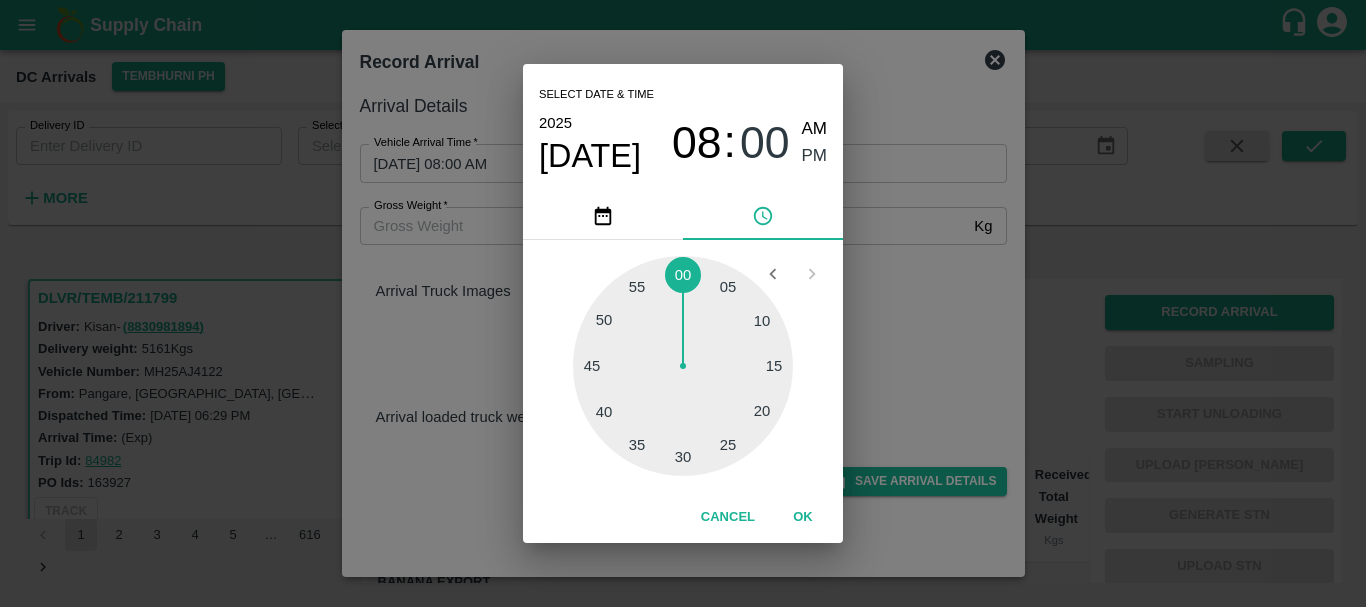 type on "18/07/2025 08:00 PM" 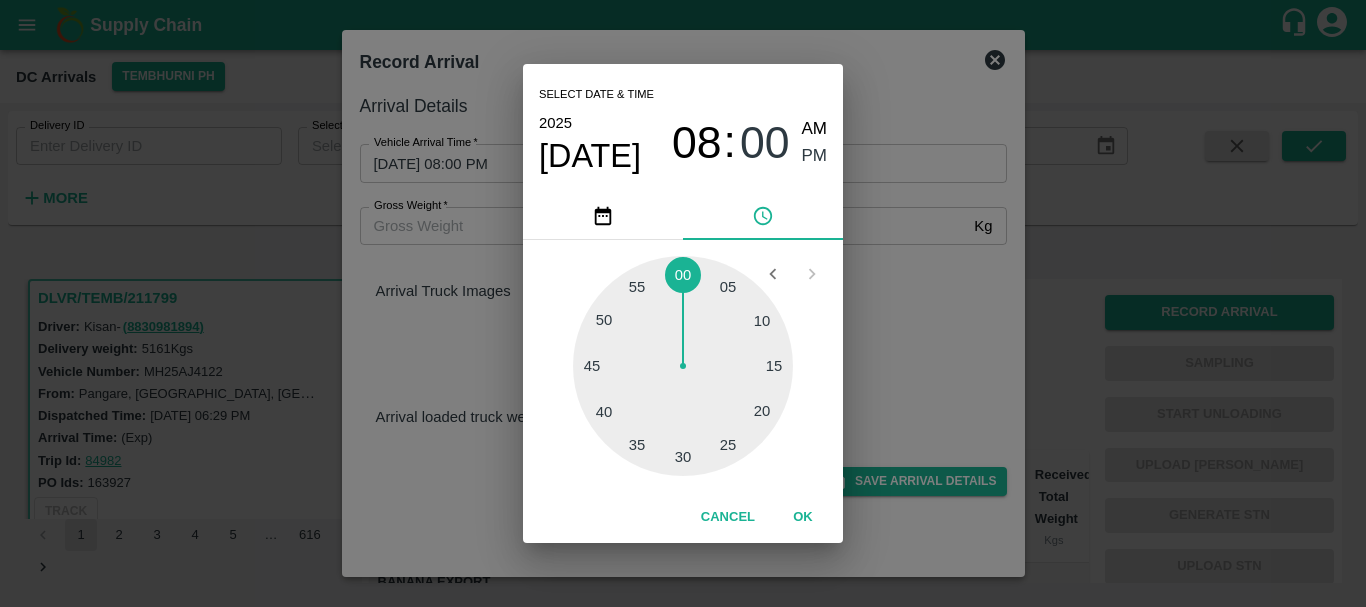 click on "Select date & time 2025 Jul 18 08 : 00 AM PM 05 10 15 20 25 30 35 40 45 50 55 00 Cancel OK" at bounding box center (683, 303) 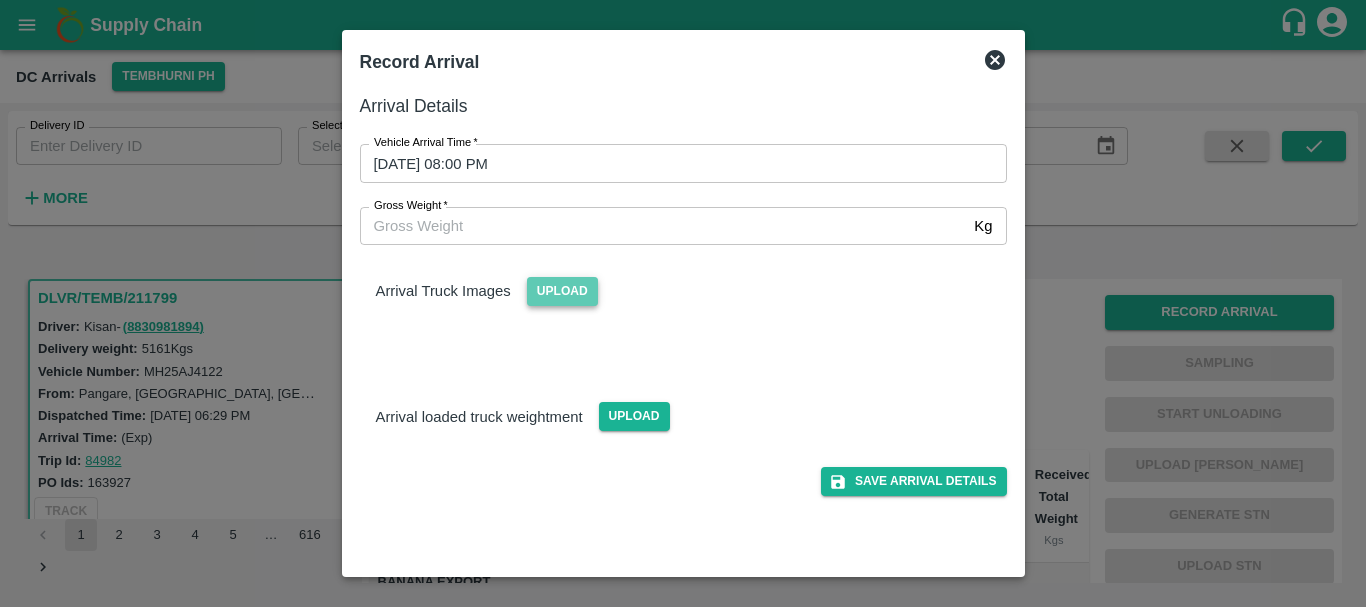 click on "Upload" at bounding box center (562, 291) 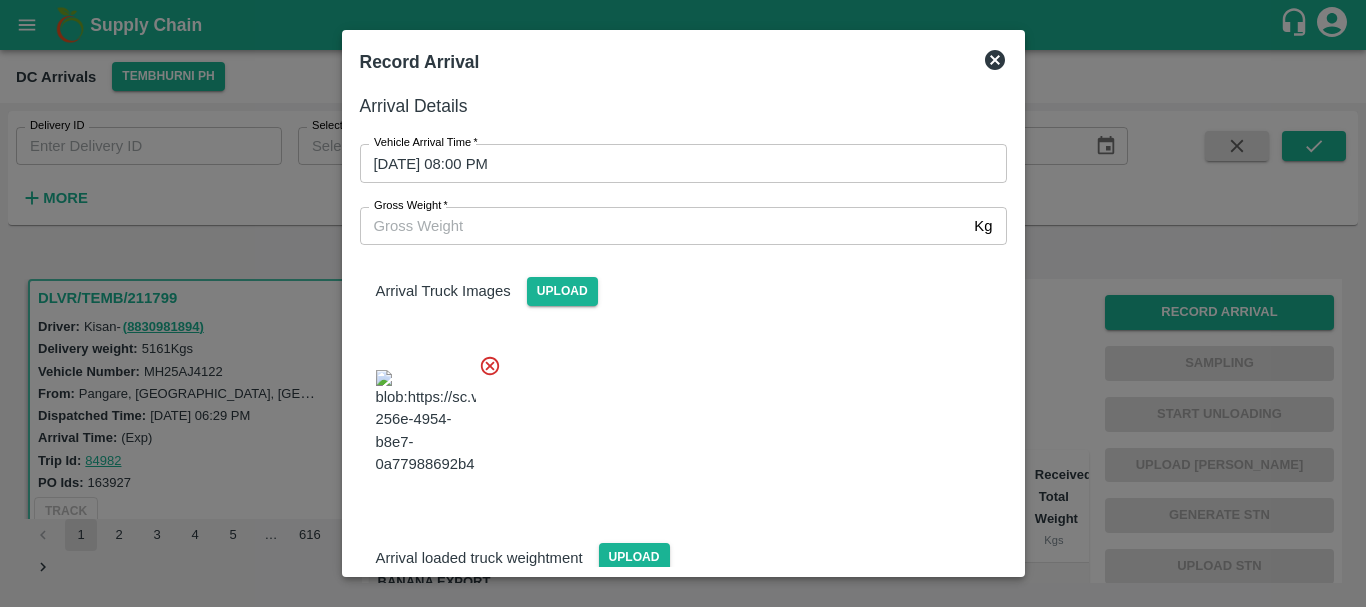 scroll, scrollTop: 48, scrollLeft: 0, axis: vertical 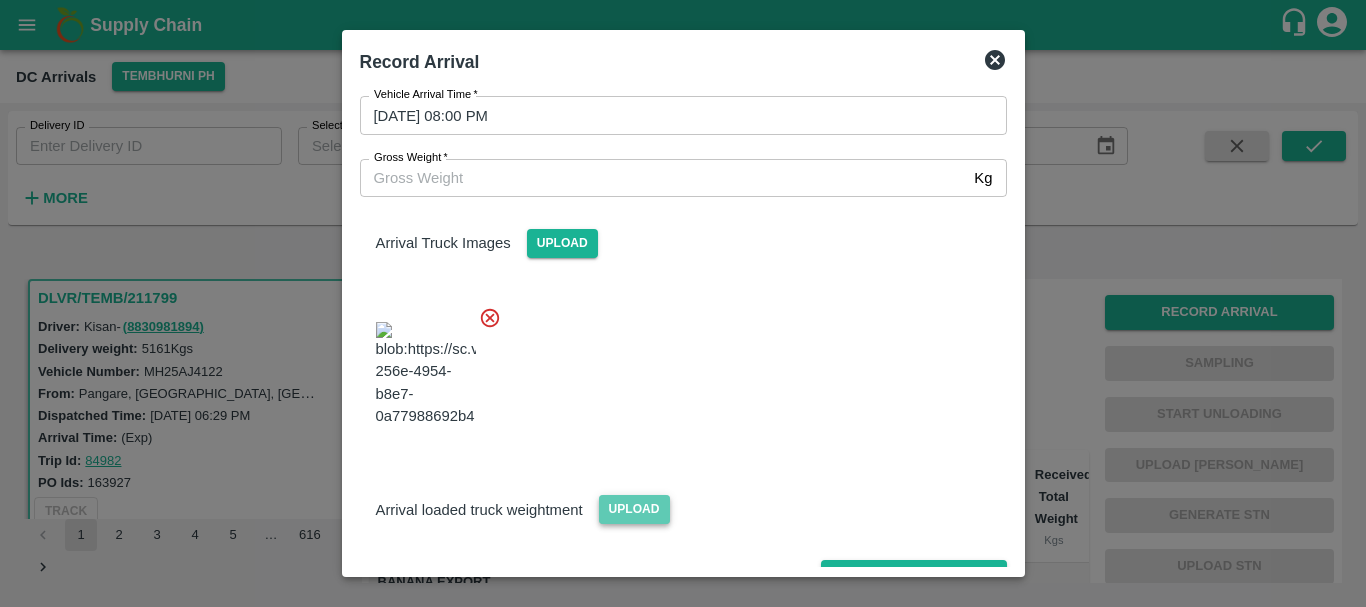 click on "Upload" at bounding box center (634, 509) 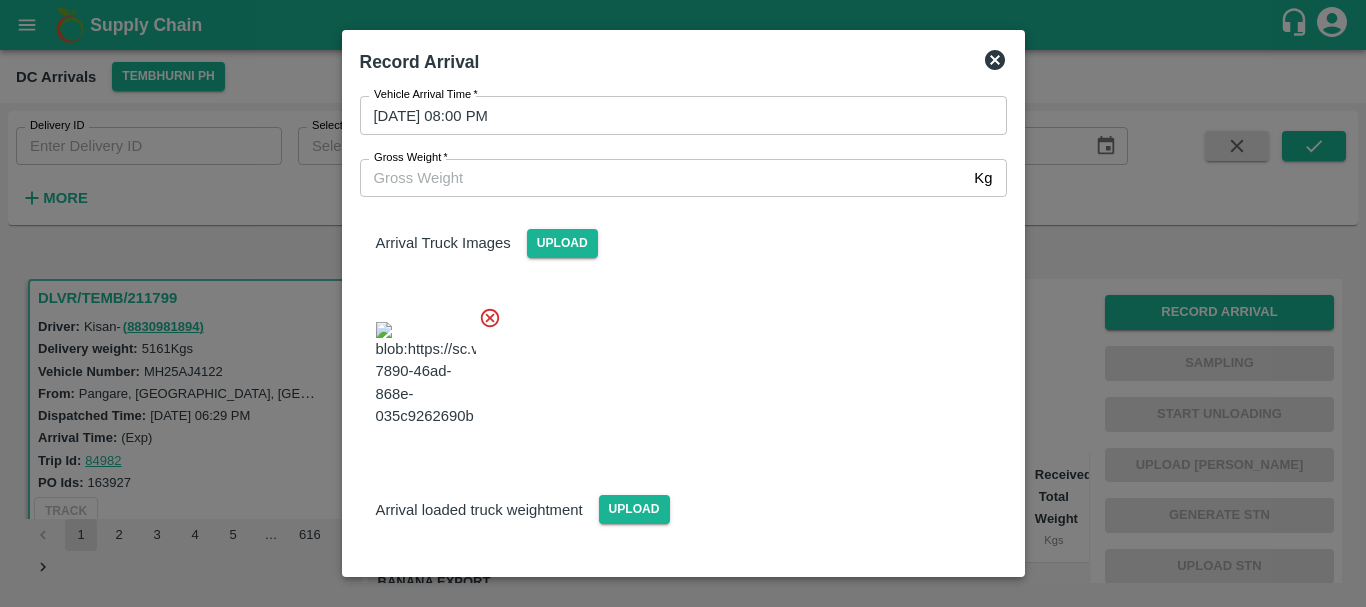 scroll, scrollTop: 146, scrollLeft: 0, axis: vertical 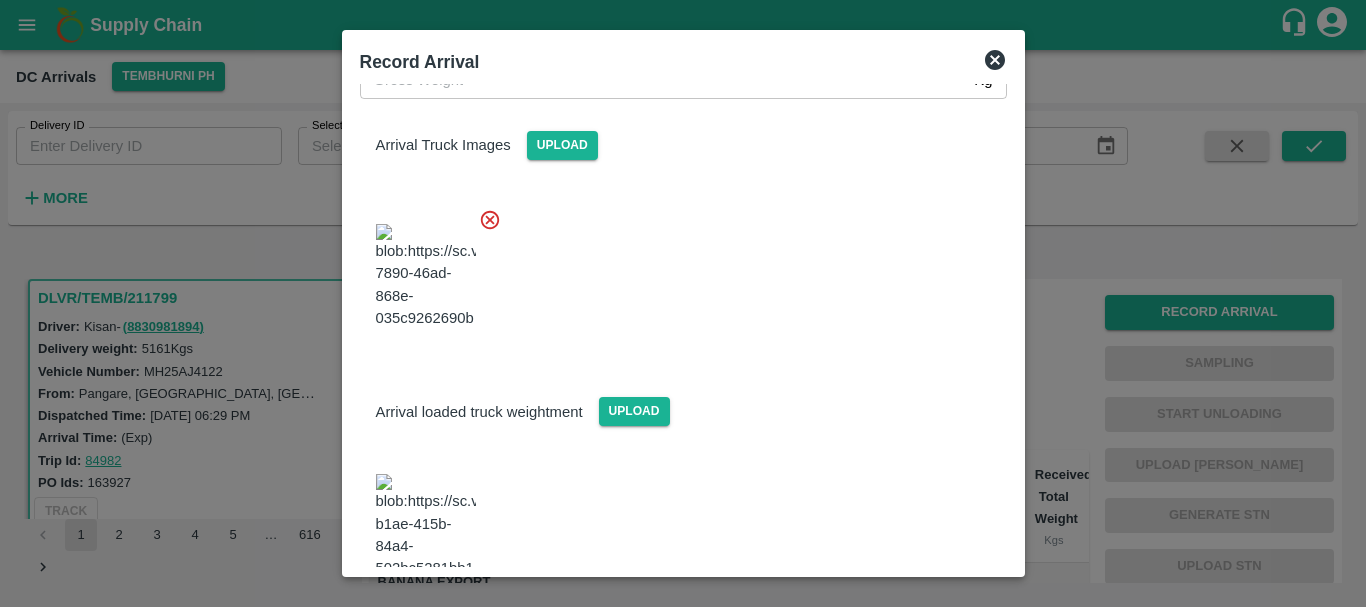 click at bounding box center (426, 526) 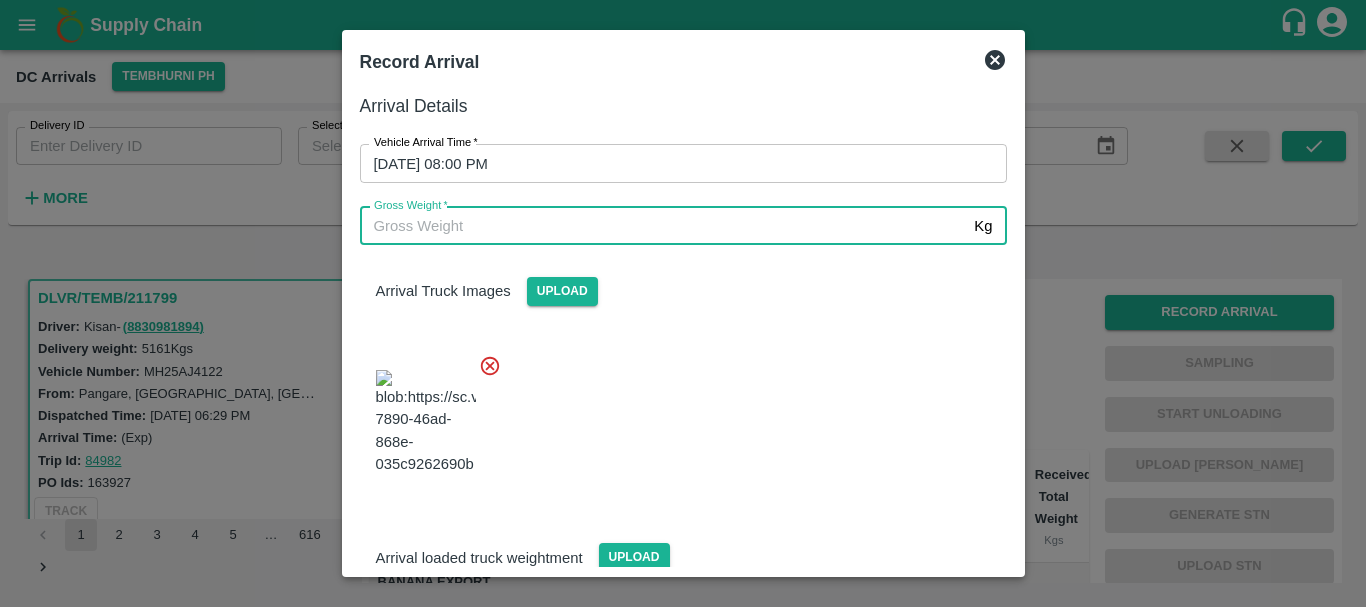 click on "Gross Weight   *" at bounding box center [663, 226] 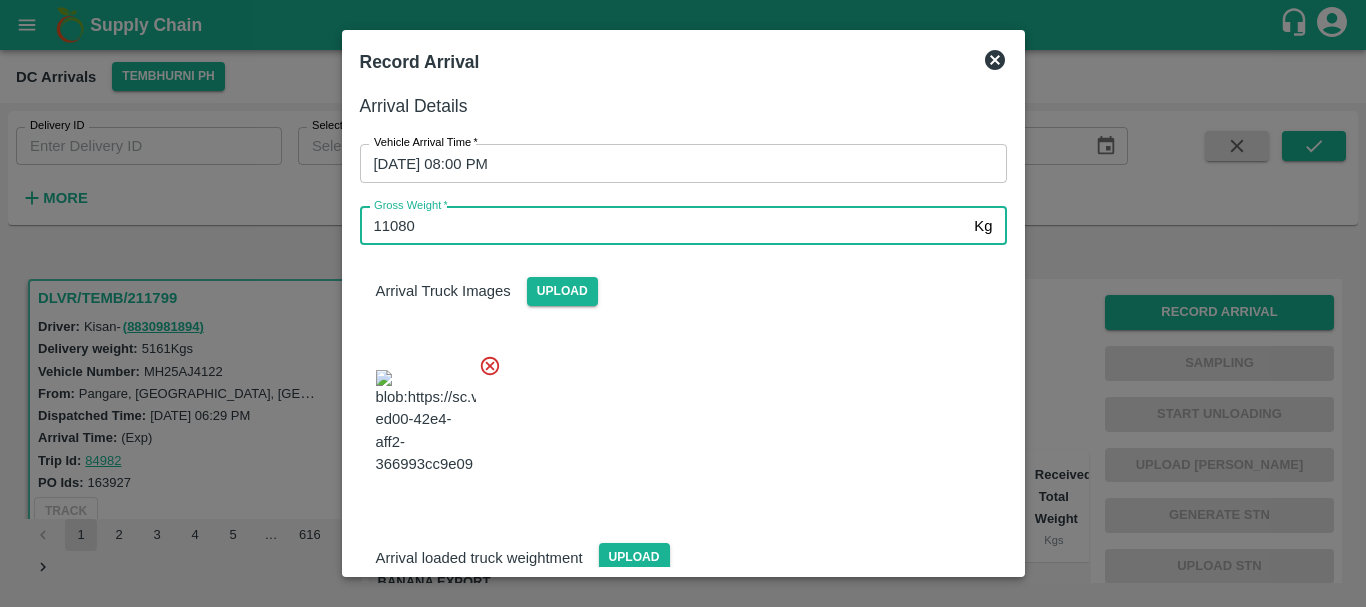 type on "11080" 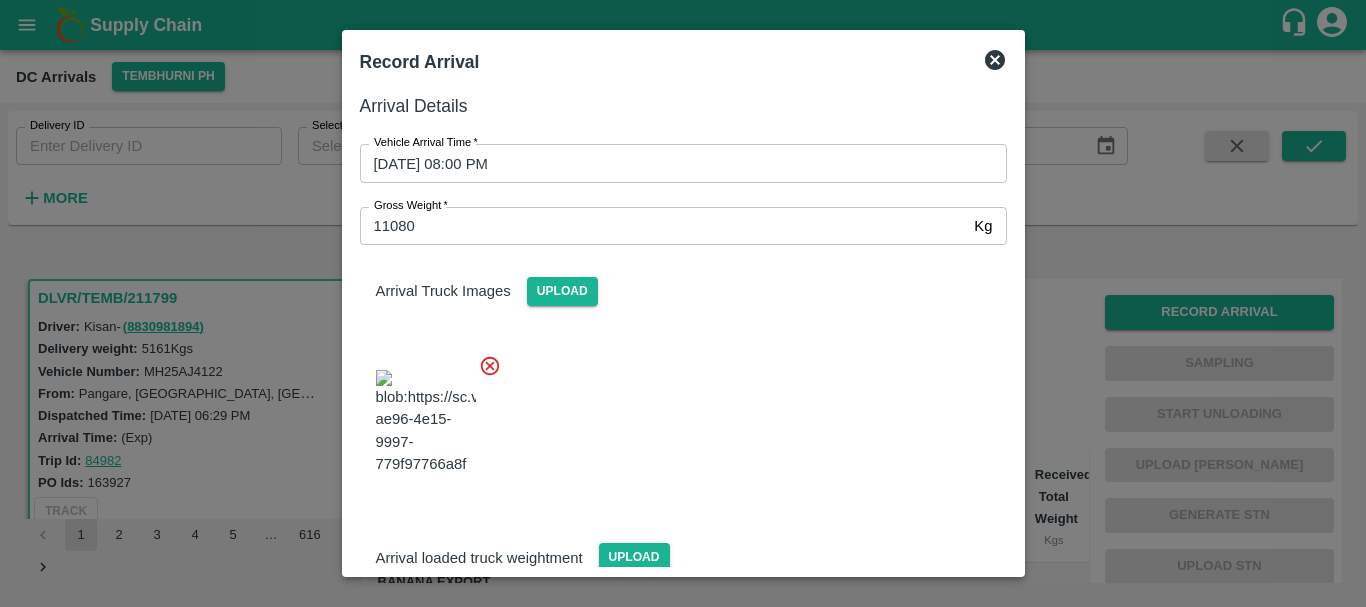 click at bounding box center [675, 416] 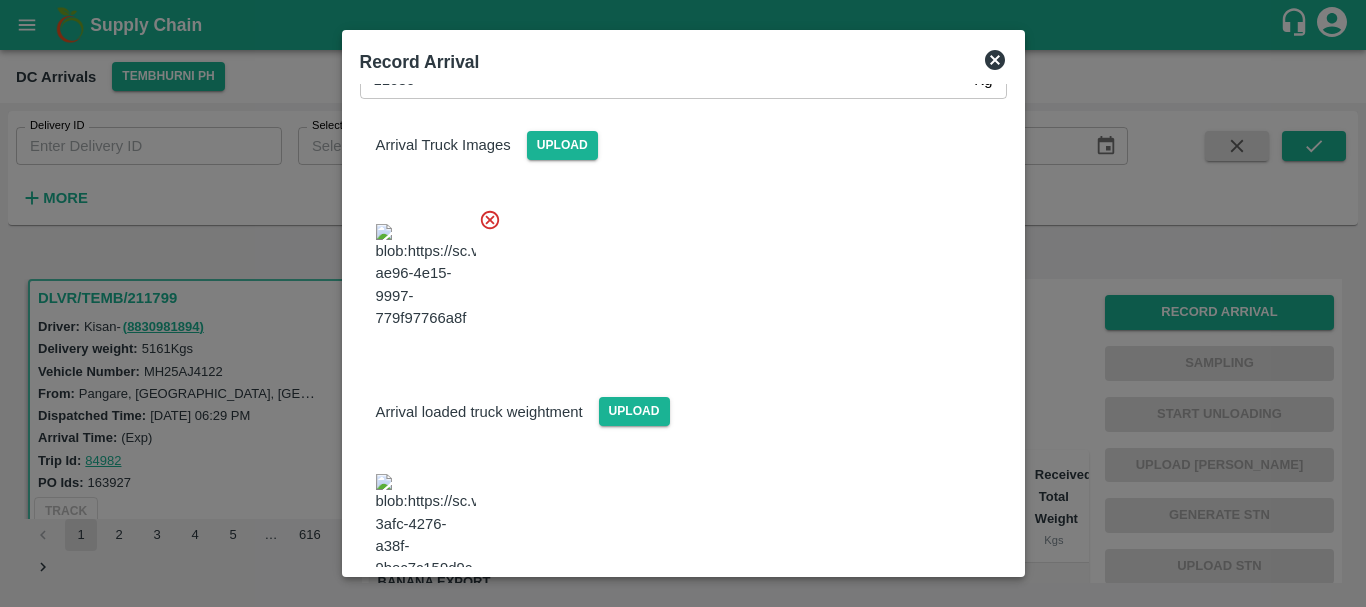 click on "Save Arrival Details" at bounding box center [913, 634] 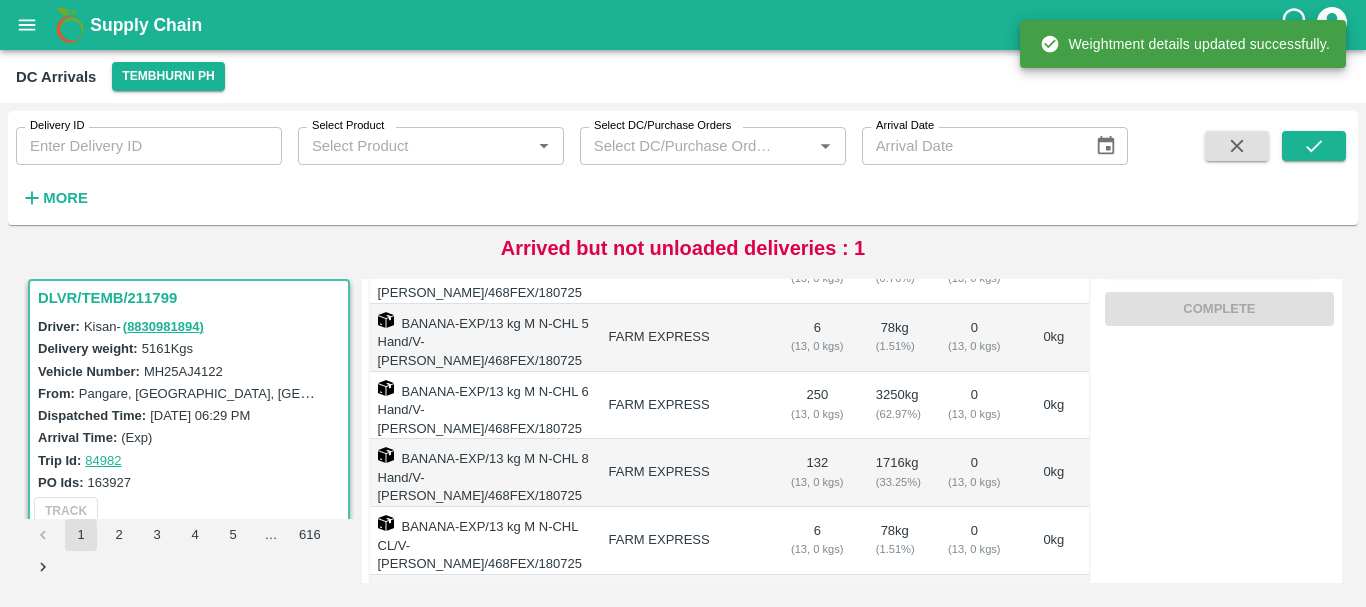 scroll, scrollTop: 0, scrollLeft: 0, axis: both 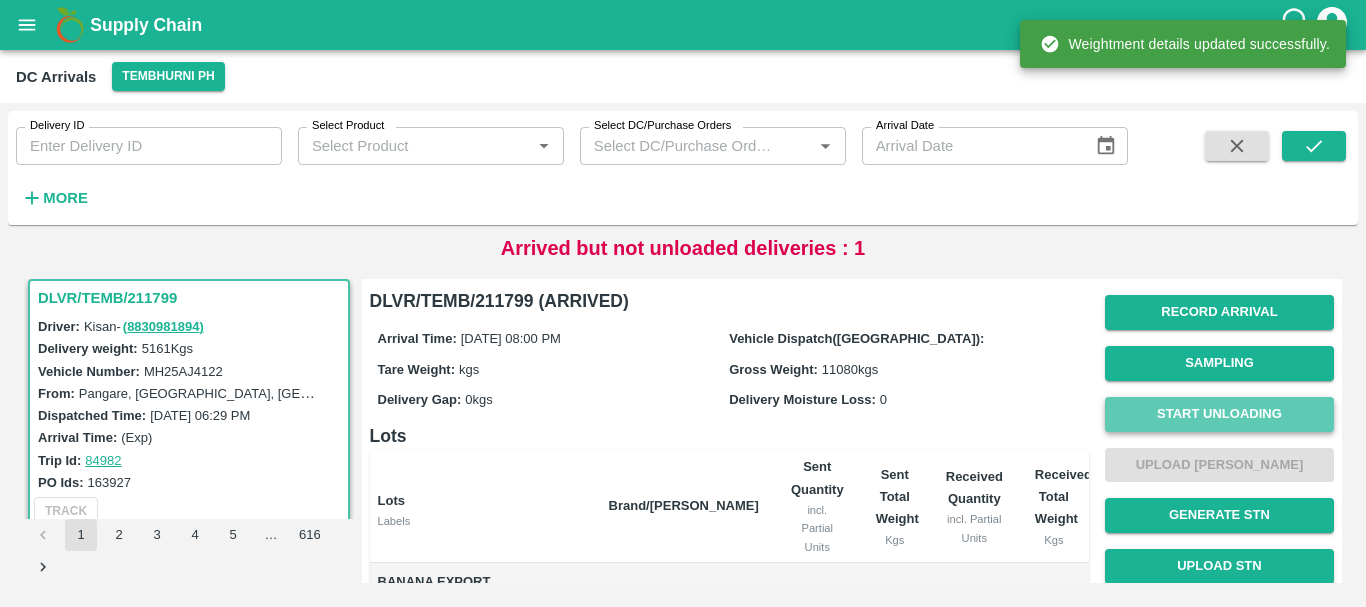 click on "Start Unloading" at bounding box center [1219, 414] 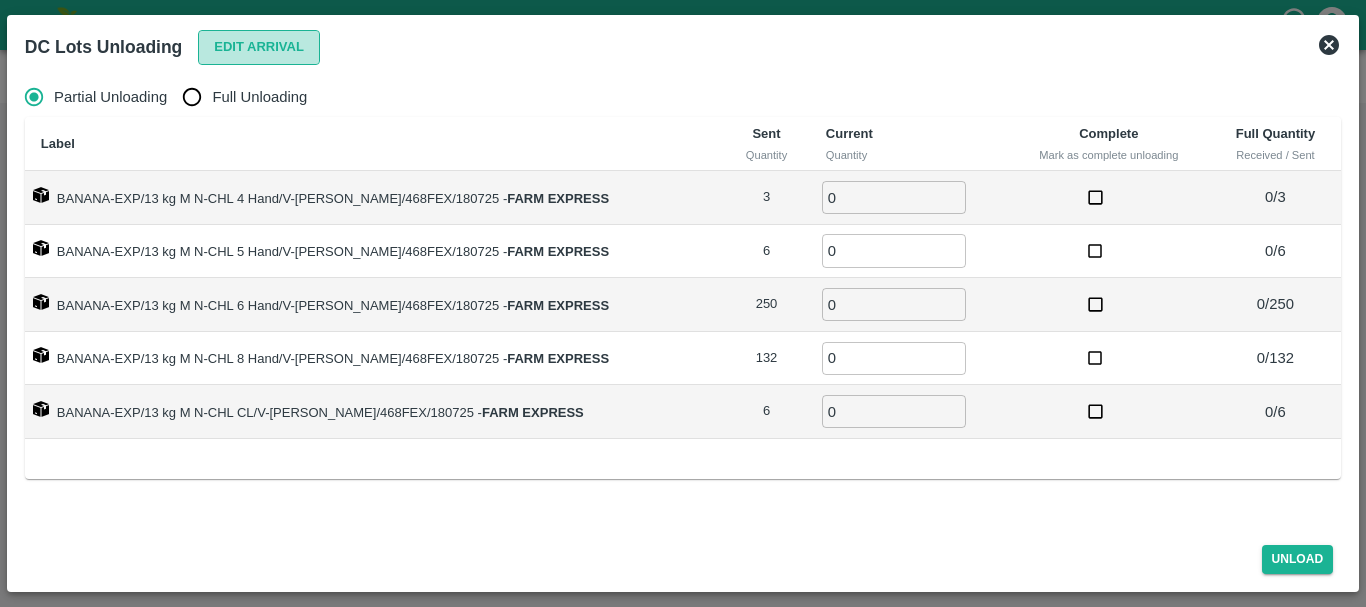 click on "Edit Arrival" at bounding box center (259, 47) 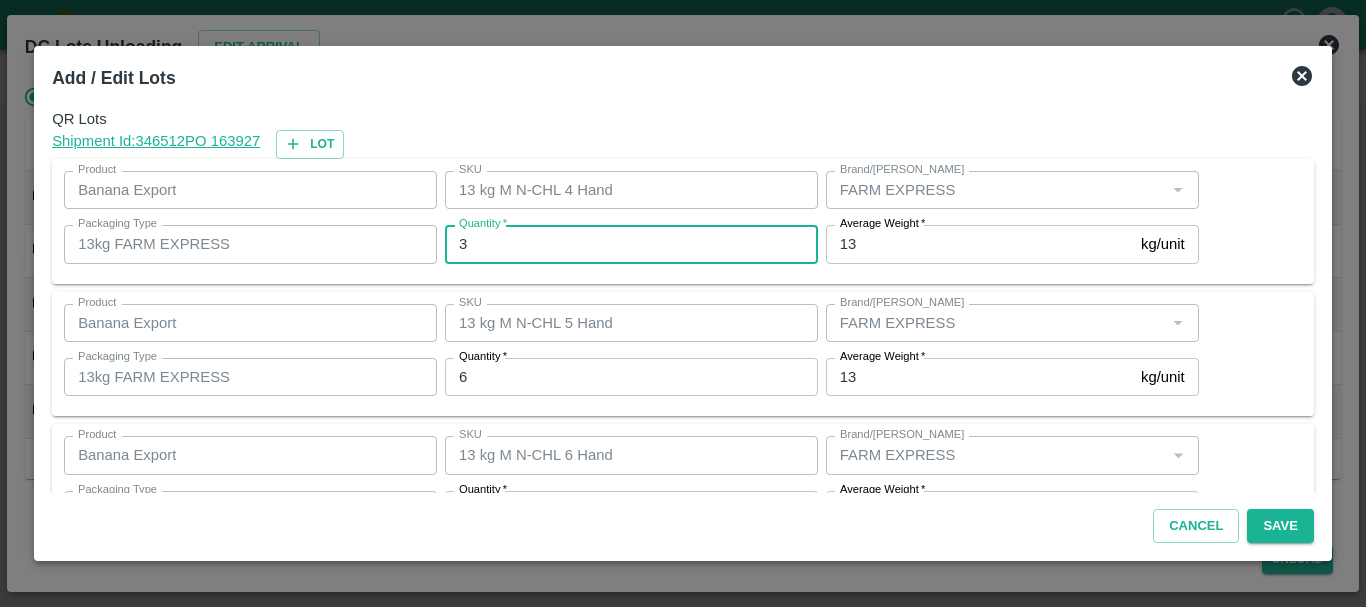 click on "3" at bounding box center (631, 244) 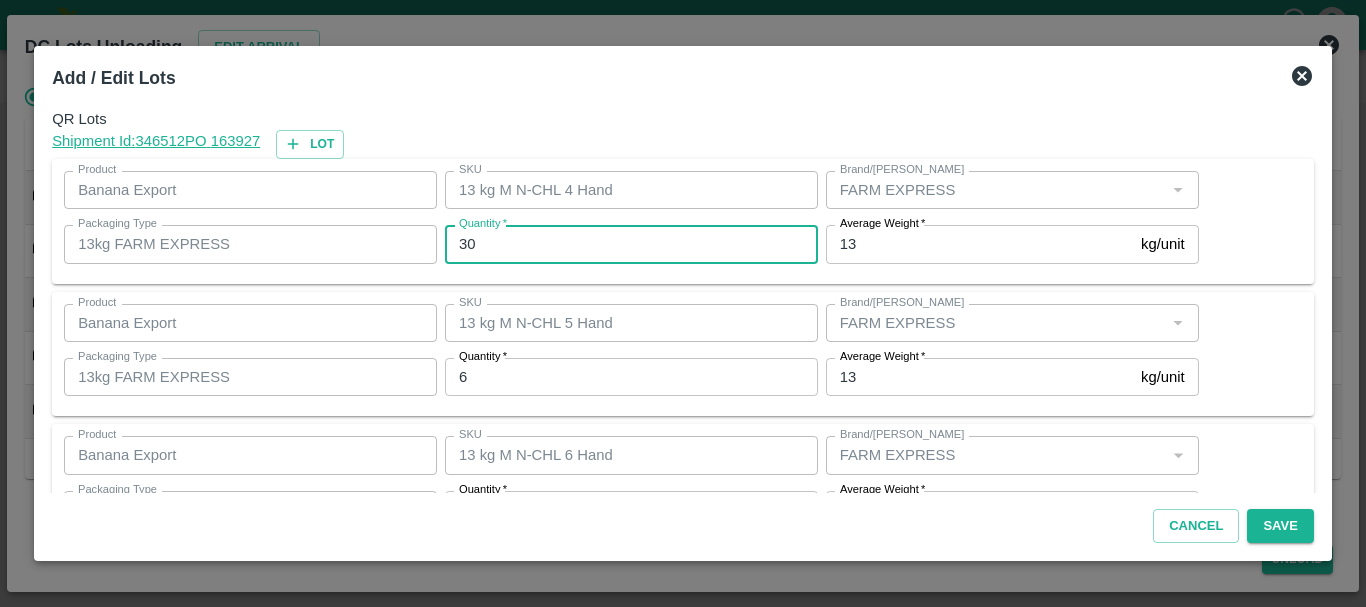 type on "3" 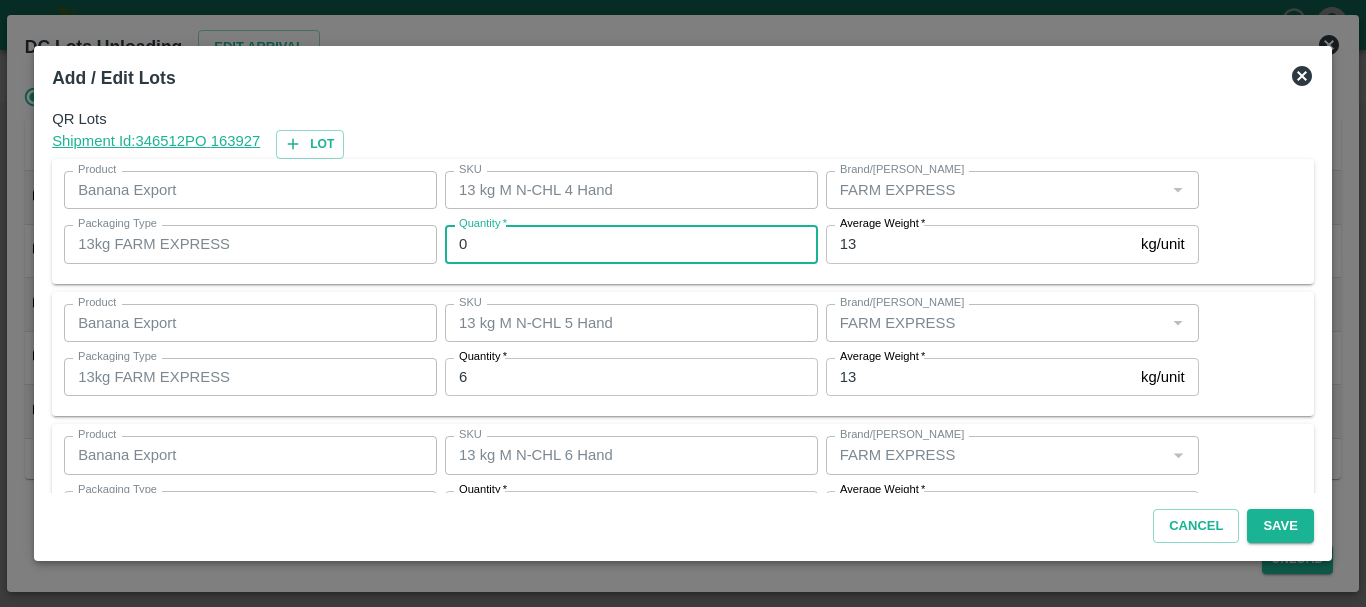 type on "0" 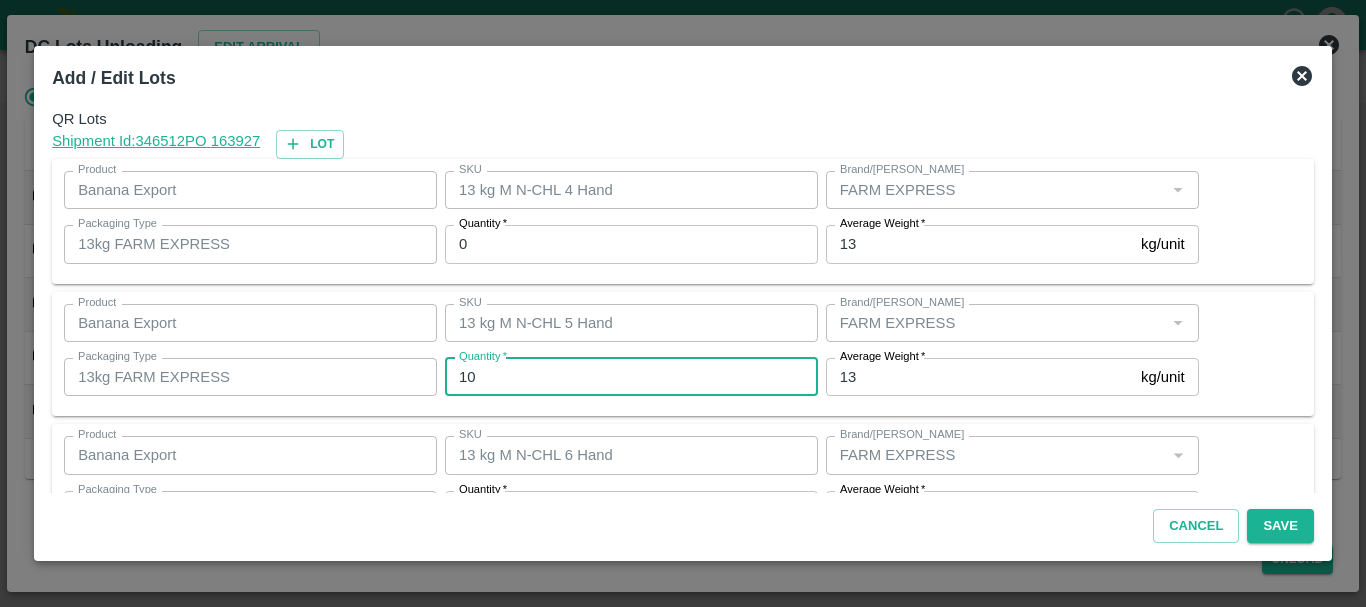 type on "10" 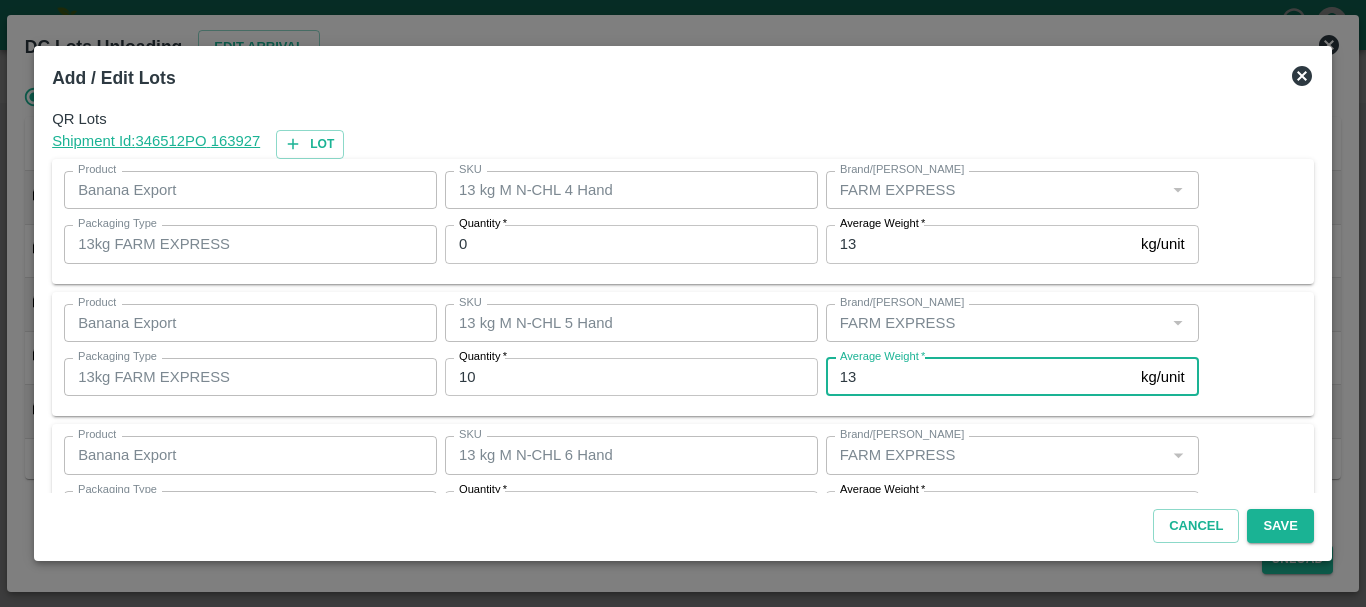 scroll, scrollTop: 36, scrollLeft: 0, axis: vertical 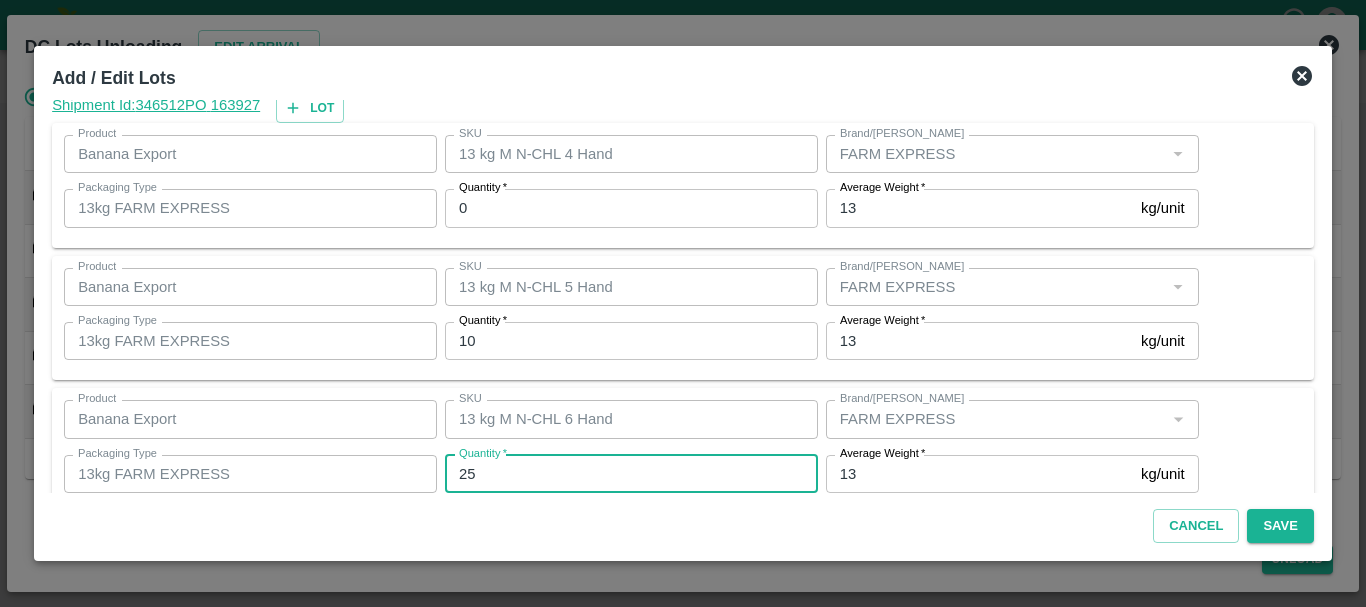 type on "250" 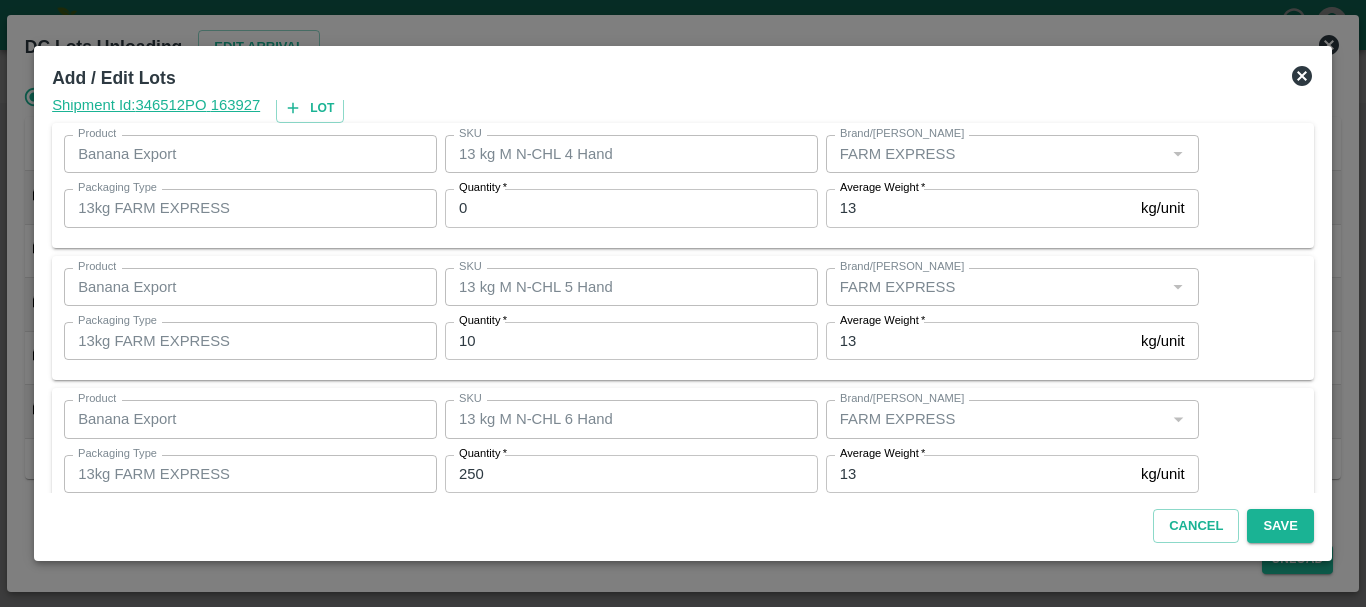 scroll, scrollTop: 338, scrollLeft: 0, axis: vertical 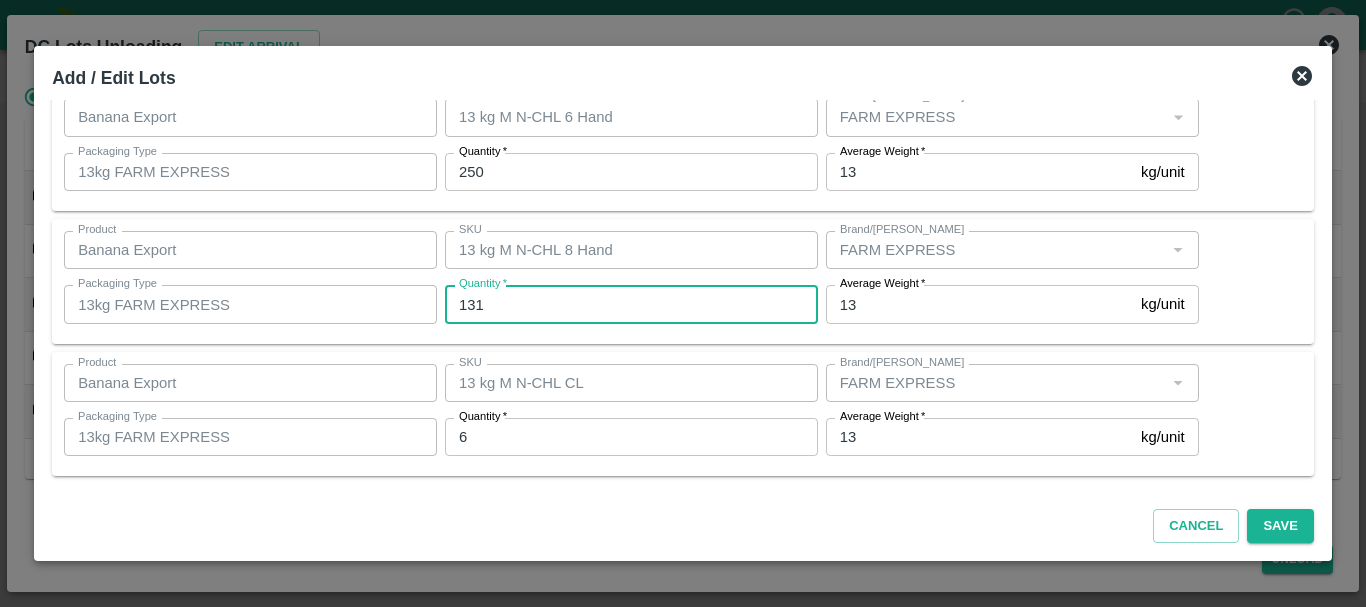 type on "131" 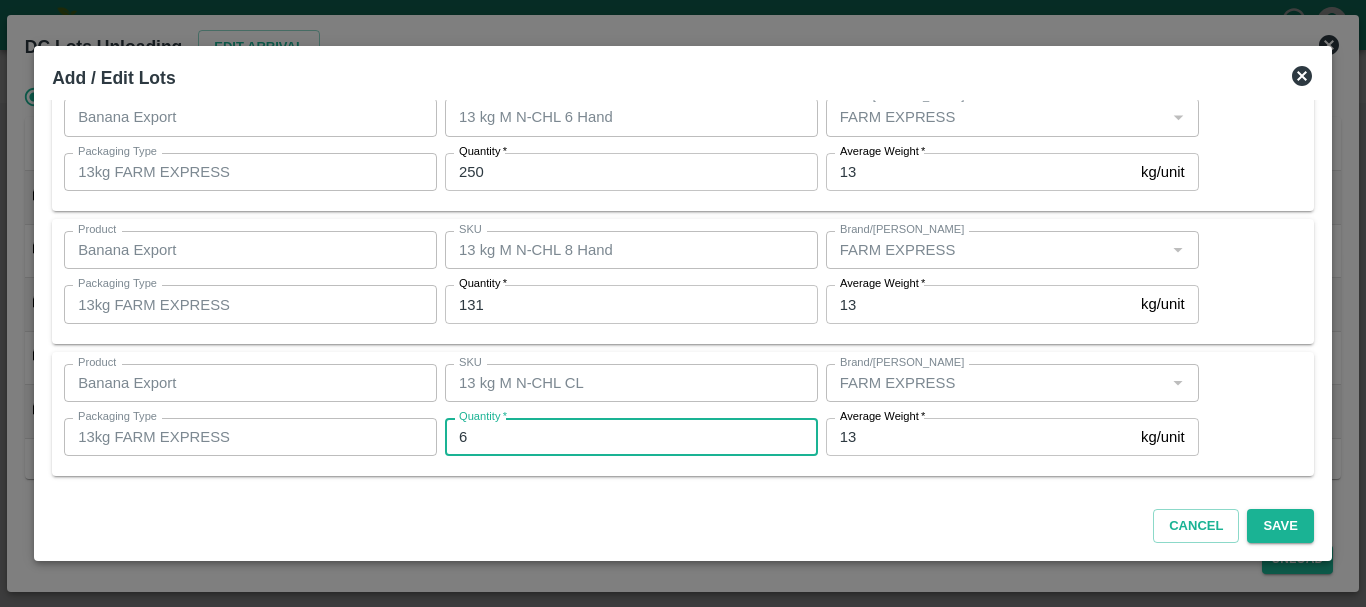 scroll, scrollTop: 337, scrollLeft: 0, axis: vertical 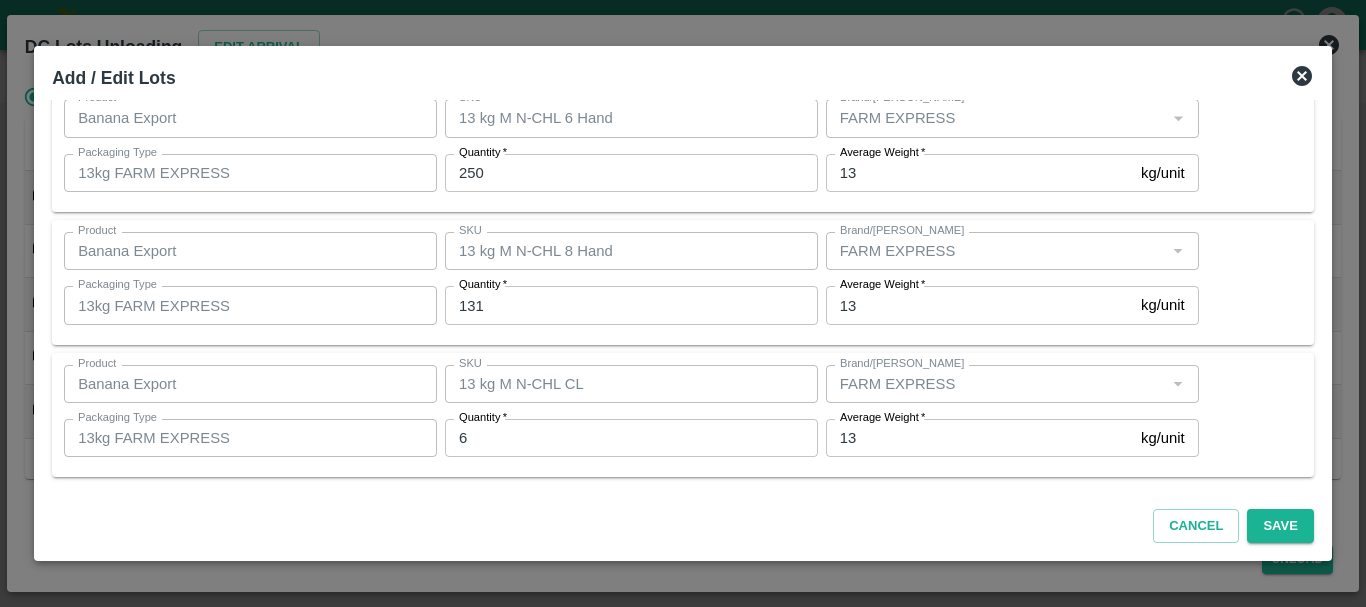 click on "Cancel Save" at bounding box center (683, 522) 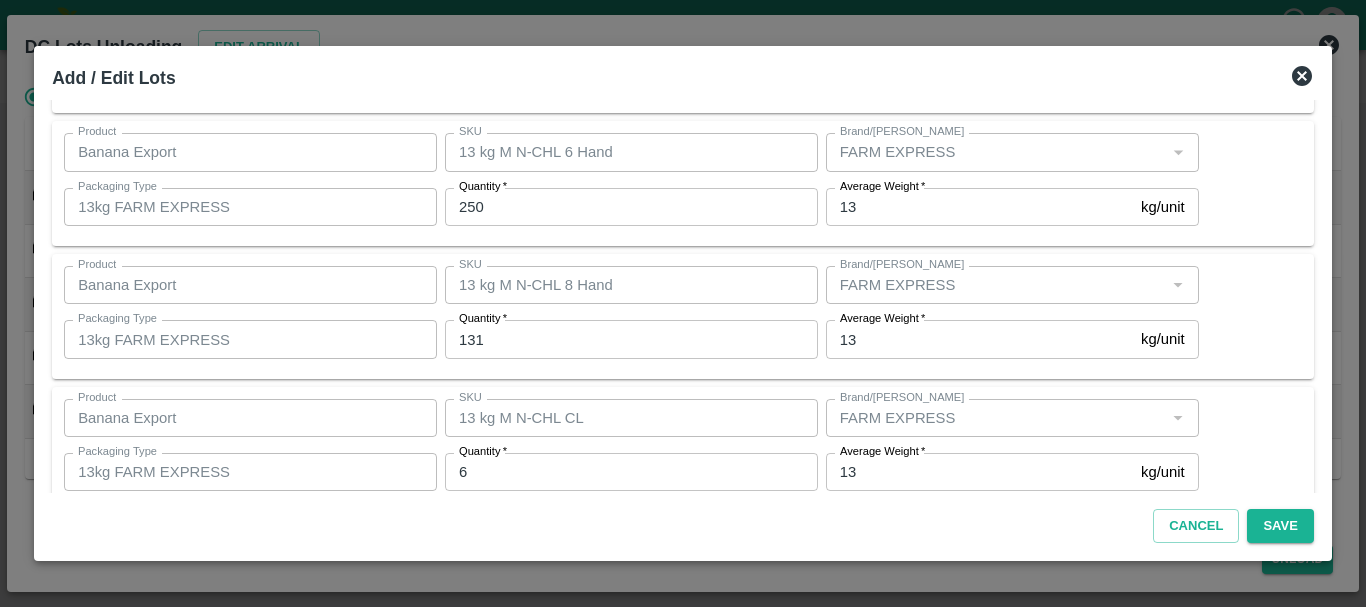 scroll, scrollTop: 337, scrollLeft: 0, axis: vertical 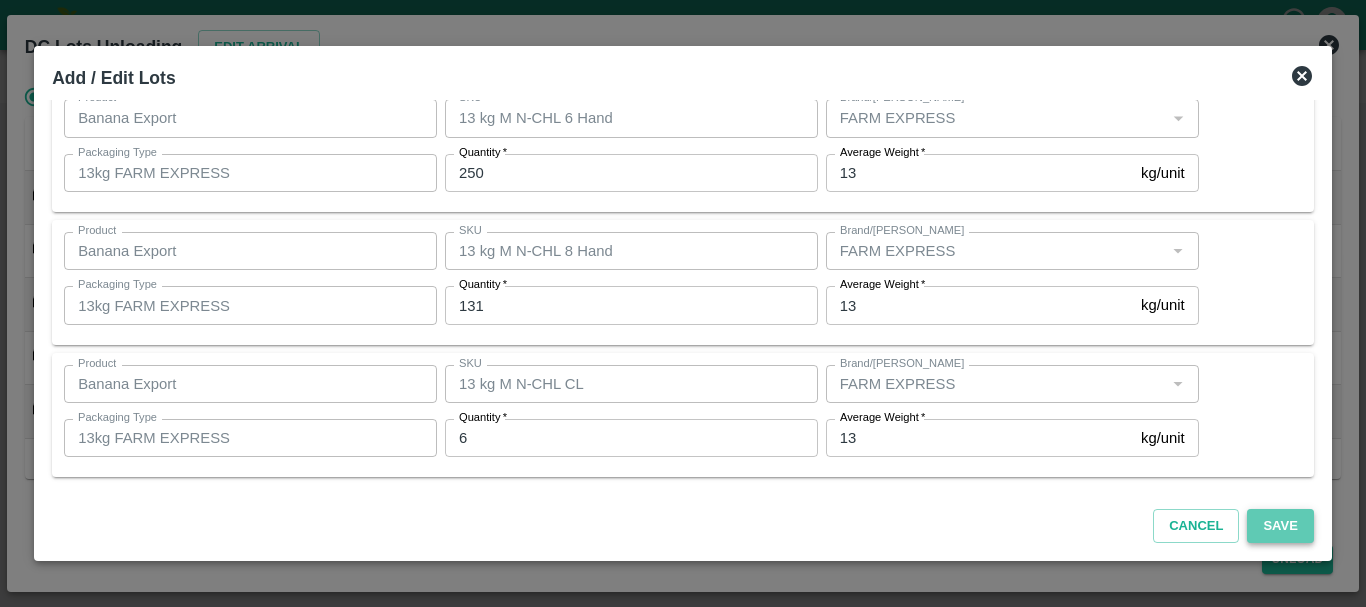 click on "Save" at bounding box center [1280, 526] 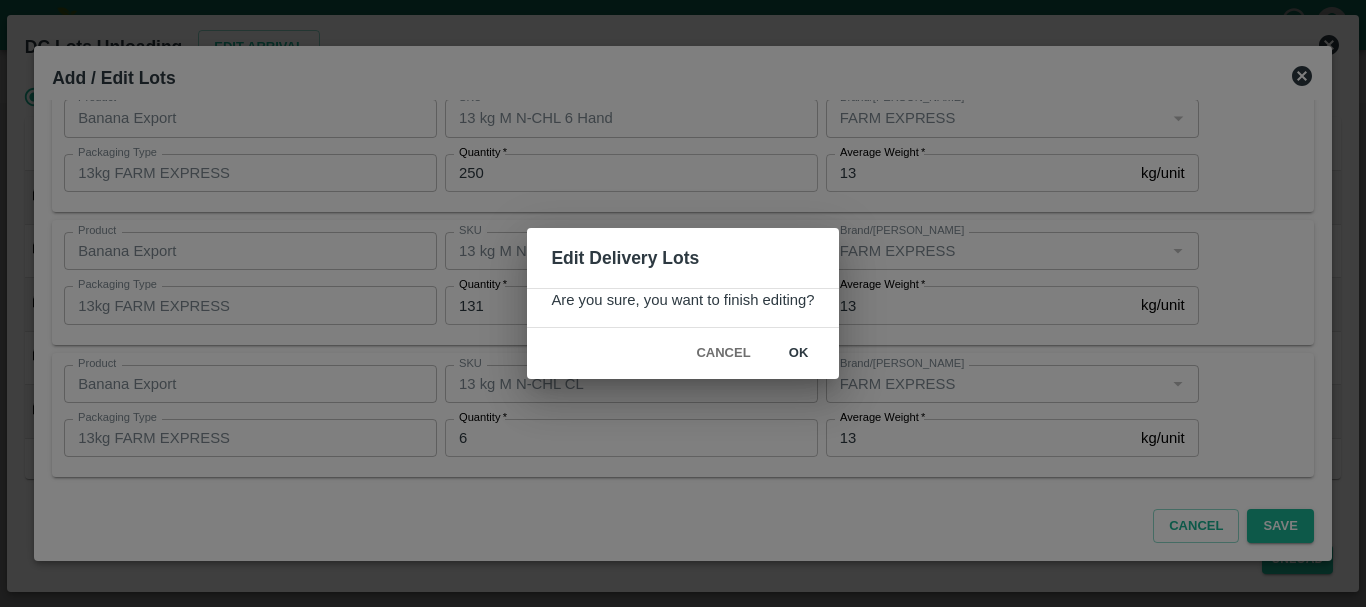 click on "ok" at bounding box center [799, 353] 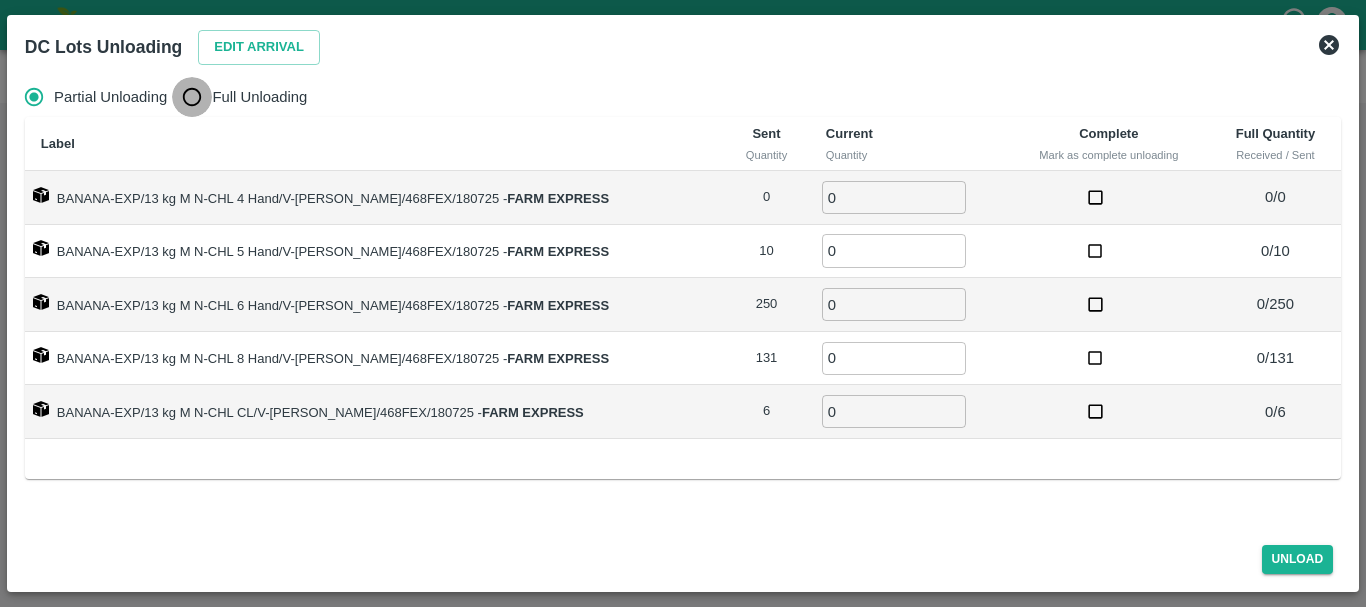 click on "Full Unloading" at bounding box center [192, 97] 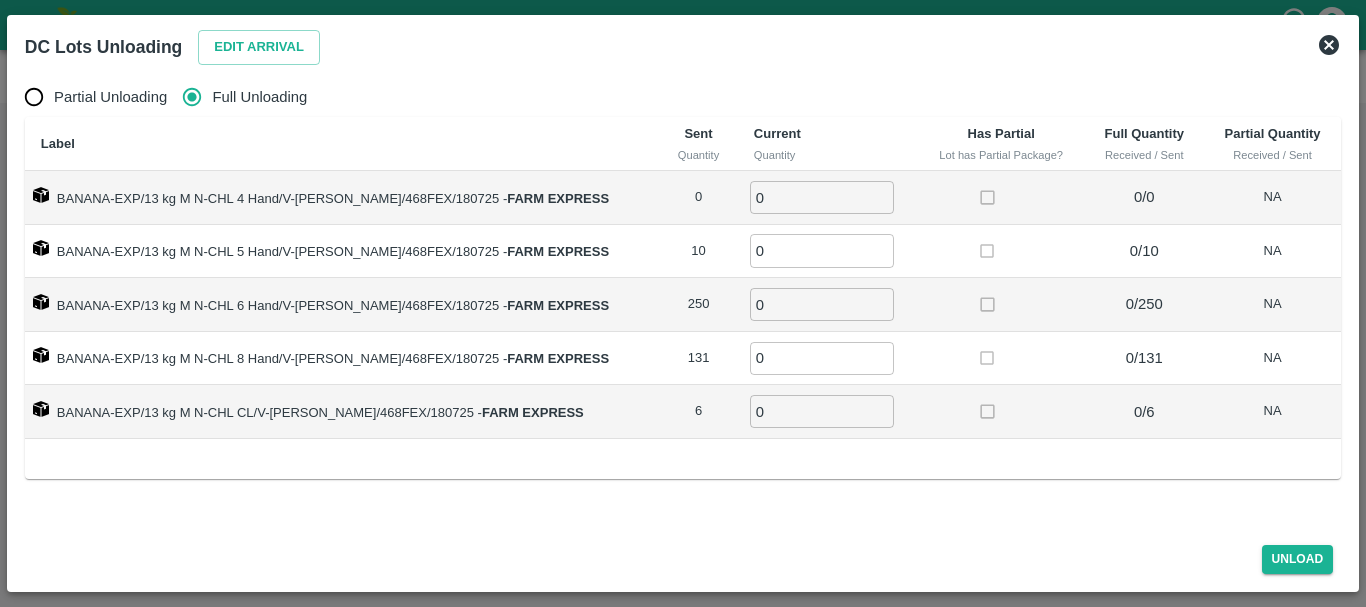 click on "0" at bounding box center [822, 197] 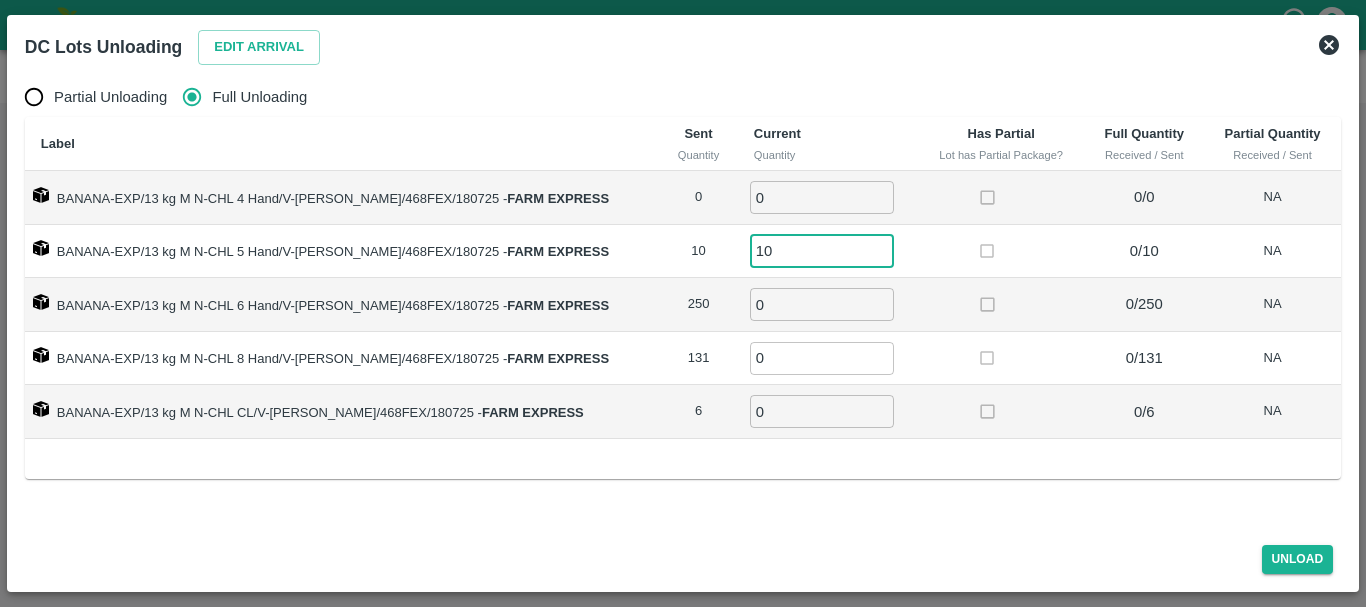 type on "10" 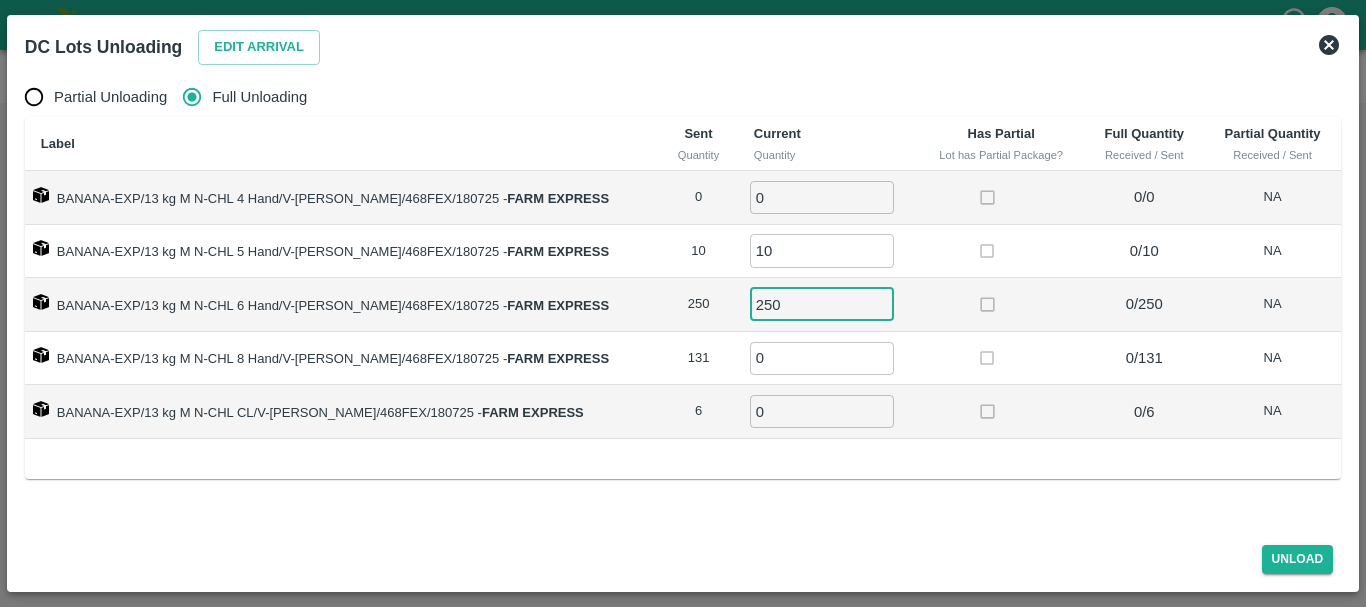 type on "250" 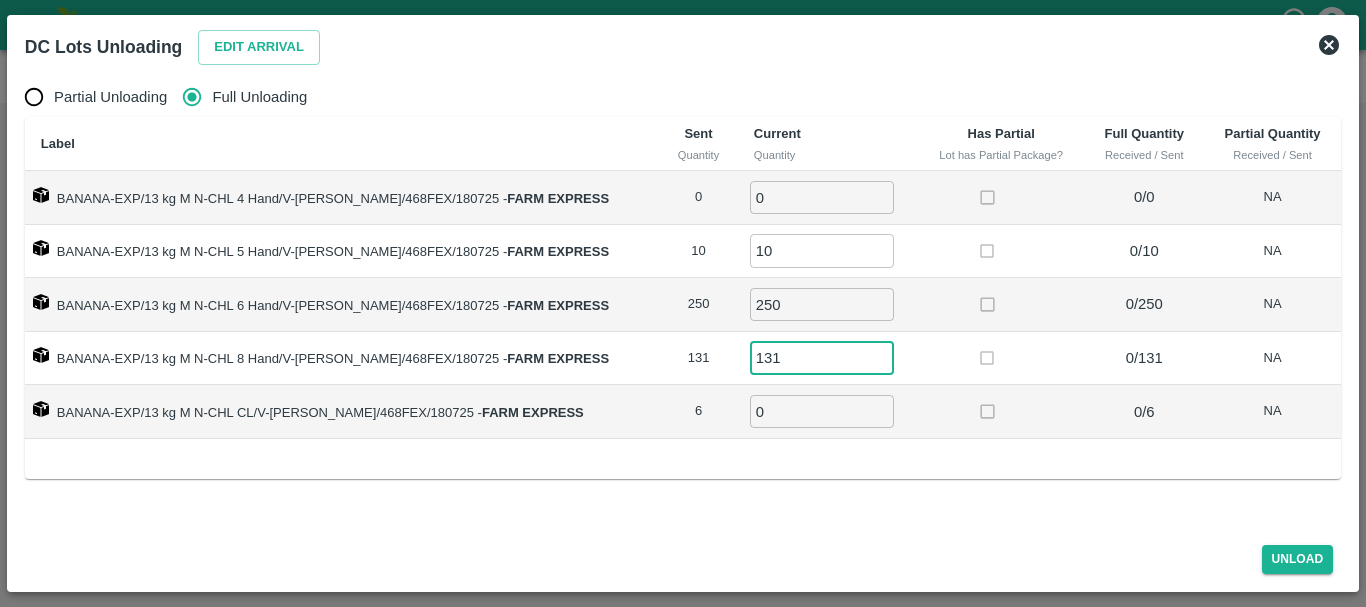 type on "131" 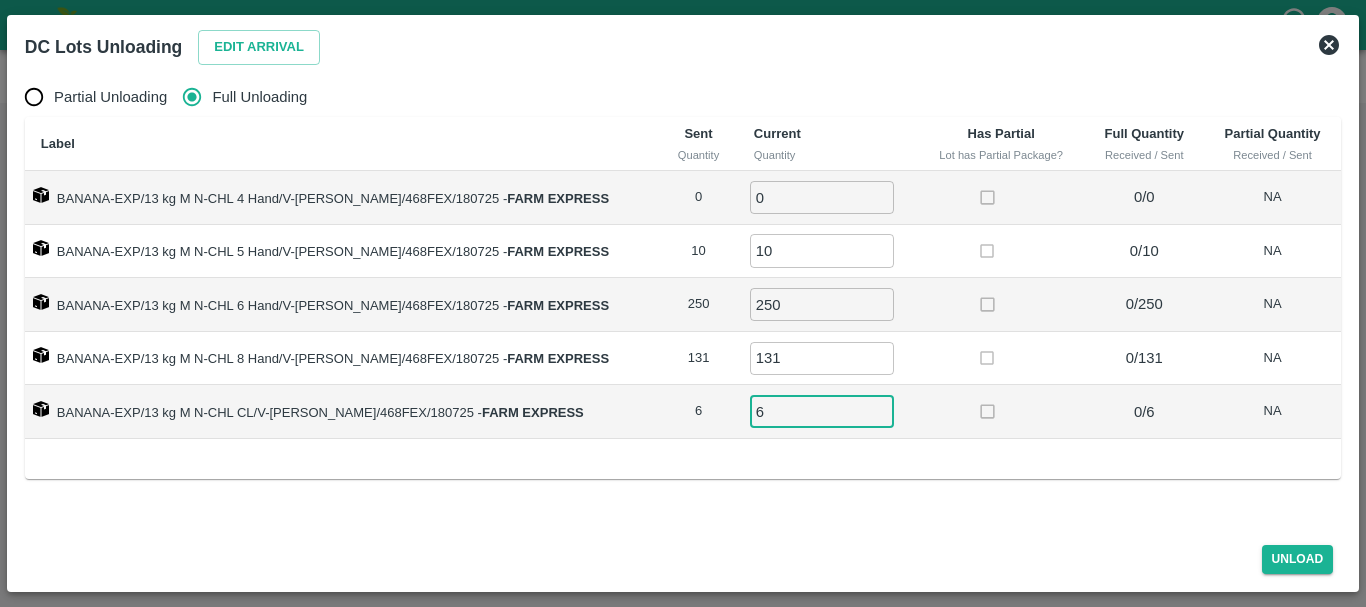 type on "6" 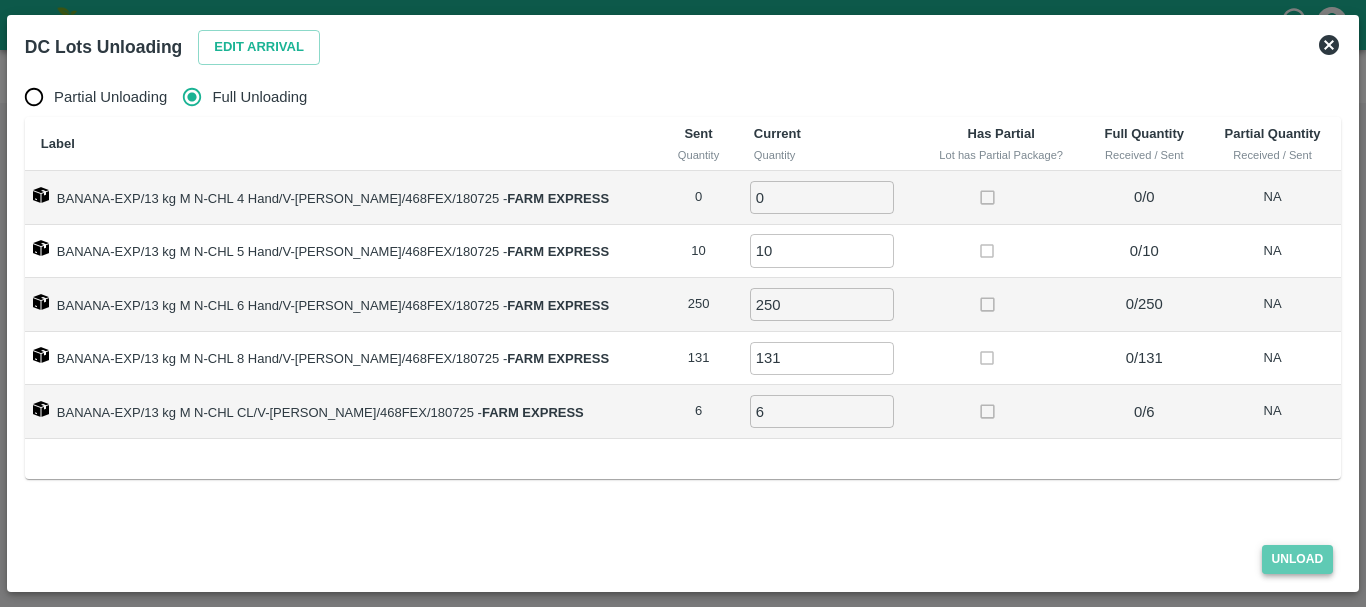 click on "Unload" at bounding box center [1298, 559] 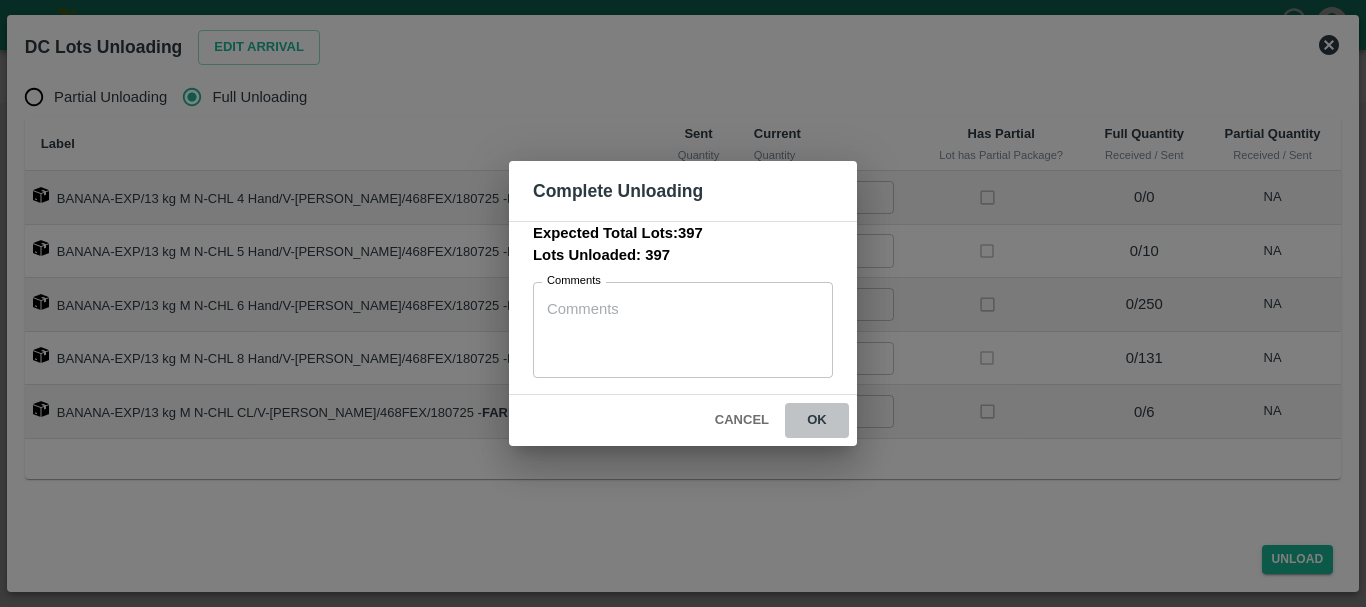 click on "ok" at bounding box center [817, 420] 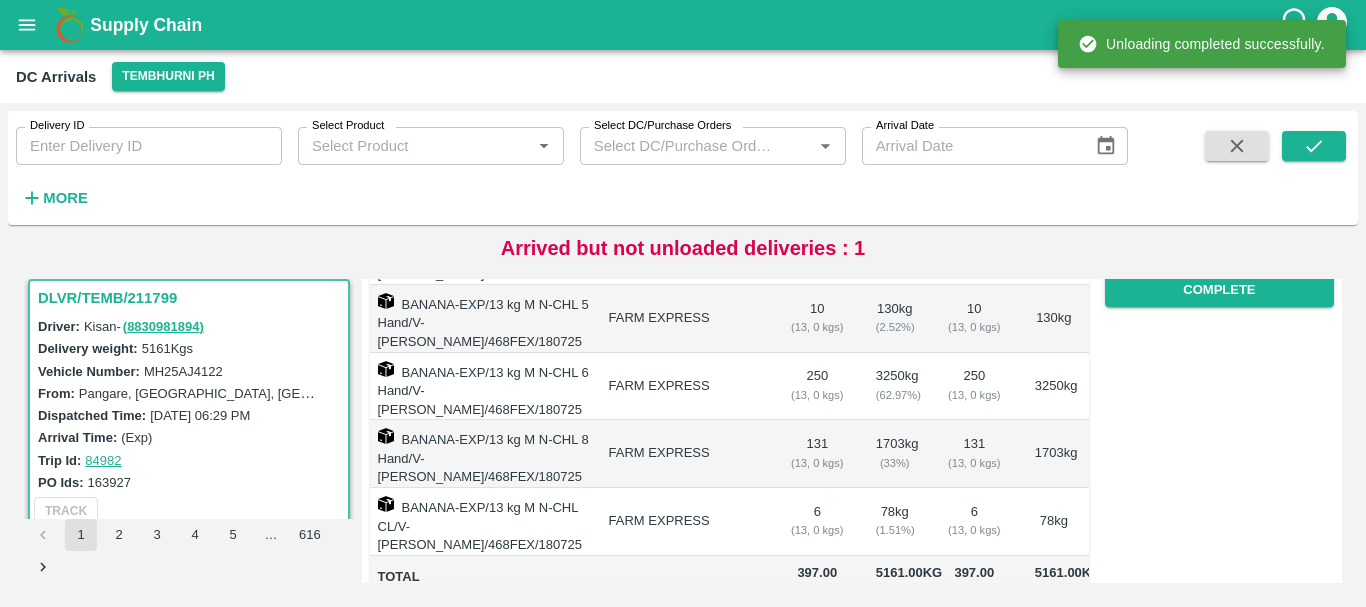 scroll, scrollTop: 0, scrollLeft: 0, axis: both 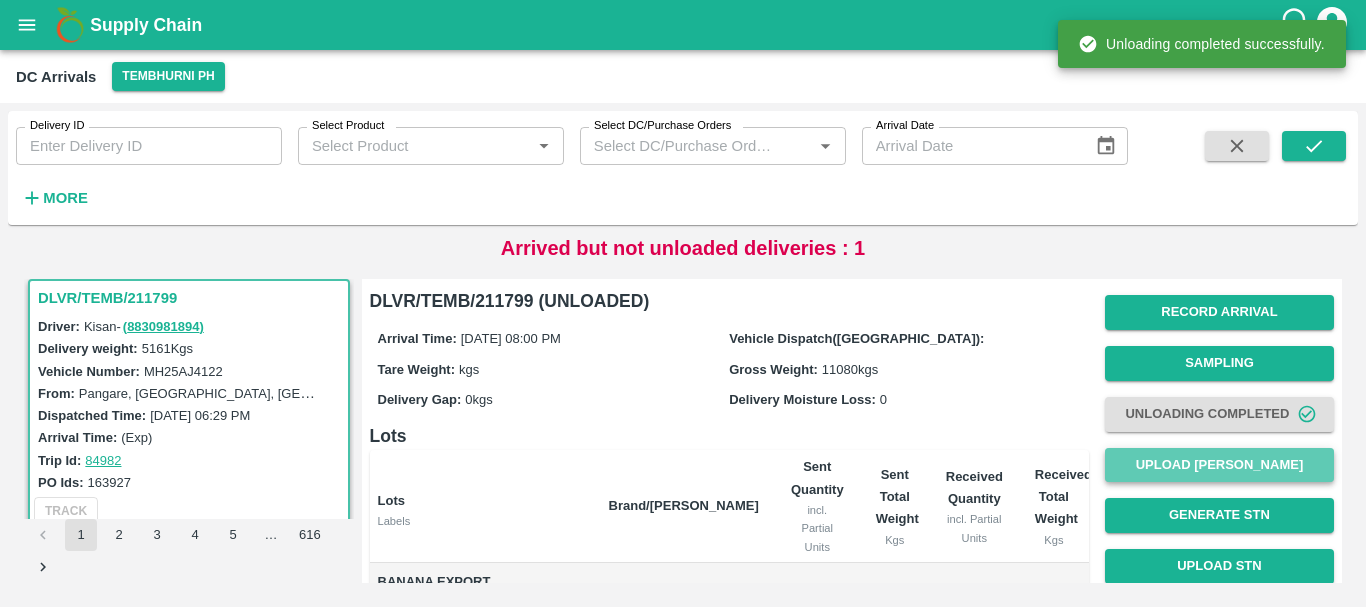 click on "Upload [PERSON_NAME]" at bounding box center (1219, 465) 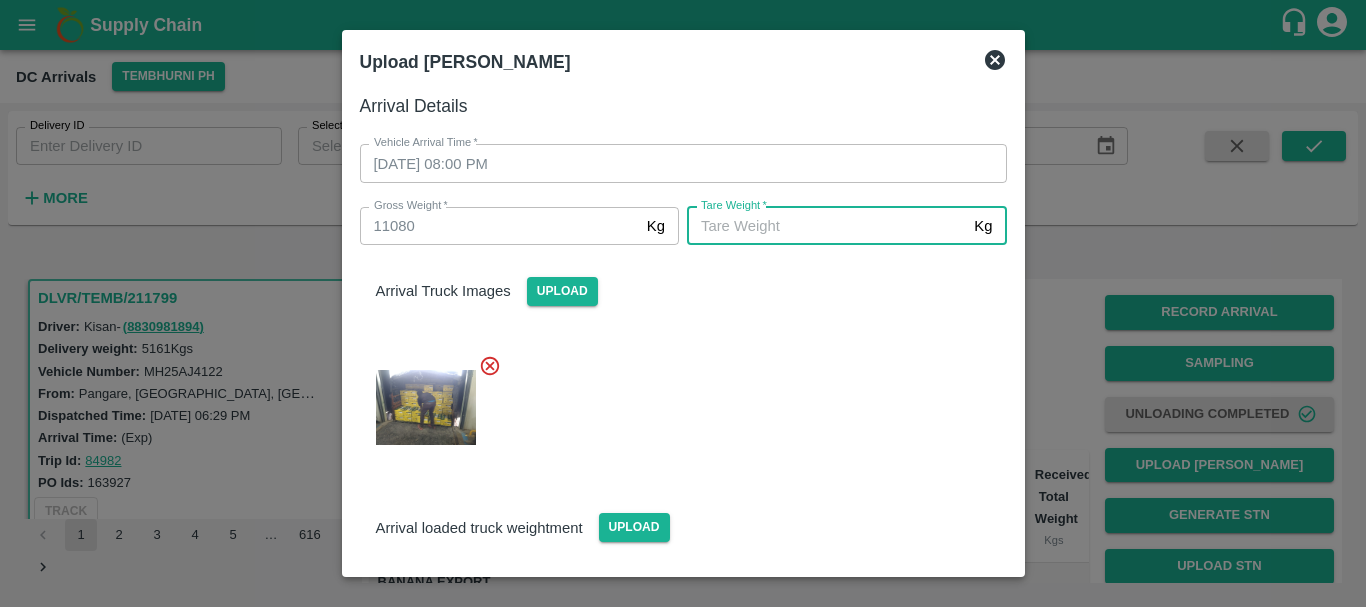 click on "Tare Weight   *" at bounding box center (826, 226) 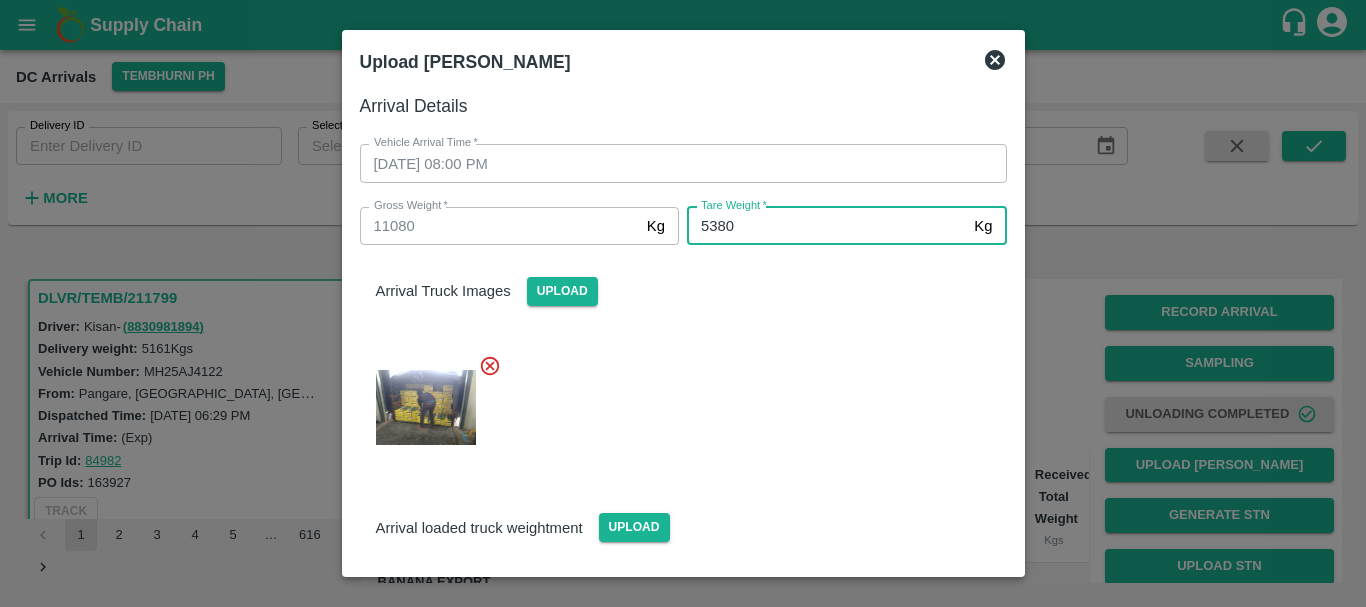 type on "5380" 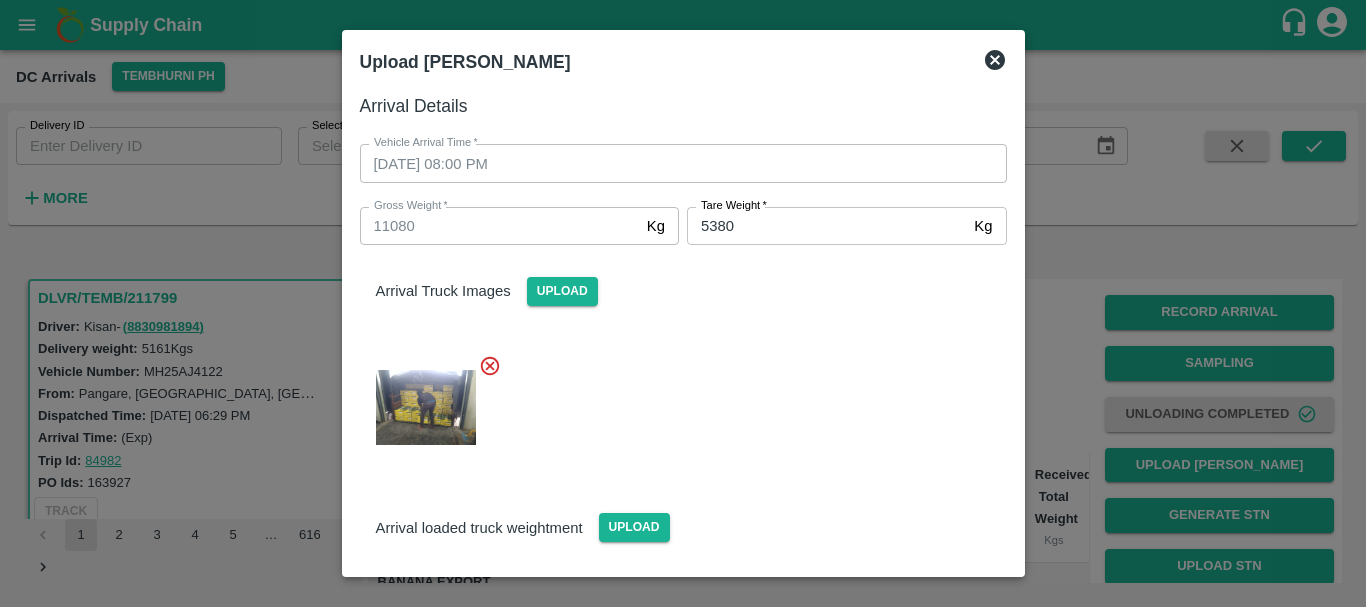 scroll, scrollTop: 146, scrollLeft: 0, axis: vertical 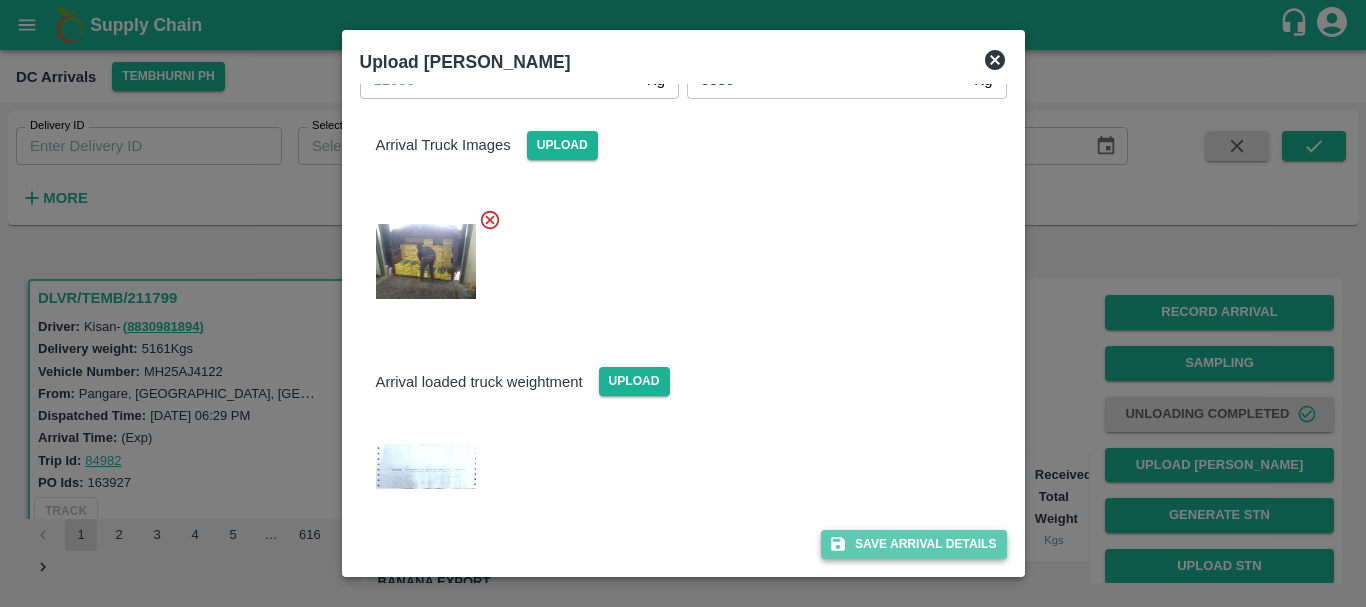 click on "Save Arrival Details" at bounding box center [913, 544] 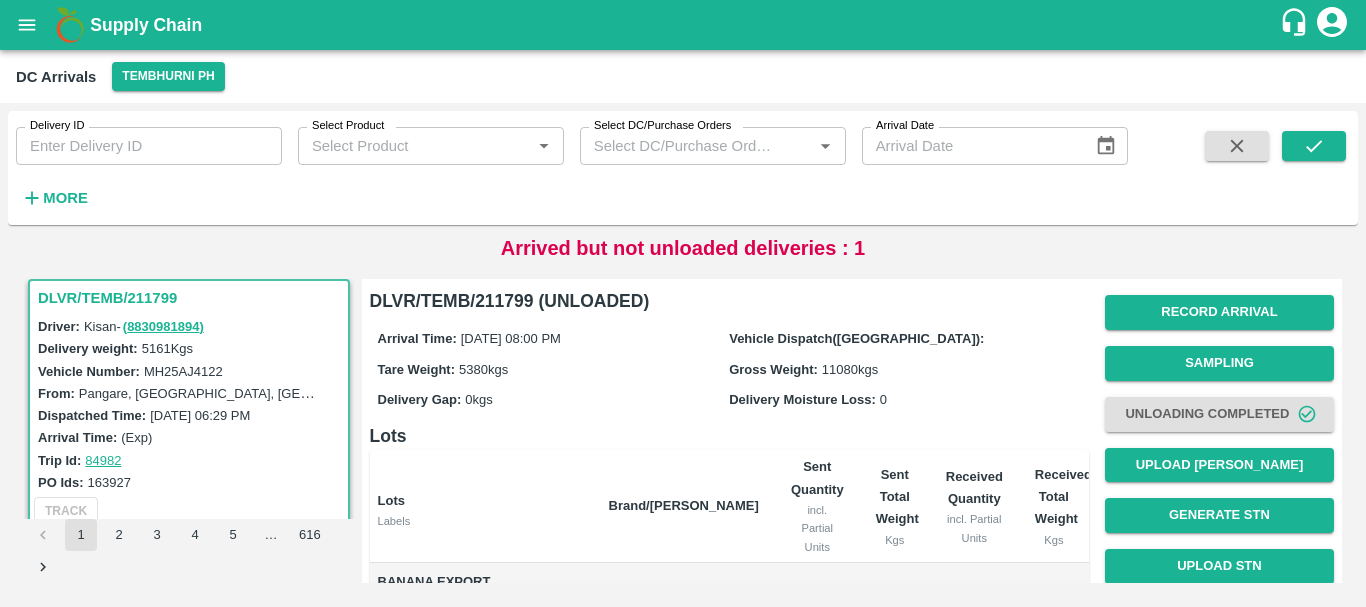 scroll, scrollTop: 378, scrollLeft: 0, axis: vertical 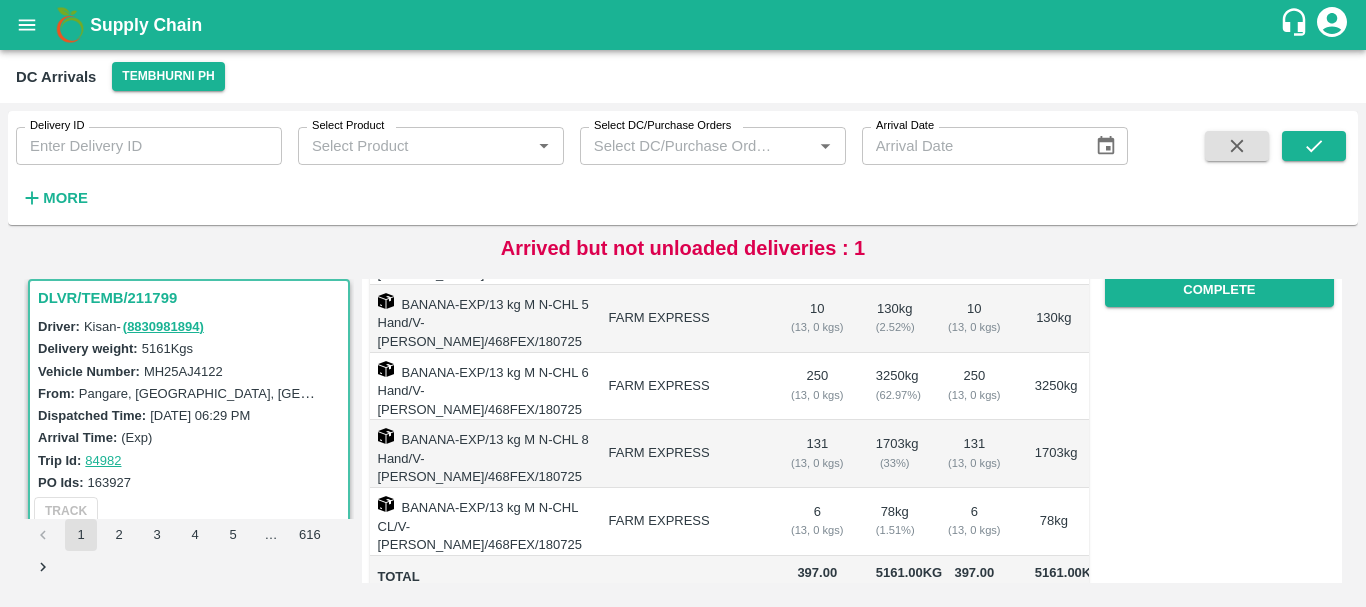 click on "FARM EXPRESS" at bounding box center (684, 454) 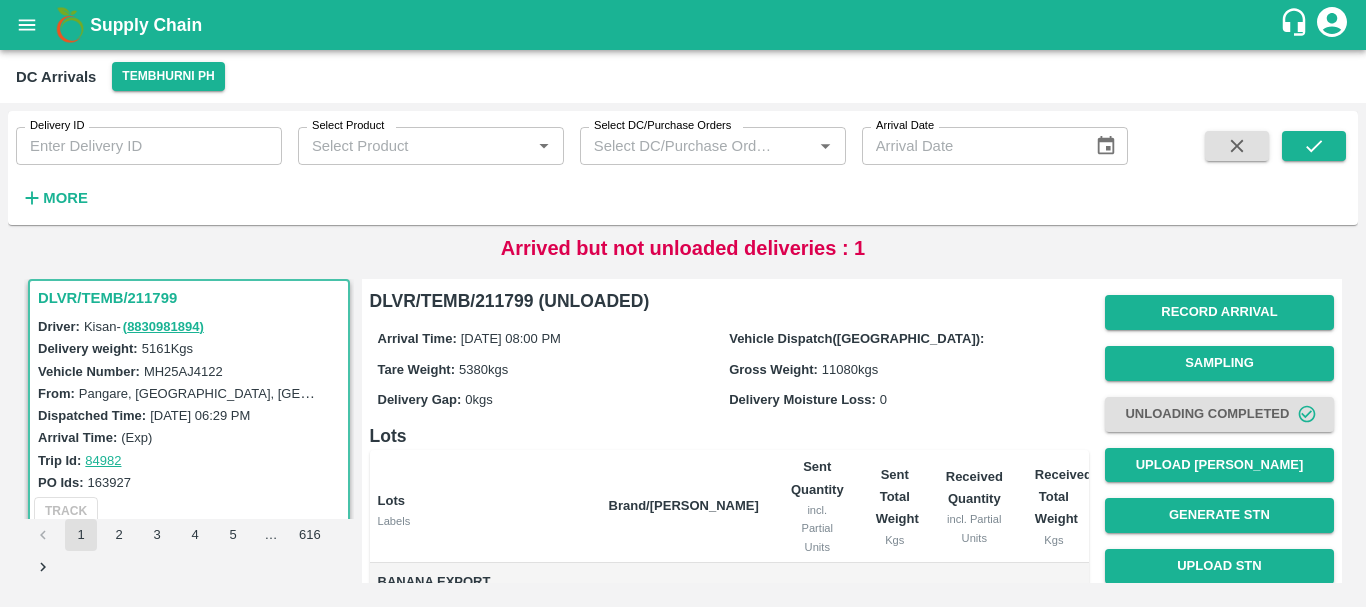 scroll, scrollTop: 378, scrollLeft: 0, axis: vertical 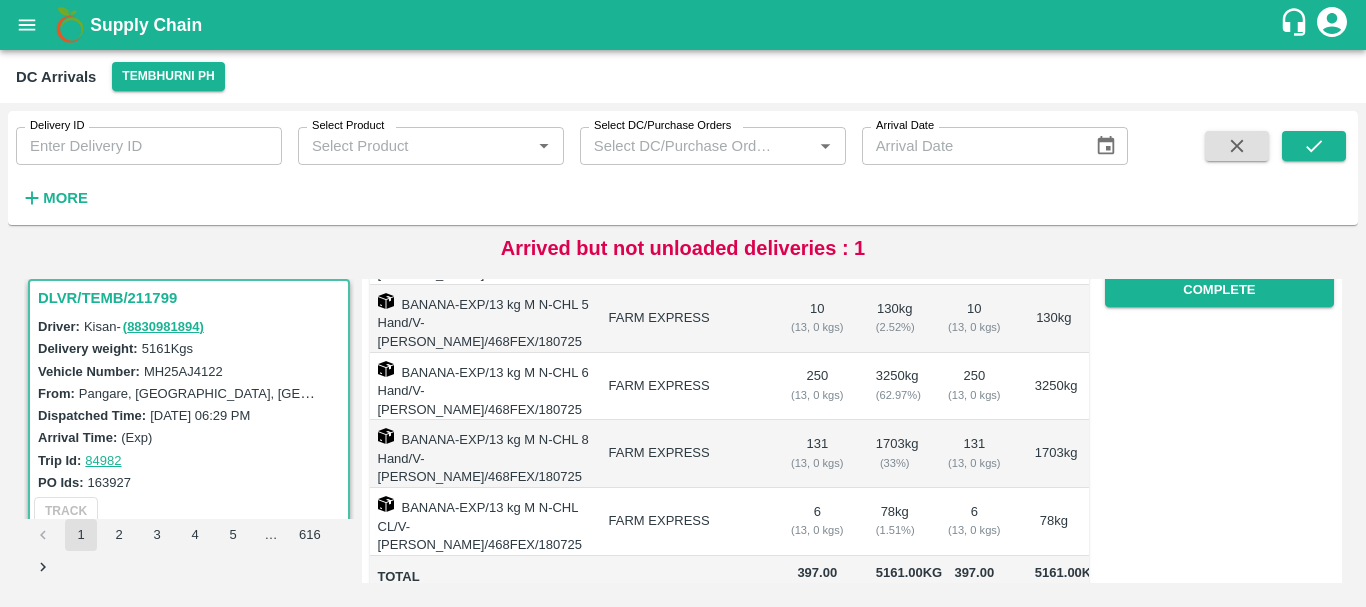click on "3250 kg" at bounding box center [1054, 387] 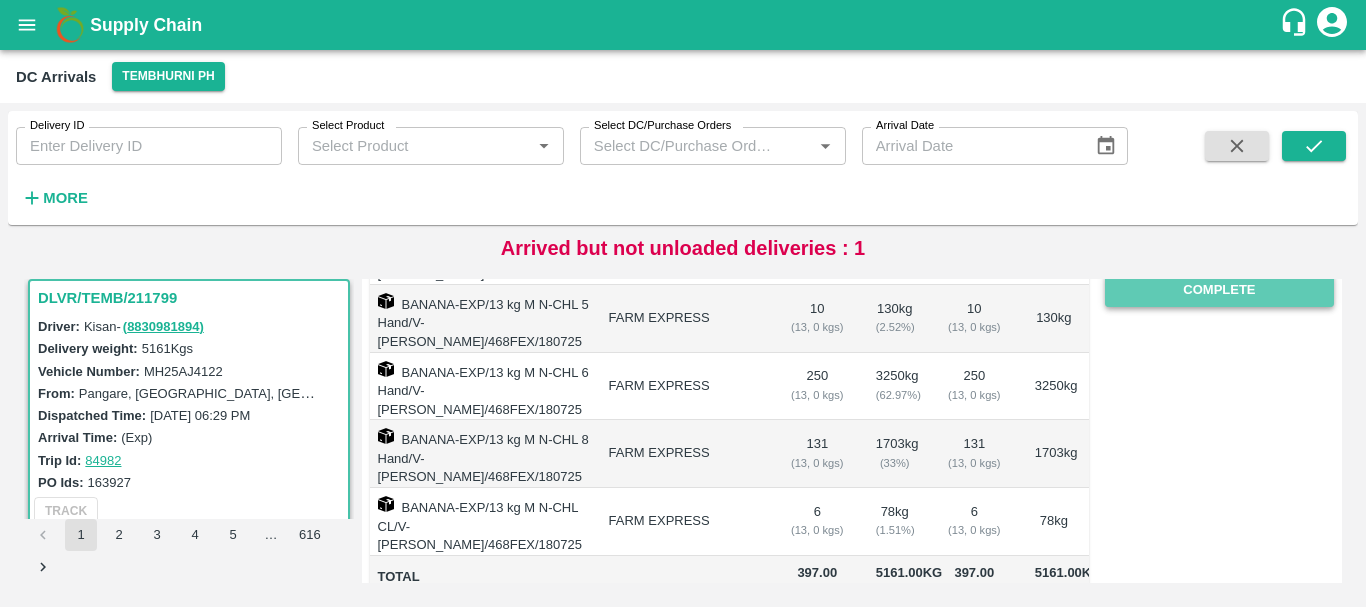 click on "Complete" at bounding box center (1219, 290) 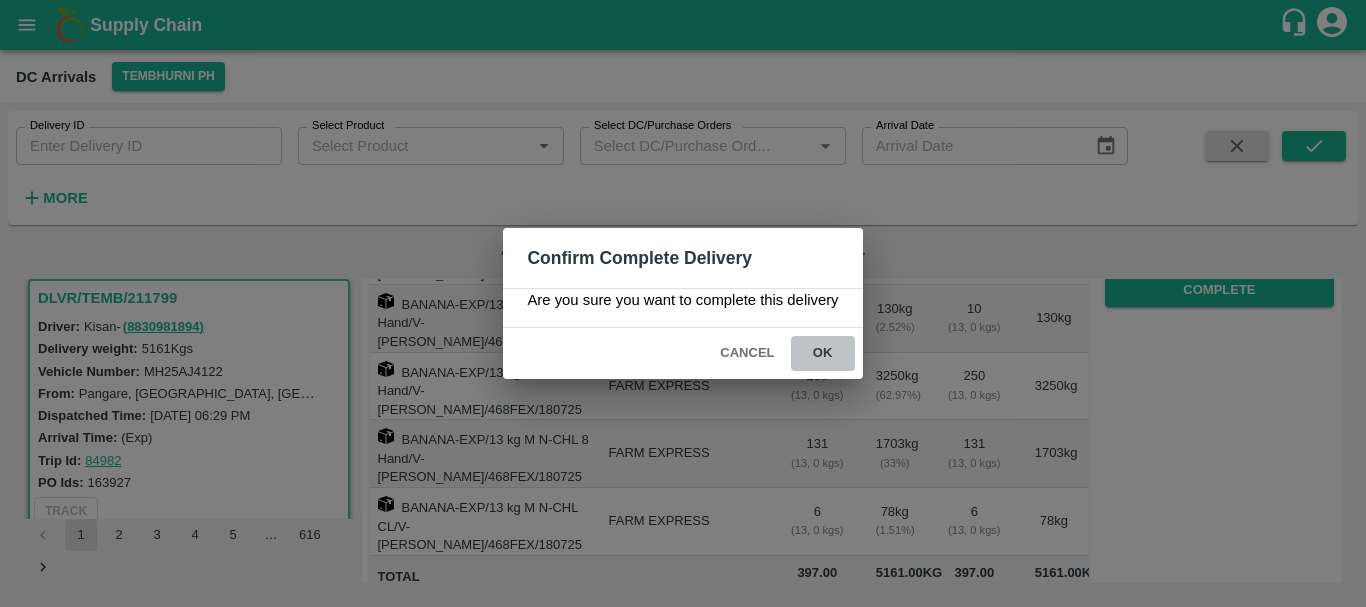 click on "ok" at bounding box center [823, 353] 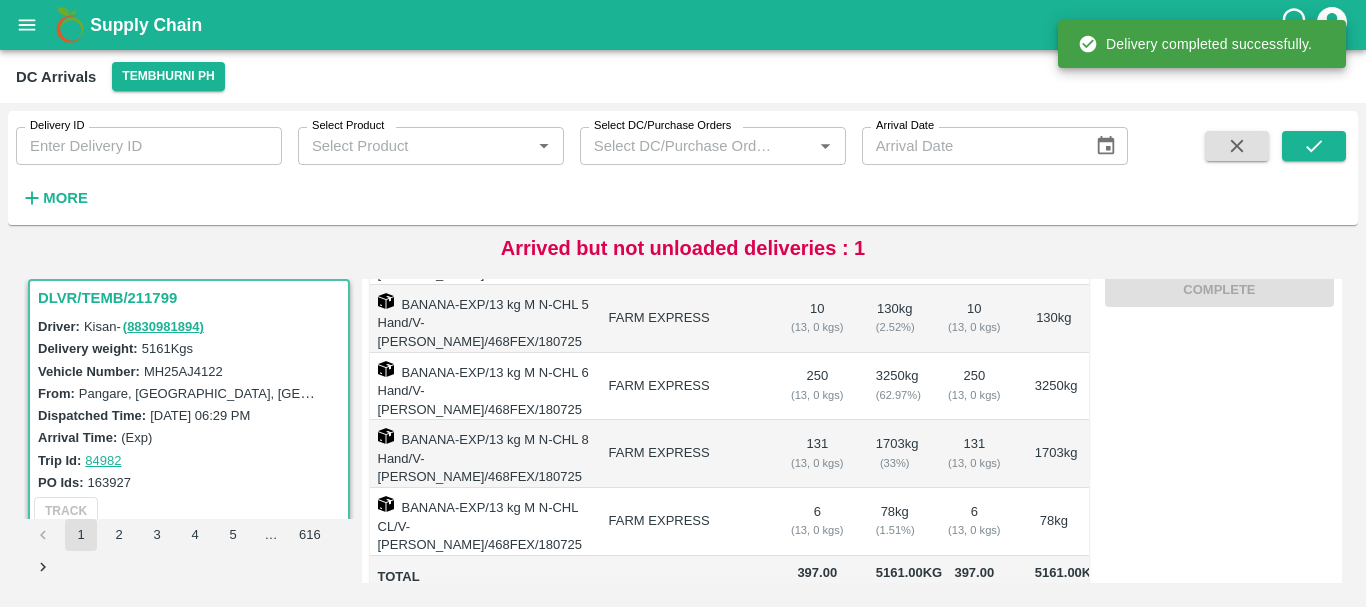 scroll, scrollTop: 0, scrollLeft: 0, axis: both 